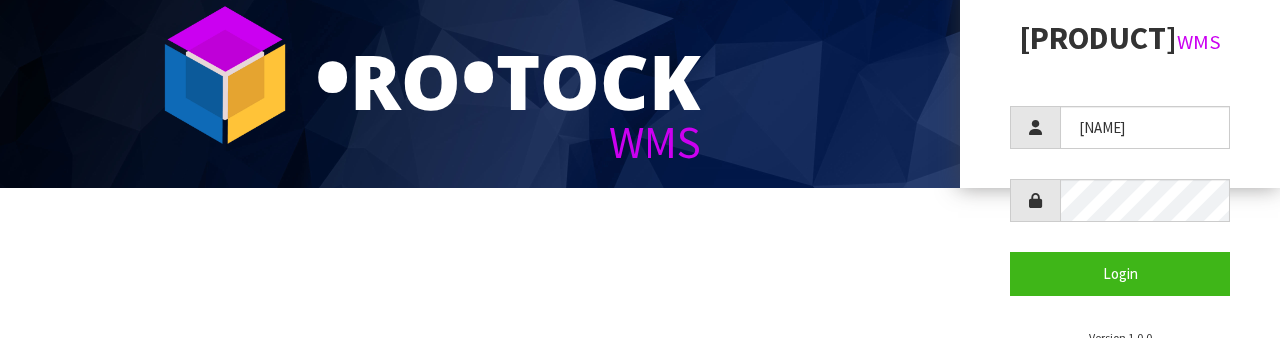 scroll, scrollTop: 187, scrollLeft: 0, axis: vertical 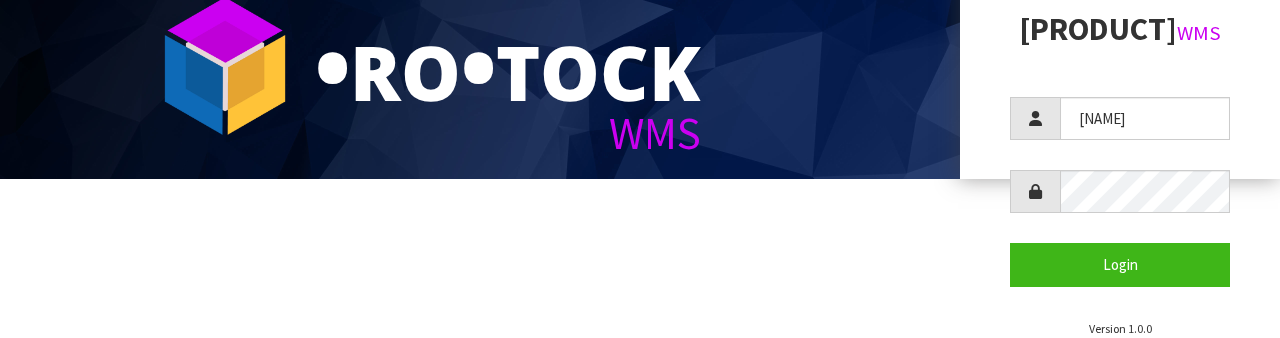 type on "[NAME]" 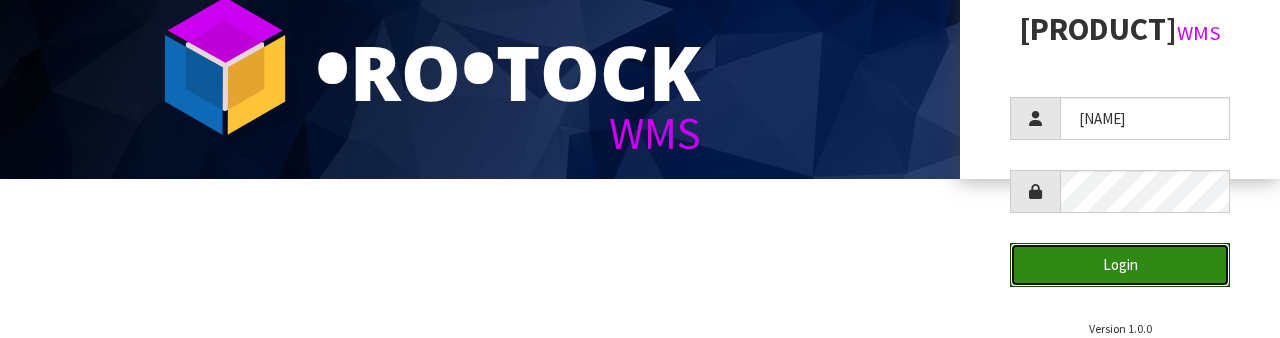 click on "Login" at bounding box center (1120, 264) 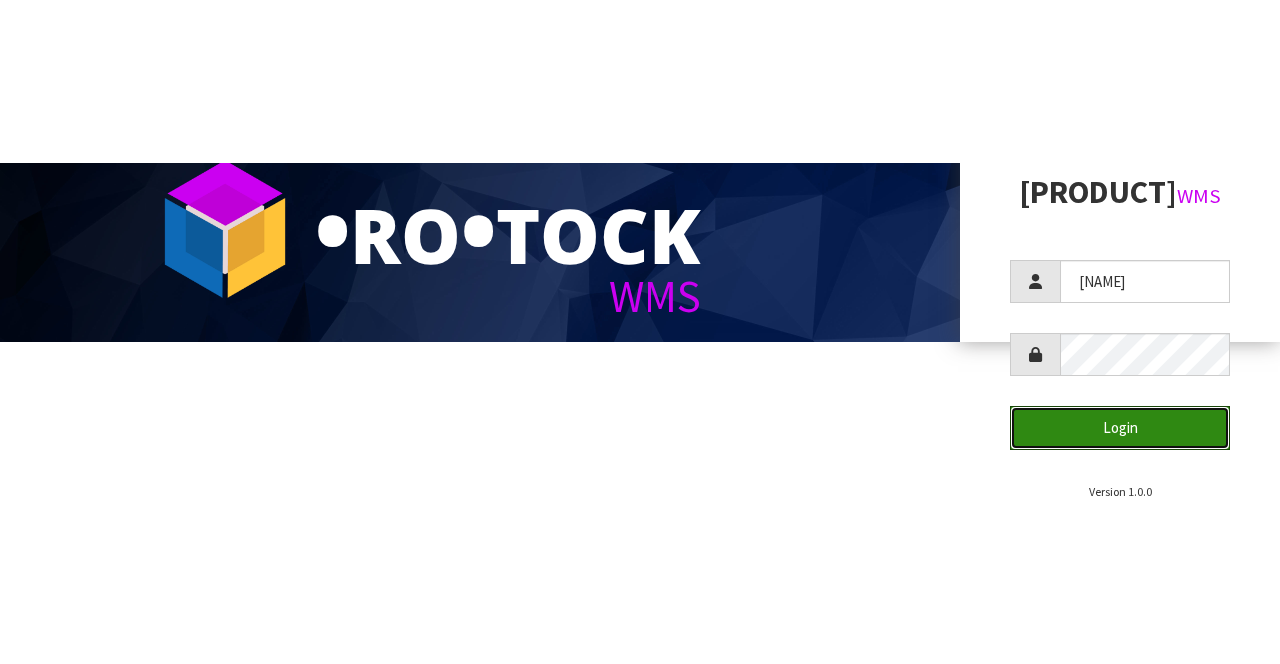 scroll, scrollTop: 0, scrollLeft: 0, axis: both 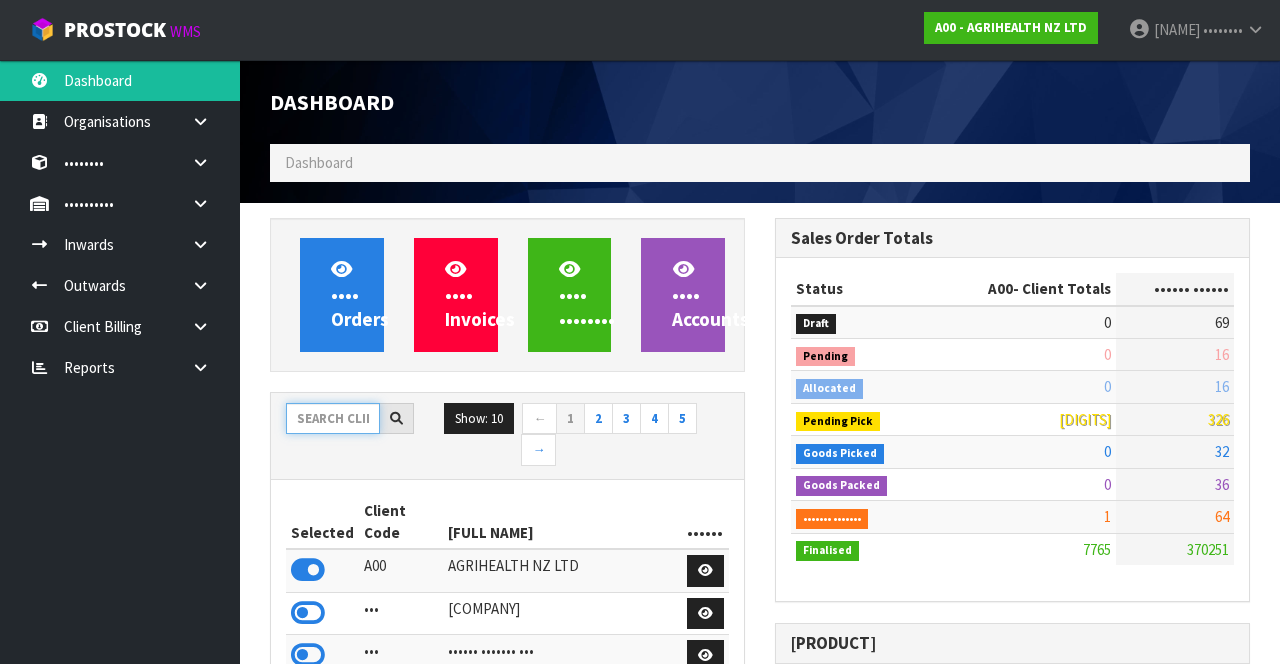 click at bounding box center [333, 418] 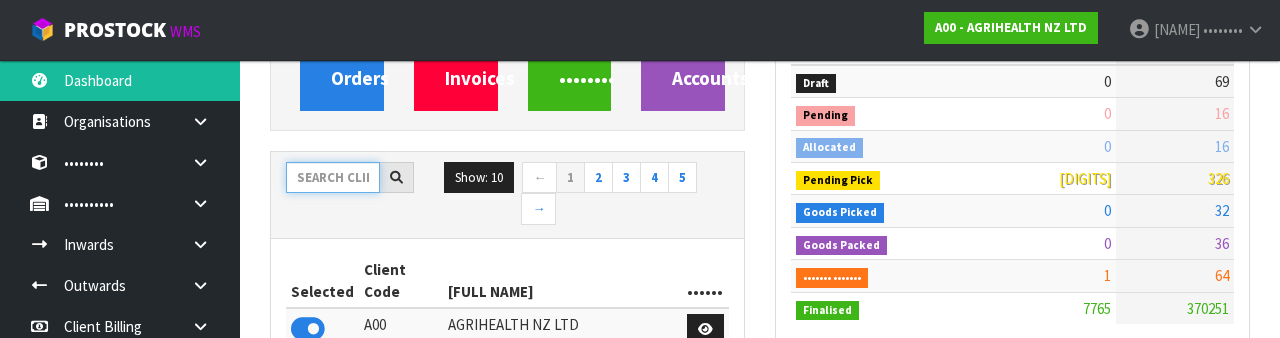 scroll, scrollTop: 235, scrollLeft: 0, axis: vertical 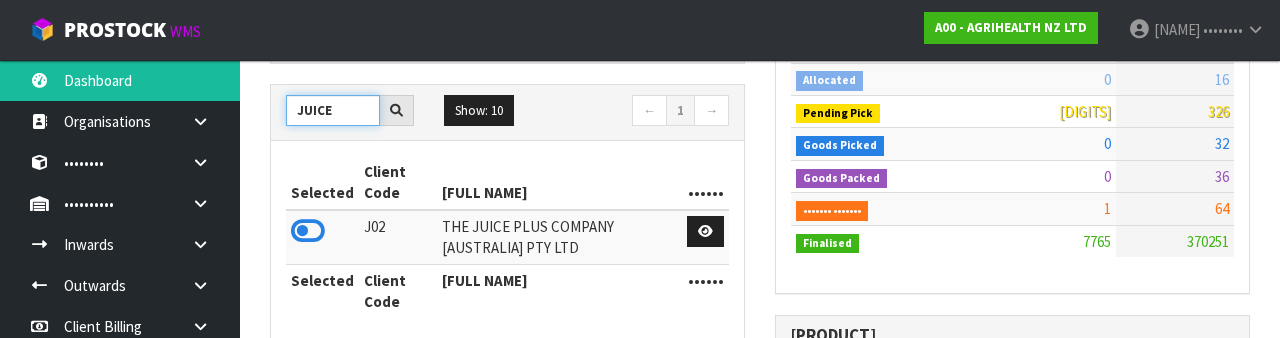 type on "JUICE" 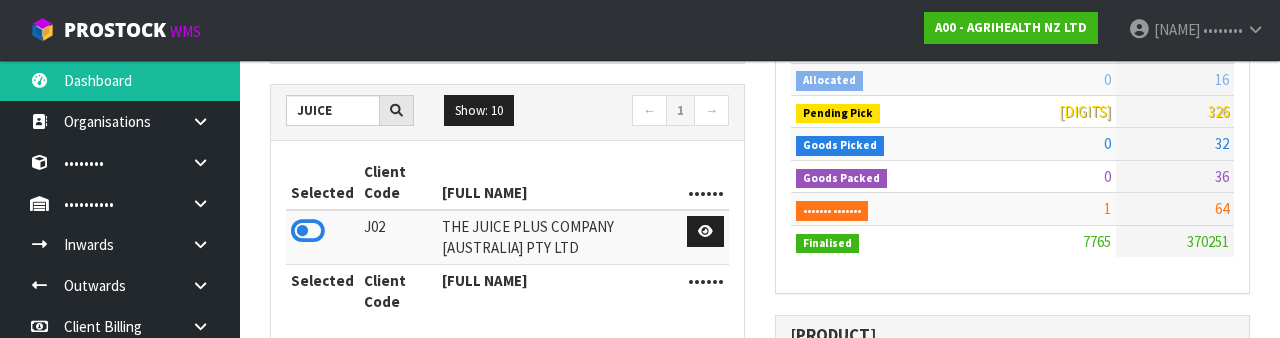 click at bounding box center [308, 231] 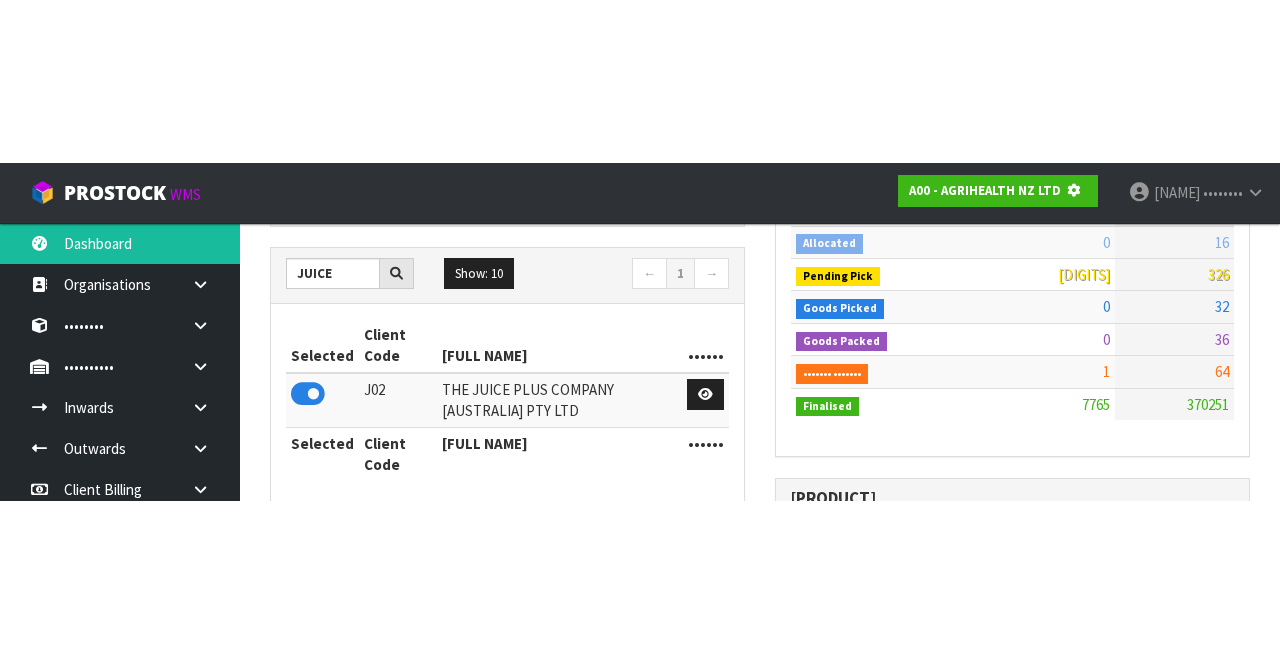 scroll, scrollTop: 308, scrollLeft: 0, axis: vertical 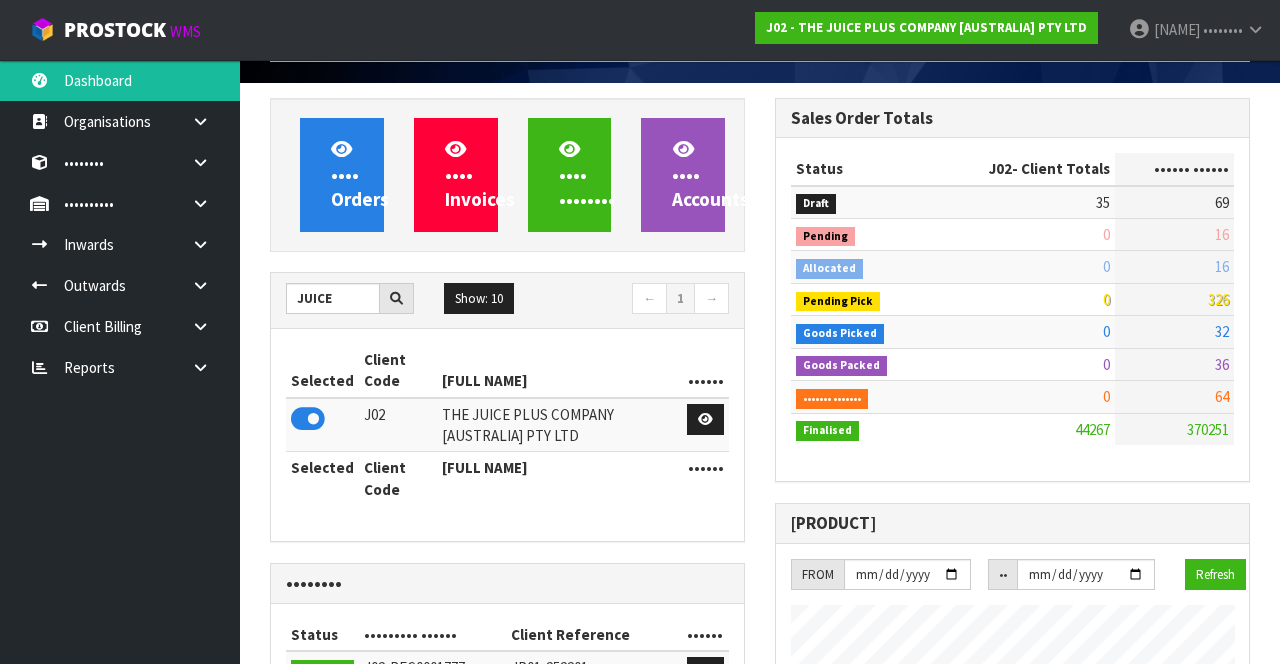 click at bounding box center (200, 121) 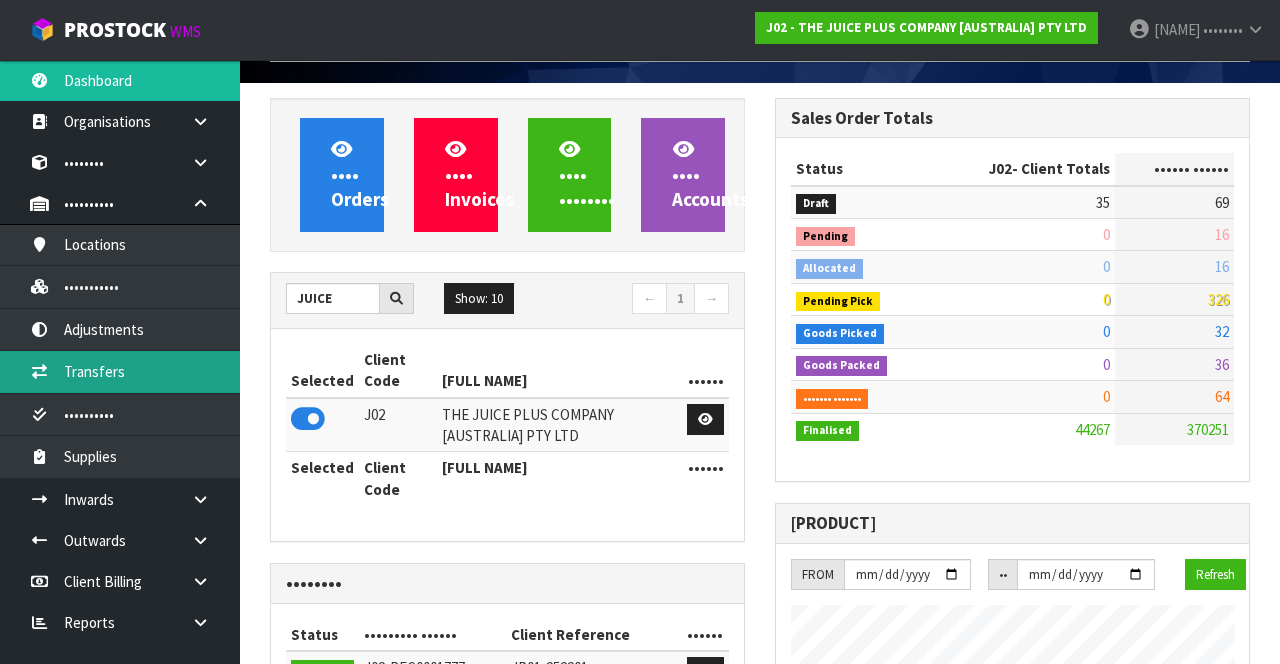 click on "Transfers" at bounding box center (120, 371) 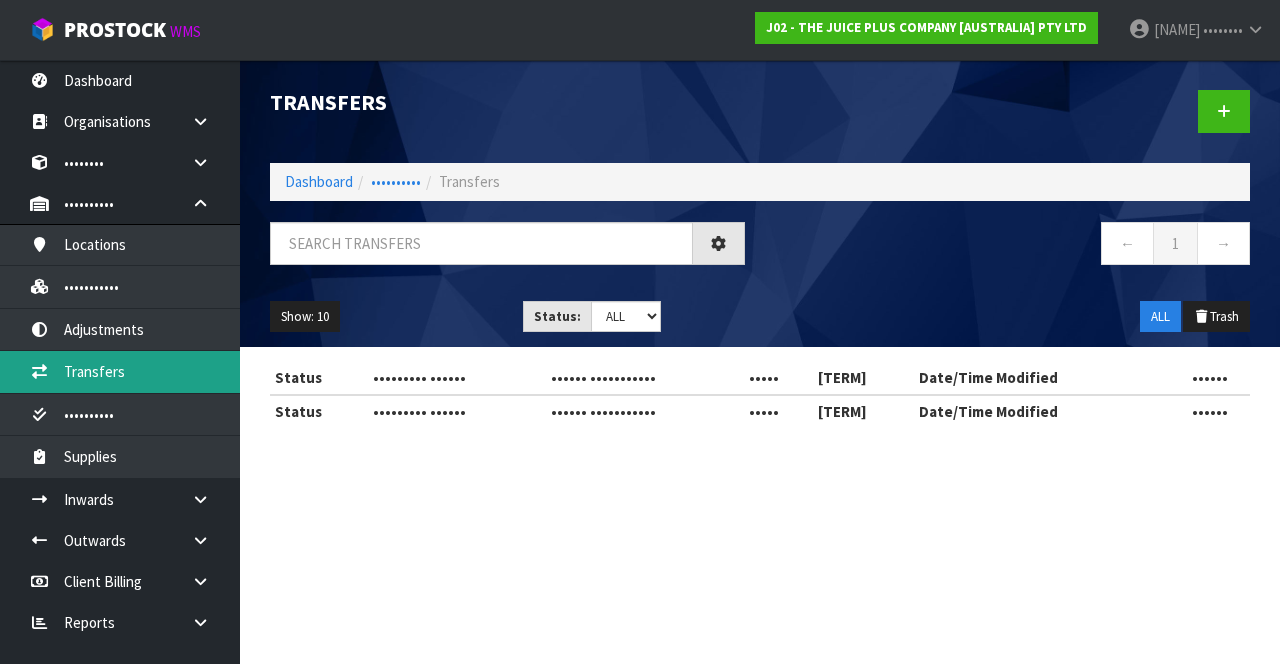 scroll, scrollTop: 0, scrollLeft: 0, axis: both 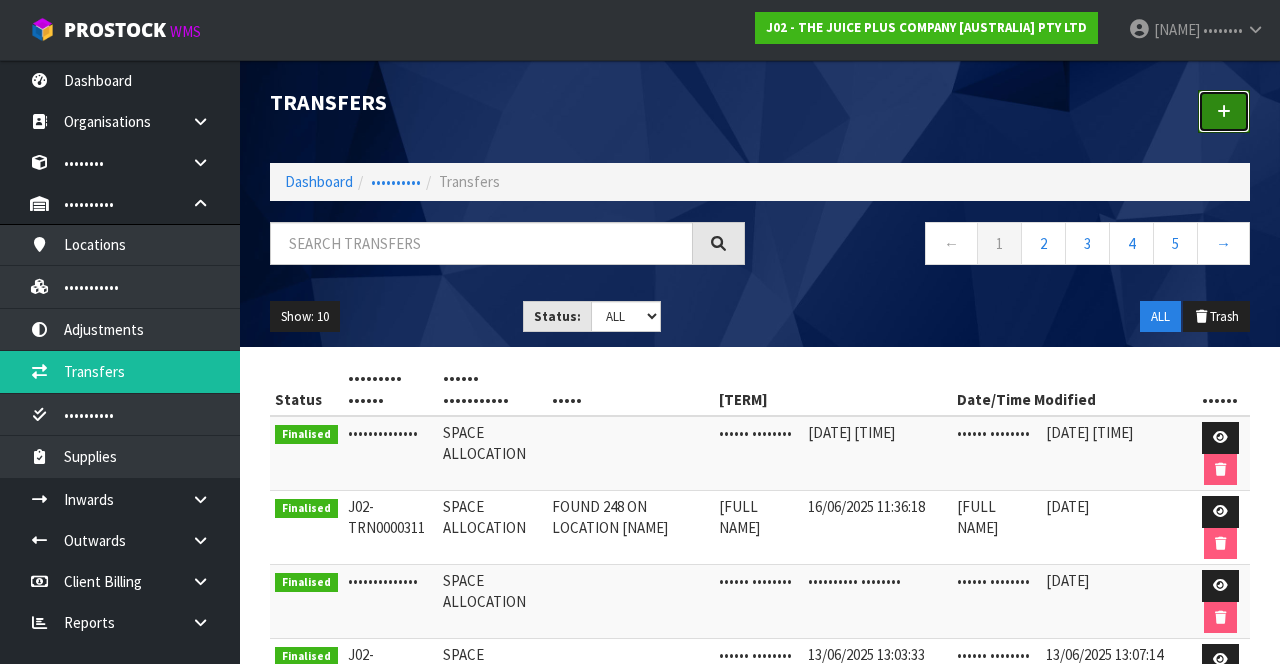 click at bounding box center [1224, 111] 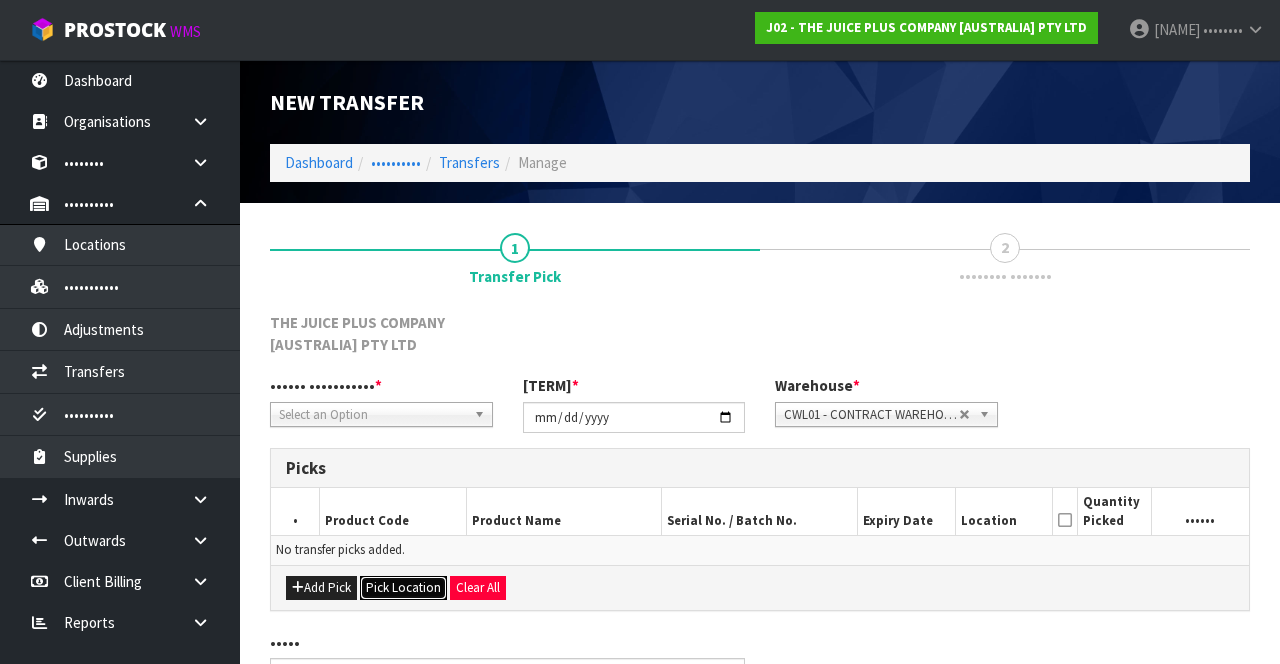 click on "Pick Location" at bounding box center (403, 588) 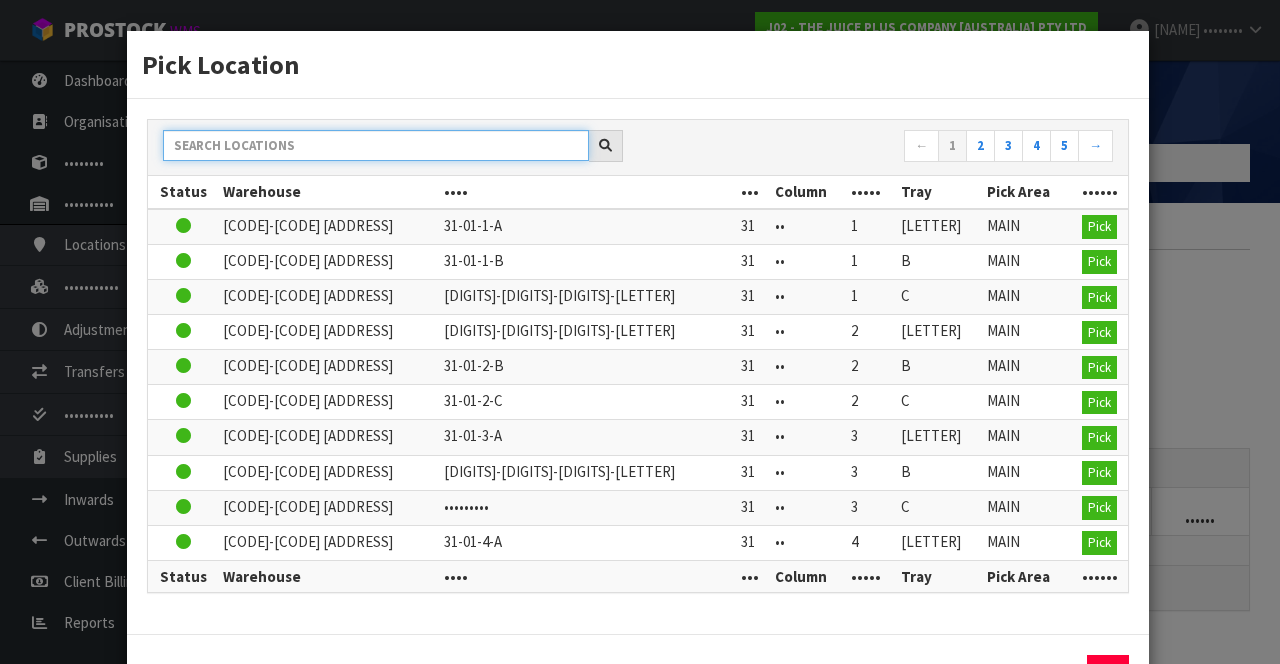 click at bounding box center [376, 145] 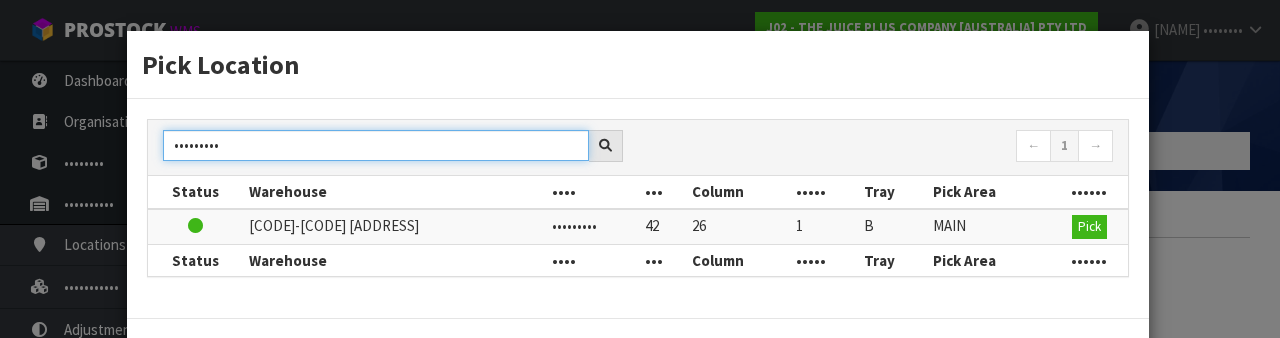 type on "•••••••••" 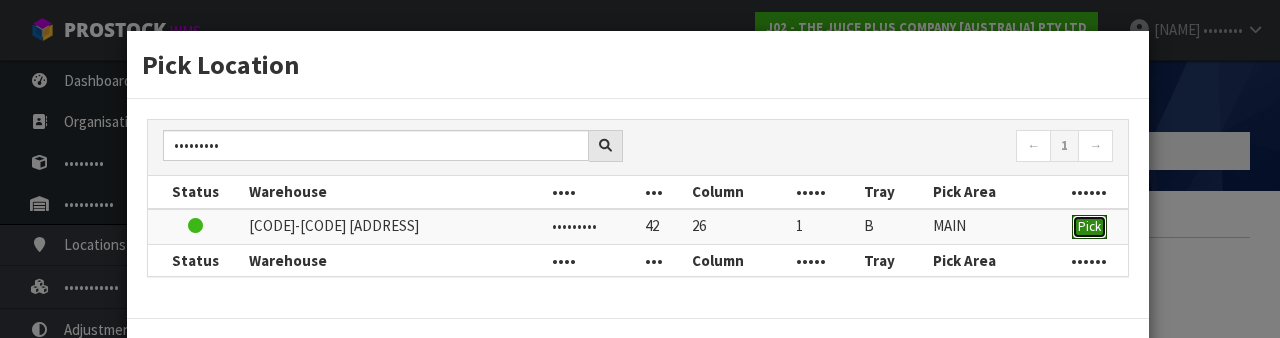 click on "Pick" at bounding box center [1089, 226] 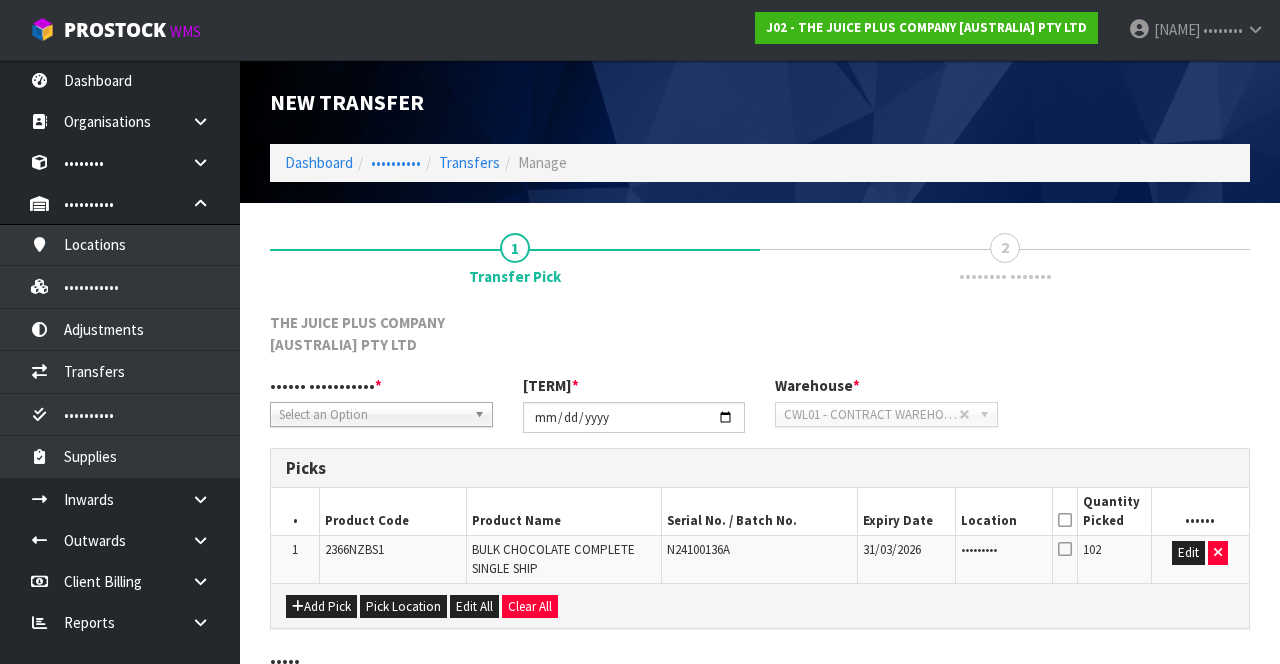 click at bounding box center [1065, 520] 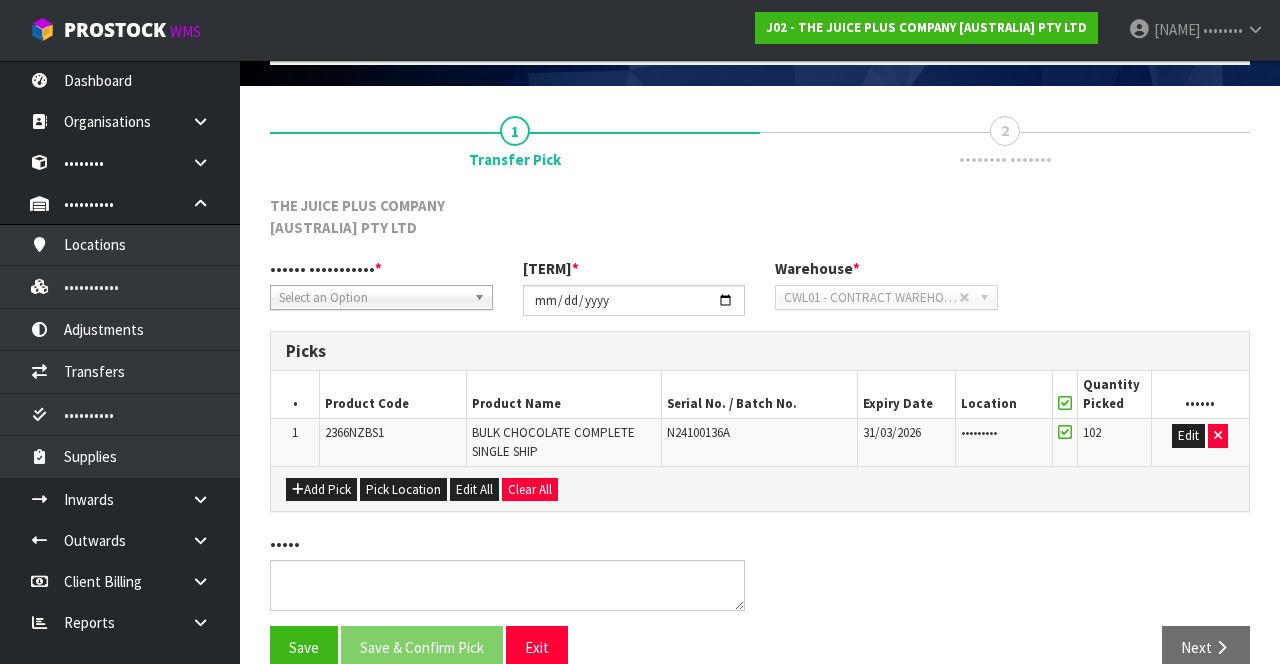 scroll, scrollTop: 131, scrollLeft: 0, axis: vertical 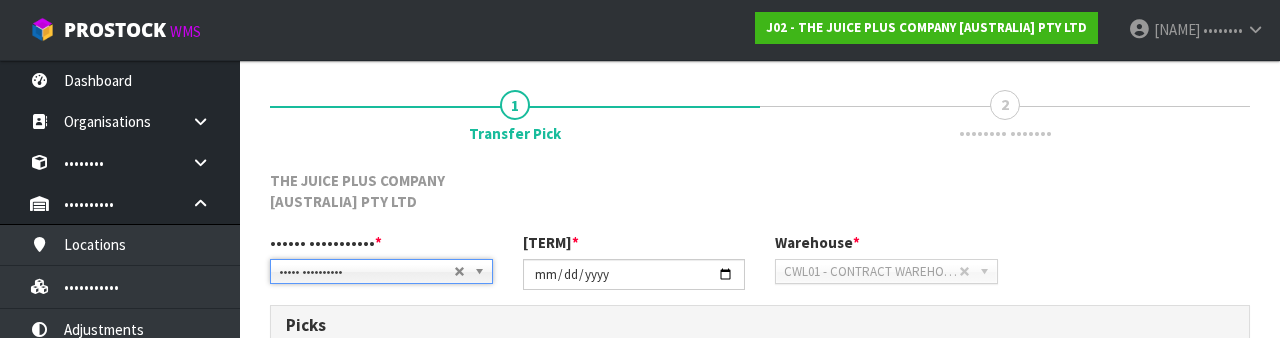 click on "THE JUICE PLUS COMPANY [AUSTRALIA] PTY LTD" at bounding box center [760, 201] 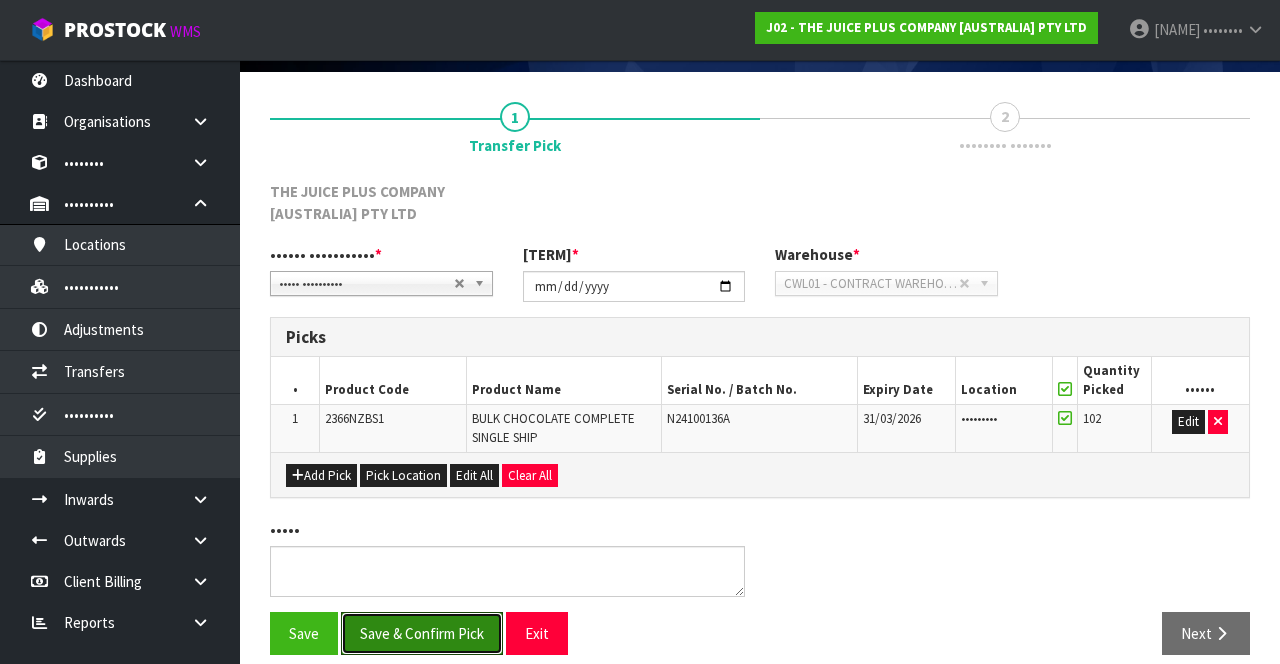 click on "Save & Confirm Pick" at bounding box center [422, 633] 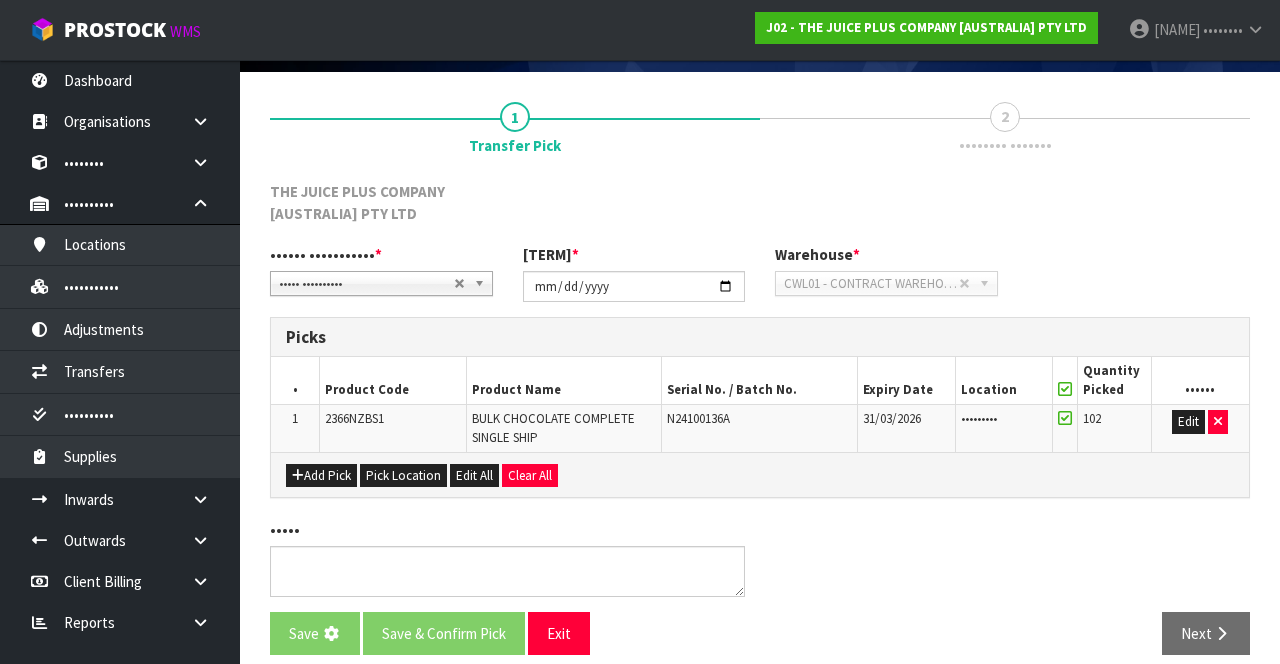 scroll, scrollTop: 0, scrollLeft: 0, axis: both 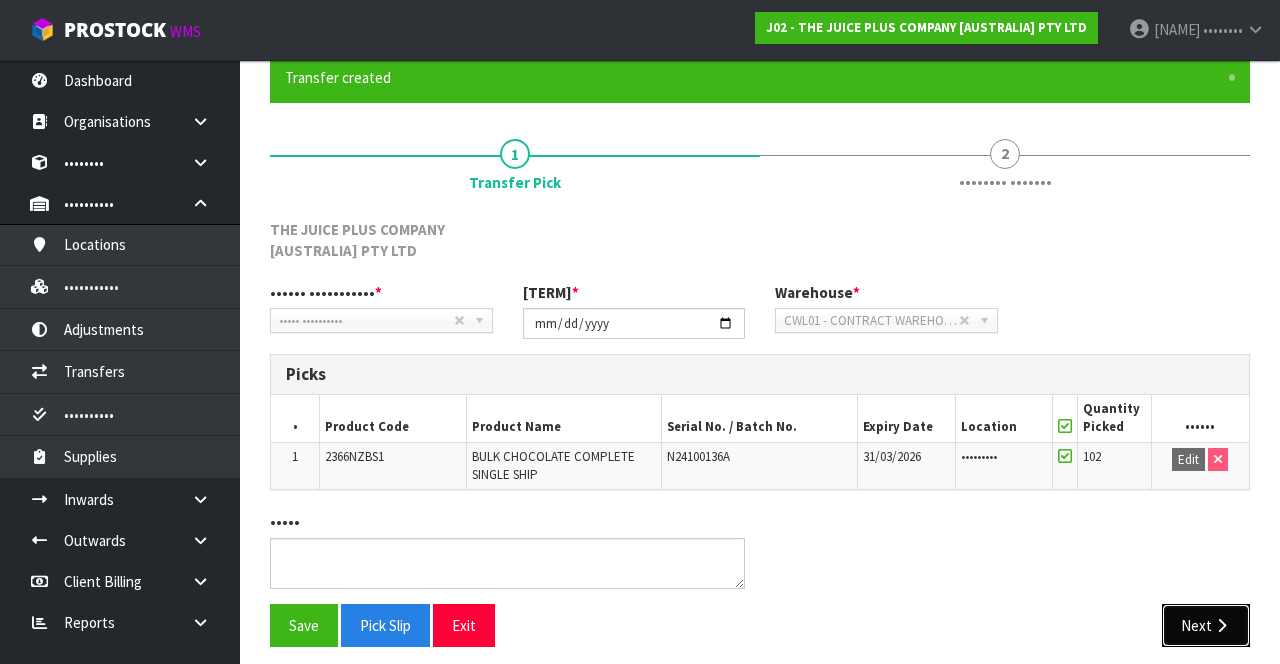 click on "Next" at bounding box center (1206, 625) 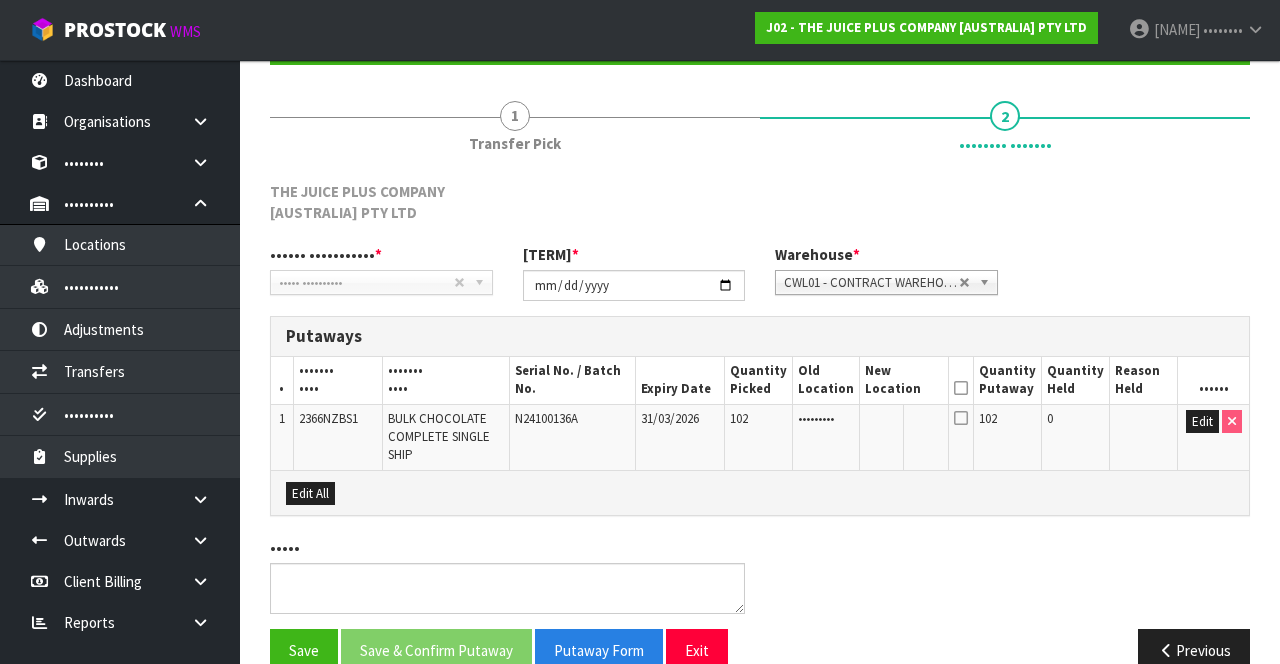 scroll, scrollTop: 209, scrollLeft: 0, axis: vertical 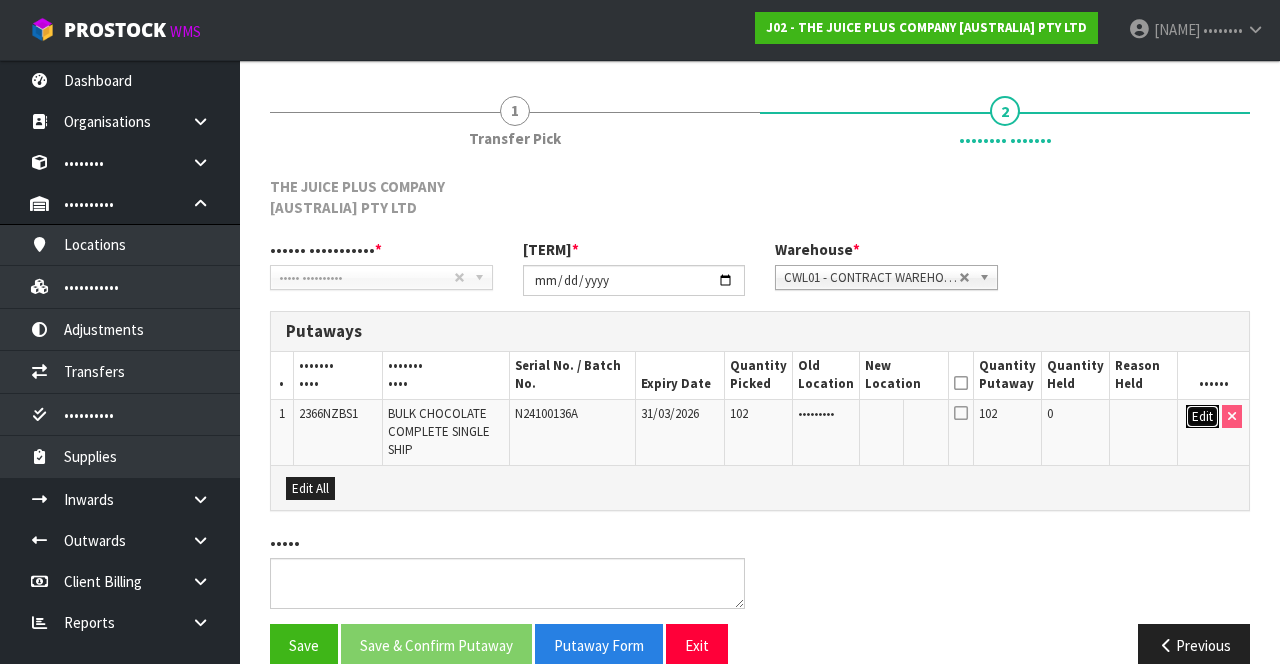 click on "Edit" at bounding box center [1202, 417] 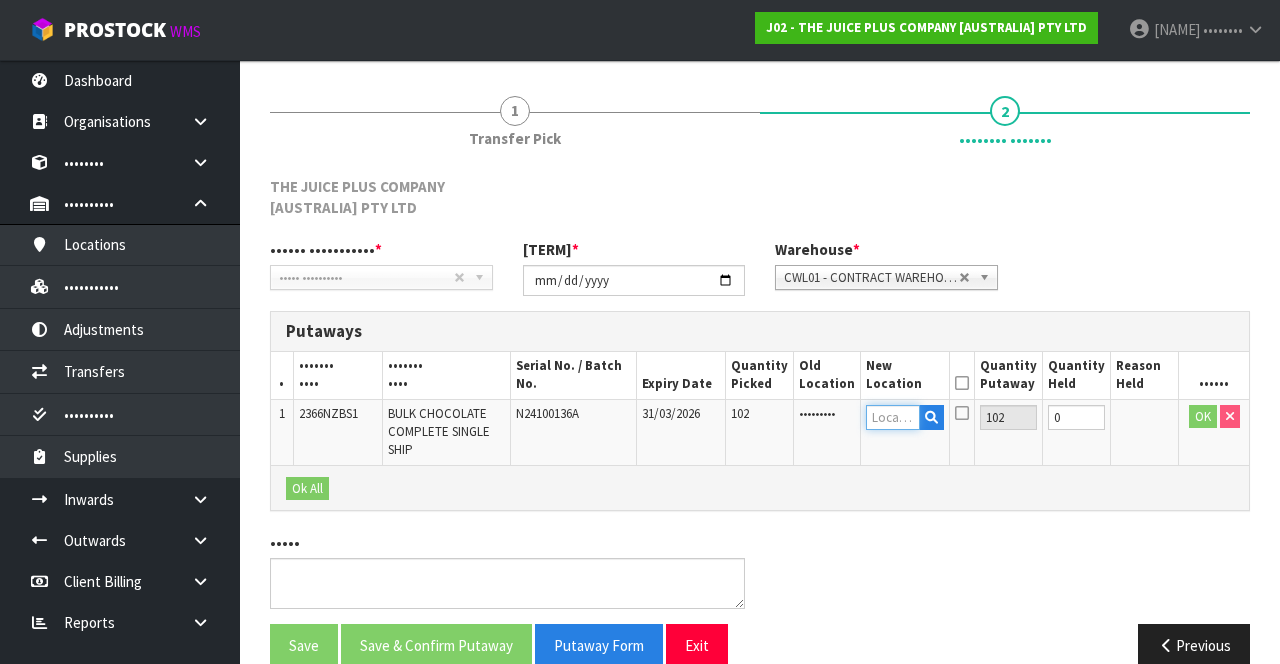 click at bounding box center [893, 417] 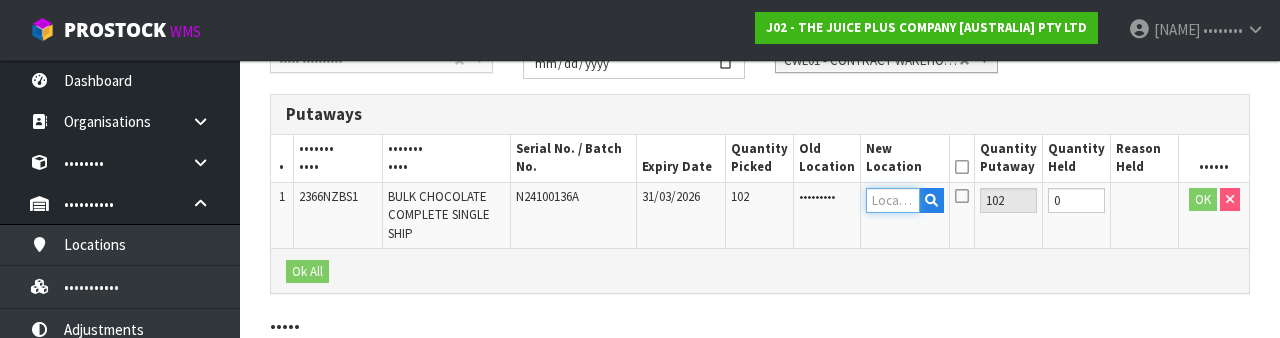 scroll, scrollTop: 444, scrollLeft: 0, axis: vertical 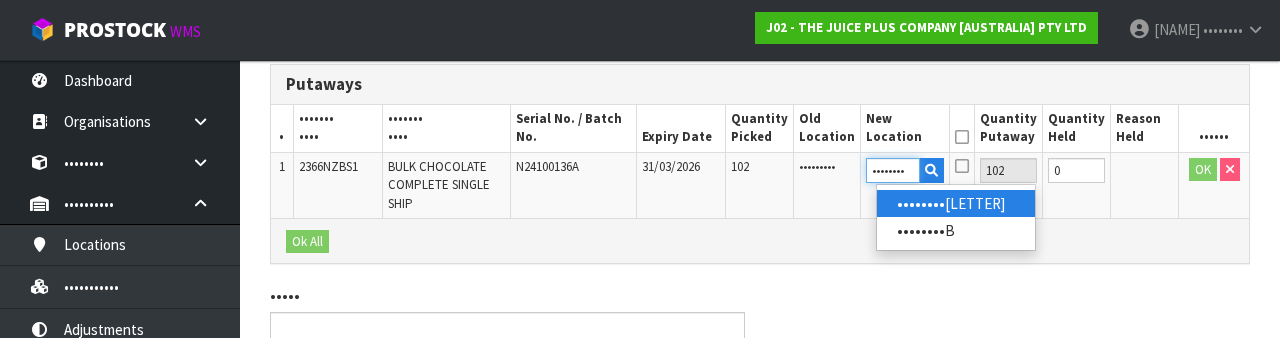 type on "••••••••" 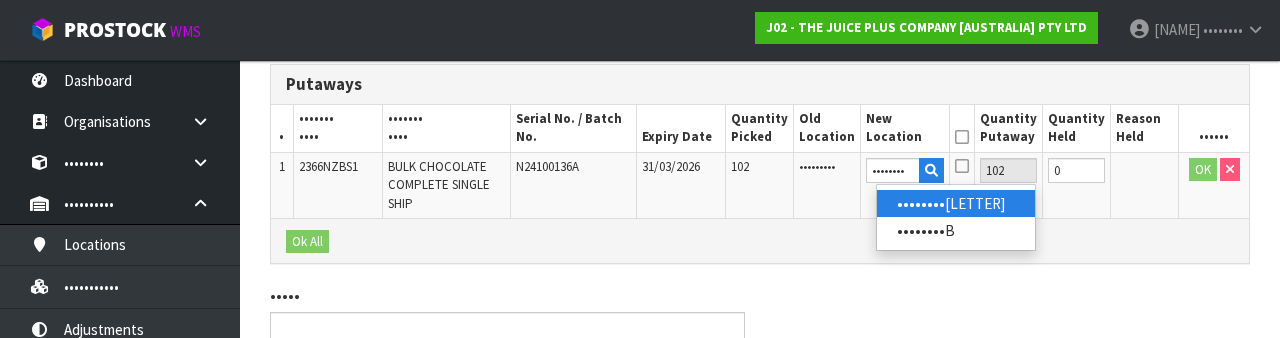 click on "36-41-3- A" at bounding box center [956, 203] 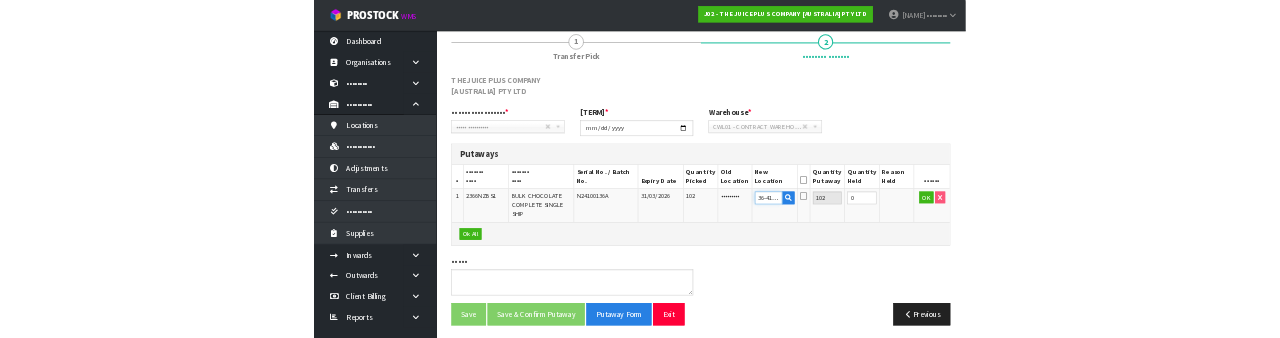 scroll, scrollTop: 444, scrollLeft: 0, axis: vertical 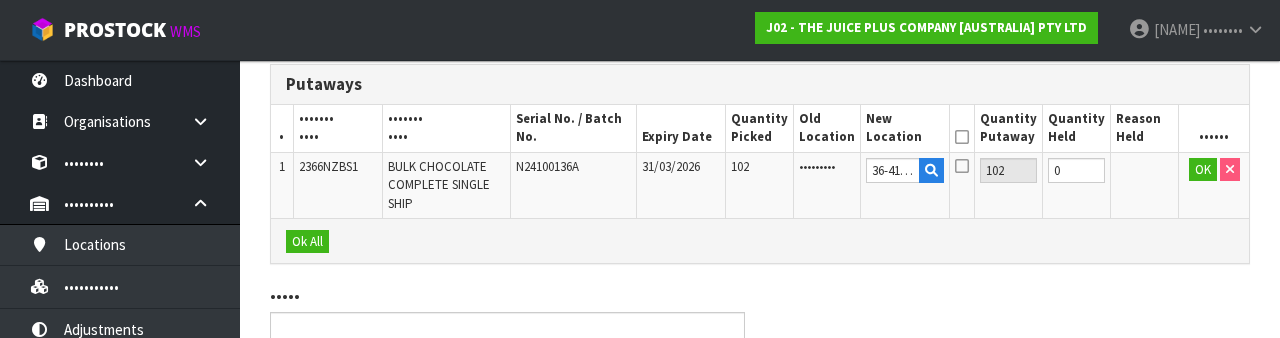 click at bounding box center [962, 166] 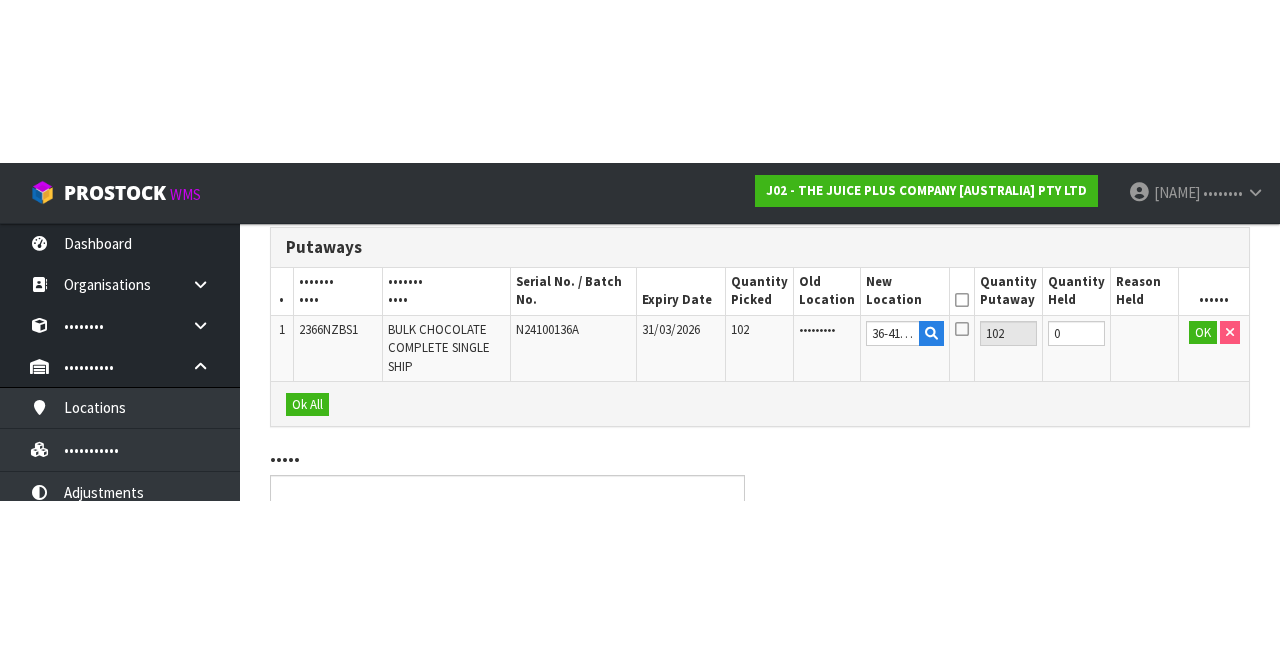 scroll, scrollTop: 238, scrollLeft: 0, axis: vertical 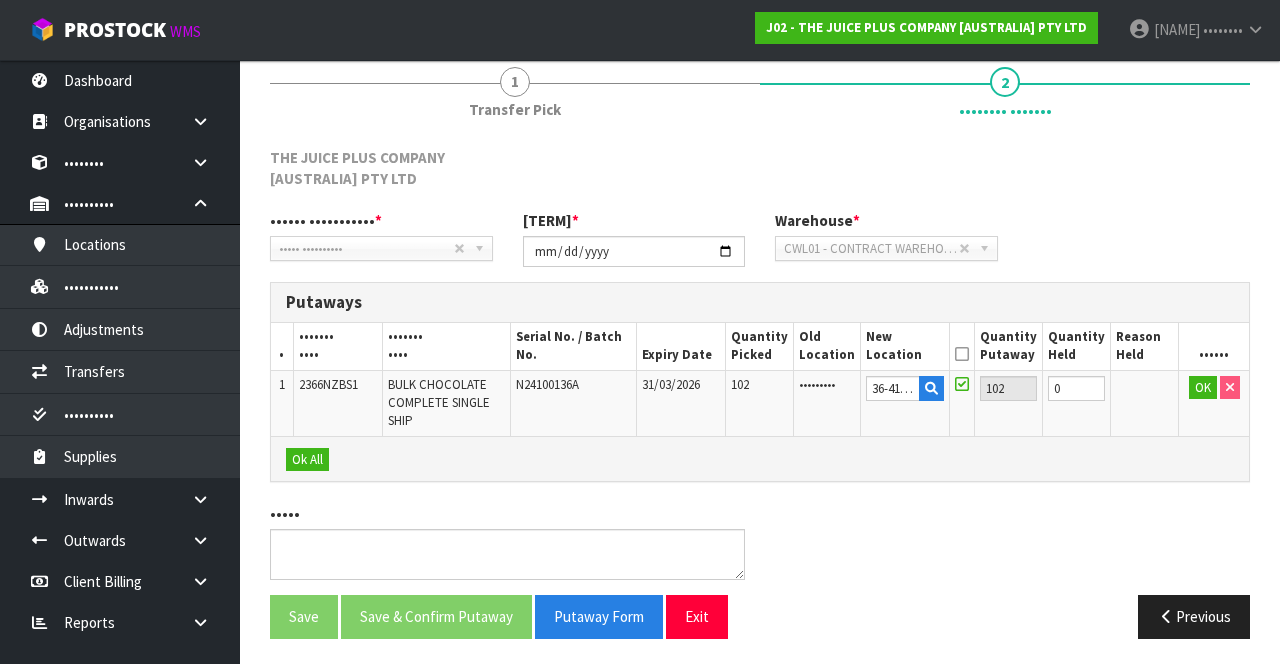 click at bounding box center (962, 354) 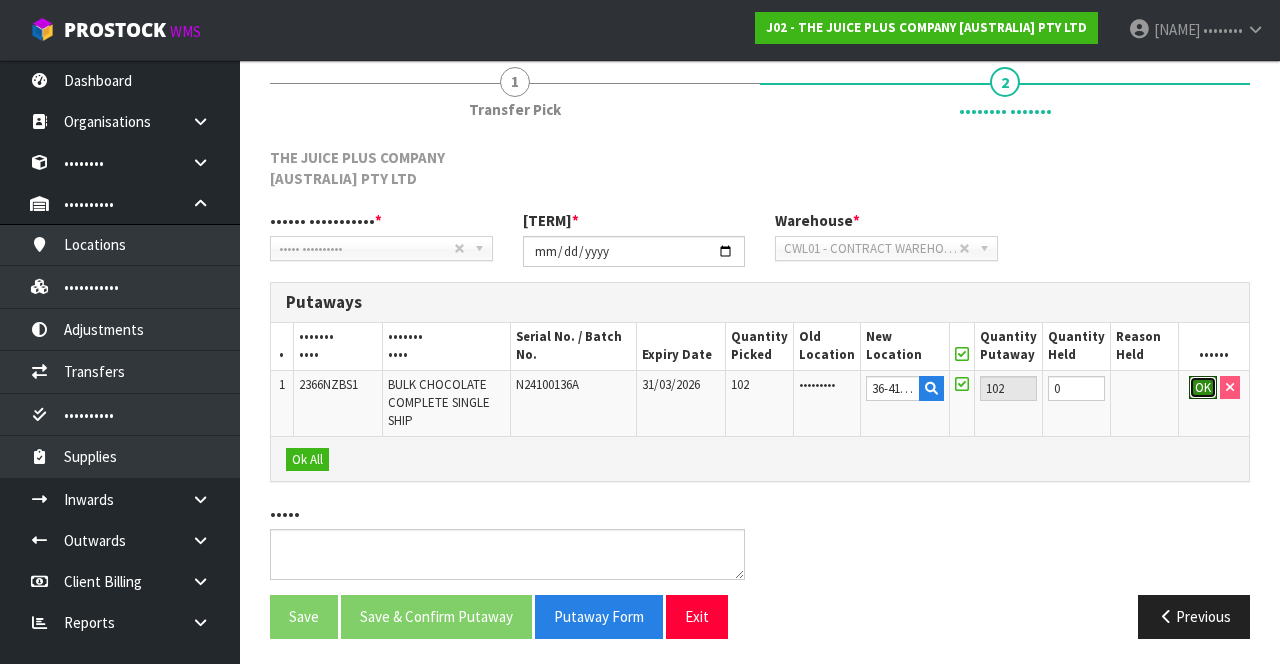 click on "OK" at bounding box center (1203, 388) 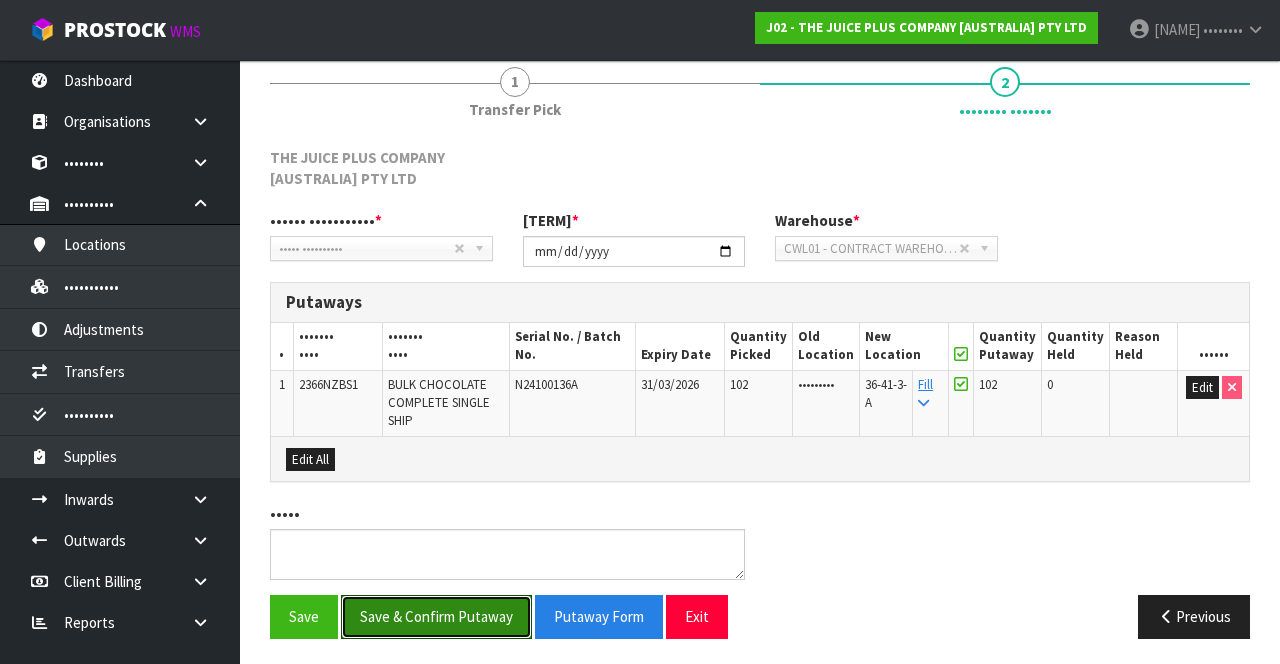 click on "Save & Confirm Putaway" at bounding box center [436, 616] 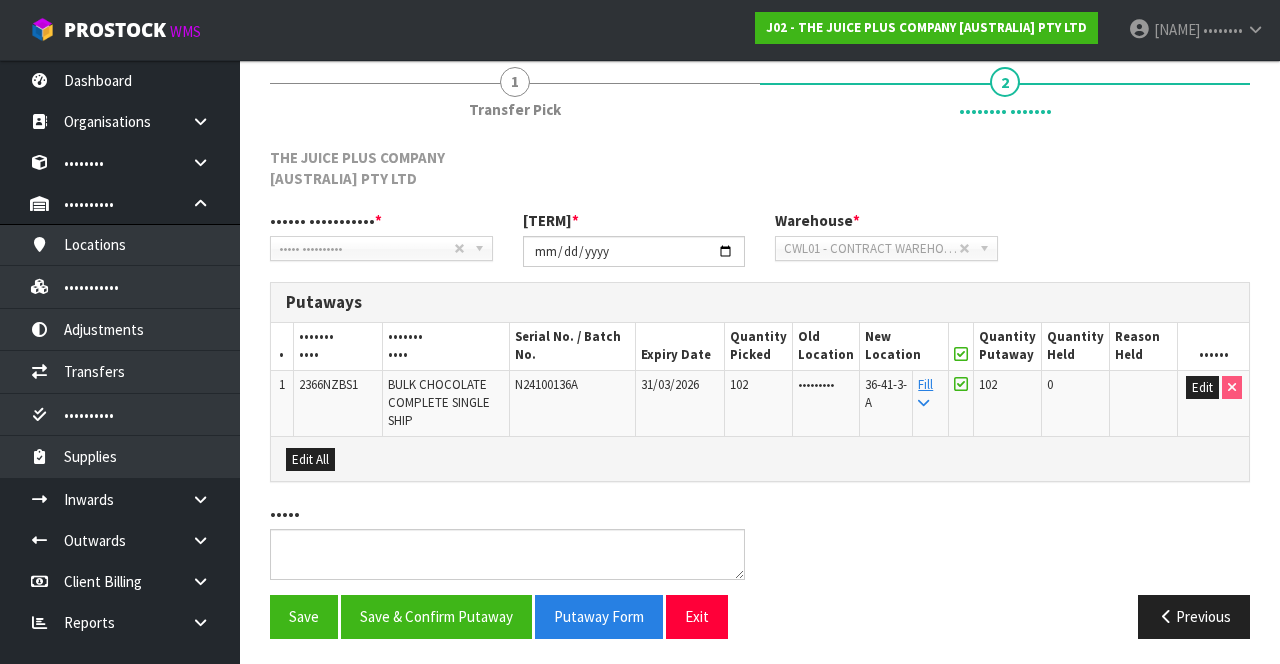 scroll, scrollTop: 0, scrollLeft: 0, axis: both 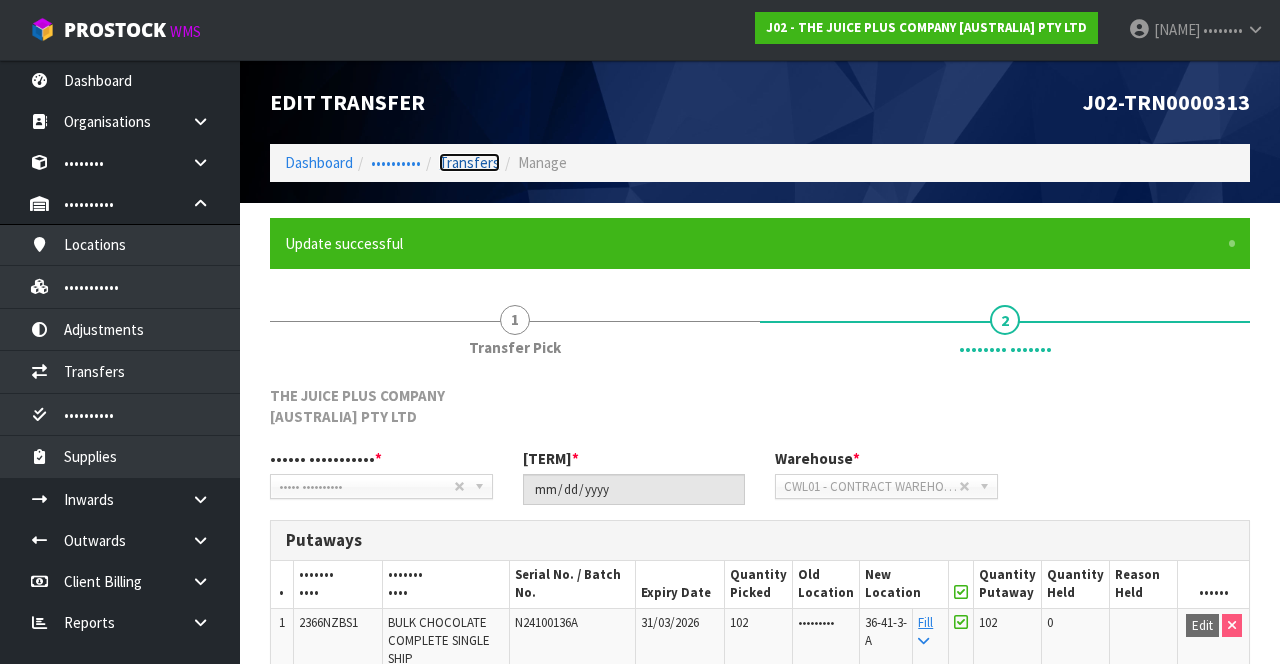 click on "Transfers" at bounding box center [469, 162] 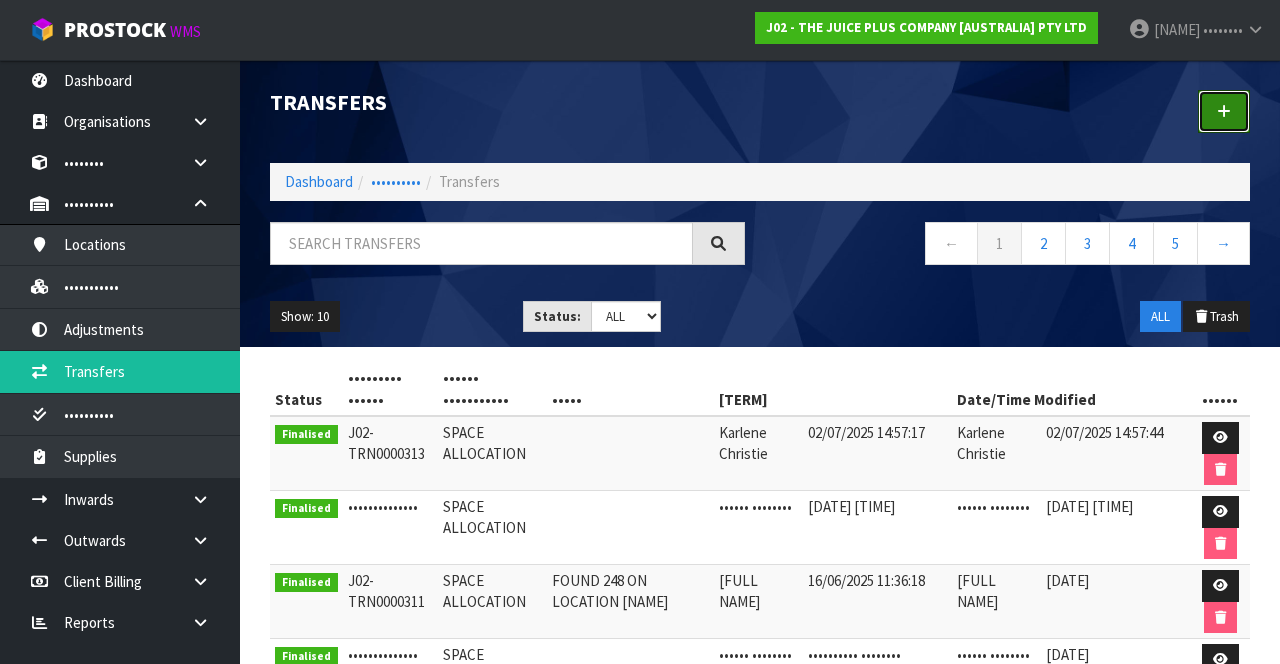click at bounding box center [1224, 111] 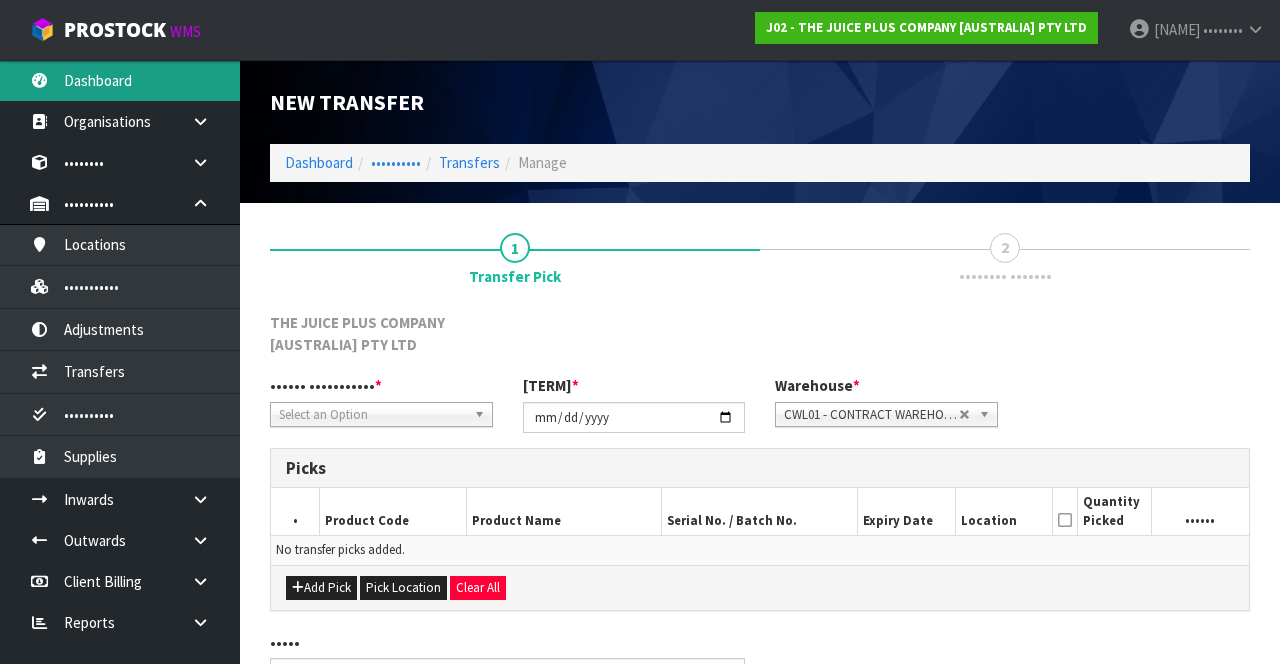 click on "Dashboard" at bounding box center [120, 80] 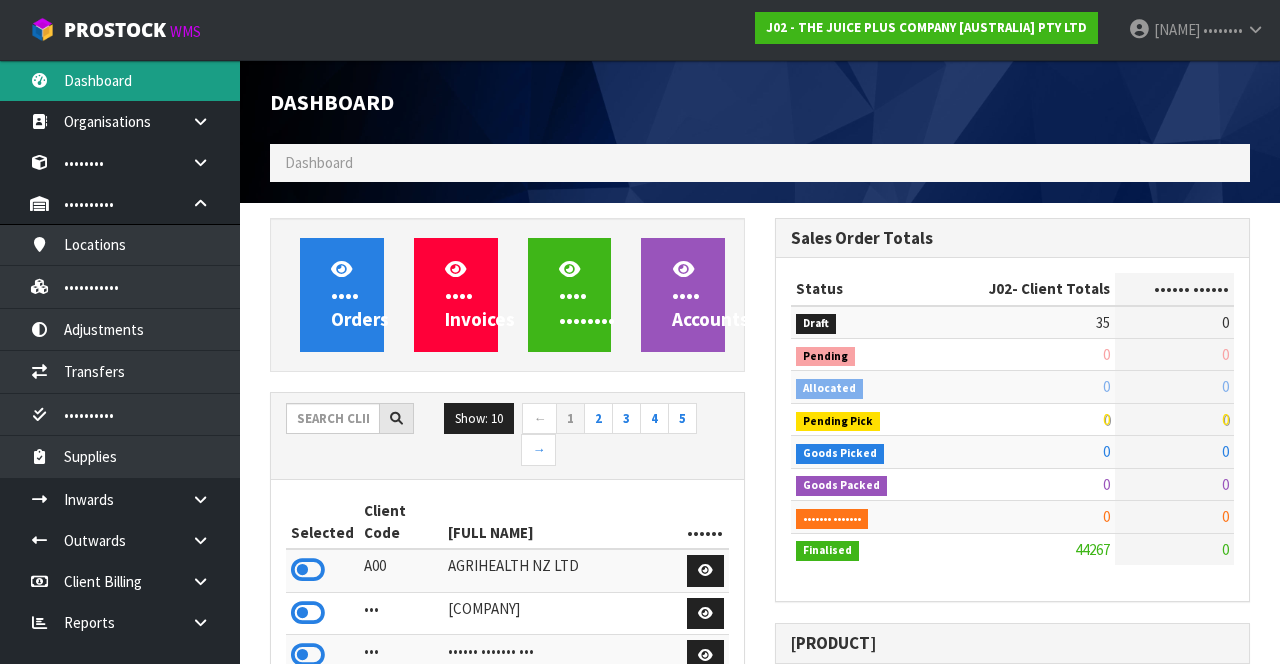 scroll, scrollTop: 998429, scrollLeft: 999494, axis: both 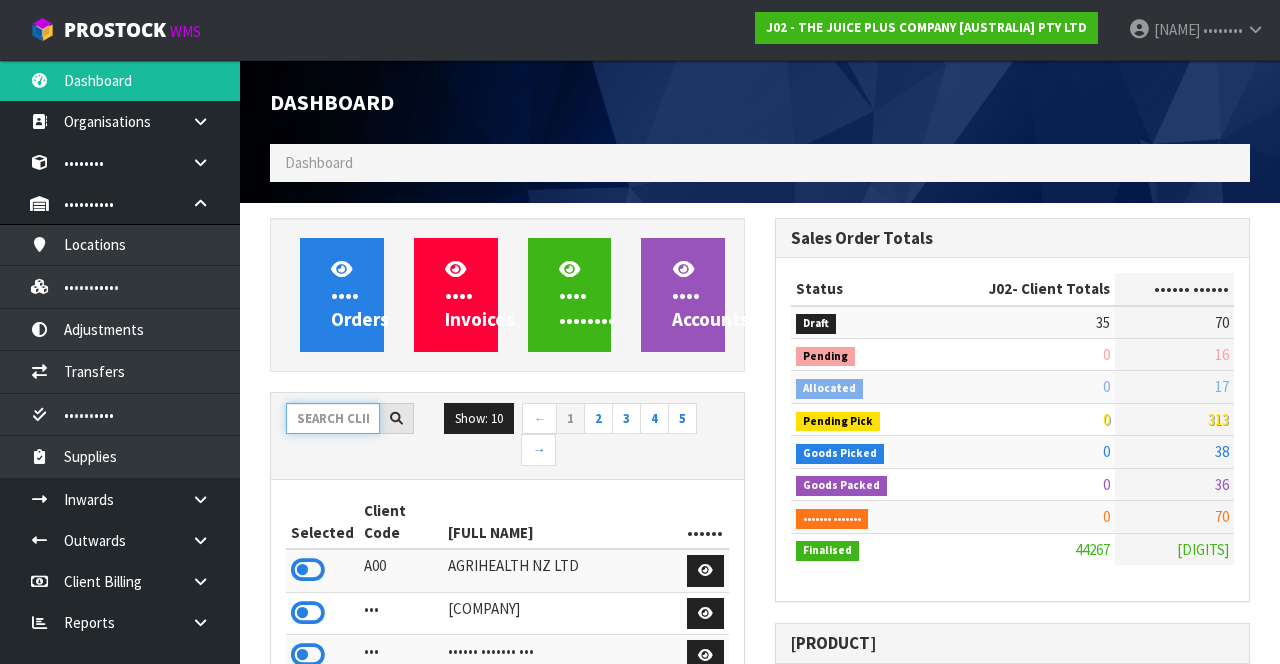 click at bounding box center [333, 418] 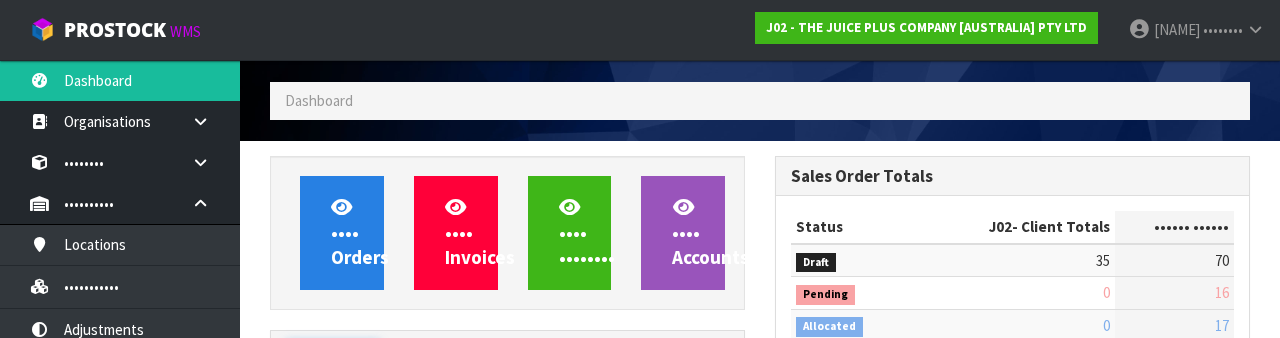 scroll, scrollTop: 235, scrollLeft: 0, axis: vertical 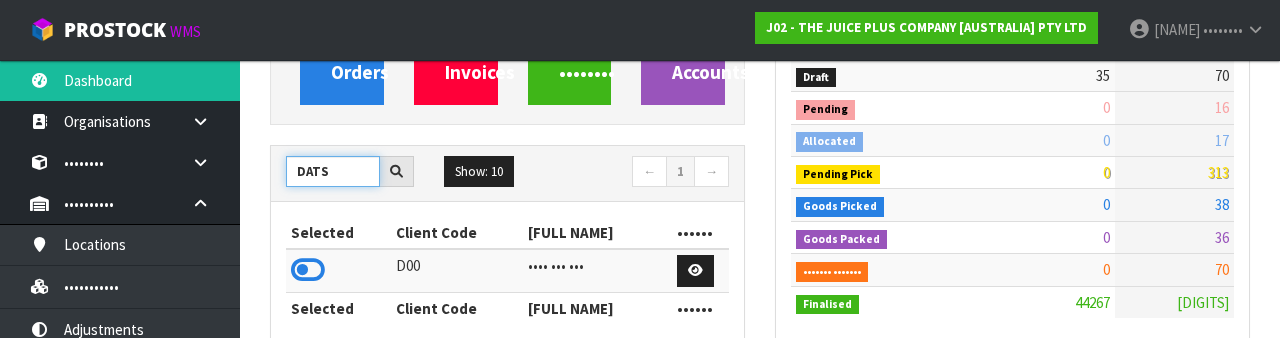 type on "DATS" 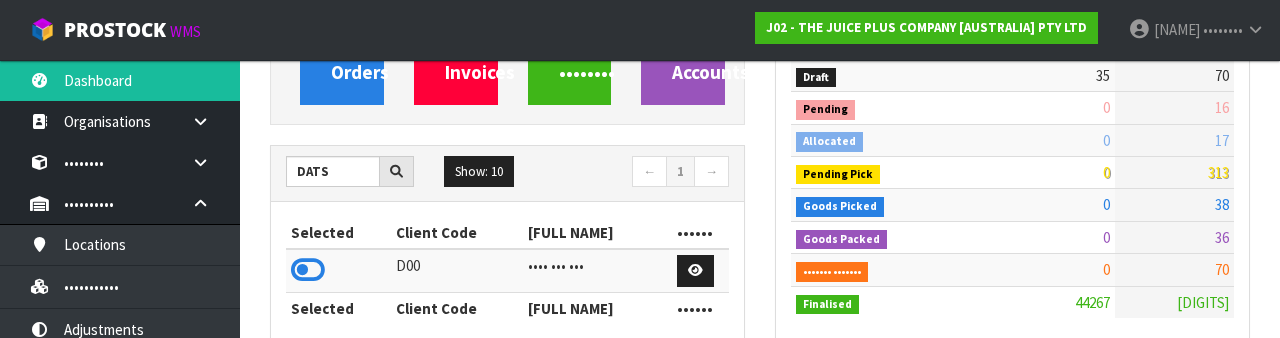 click at bounding box center (308, 270) 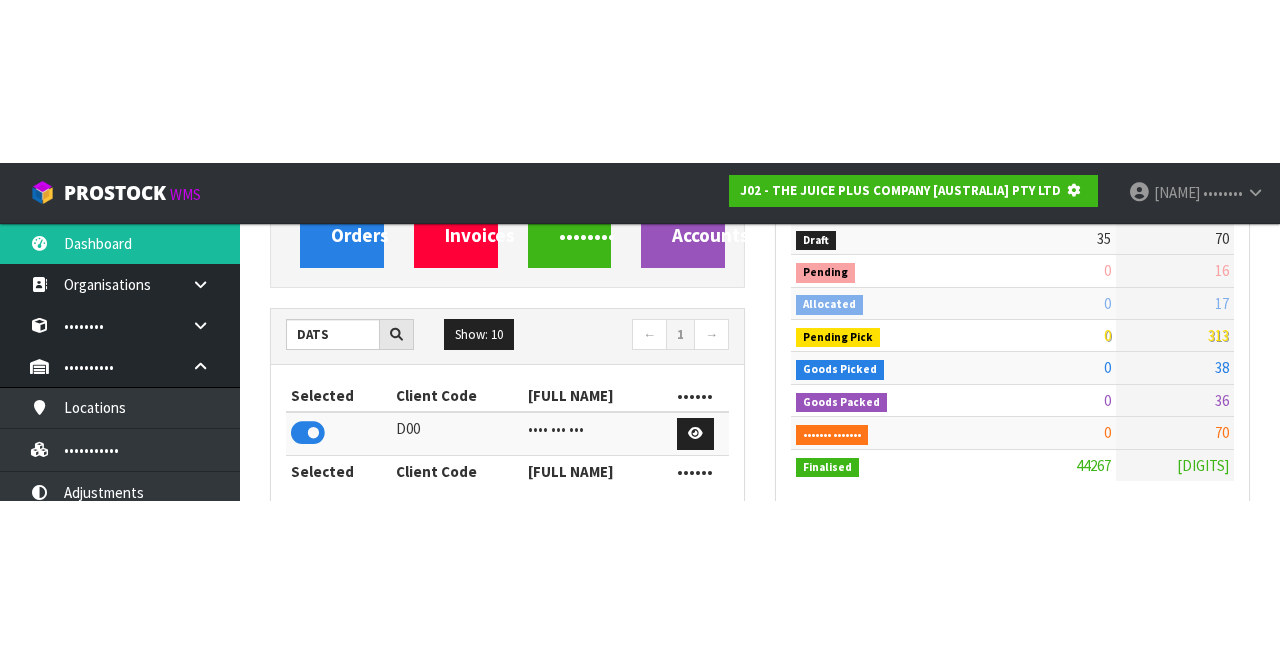 scroll, scrollTop: 247, scrollLeft: 0, axis: vertical 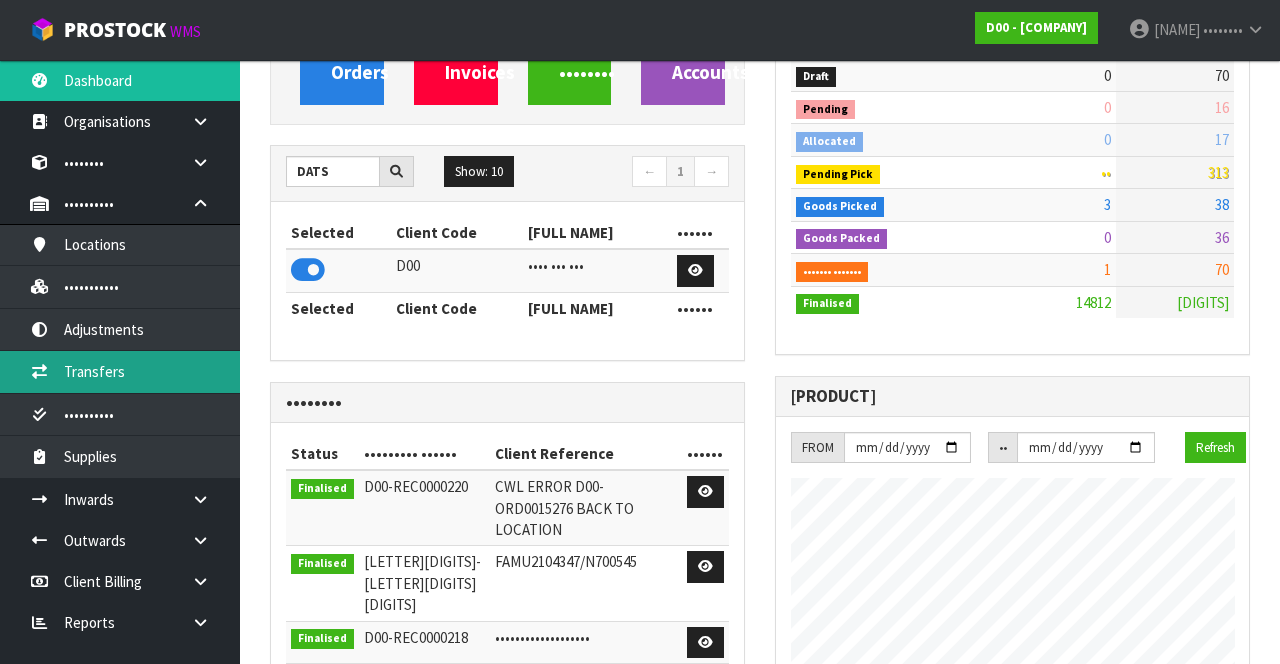 click on "Transfers" at bounding box center (120, 371) 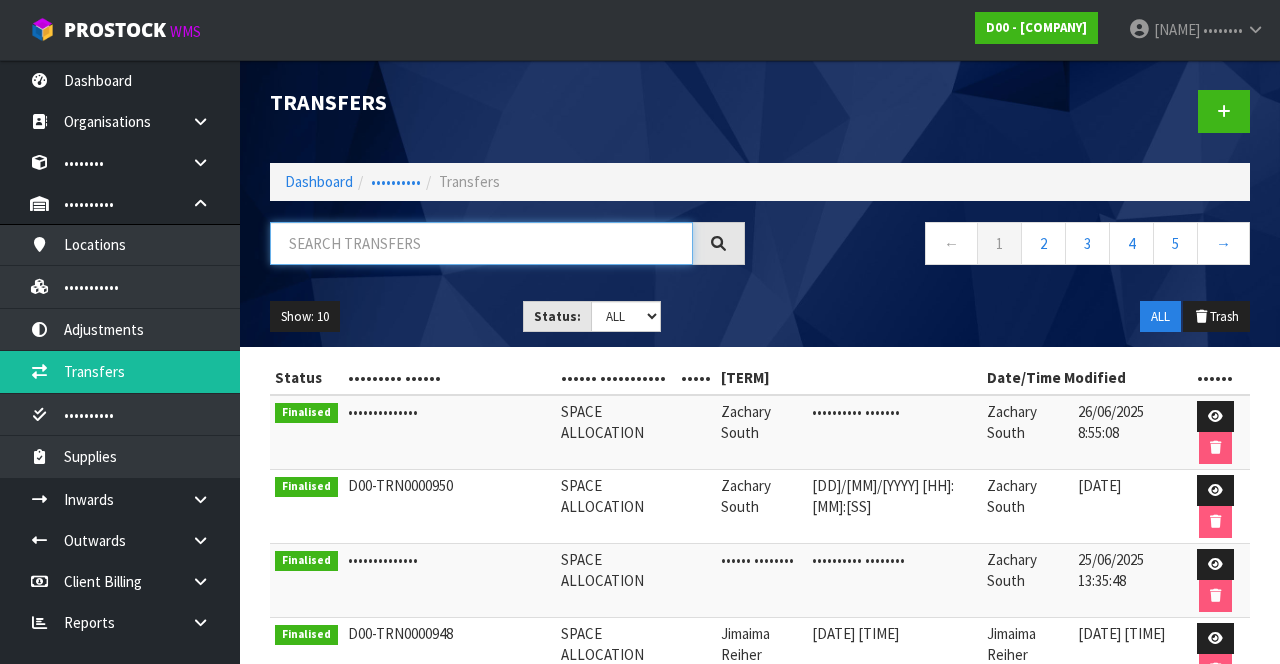click at bounding box center [481, 243] 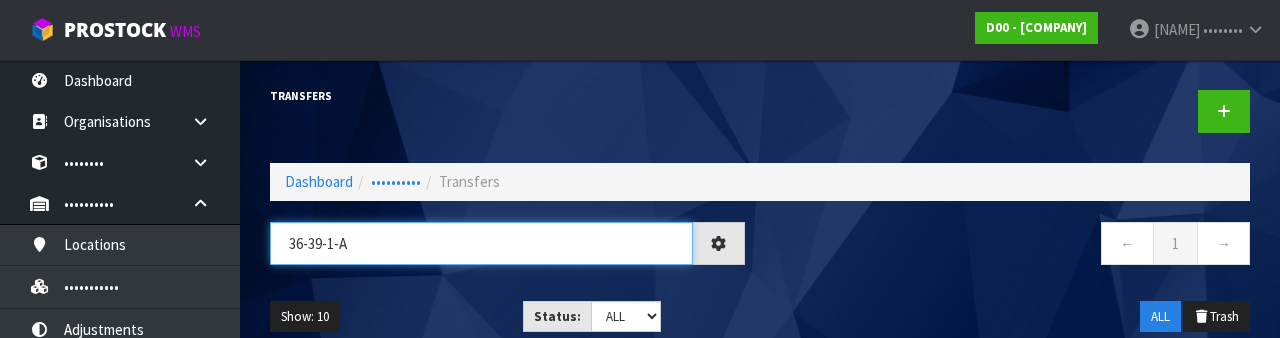 type on "36-39-1-A" 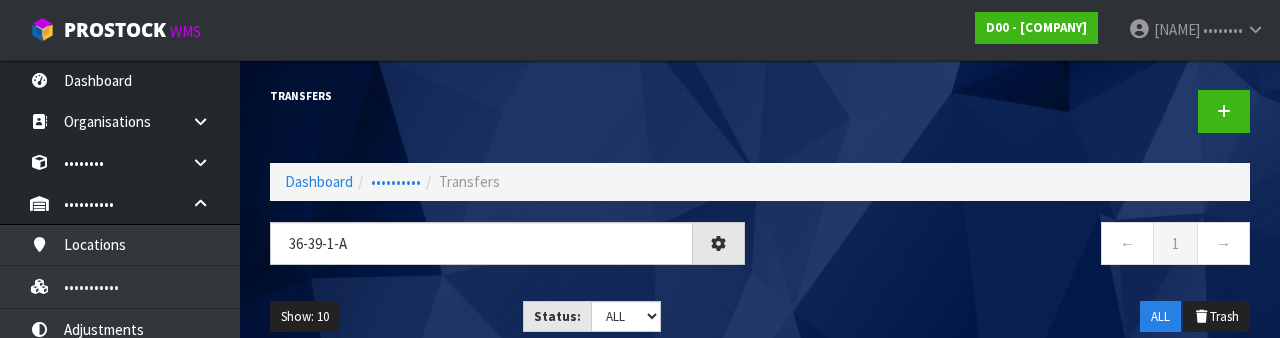 click on "•
•
•" at bounding box center (1012, 254) 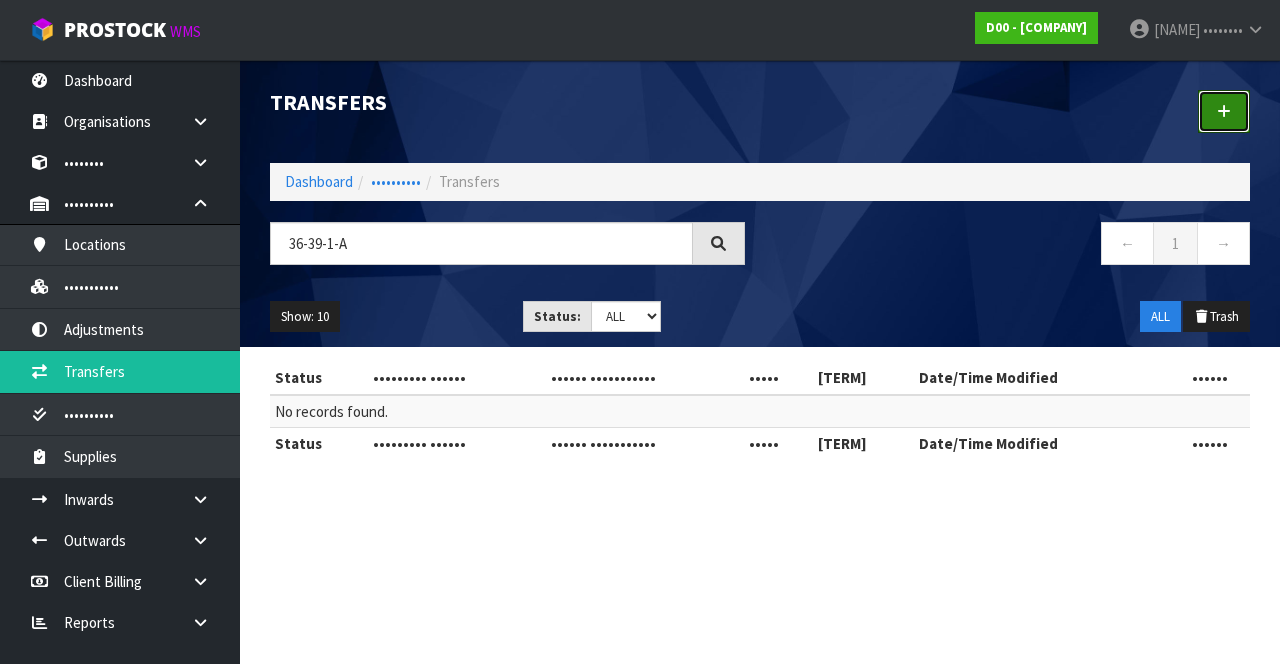 click at bounding box center (1224, 111) 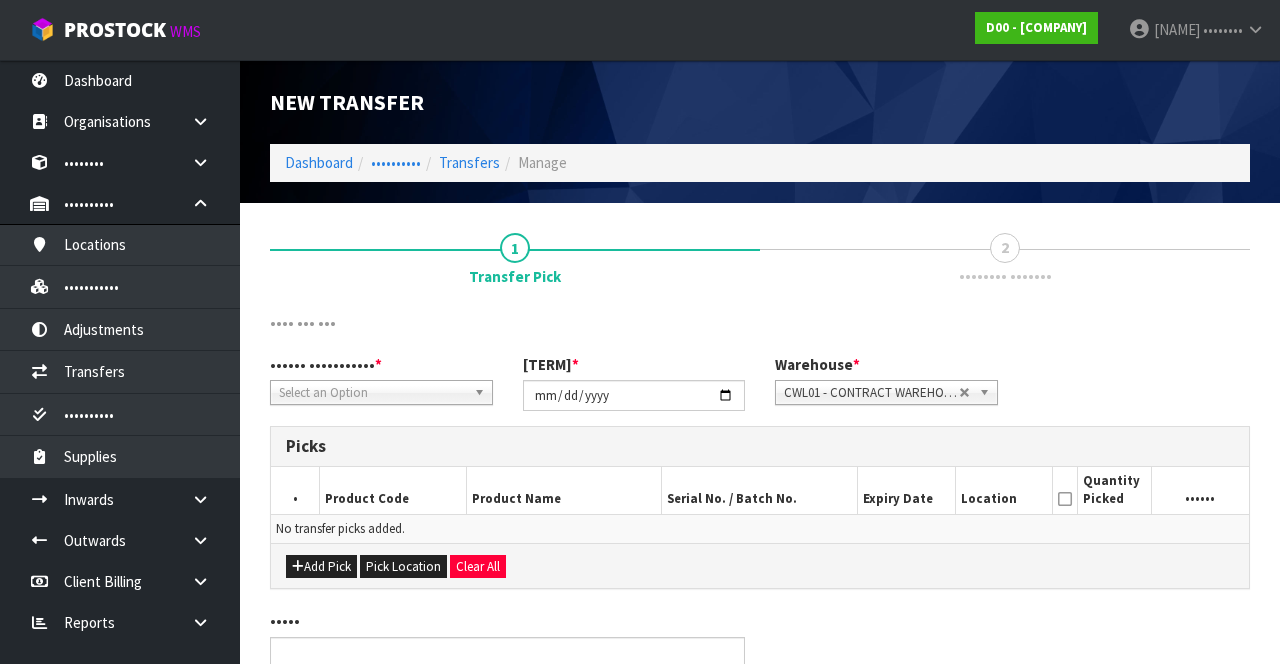 click on "New Transfer" at bounding box center [760, 102] 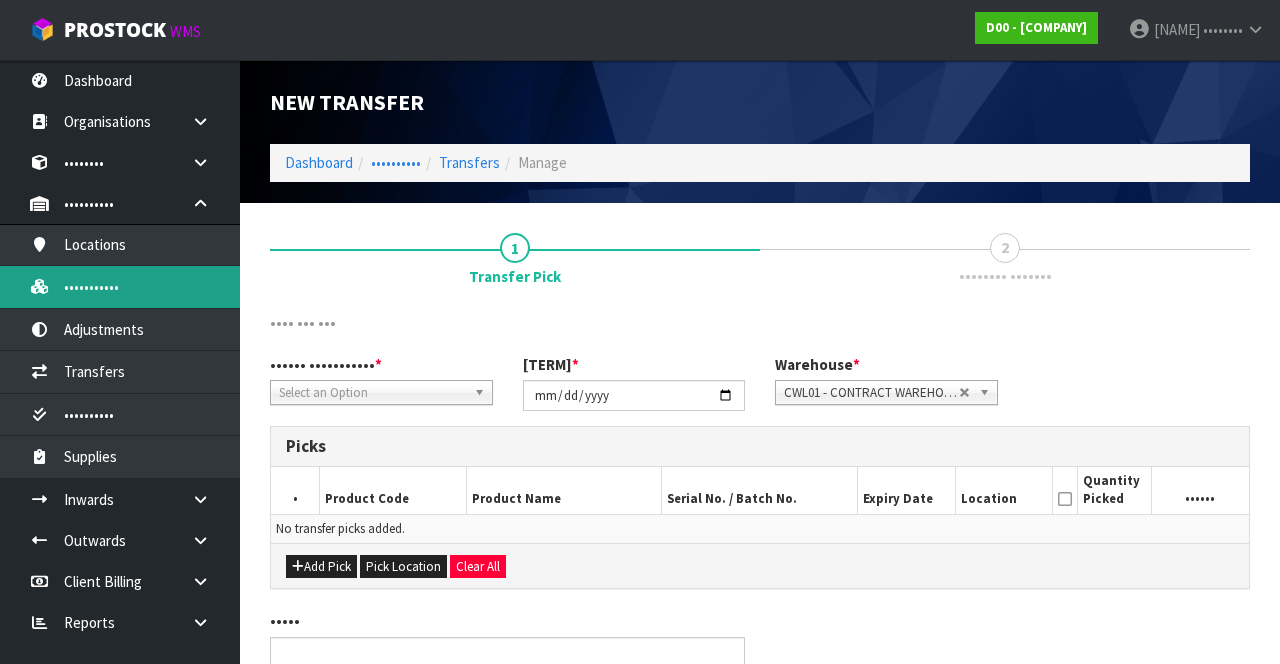 click on "•••••••••••" at bounding box center [120, 286] 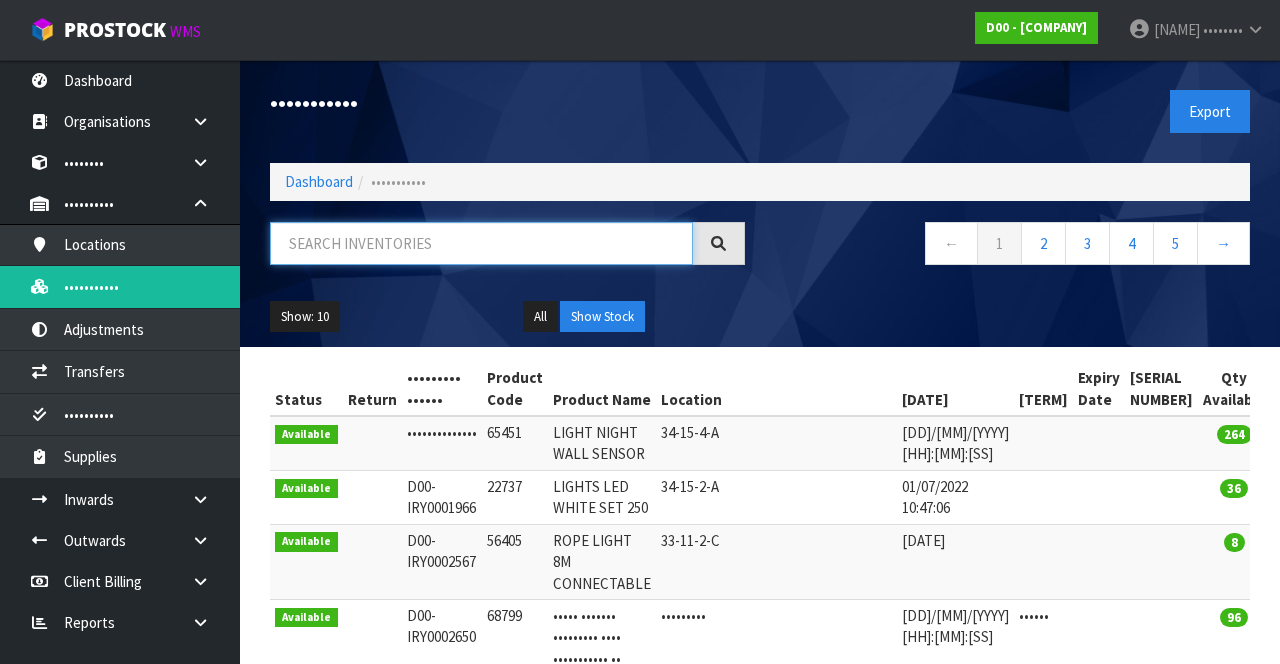 click at bounding box center [481, 243] 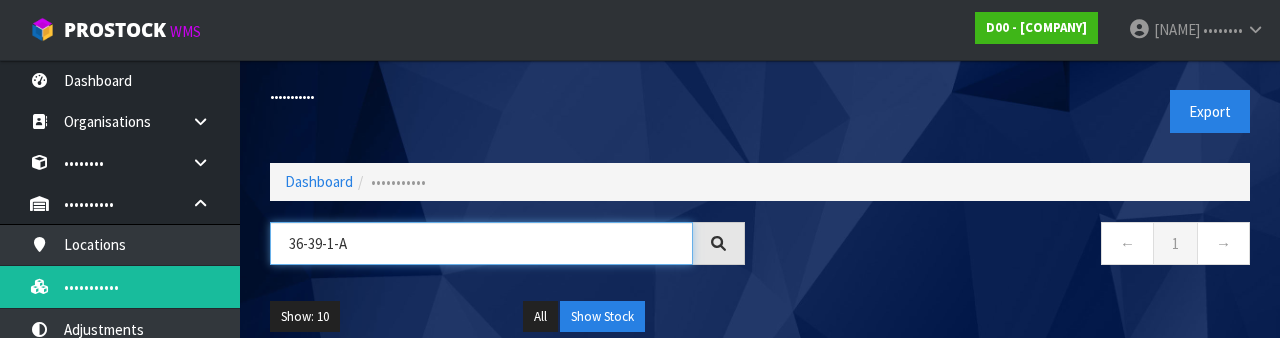 type on "36-39-1-A" 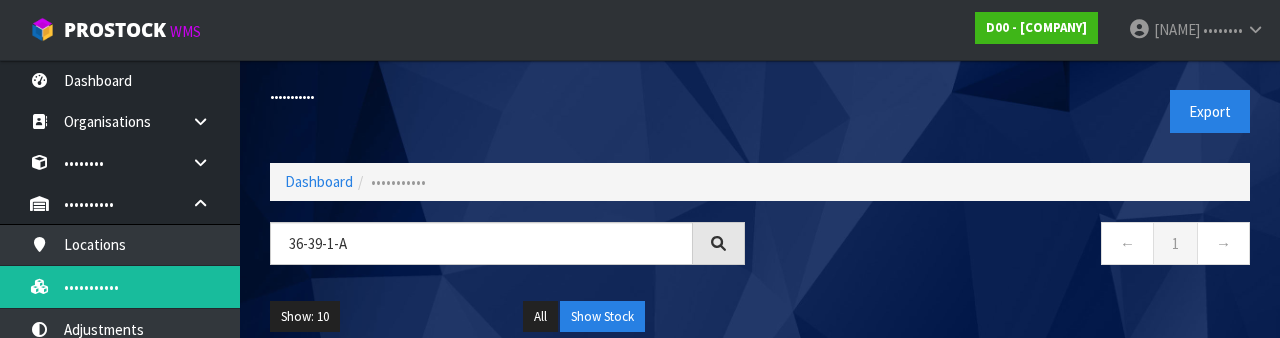 click on "•
•
•" at bounding box center (1012, 246) 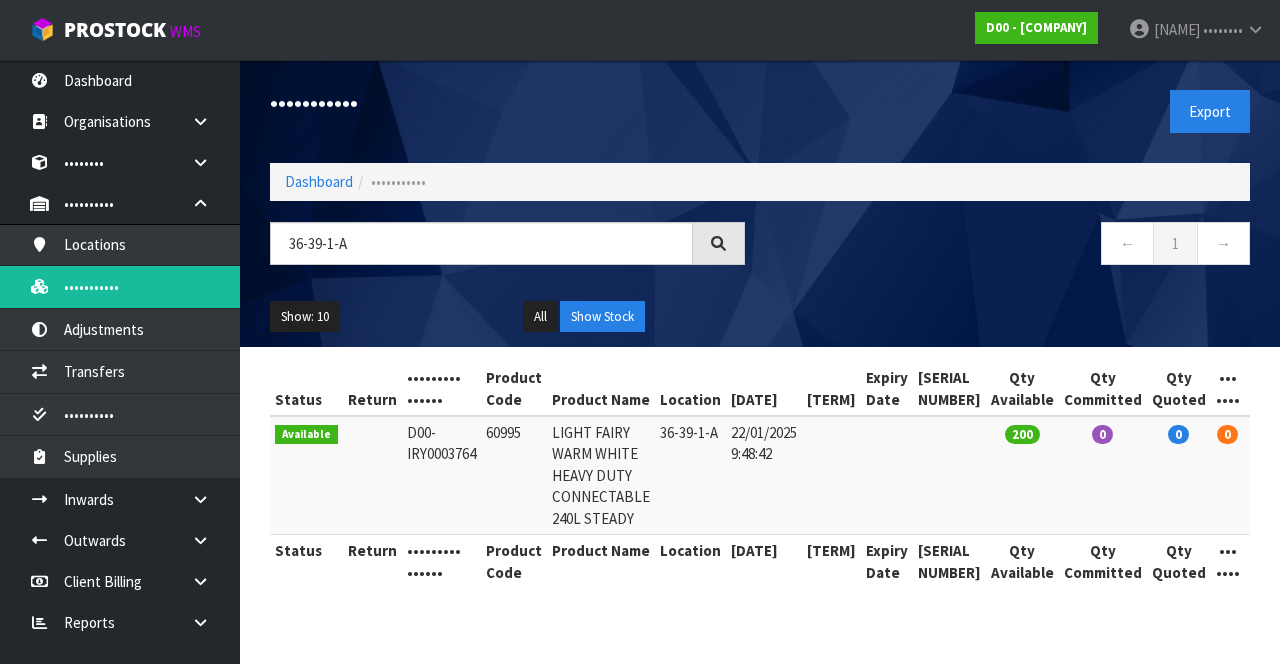copy on "60995" 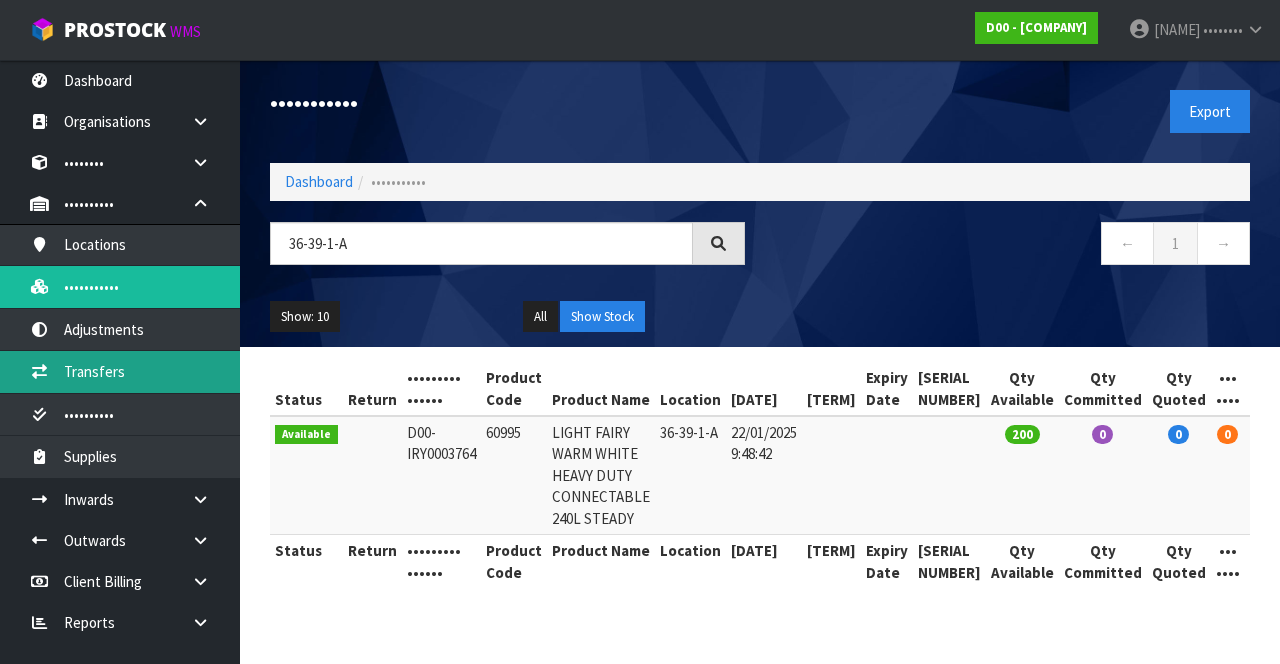 click on "Transfers" at bounding box center [120, 371] 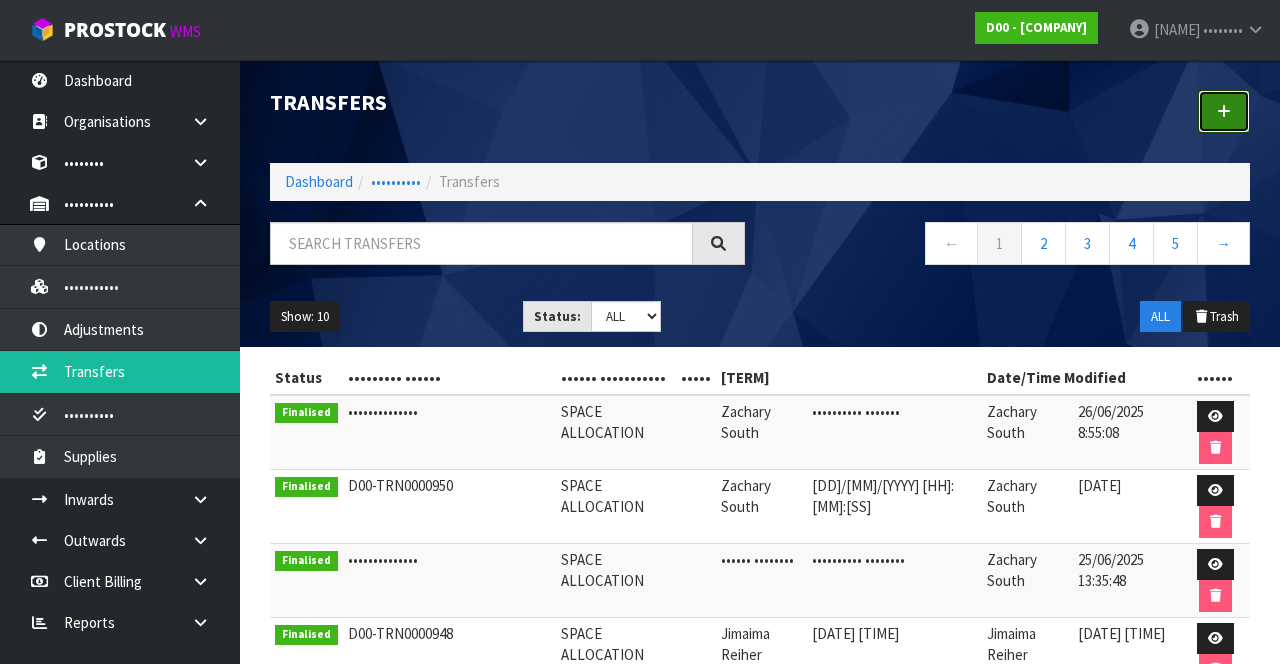click at bounding box center [1224, 111] 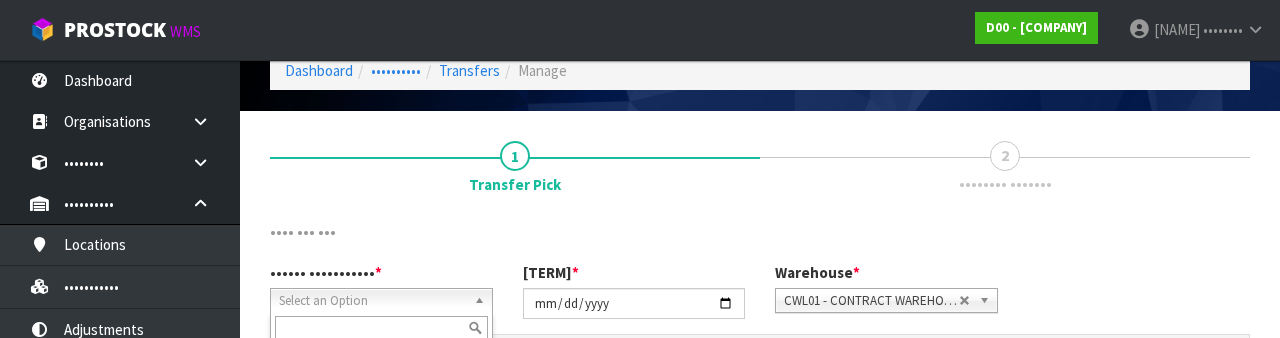 scroll, scrollTop: 239, scrollLeft: 0, axis: vertical 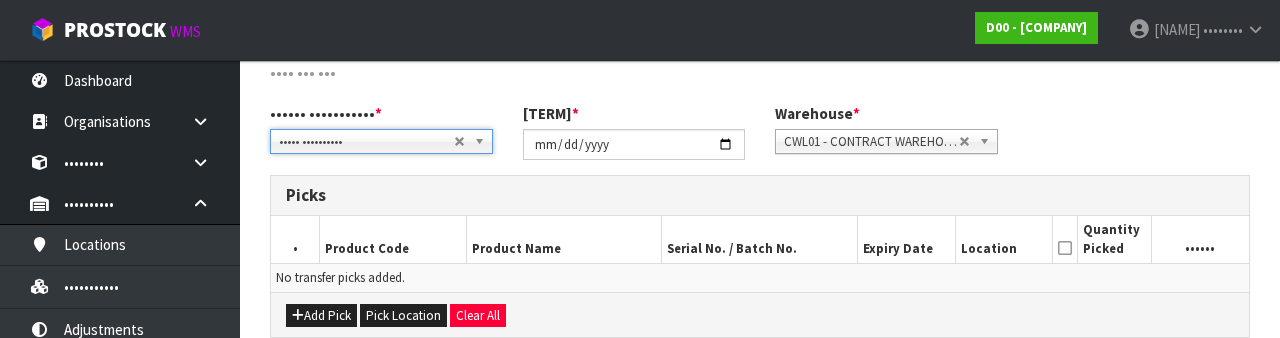 click on "Picks" at bounding box center (760, 195) 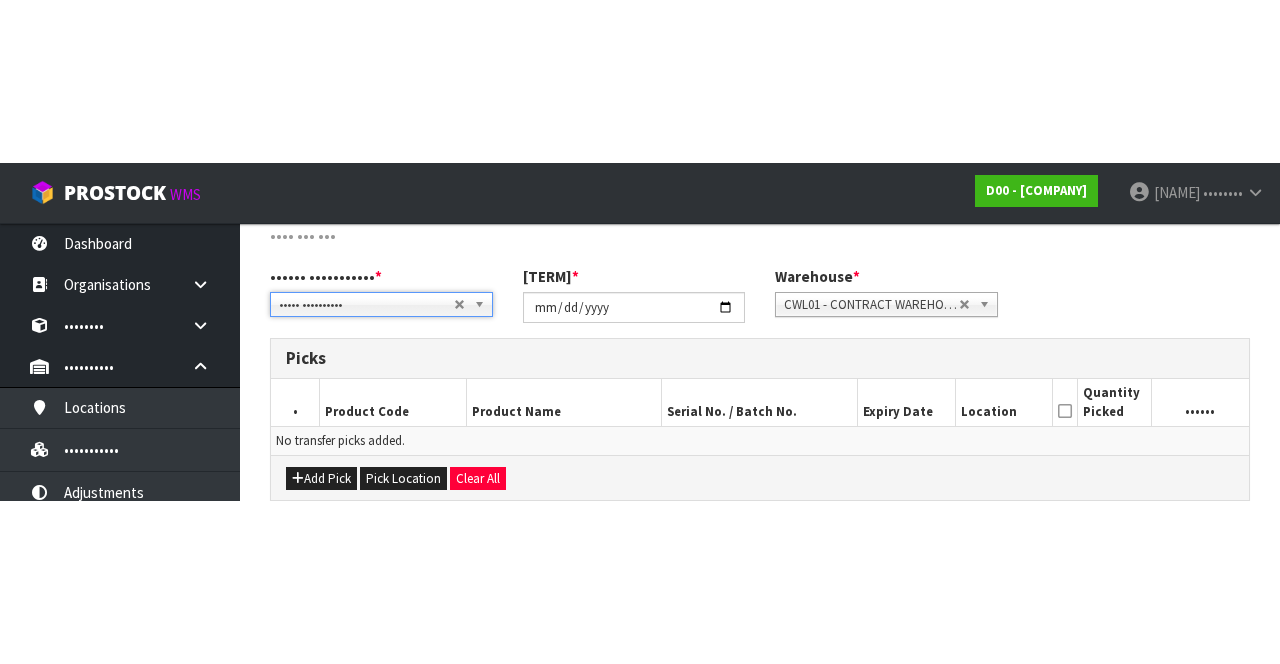 scroll, scrollTop: 108, scrollLeft: 0, axis: vertical 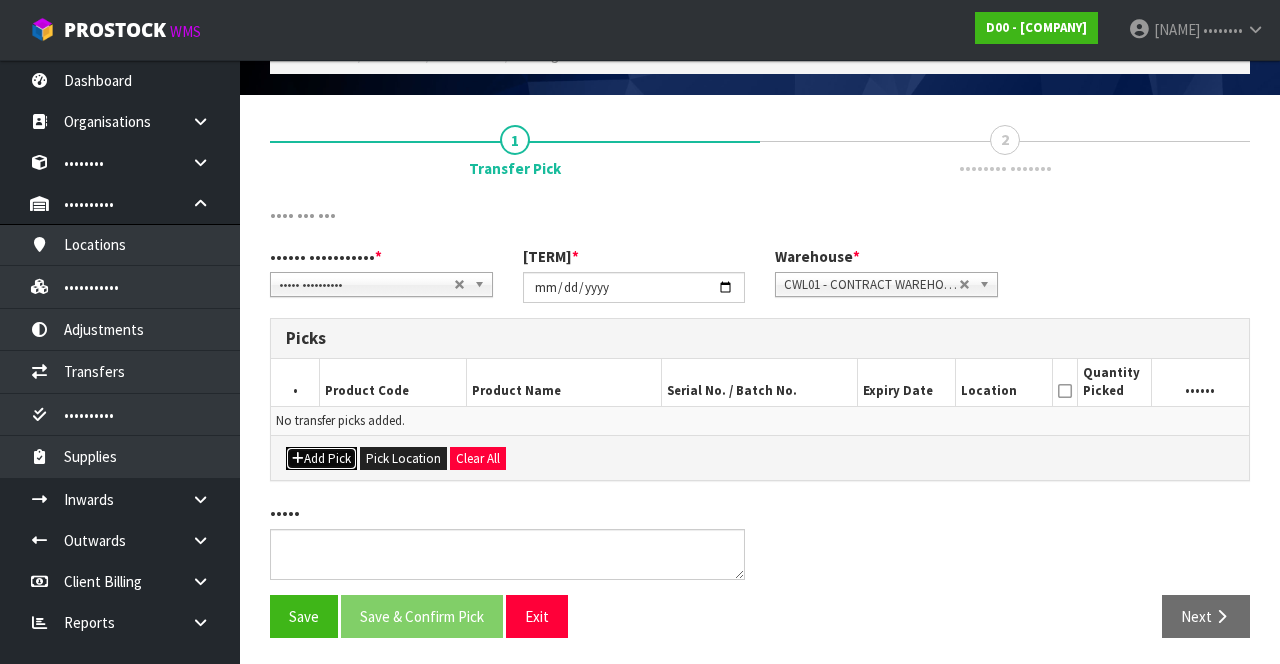 click on "Add Pick" at bounding box center [321, 459] 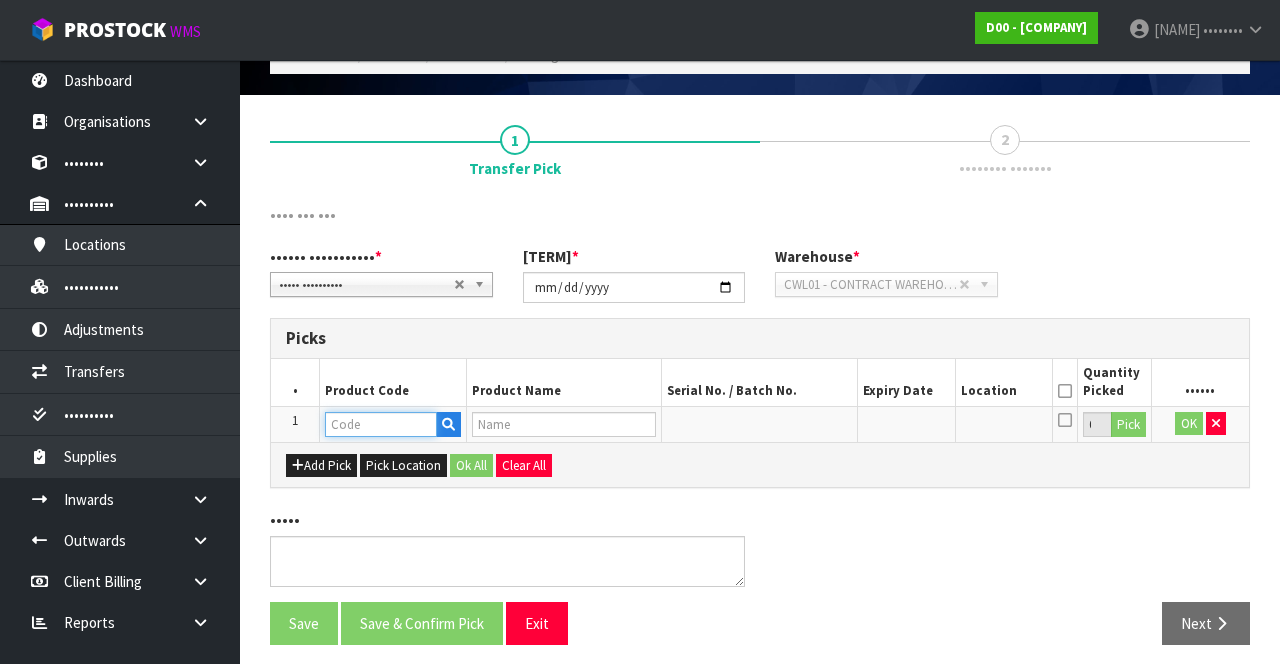 click at bounding box center [381, 424] 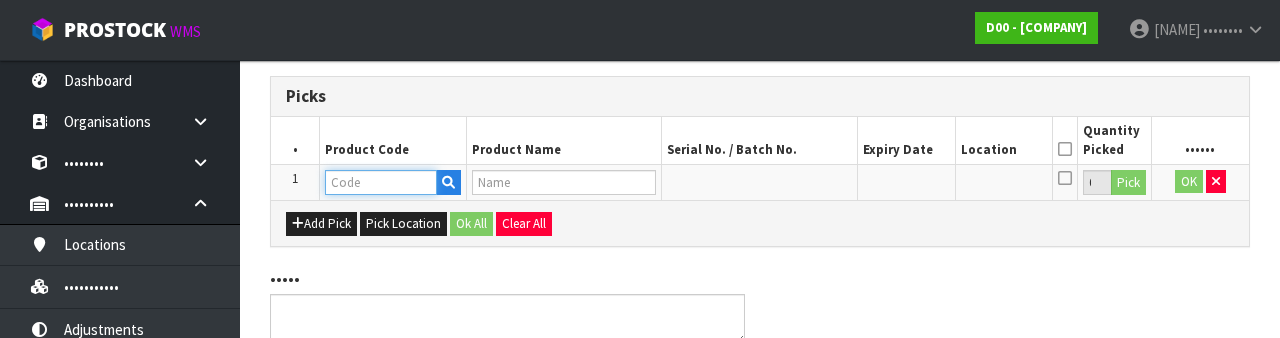 scroll, scrollTop: 350, scrollLeft: 0, axis: vertical 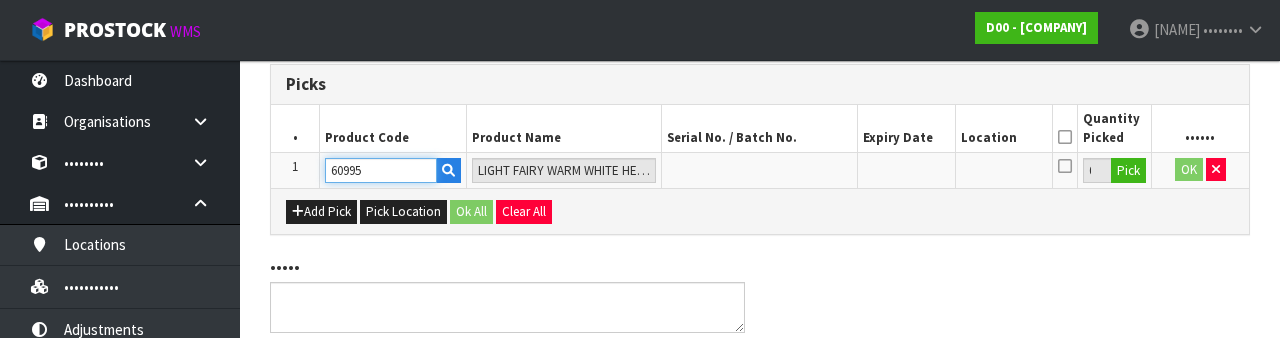 type on "60995" 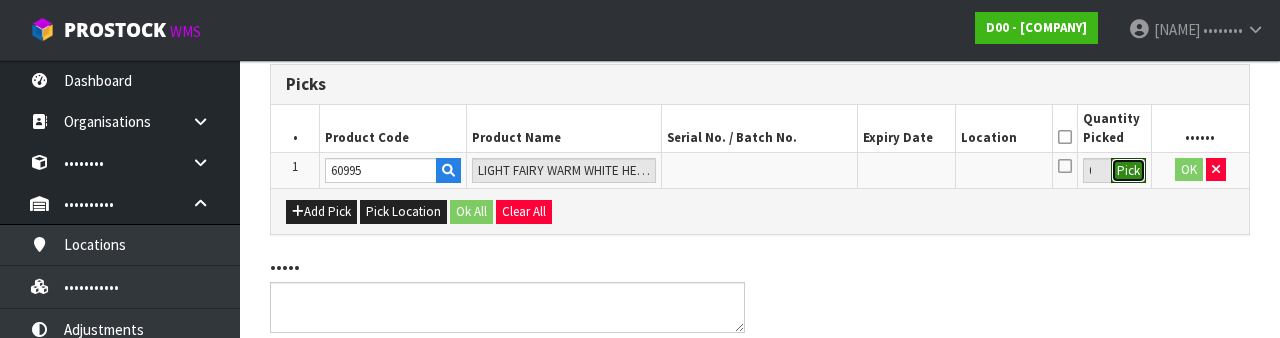 click on "Pick" at bounding box center (1128, 171) 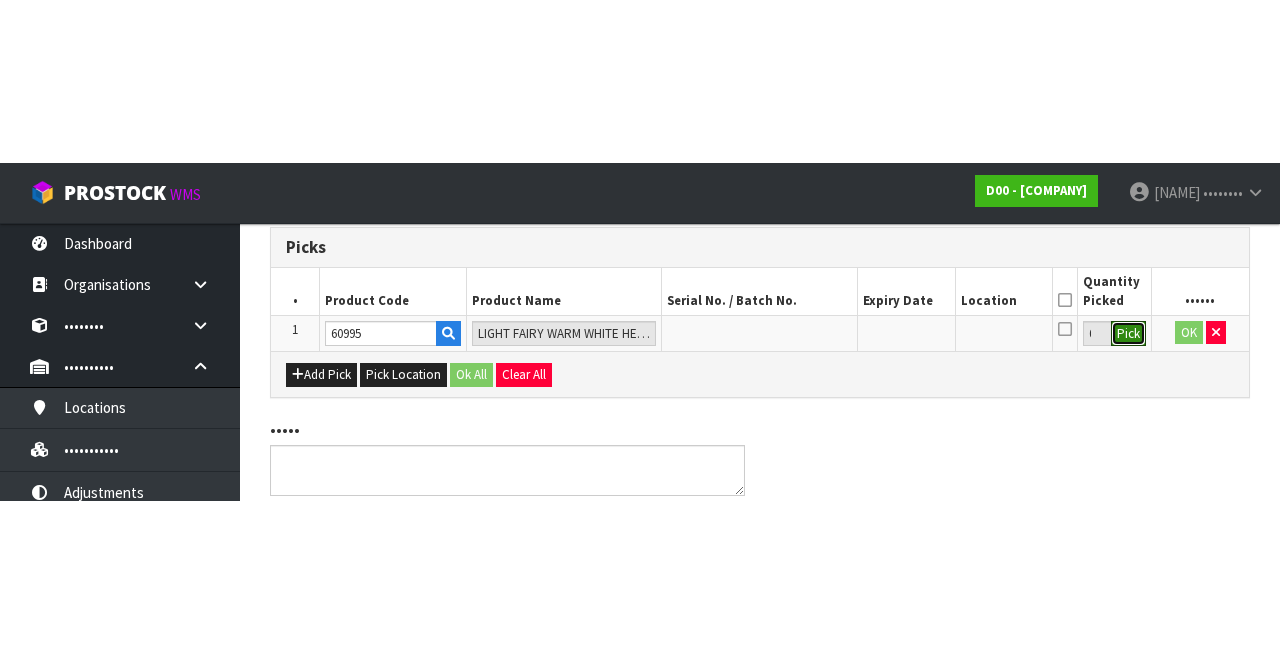 scroll, scrollTop: 114, scrollLeft: 0, axis: vertical 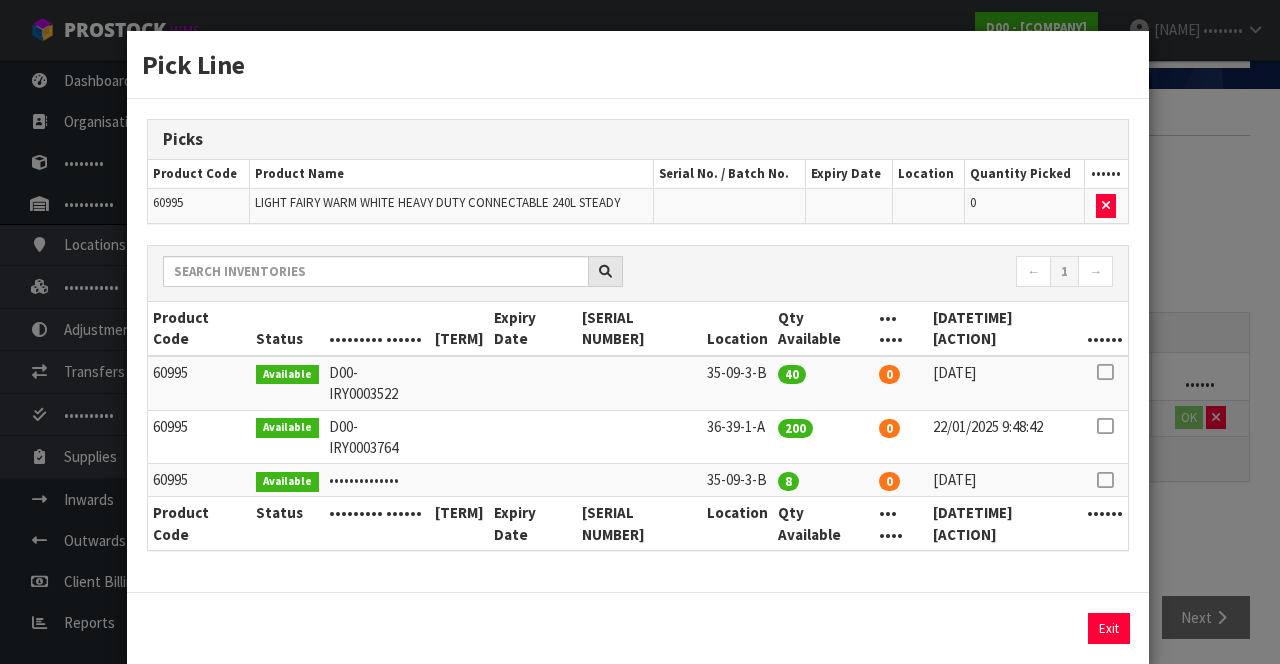 click at bounding box center (1105, 372) 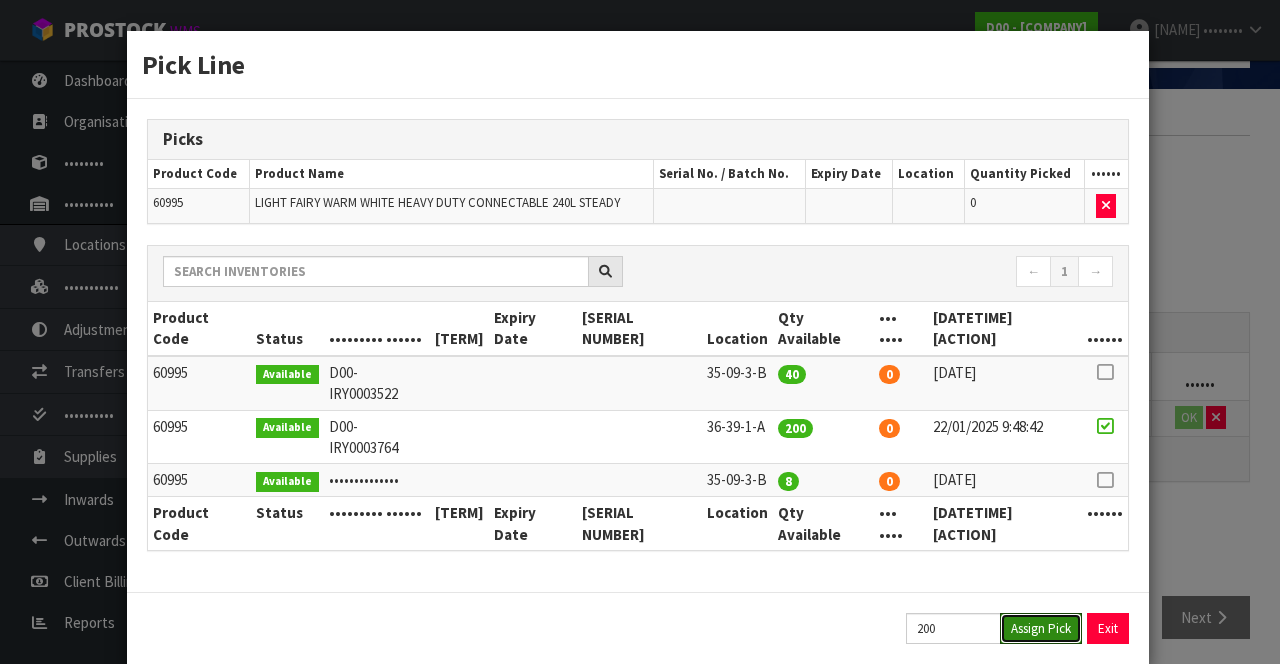 click on "Assign Pick" at bounding box center [1041, 628] 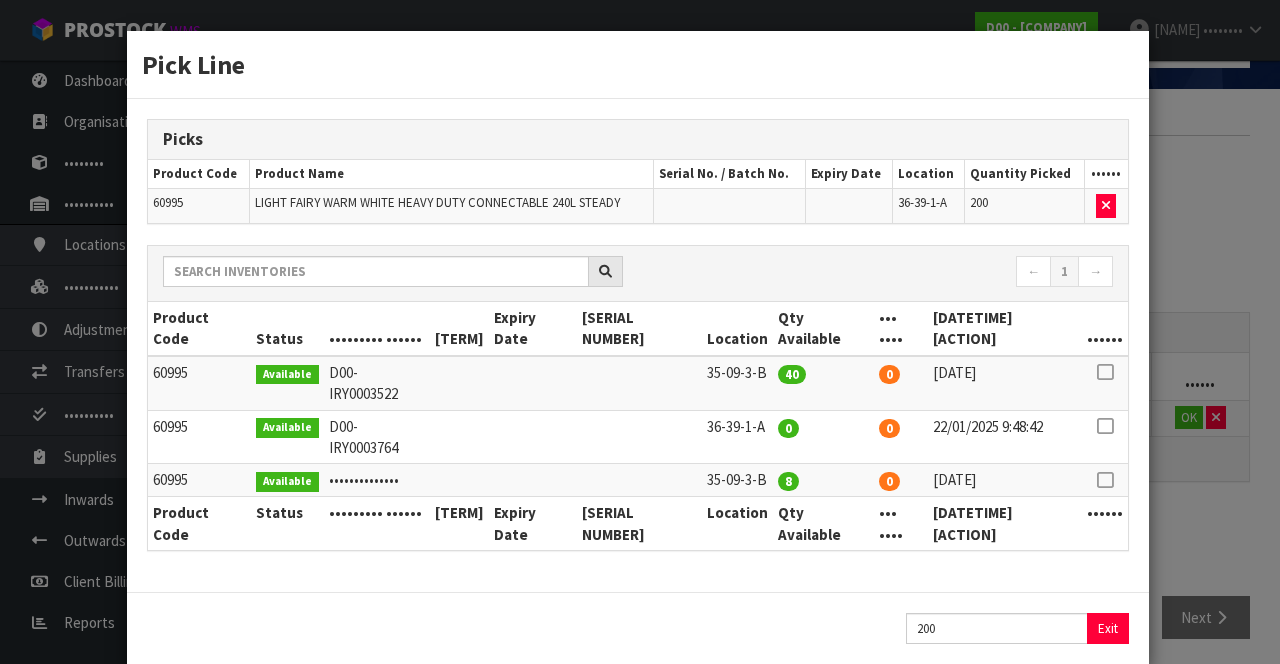 click on "[ACTION]
[ACTION]
[PRODUCT_CODE]
[PRODUCT_NAME]
[SERIAL_NO] / [BATCH_NO]
[EXPIRY_DATE]
[LOCATION]
[QUANTITY] [ACTION]
[PRODUCT_CODE]
[PRODUCT_NAME]
[LOCATION]
[QUANTITY]
[PRODUCT_CODE]
[STATUS]
[REFERENCE_NUMBER]
[BATCH_NUMBER]
[EXPIRY_DATE]
[SERIAL_NUMBER]
[LOCATION]
[QTY_AVAILABLE]
[QTY_HELD]
[DATETIME_ARRIVED]
[ACTION]
40" at bounding box center [640, 332] 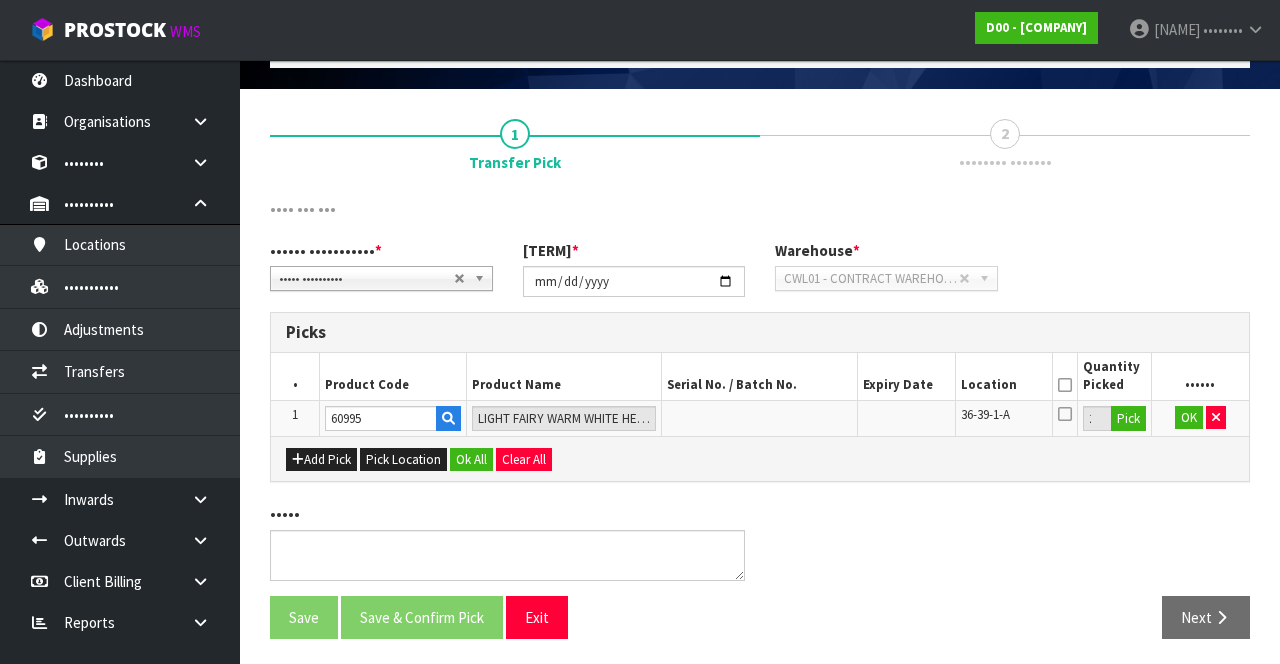 click at bounding box center (1065, 385) 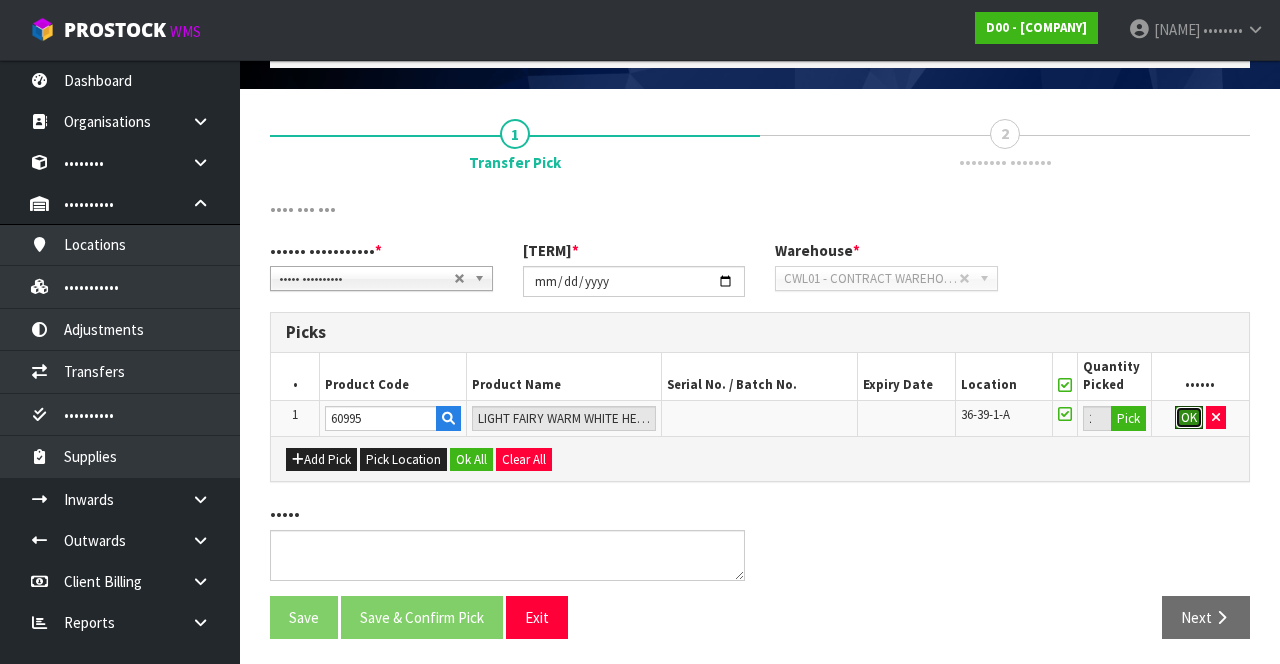 click on "OK" at bounding box center (1189, 418) 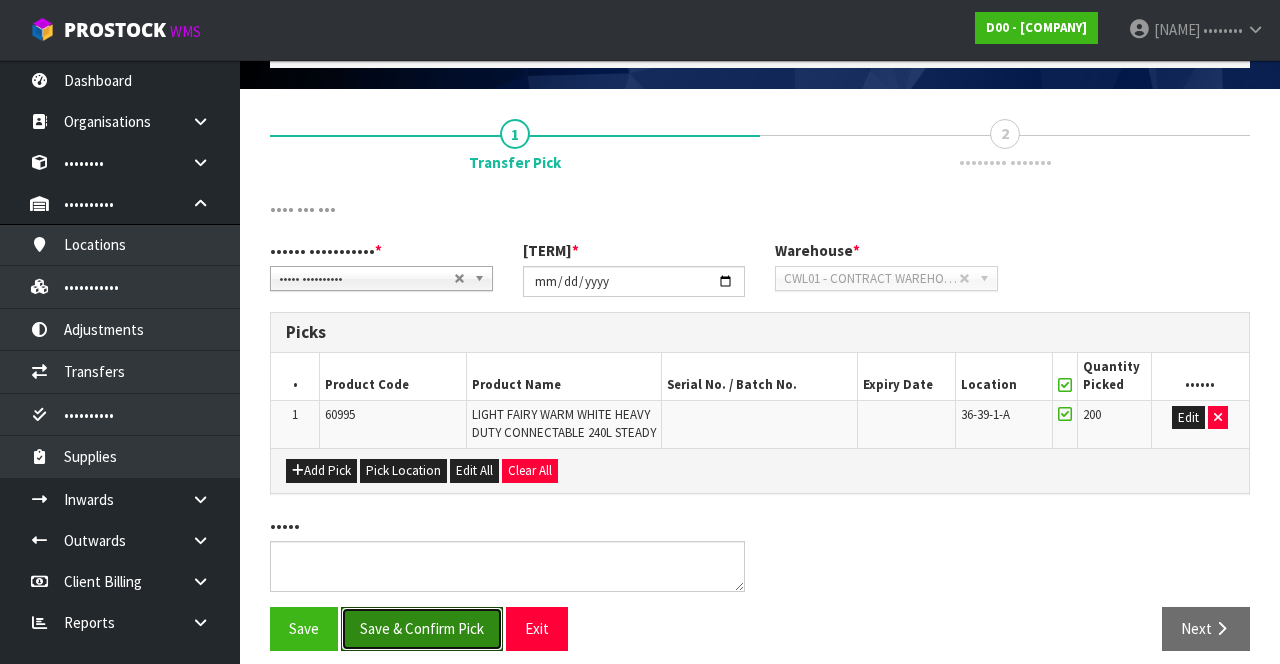 click on "Save & Confirm Pick" at bounding box center [422, 628] 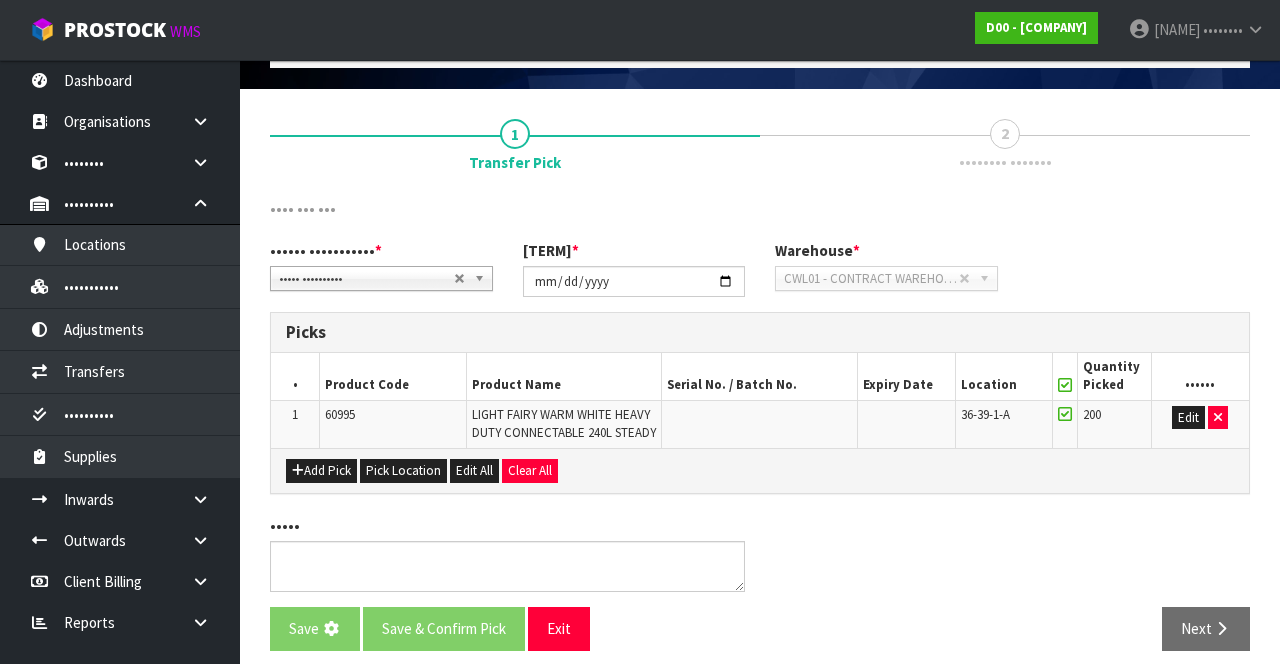 scroll, scrollTop: 0, scrollLeft: 0, axis: both 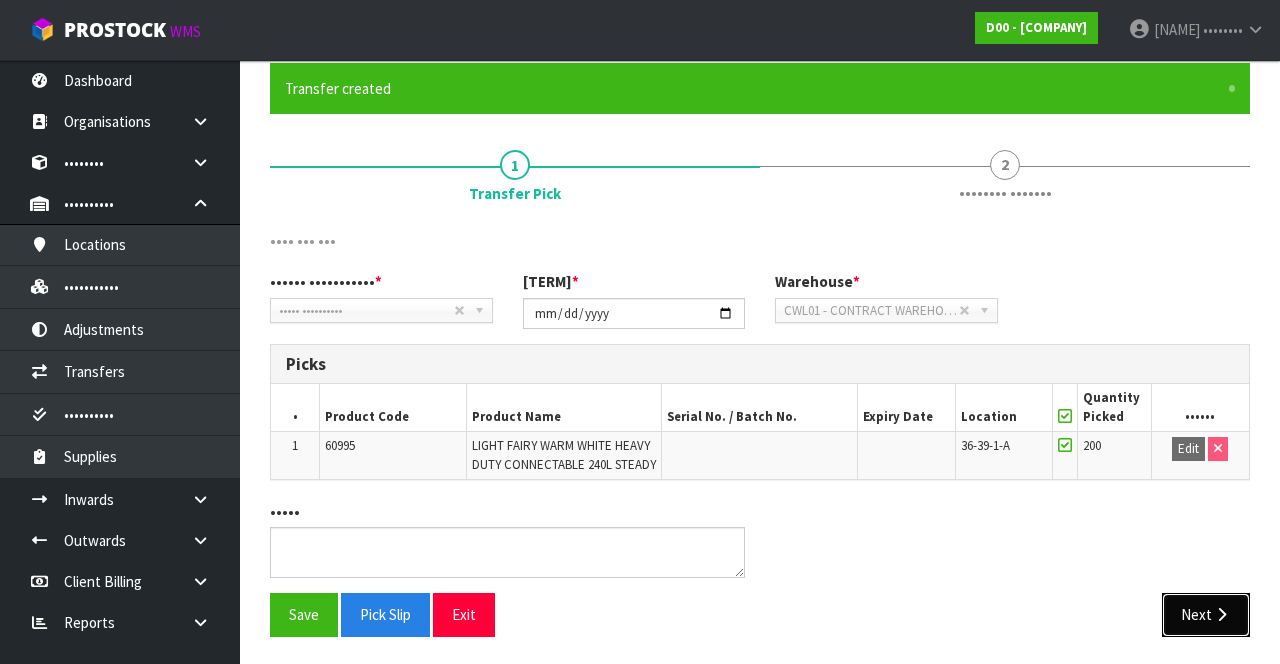 click on "Next" at bounding box center (1206, 614) 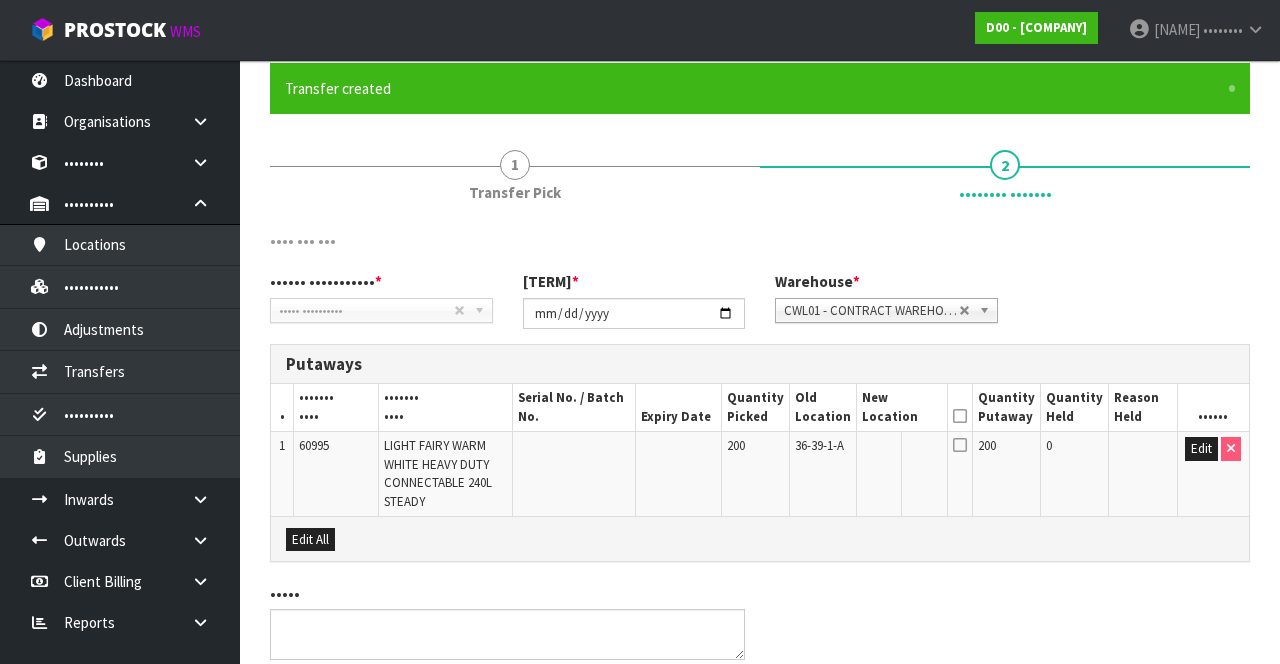 scroll, scrollTop: 236, scrollLeft: 0, axis: vertical 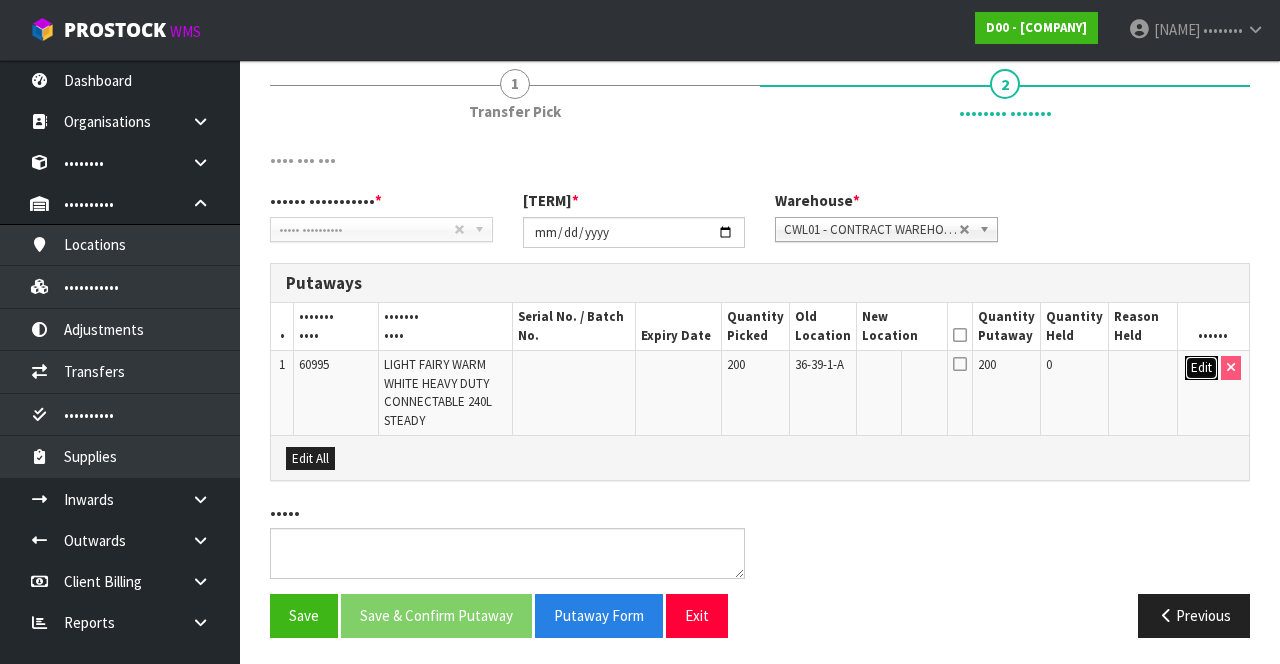 click on "Edit" at bounding box center [1201, 368] 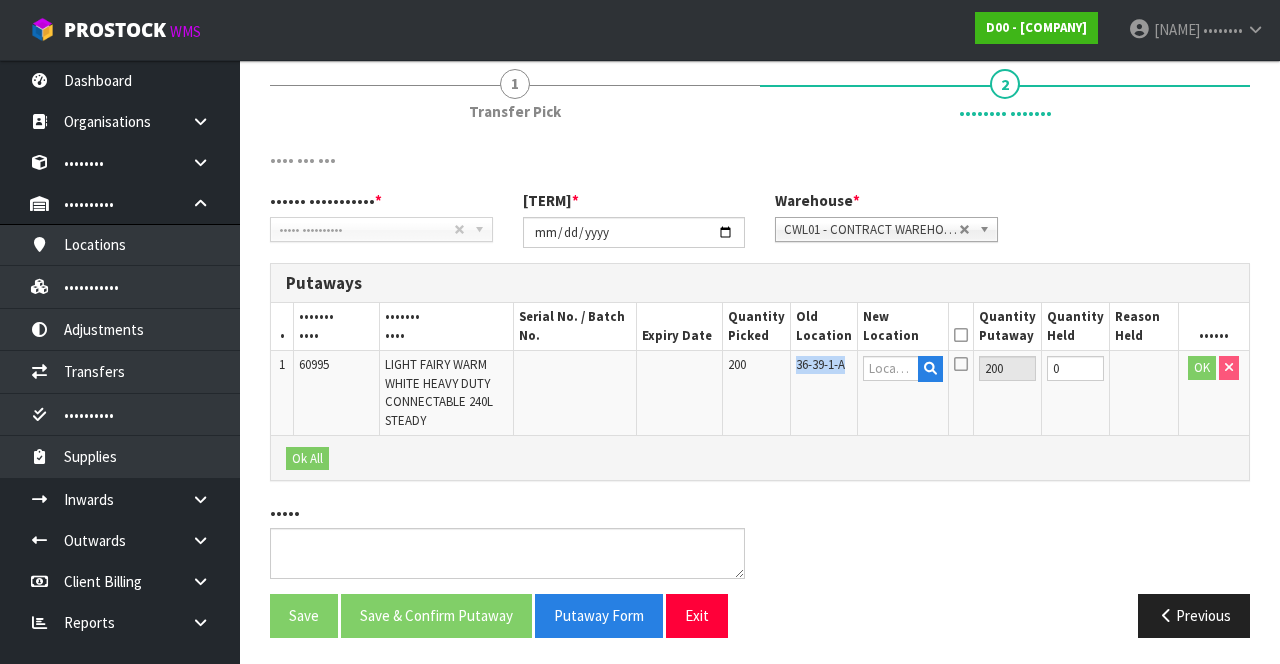 copy on "36-39-1-A" 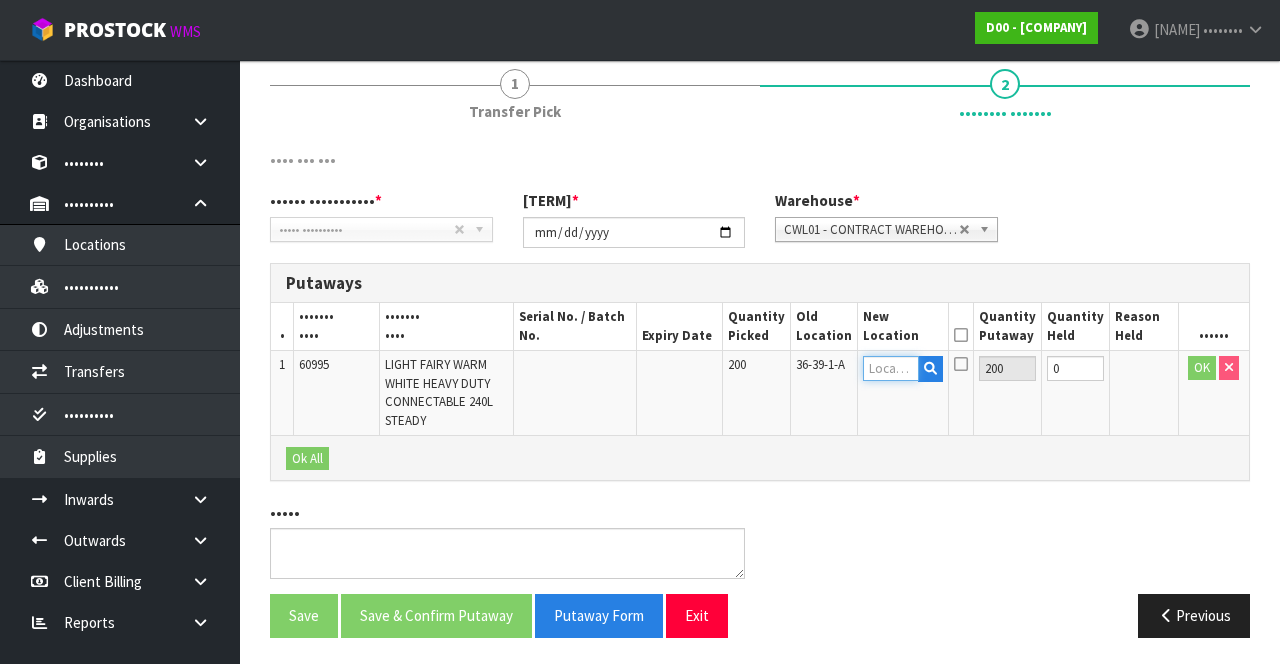 paste on "36-39-1-A" 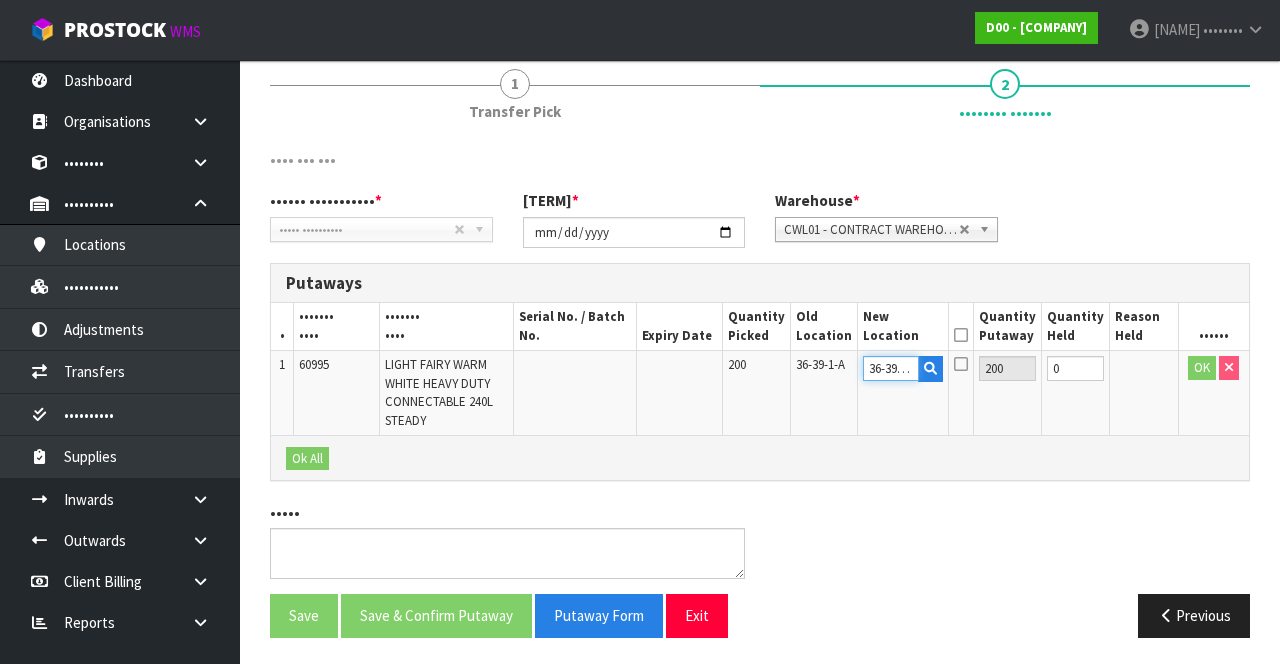 scroll, scrollTop: 0, scrollLeft: 4, axis: horizontal 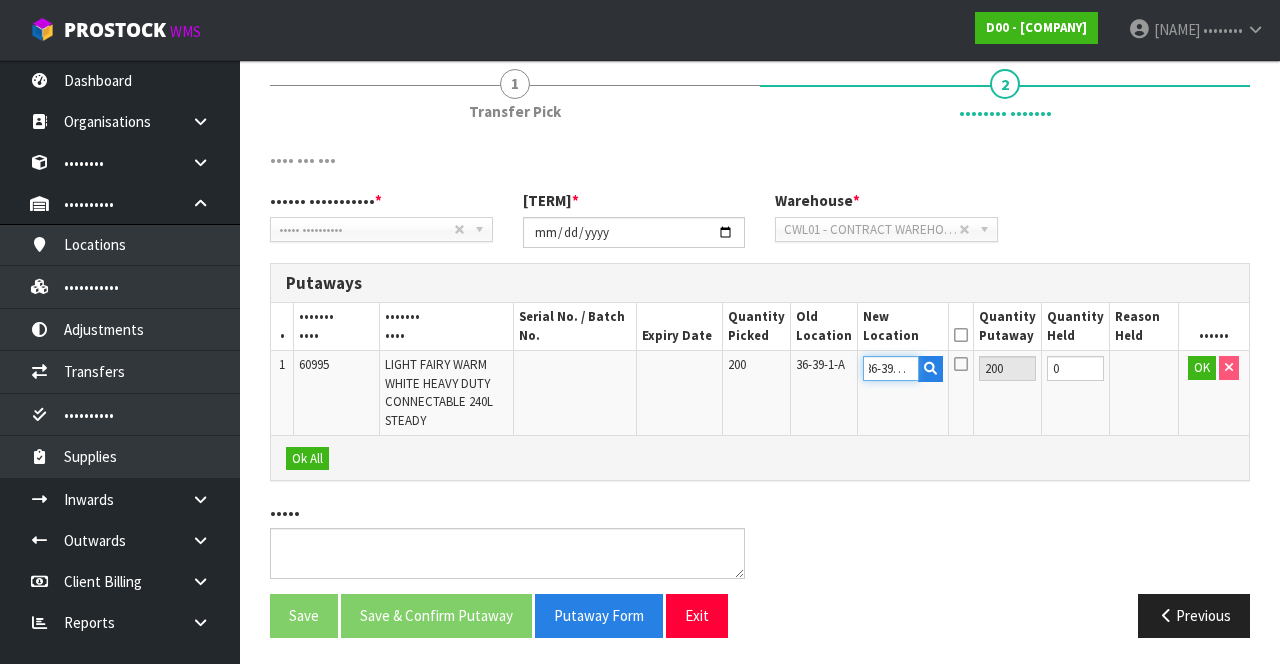 type on "36-39-1-A" 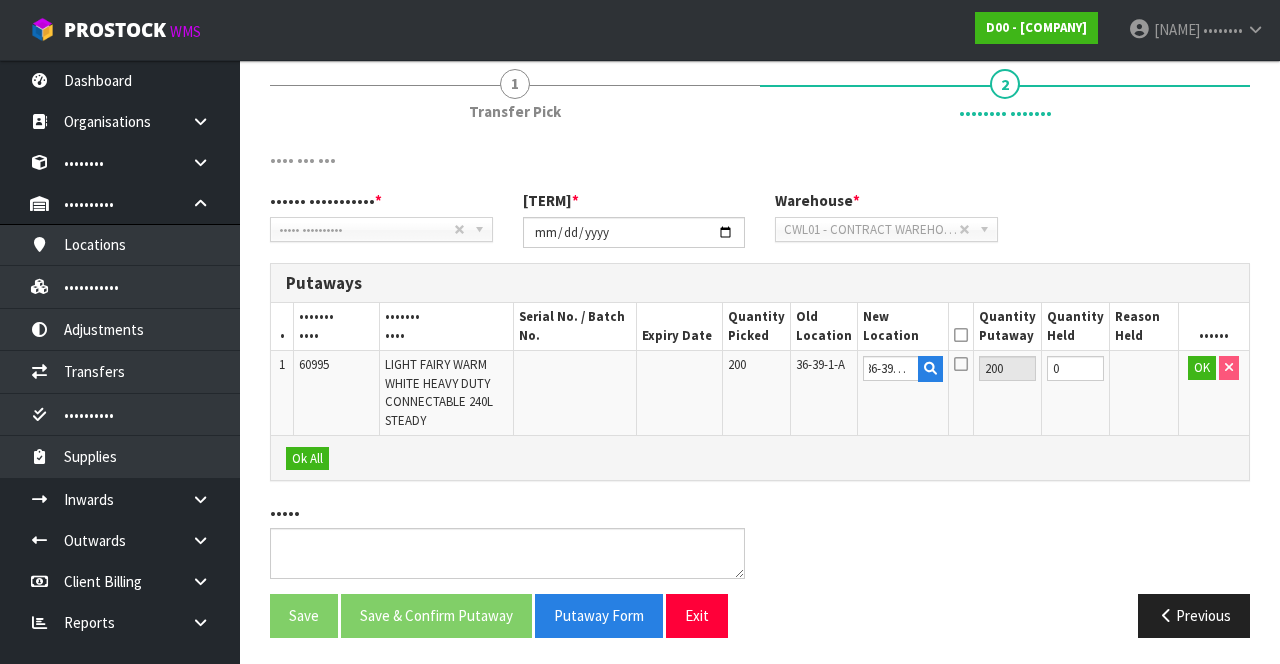 click at bounding box center [961, 335] 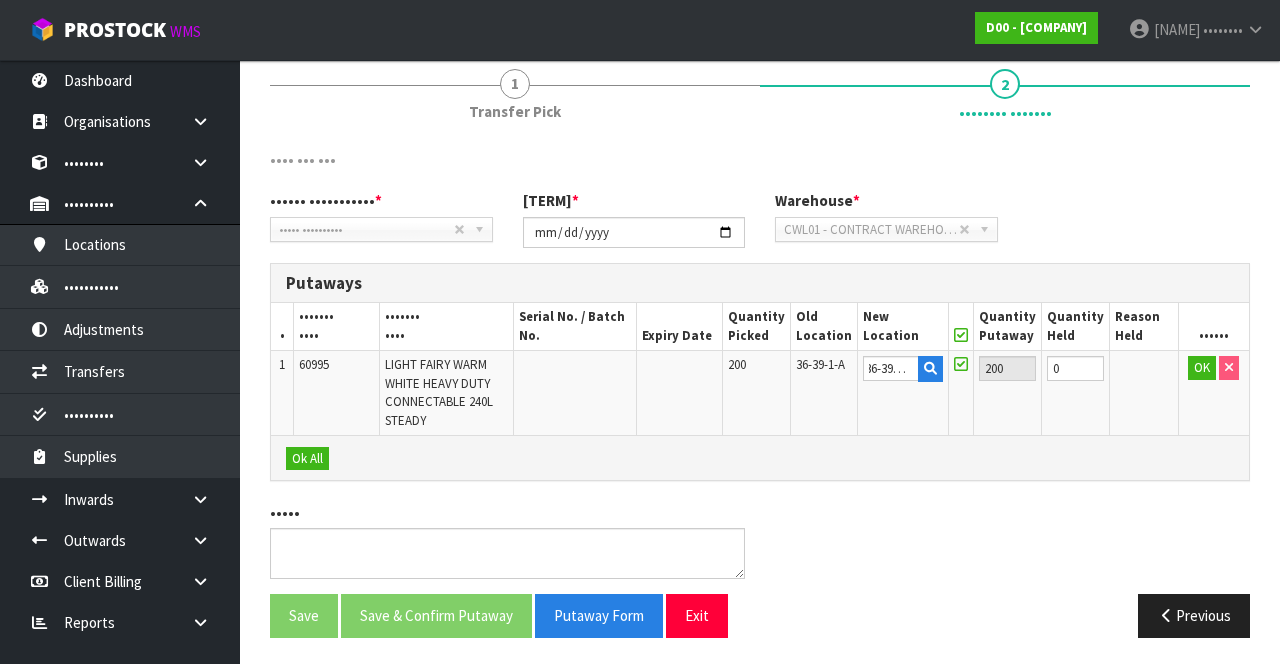 scroll, scrollTop: 0, scrollLeft: 0, axis: both 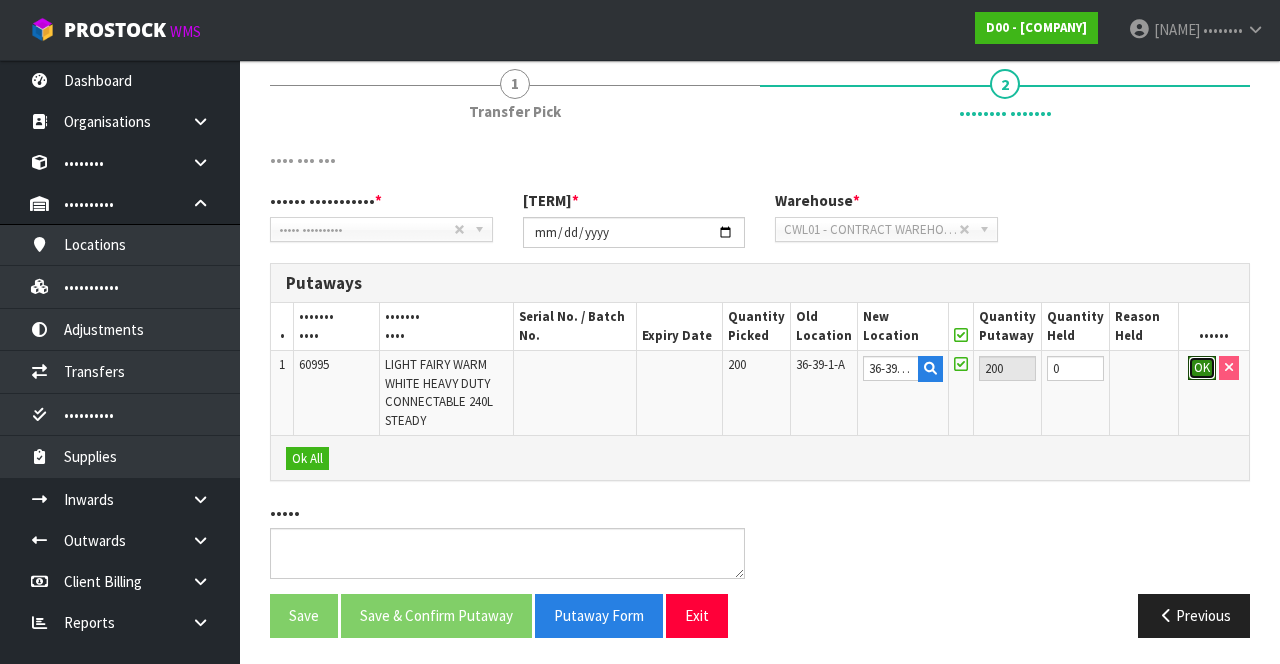 click on "OK" at bounding box center [1202, 368] 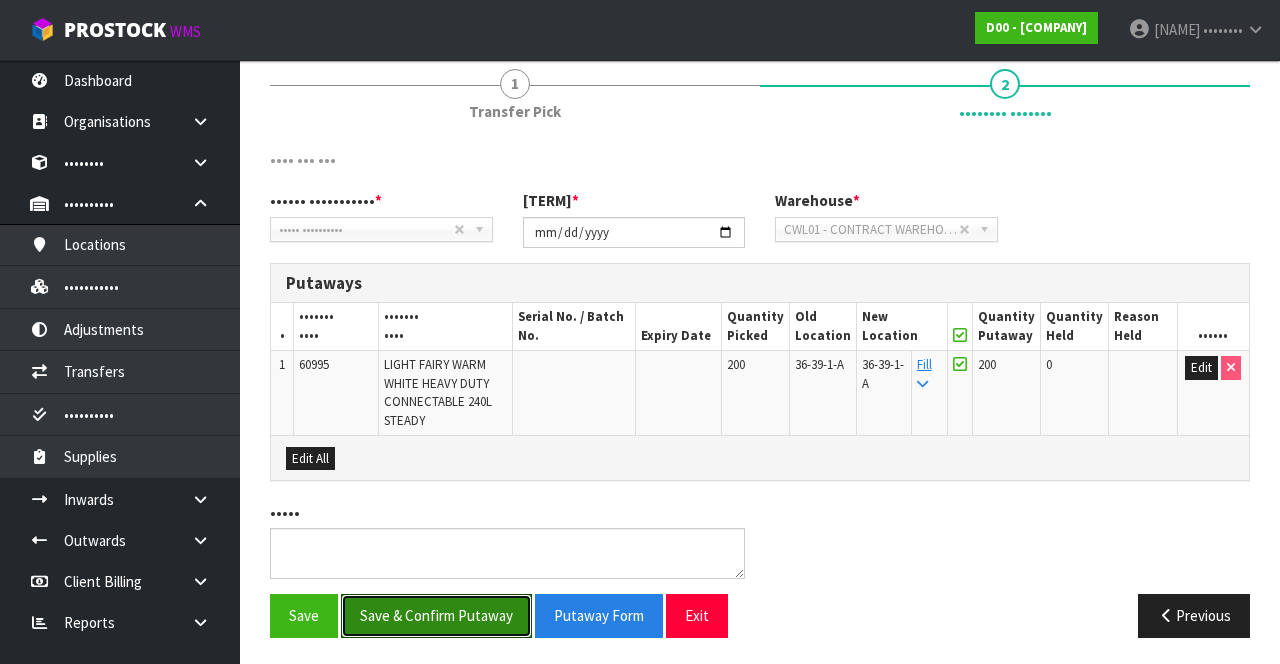 click on "Save & Confirm Putaway" at bounding box center (436, 615) 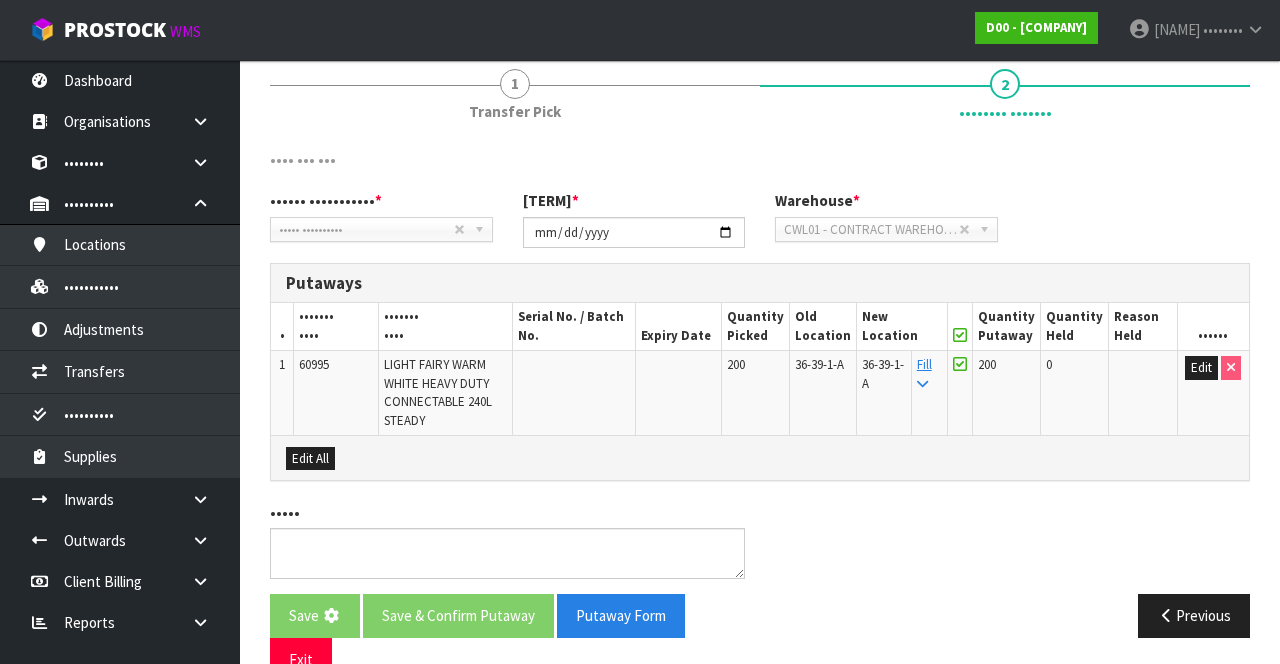 scroll, scrollTop: 0, scrollLeft: 0, axis: both 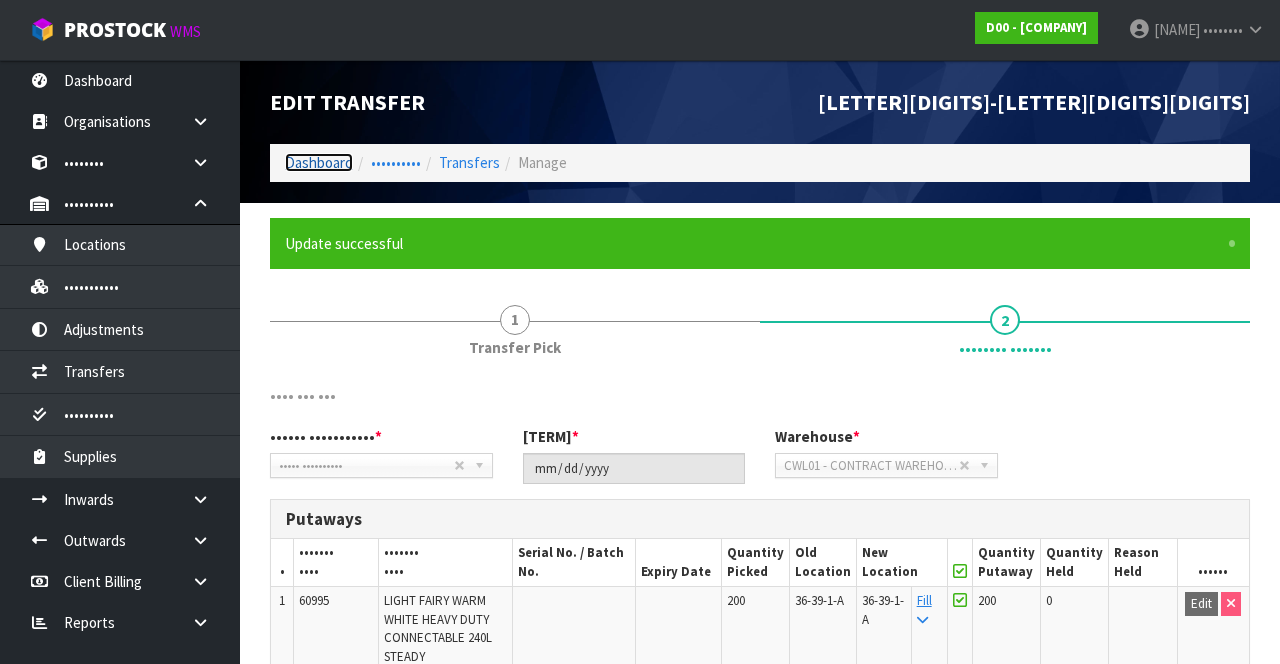 click on "Dashboard" at bounding box center (319, 162) 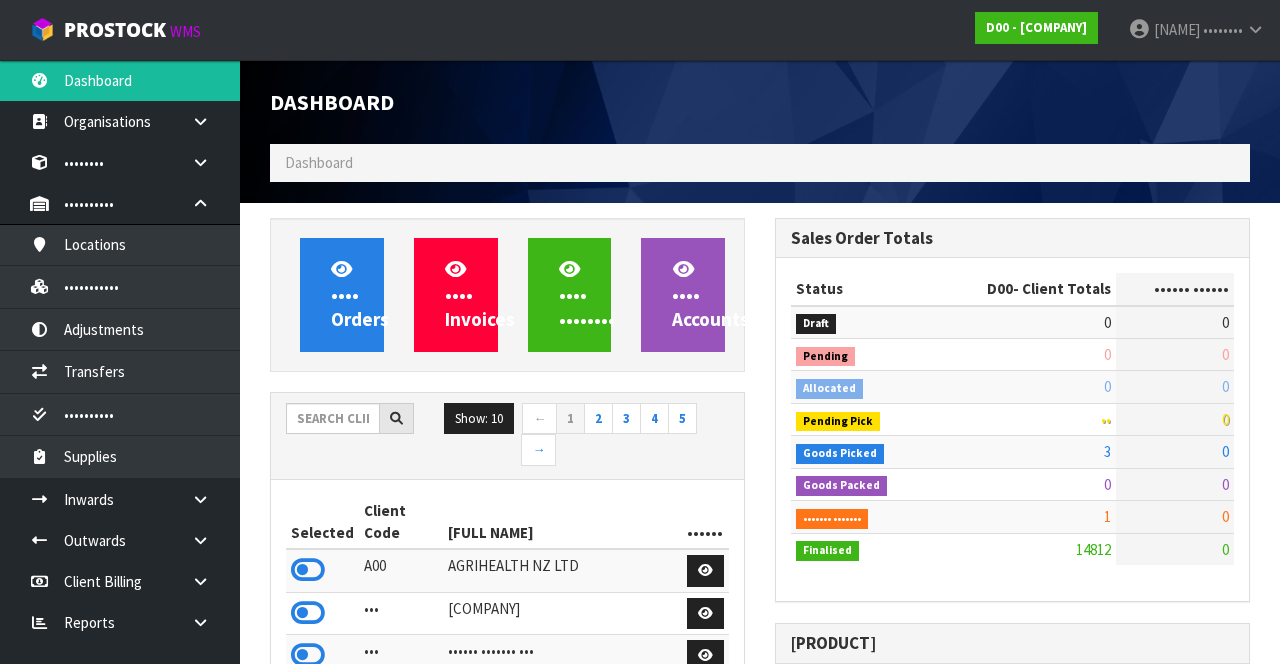 scroll, scrollTop: 998344, scrollLeft: 999494, axis: both 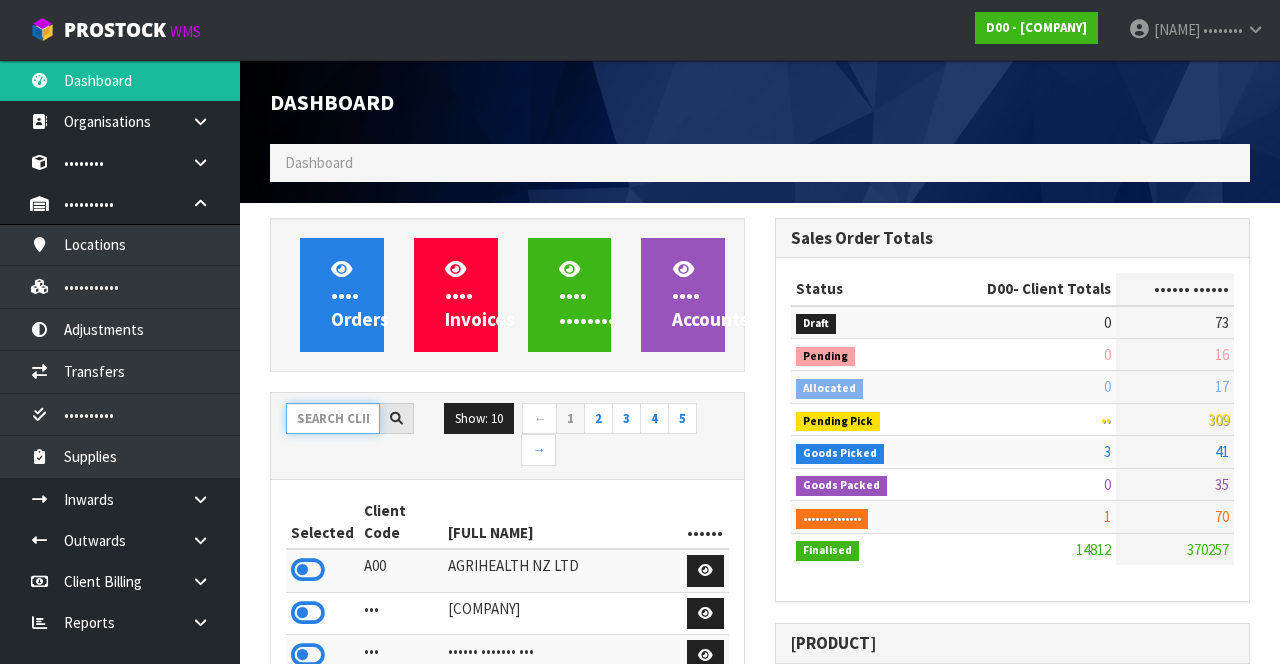 click at bounding box center (333, 418) 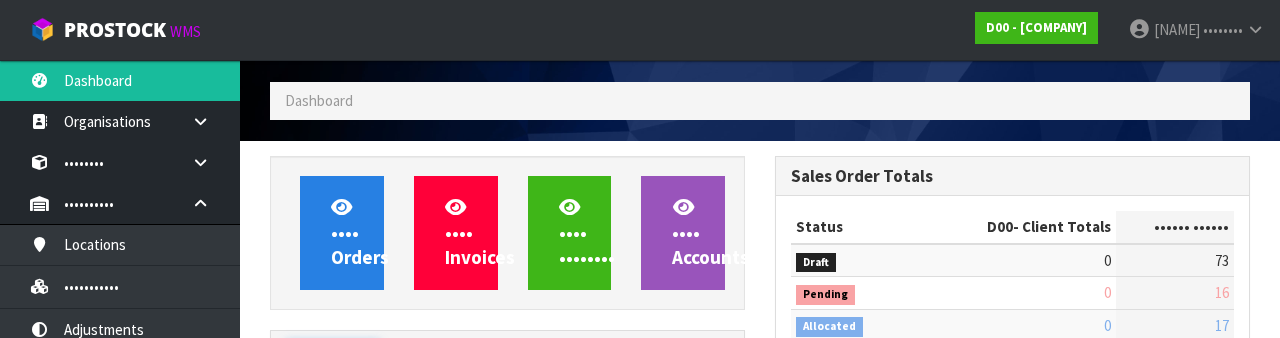 scroll, scrollTop: 235, scrollLeft: 0, axis: vertical 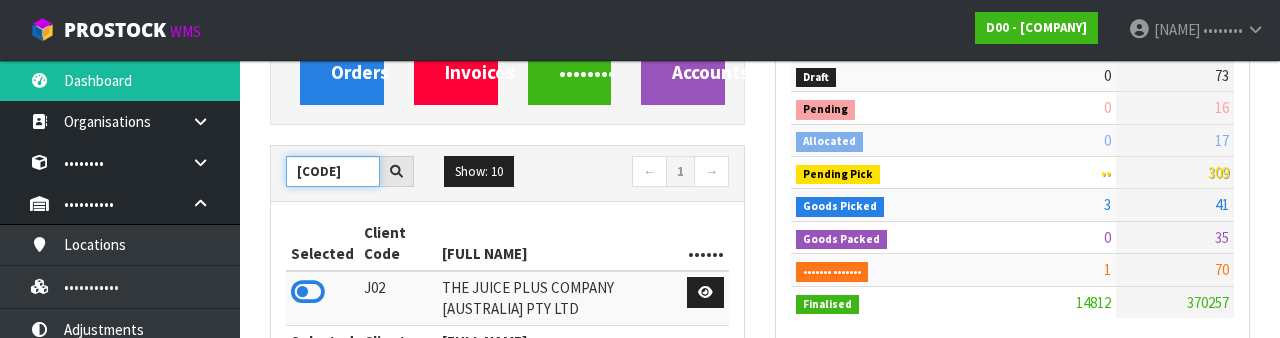 type on "[CODE]" 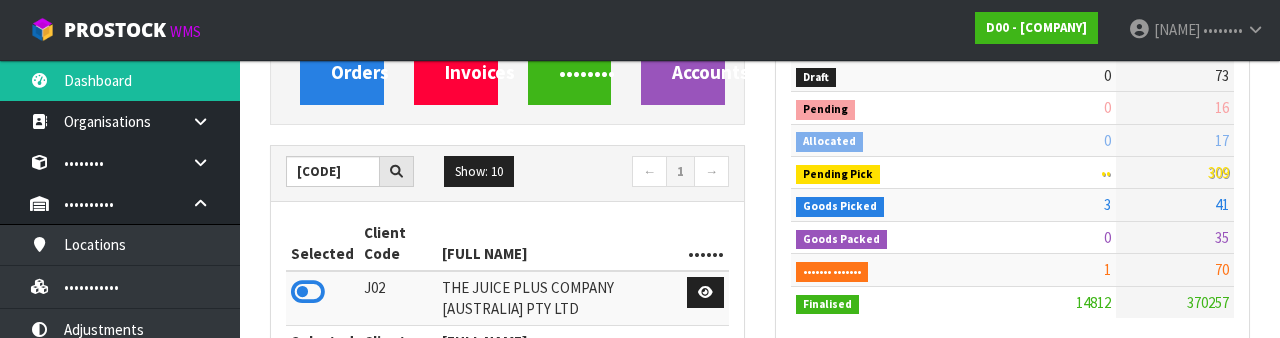 click at bounding box center [308, 292] 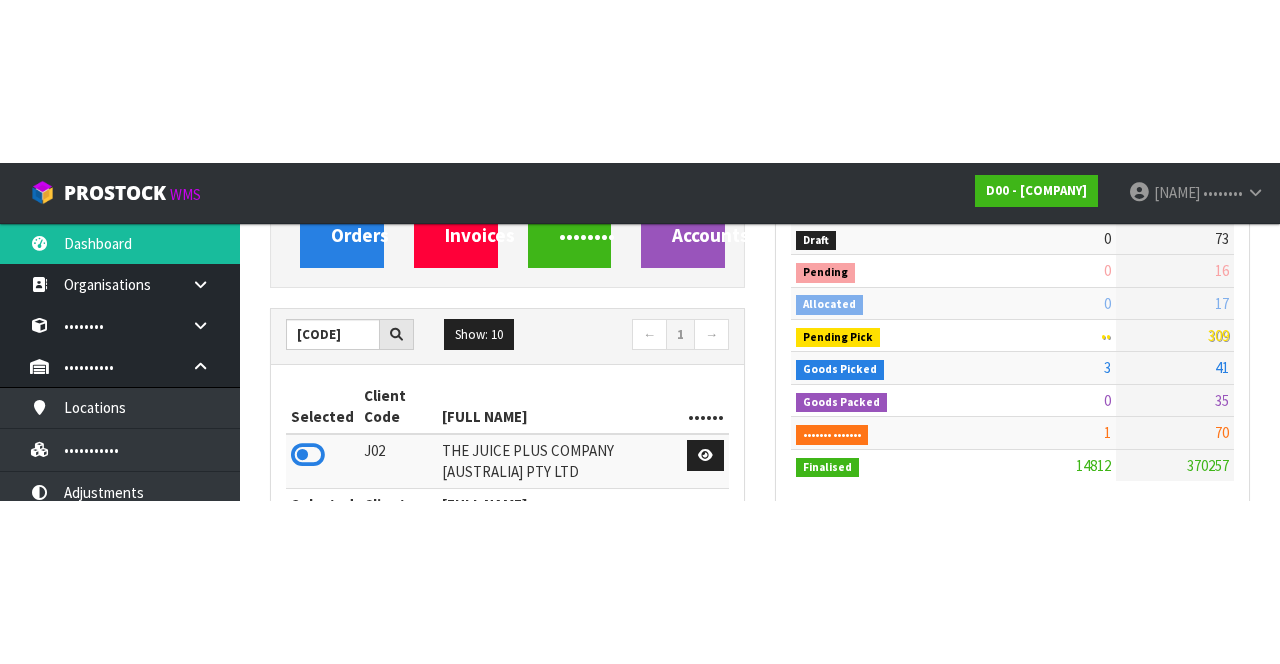scroll, scrollTop: 247, scrollLeft: 0, axis: vertical 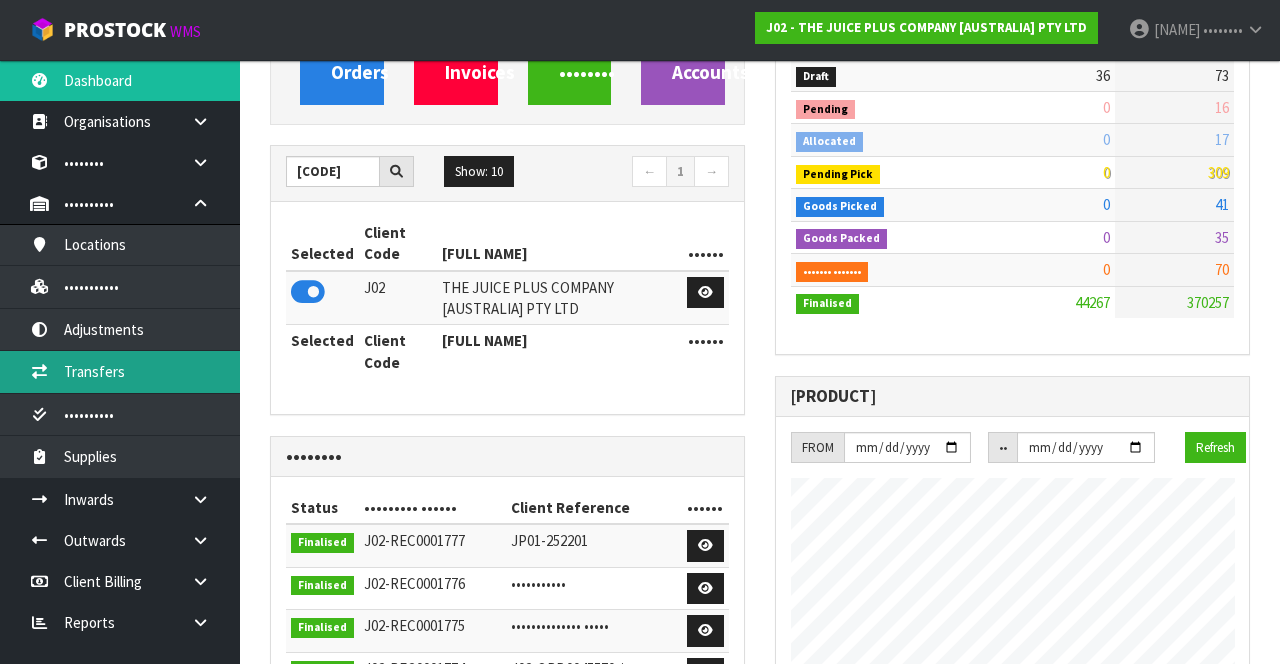 click on "Transfers" at bounding box center [120, 371] 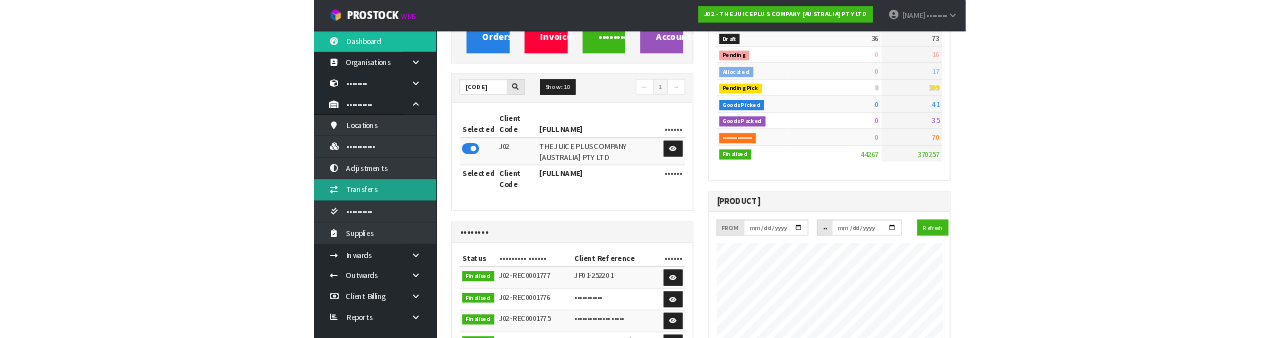 scroll, scrollTop: 0, scrollLeft: 0, axis: both 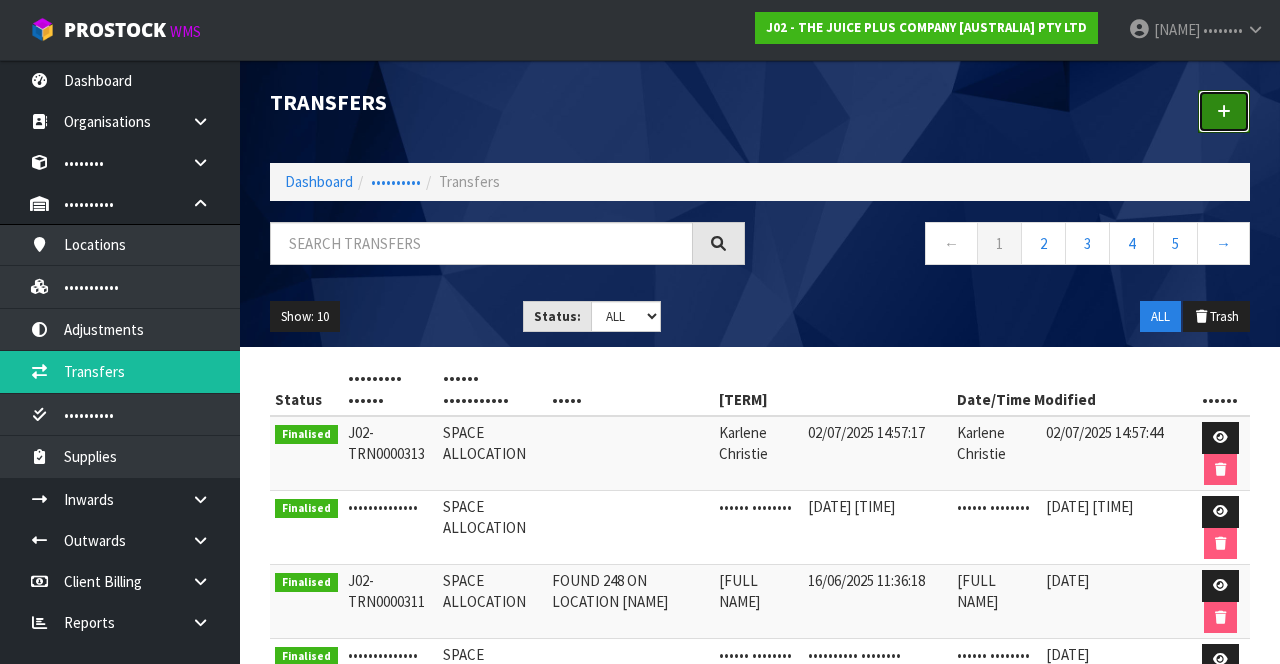 click at bounding box center [1224, 111] 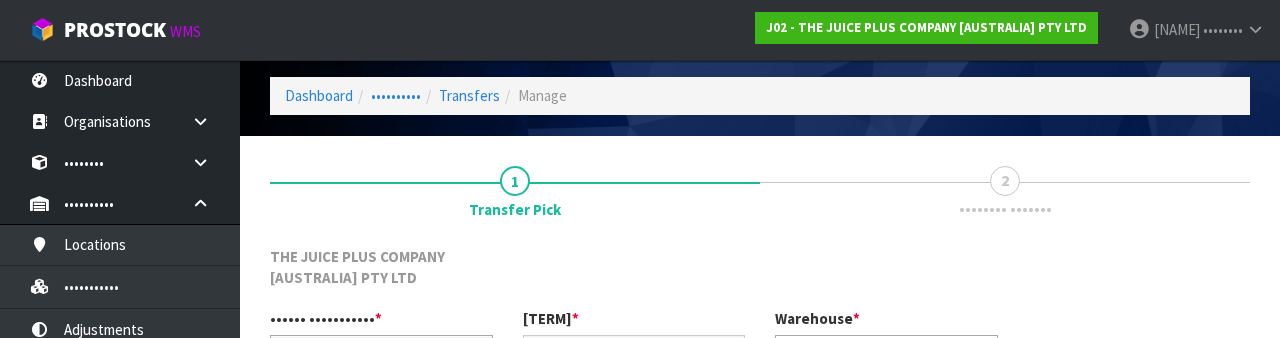 scroll, scrollTop: 260, scrollLeft: 0, axis: vertical 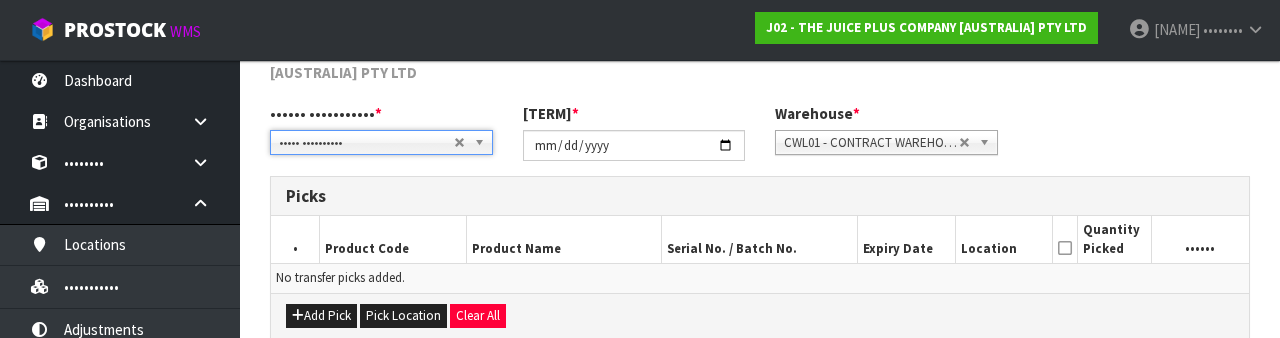 click on "Picks" at bounding box center (760, 196) 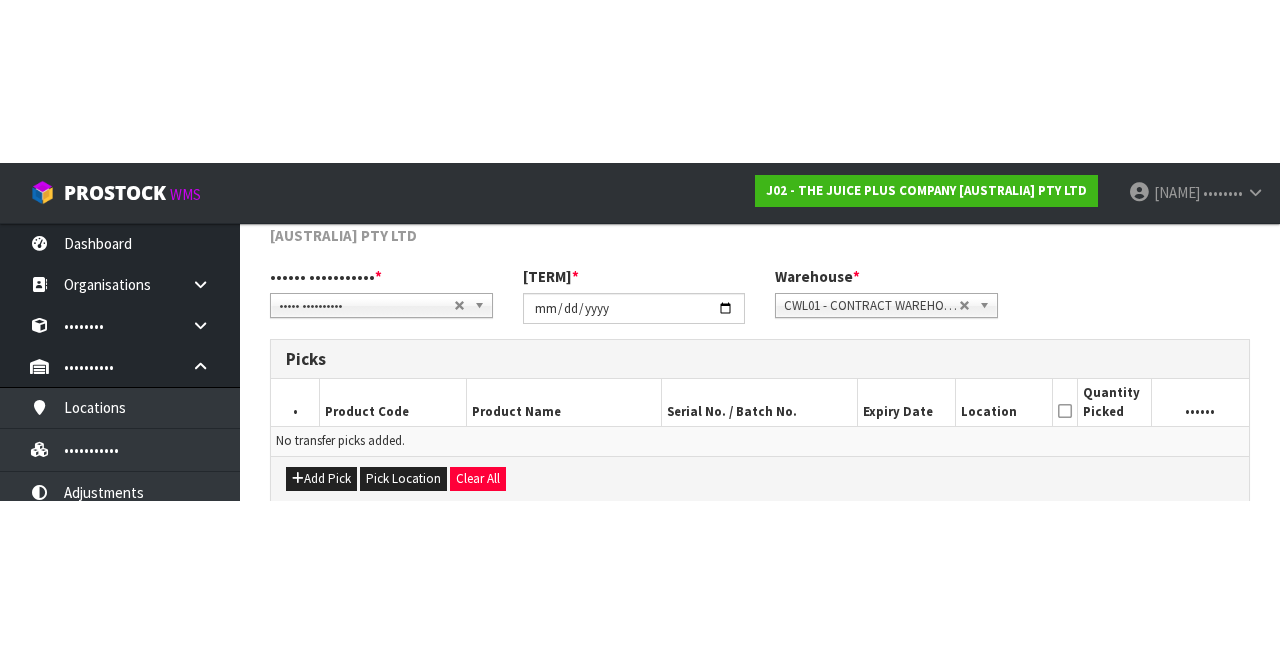 scroll, scrollTop: 129, scrollLeft: 0, axis: vertical 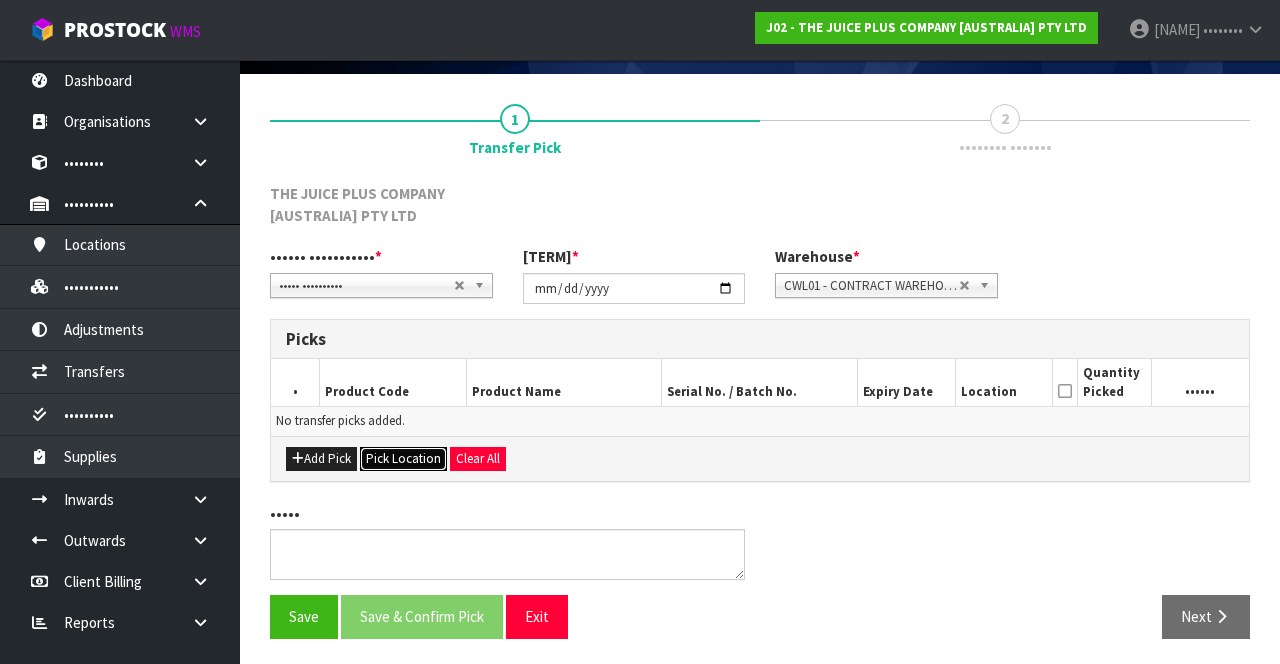 click on "Pick Location" at bounding box center [403, 459] 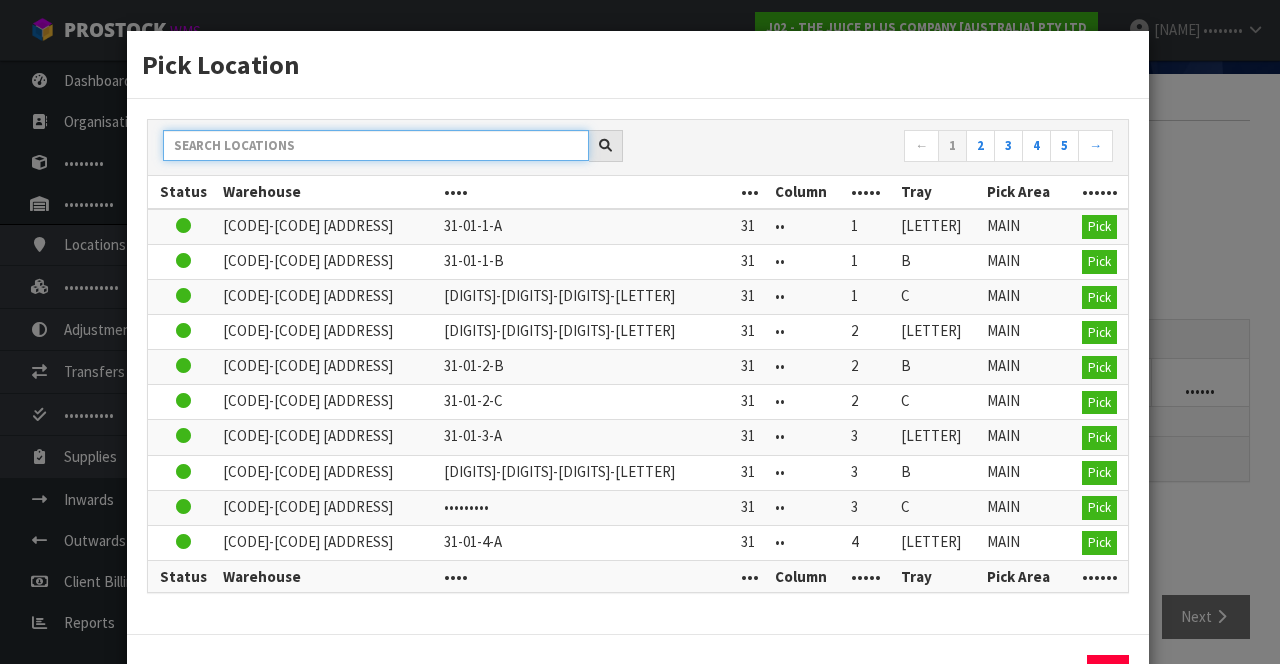 click at bounding box center [376, 145] 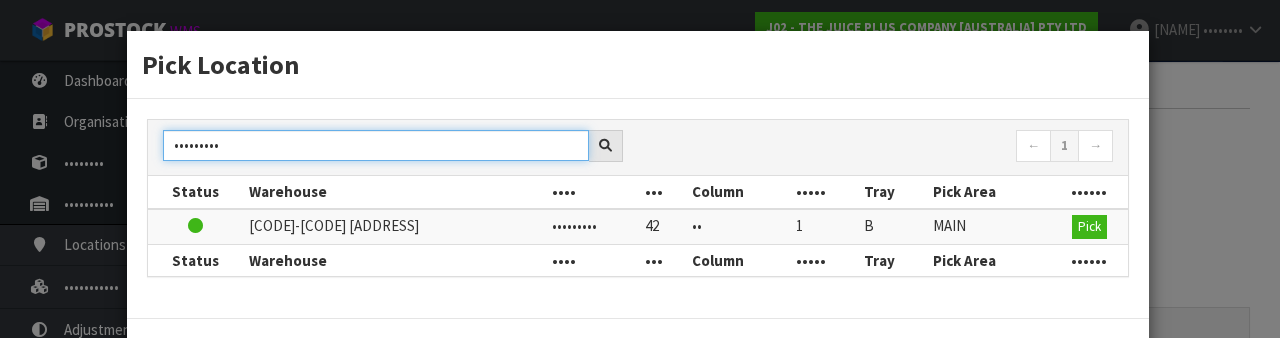 type on "•••••••••" 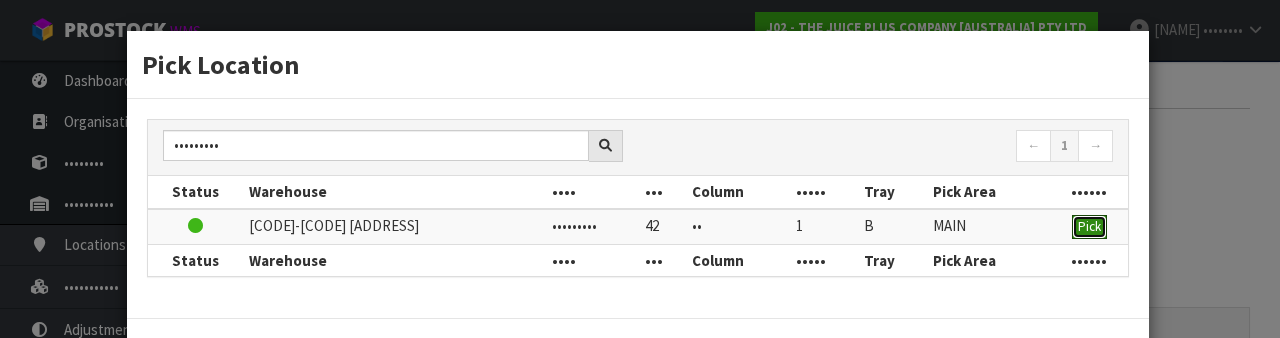 click on "Pick" at bounding box center [1089, 226] 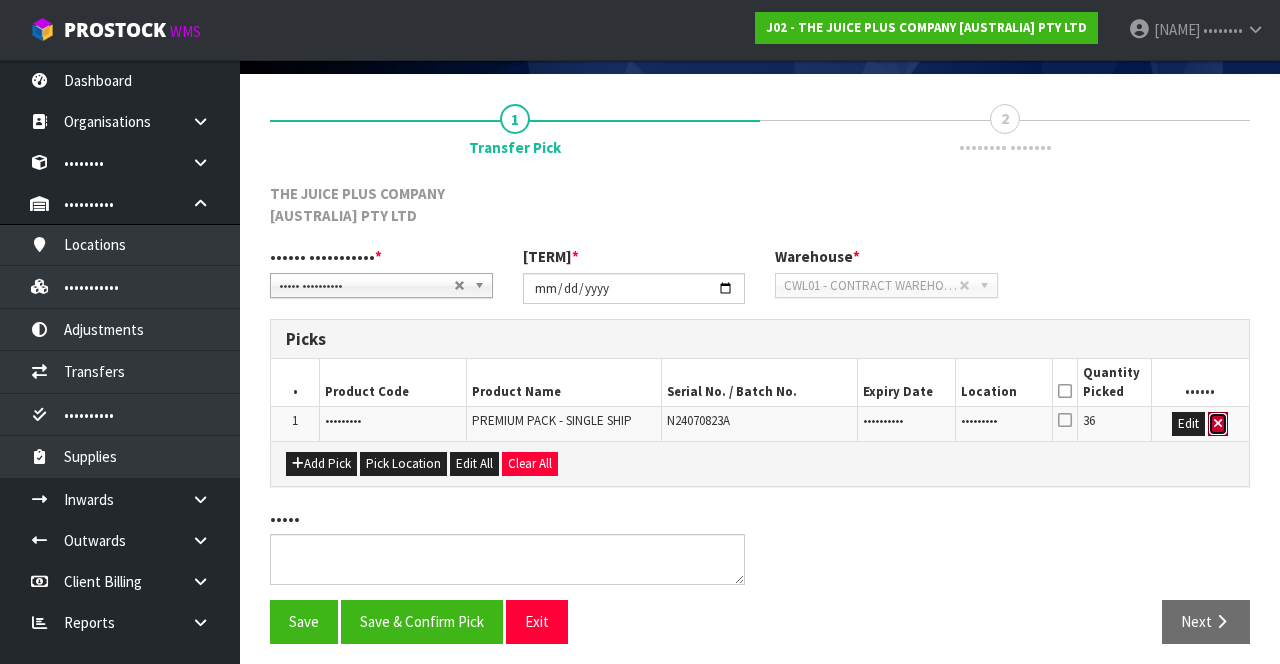 click at bounding box center (1218, 423) 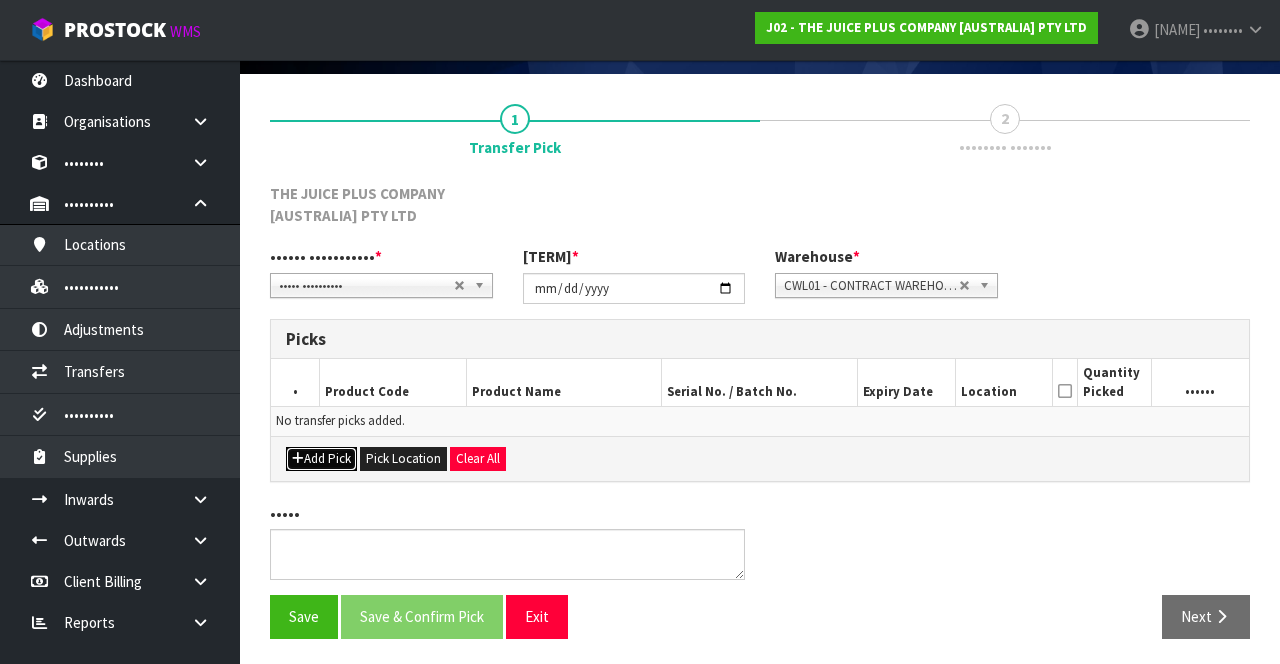 click on "Add Pick" at bounding box center (321, 459) 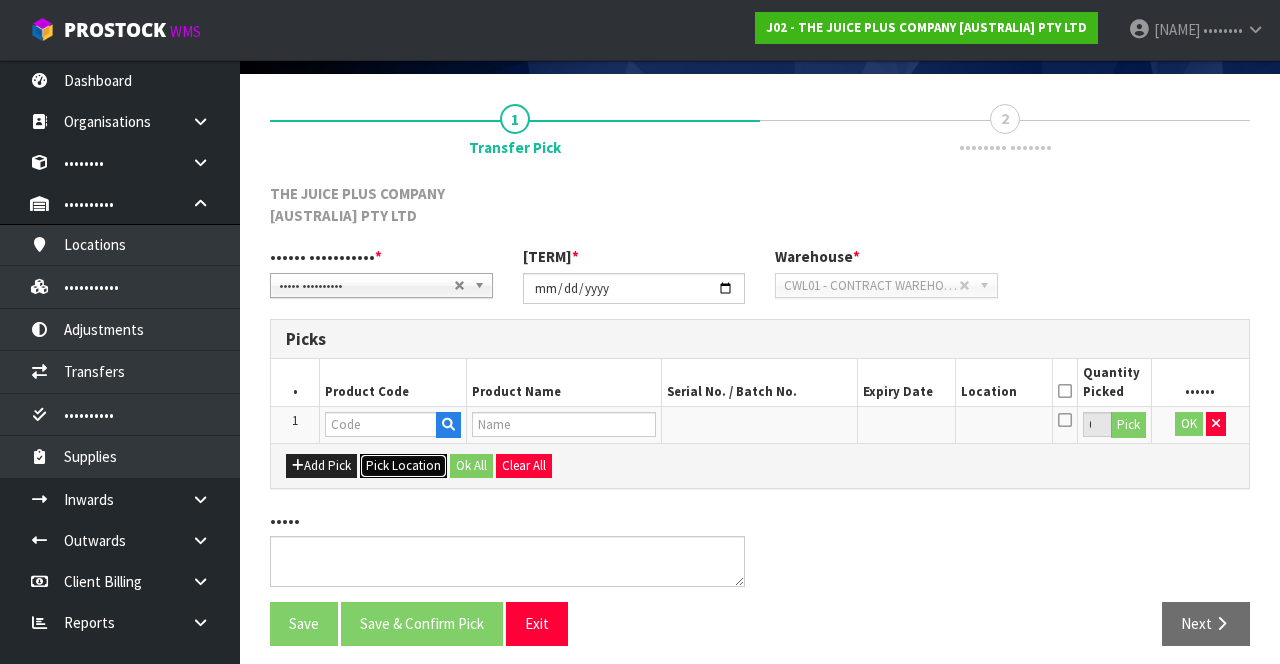 click on "Pick Location" at bounding box center [403, 466] 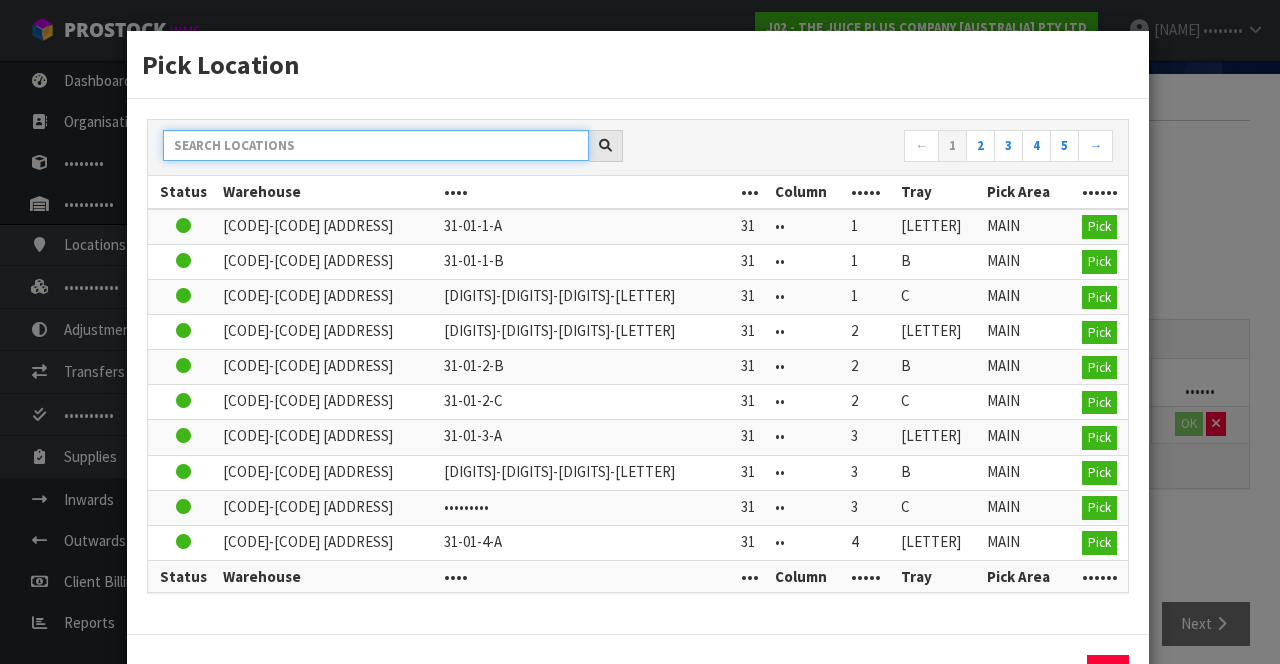 click at bounding box center [376, 145] 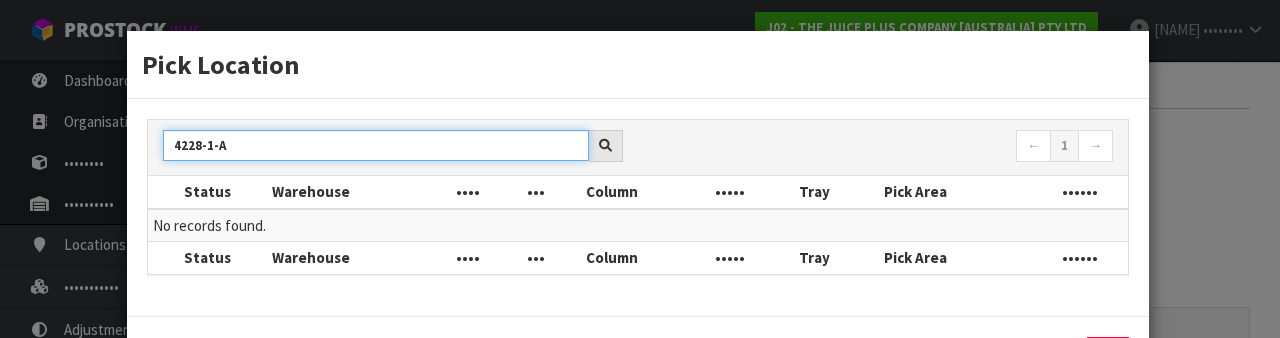 click on "4228-1-A" at bounding box center [376, 145] 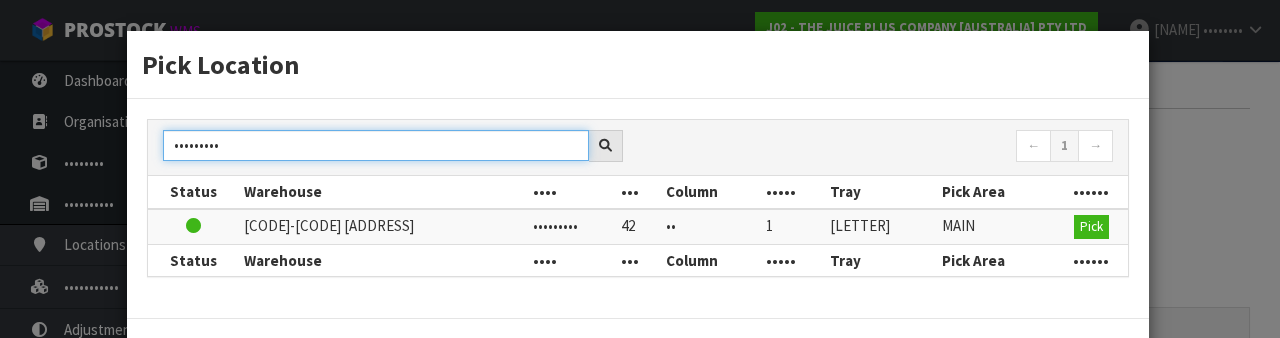 type on "•••••••••" 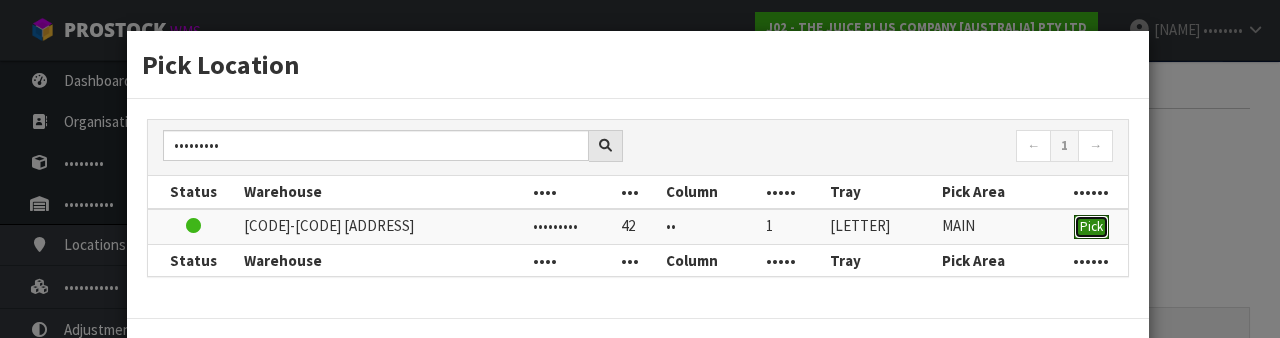 click on "Pick" at bounding box center (1091, 226) 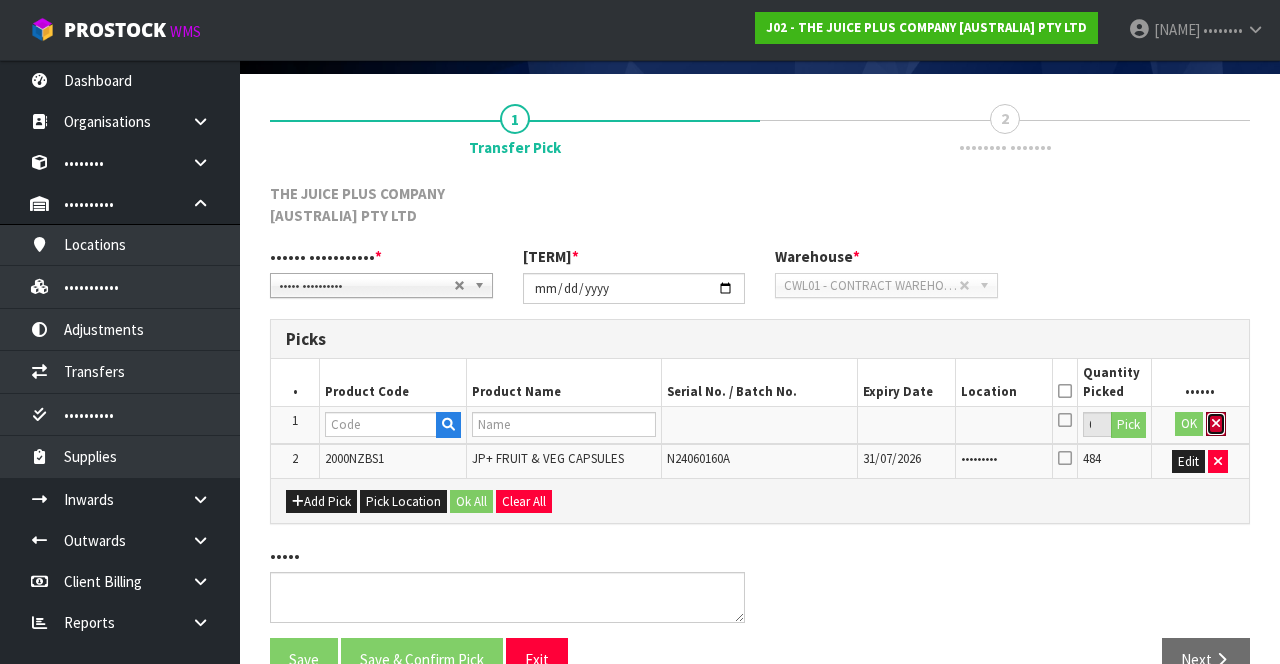click at bounding box center [1216, 423] 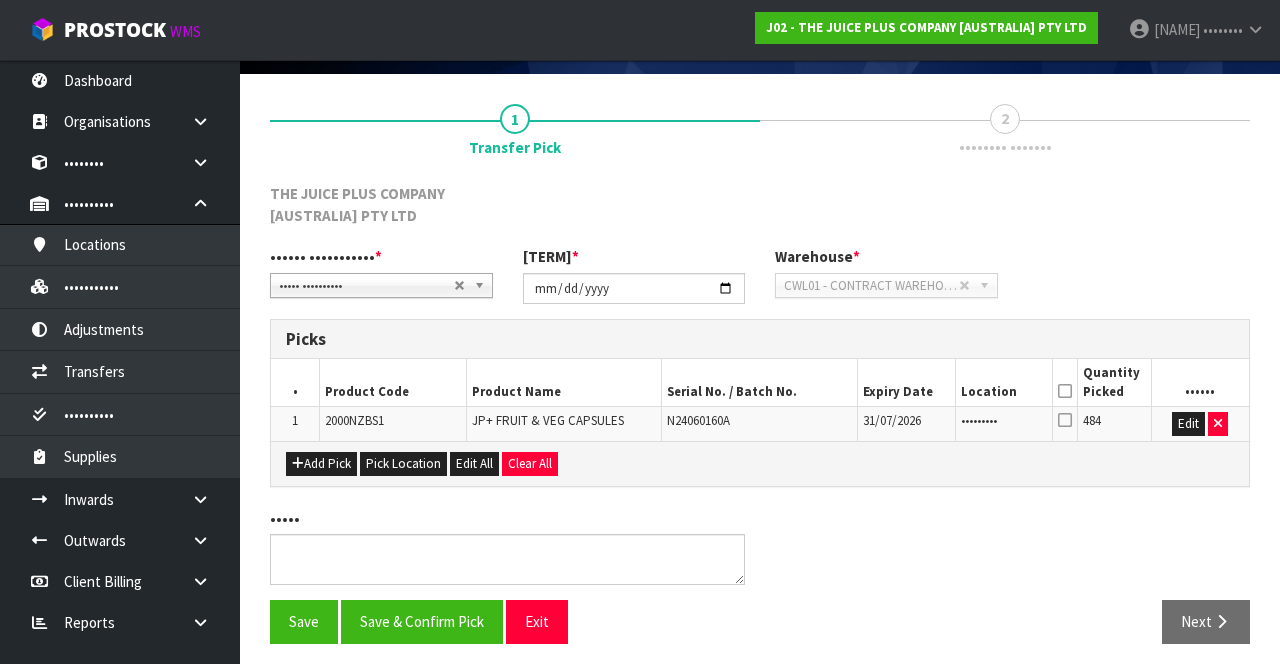 click at bounding box center (1065, 391) 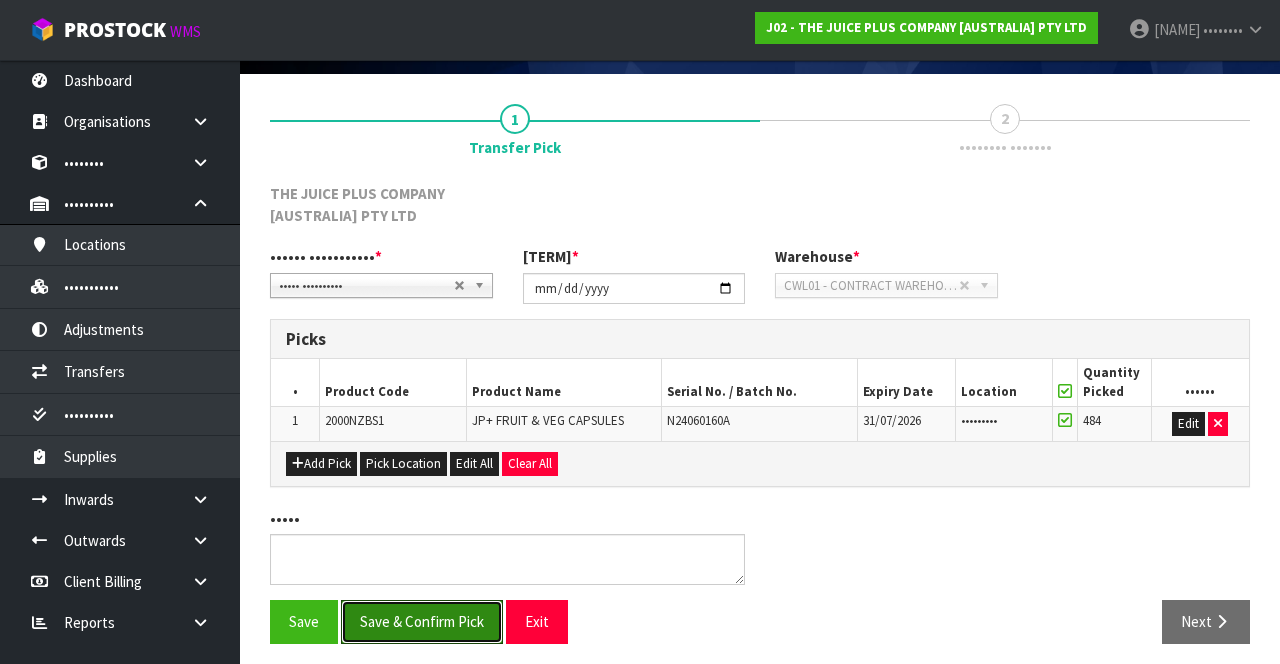 click on "Save & Confirm Pick" at bounding box center [422, 621] 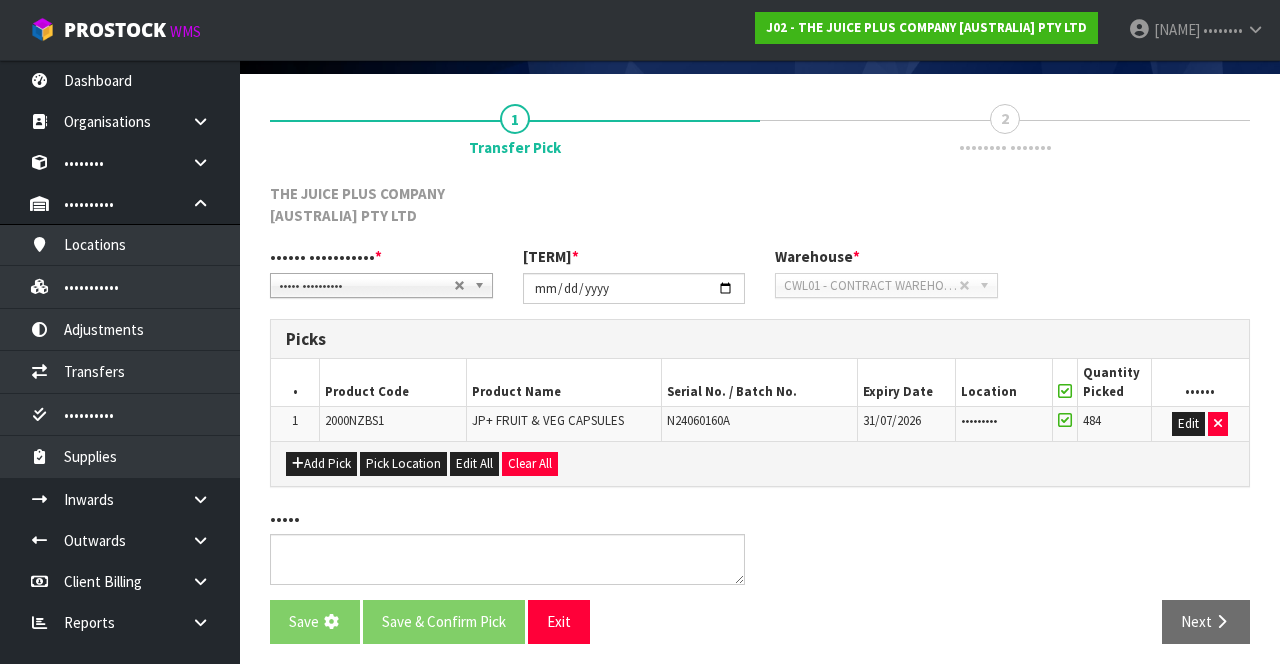 scroll, scrollTop: 0, scrollLeft: 0, axis: both 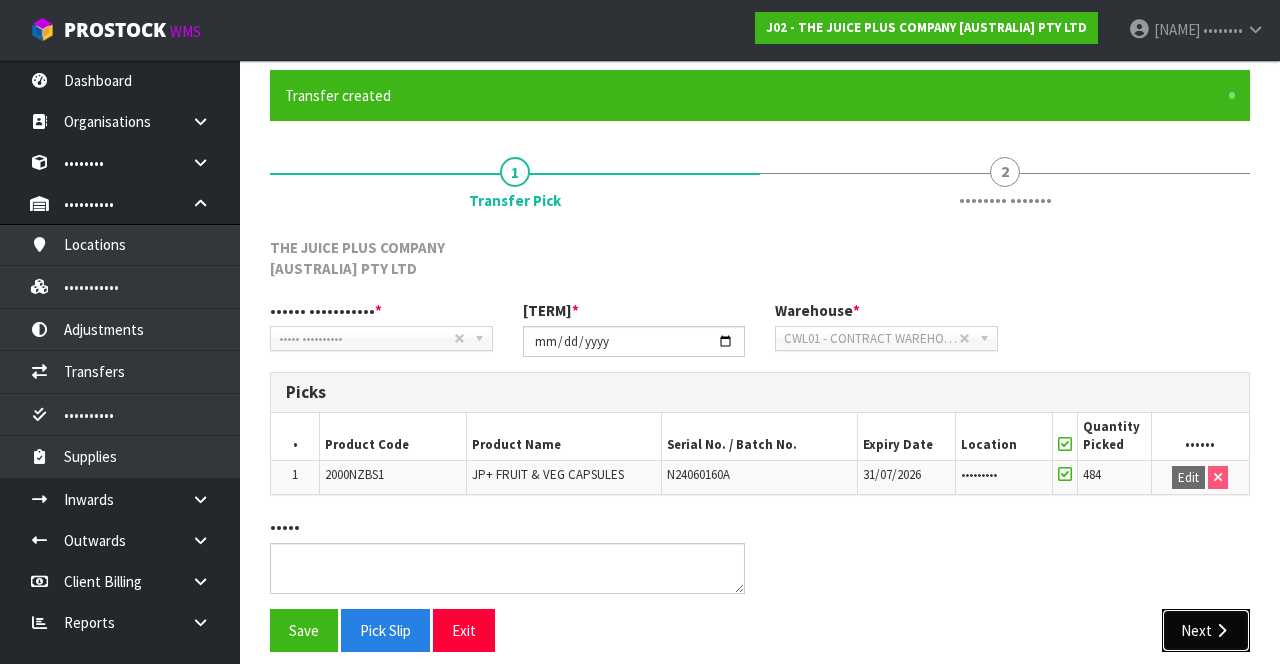 click on "Next" at bounding box center [1206, 630] 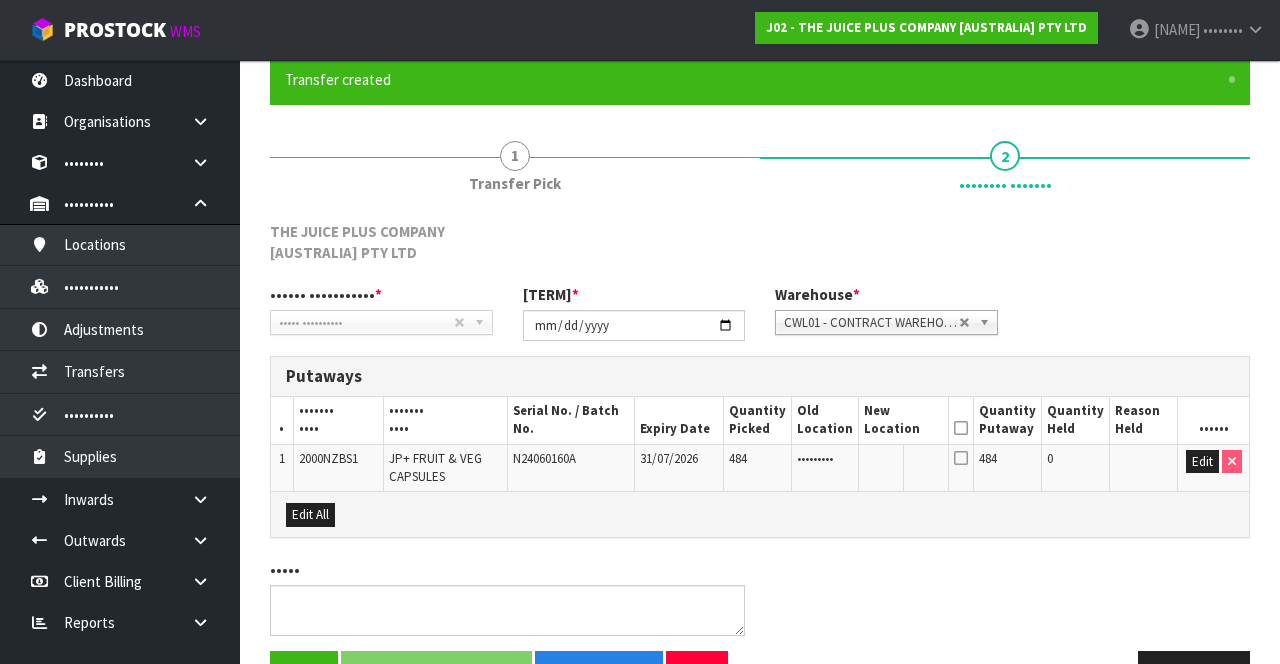 scroll, scrollTop: 172, scrollLeft: 0, axis: vertical 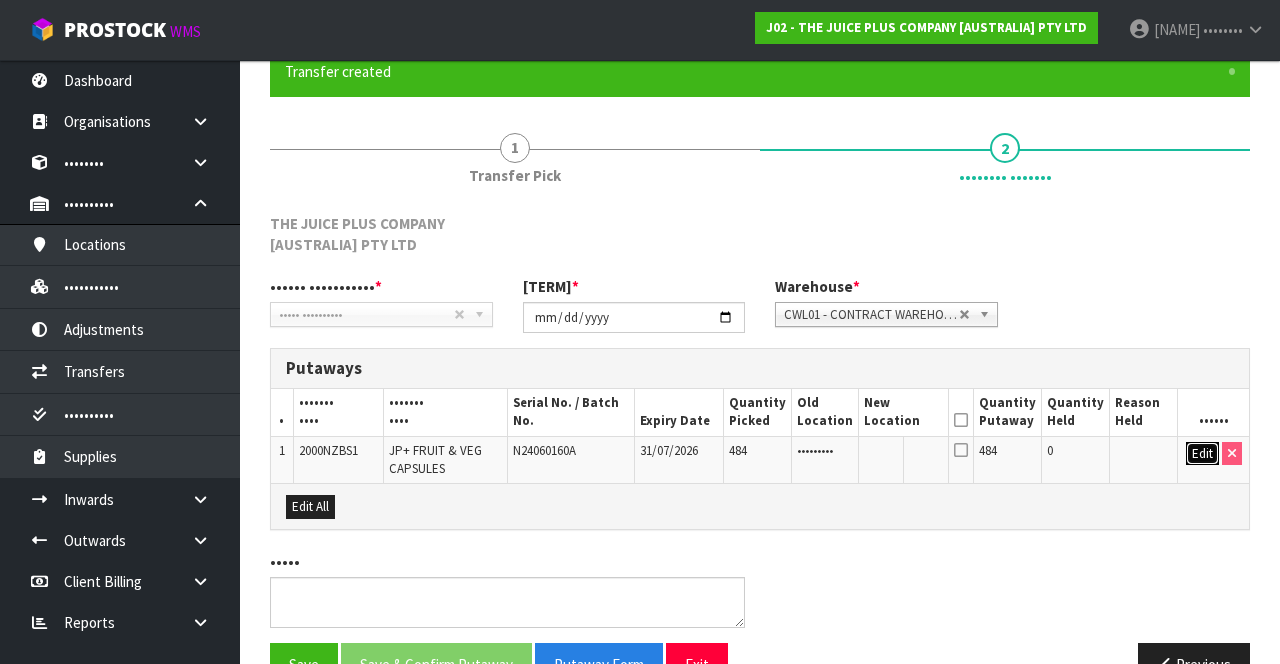 click on "Edit" at bounding box center (1202, 454) 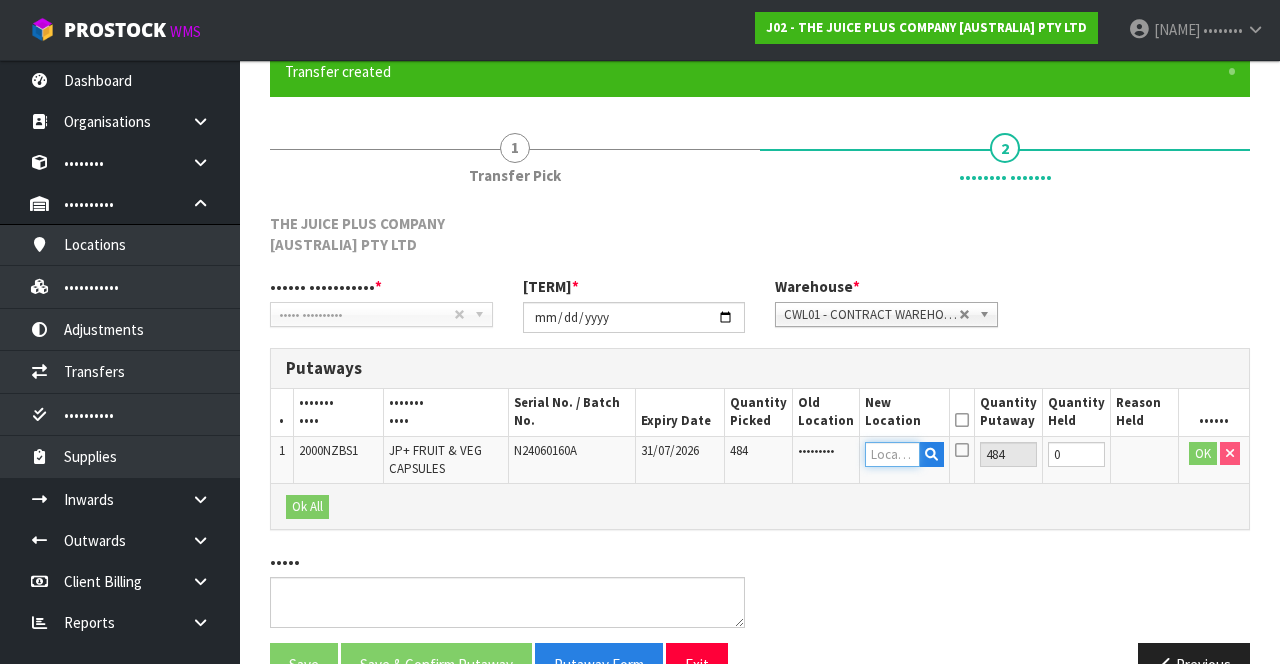 click at bounding box center (892, 454) 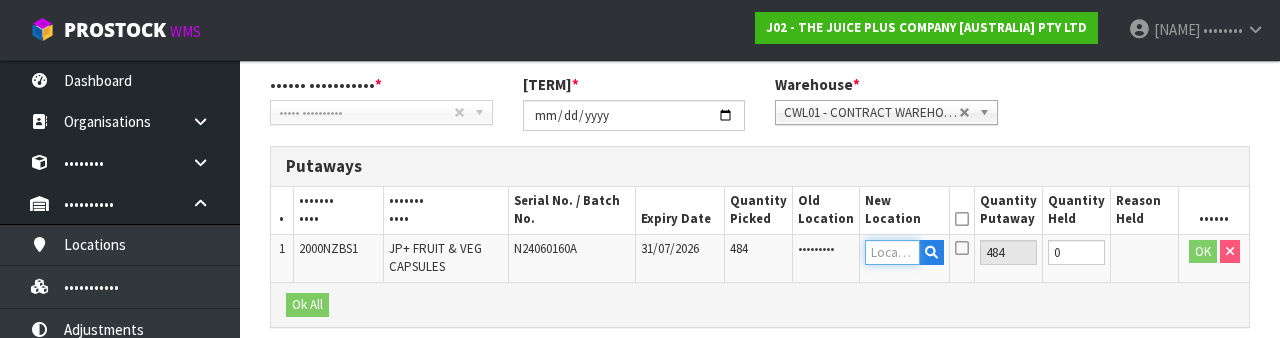 scroll, scrollTop: 444, scrollLeft: 0, axis: vertical 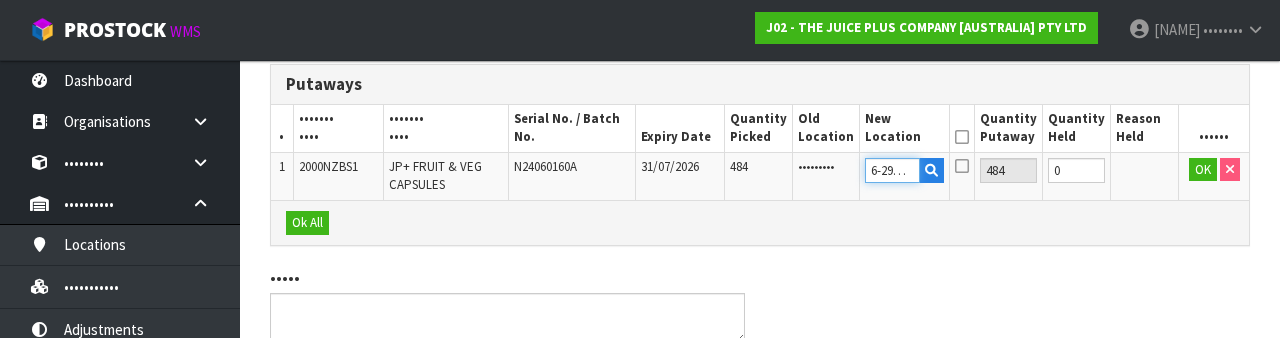 type on "36-29-1-B" 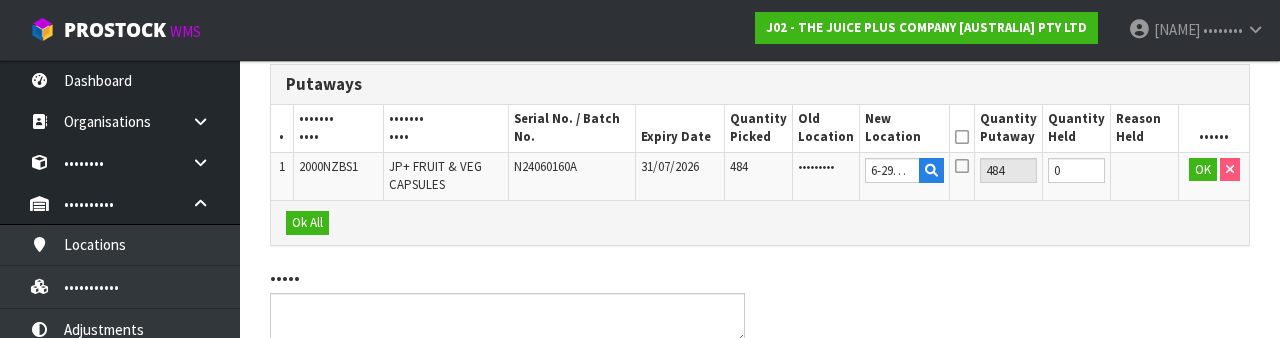 click at bounding box center (962, 137) 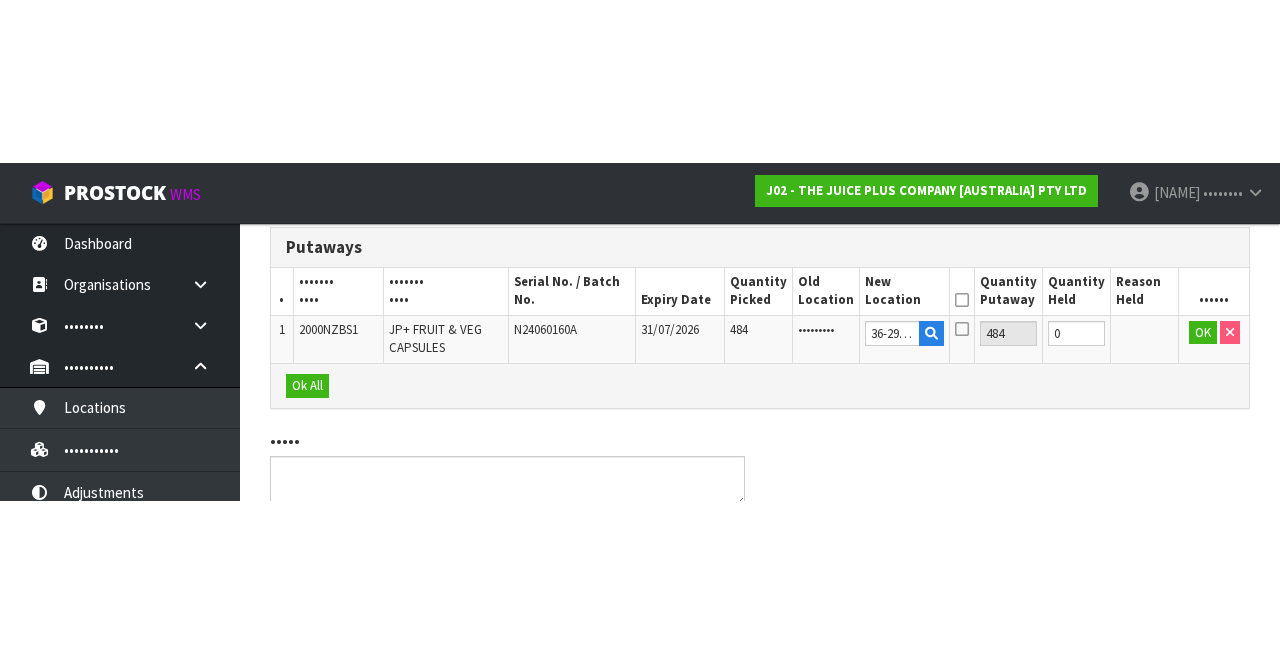 scroll, scrollTop: 220, scrollLeft: 0, axis: vertical 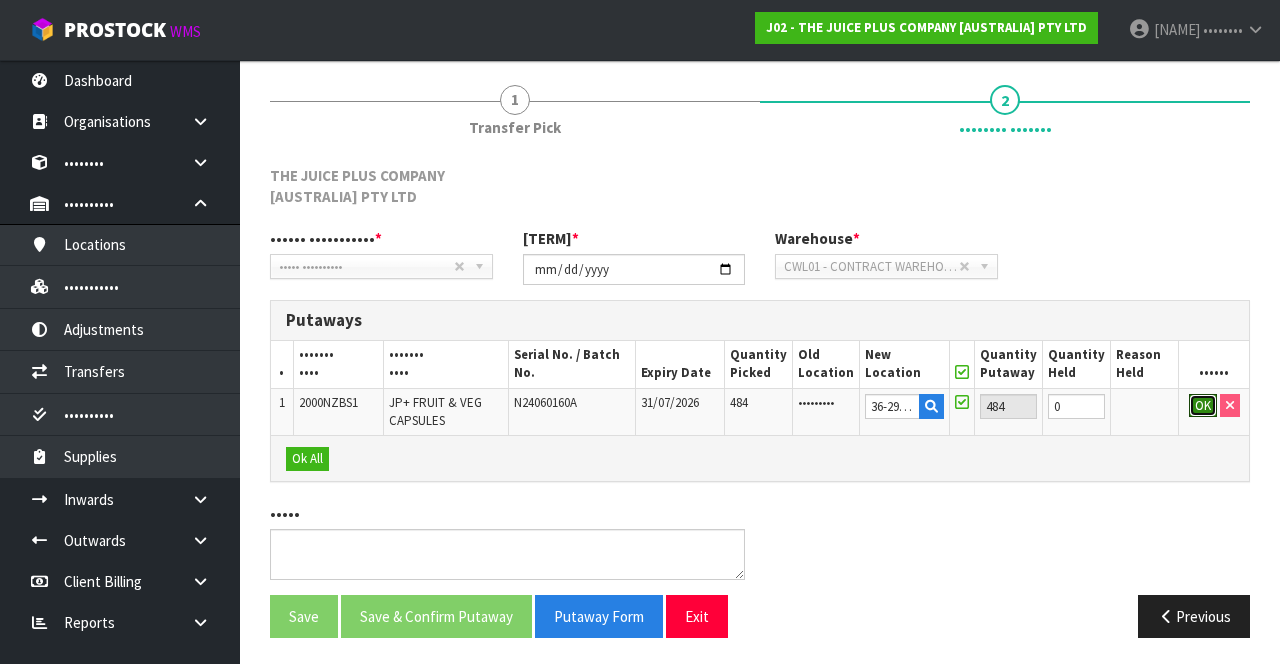 click on "OK" at bounding box center [1203, 406] 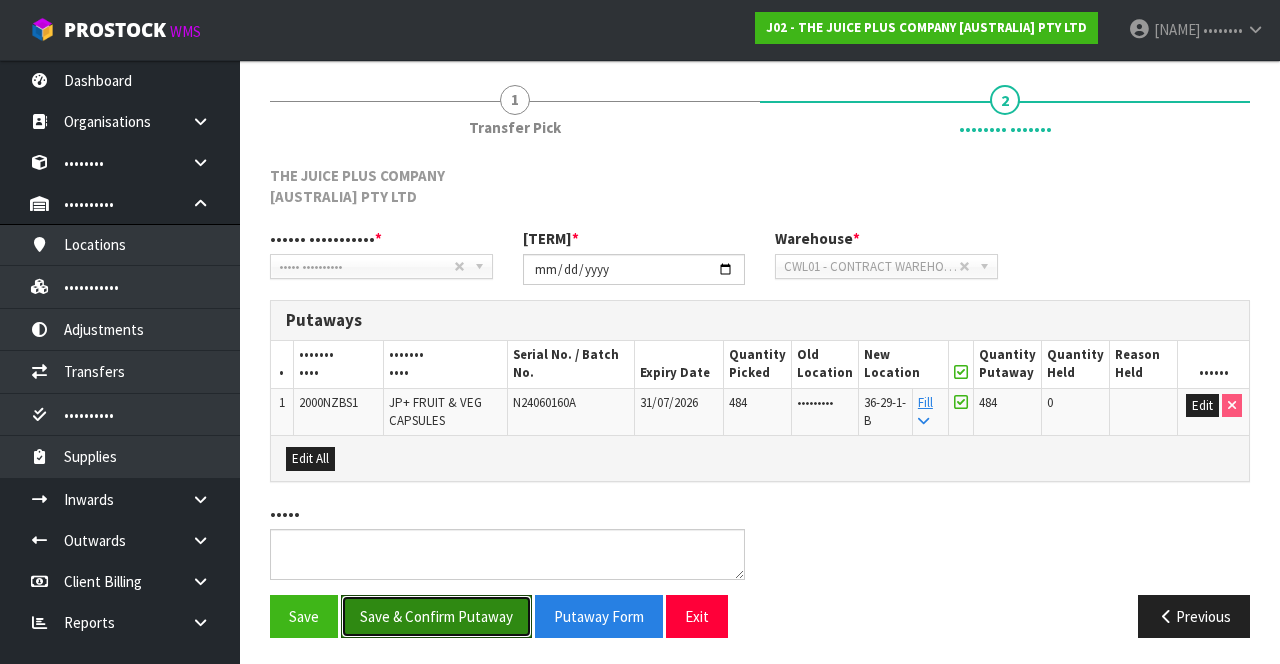 click on "Save & Confirm Putaway" at bounding box center (436, 616) 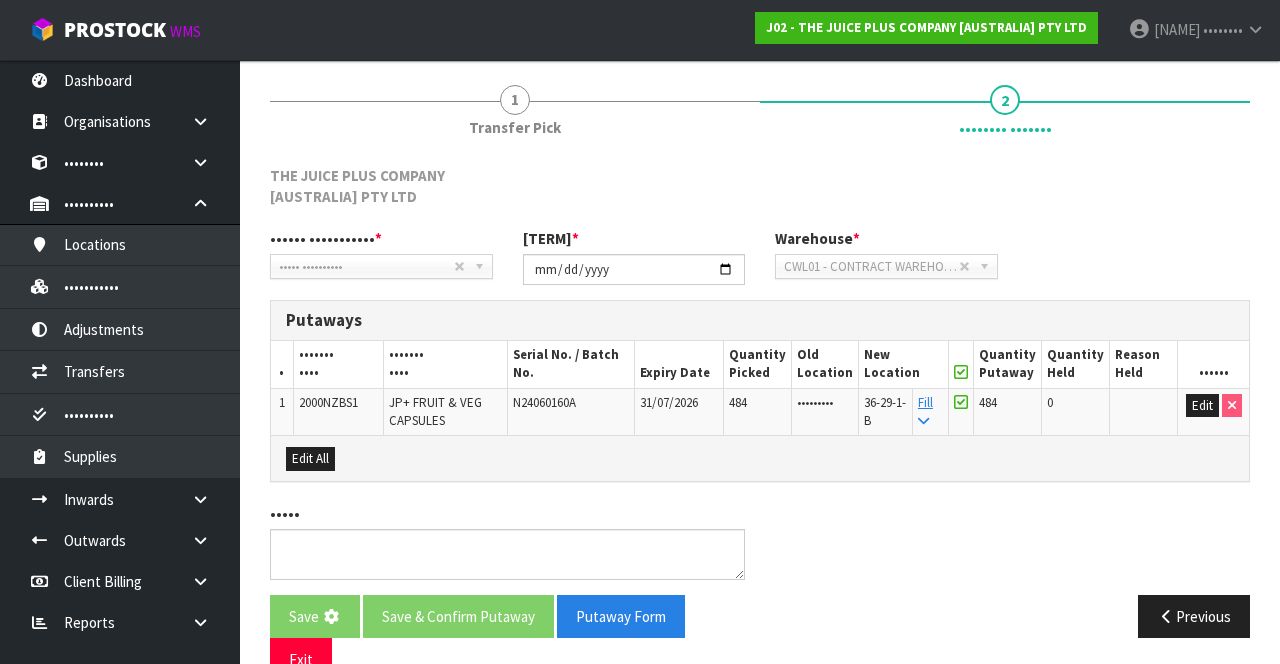 scroll, scrollTop: 0, scrollLeft: 0, axis: both 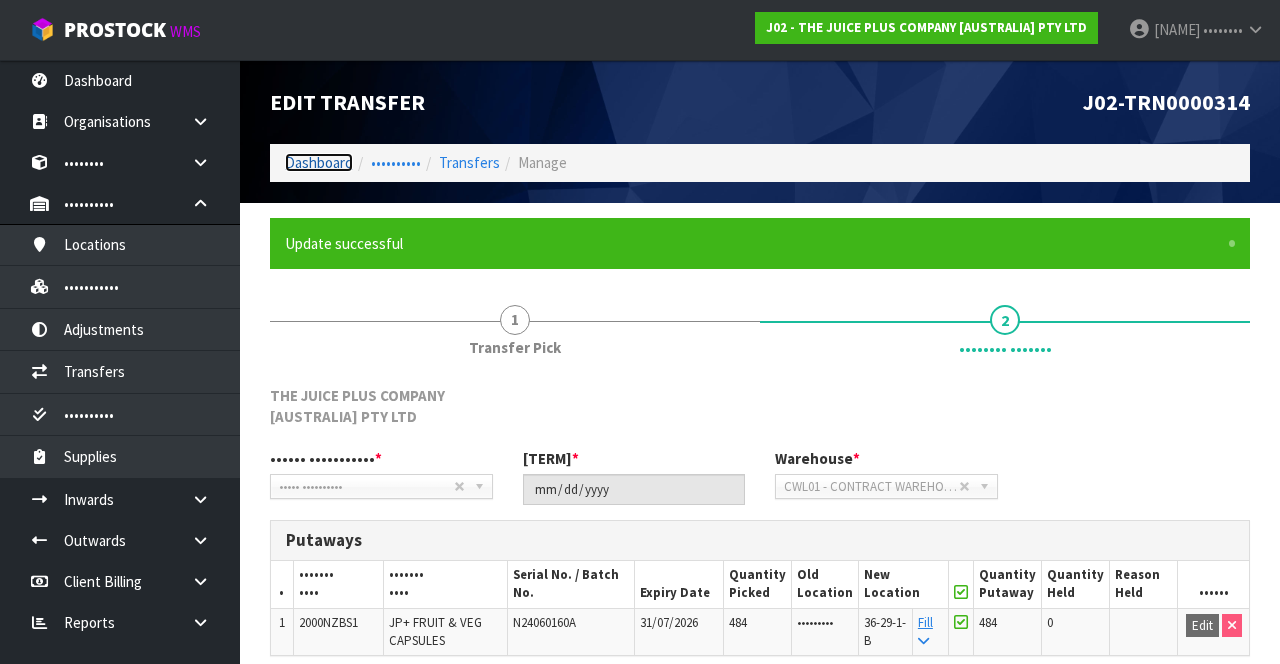 click on "Dashboard" at bounding box center [319, 162] 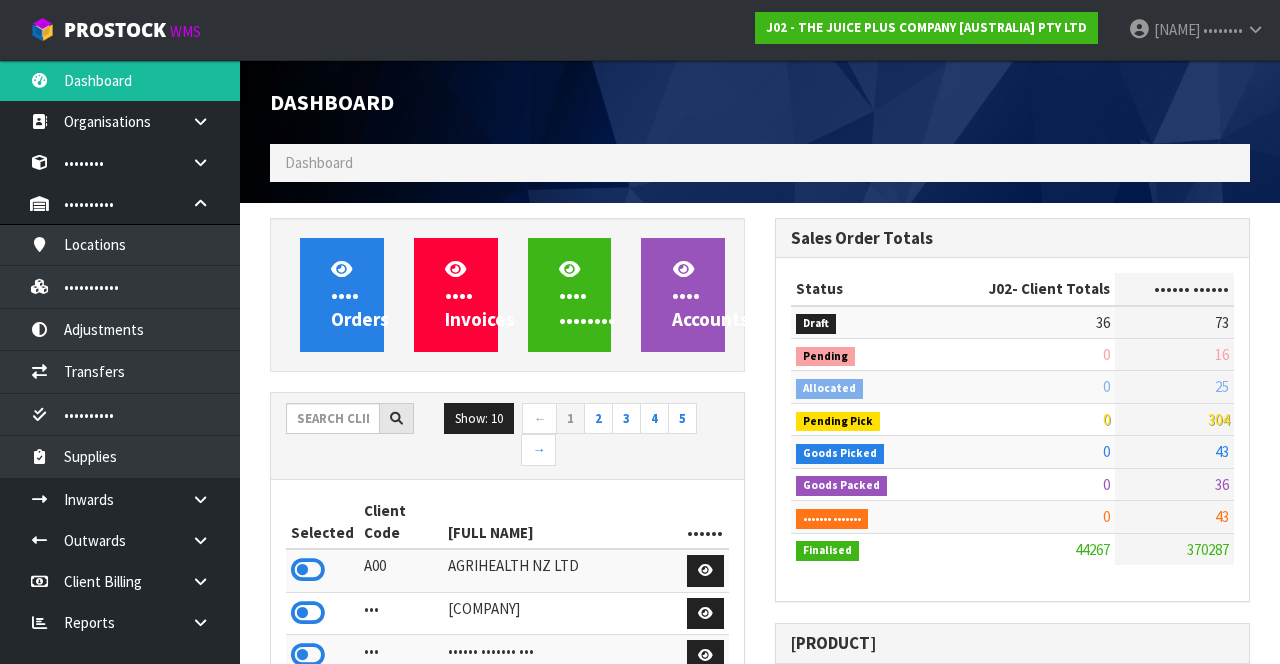 scroll, scrollTop: 998429, scrollLeft: 999494, axis: both 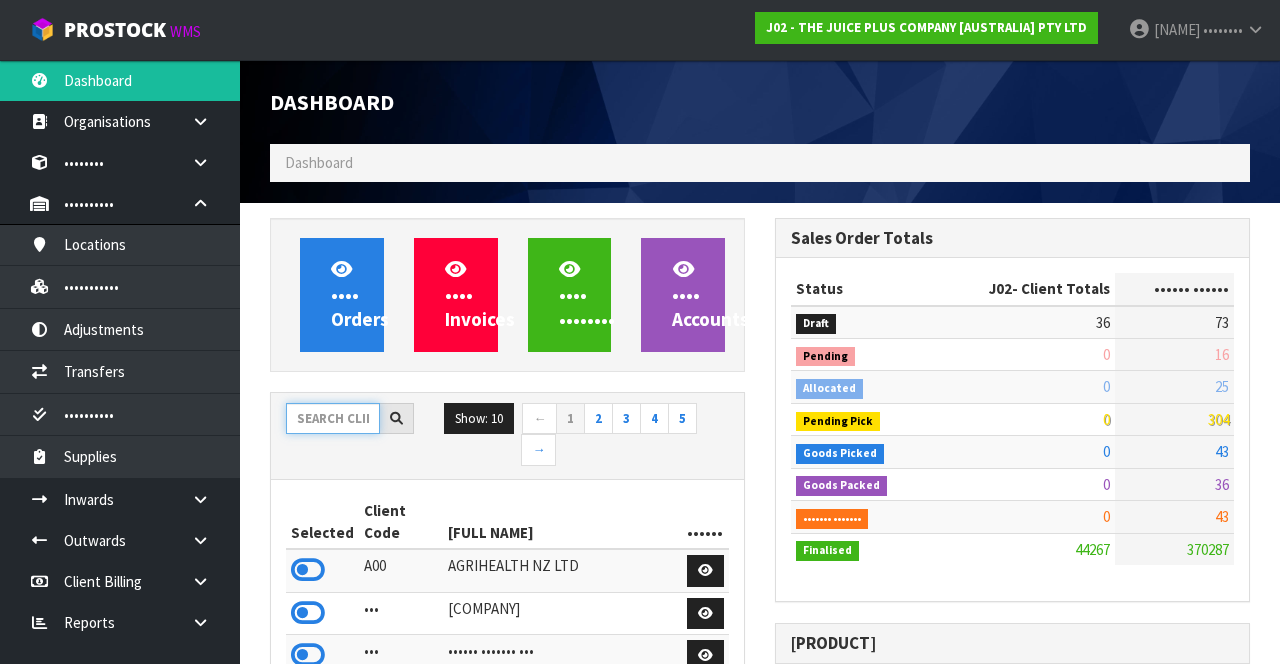 click at bounding box center (333, 418) 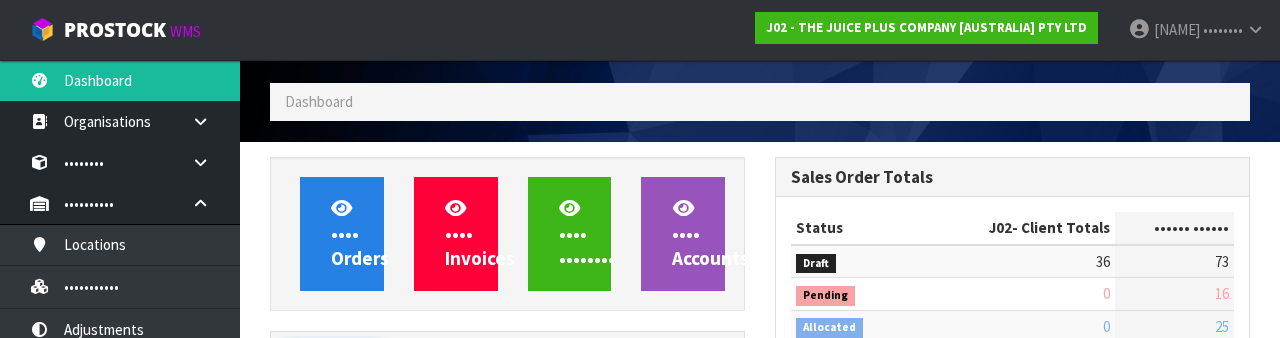 scroll, scrollTop: 235, scrollLeft: 0, axis: vertical 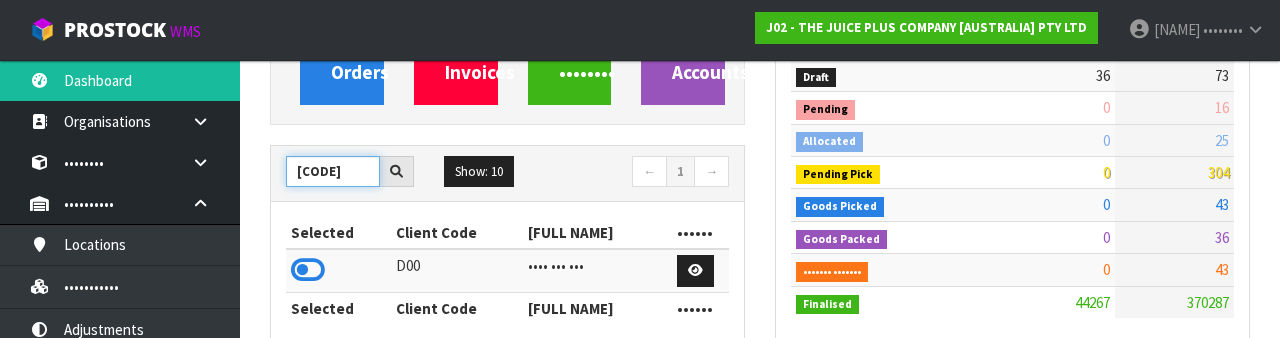 type on "[CODE]" 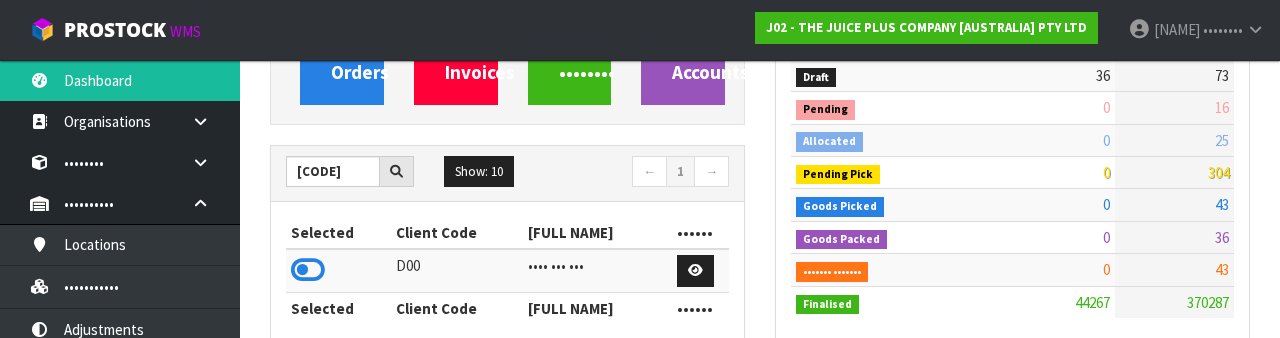 click at bounding box center [308, 270] 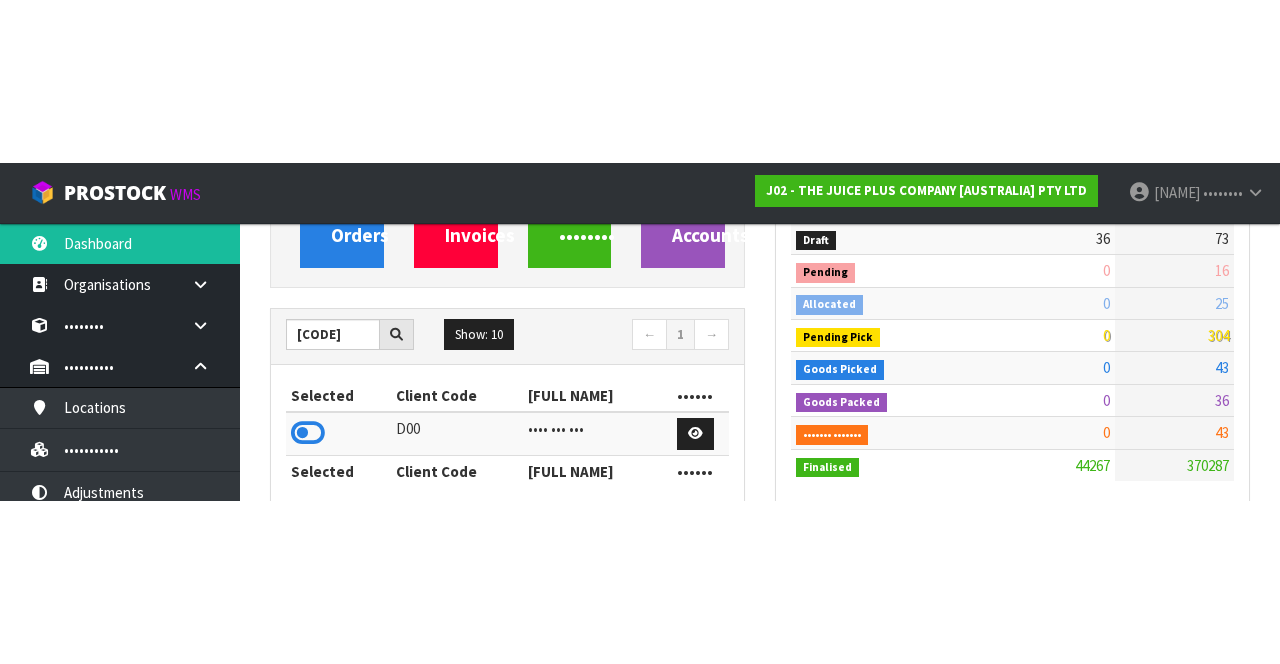 scroll, scrollTop: 247, scrollLeft: 0, axis: vertical 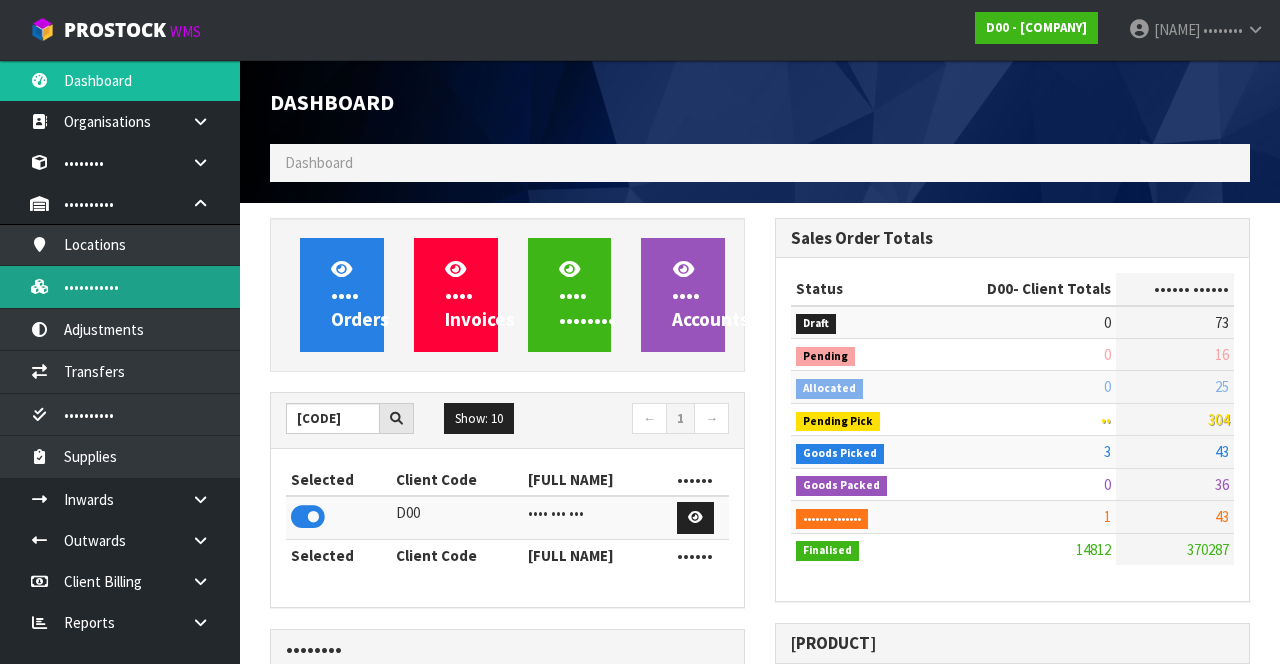 click on "•••••••••••" at bounding box center [120, 286] 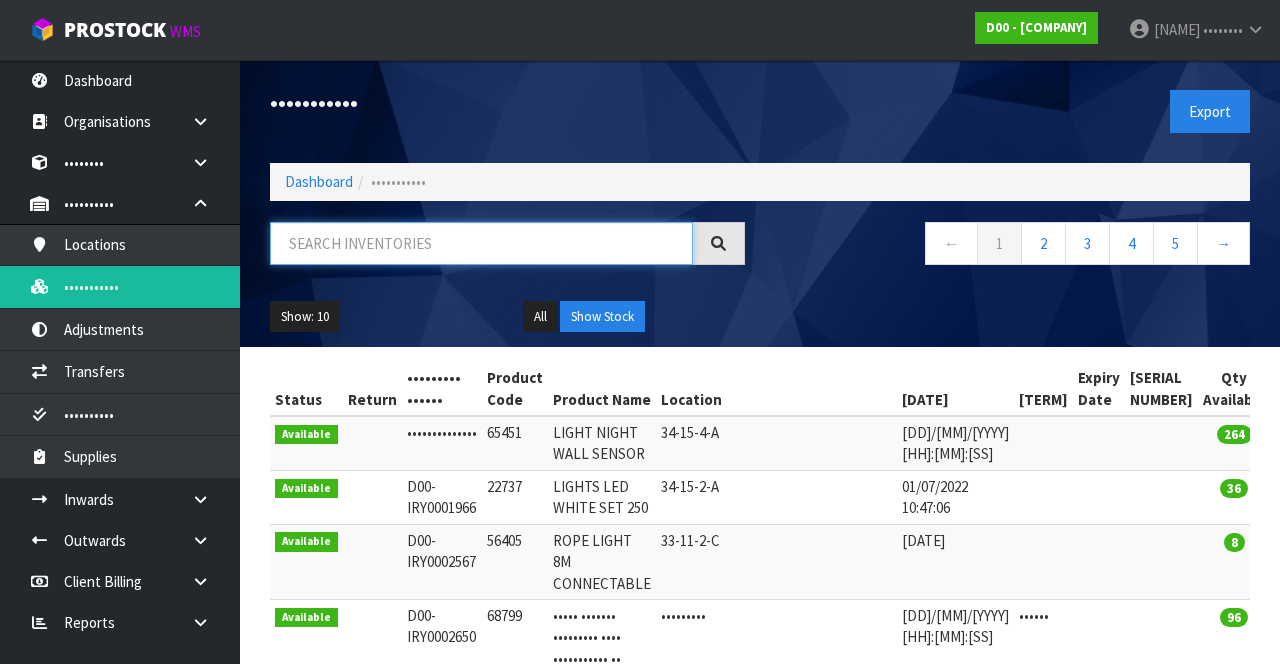 click at bounding box center (481, 243) 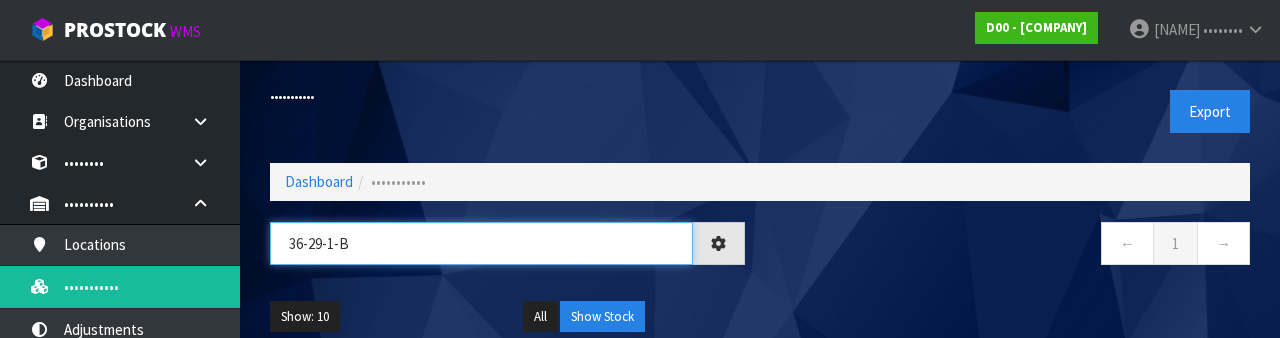 type on "36-29-1-b" 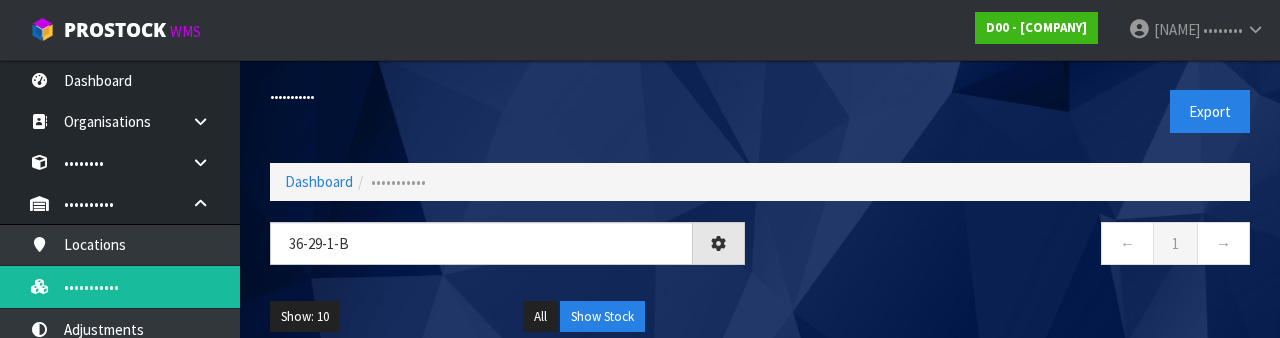 click on "•
•
•" at bounding box center [1012, 246] 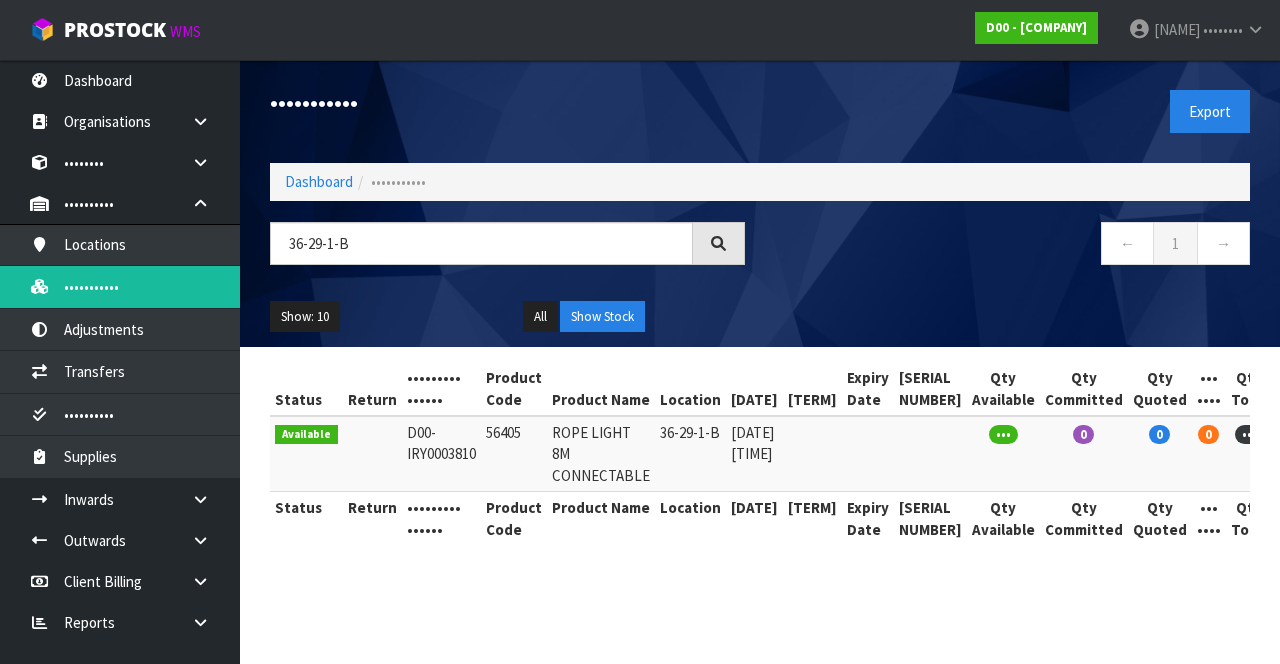 copy on "56405" 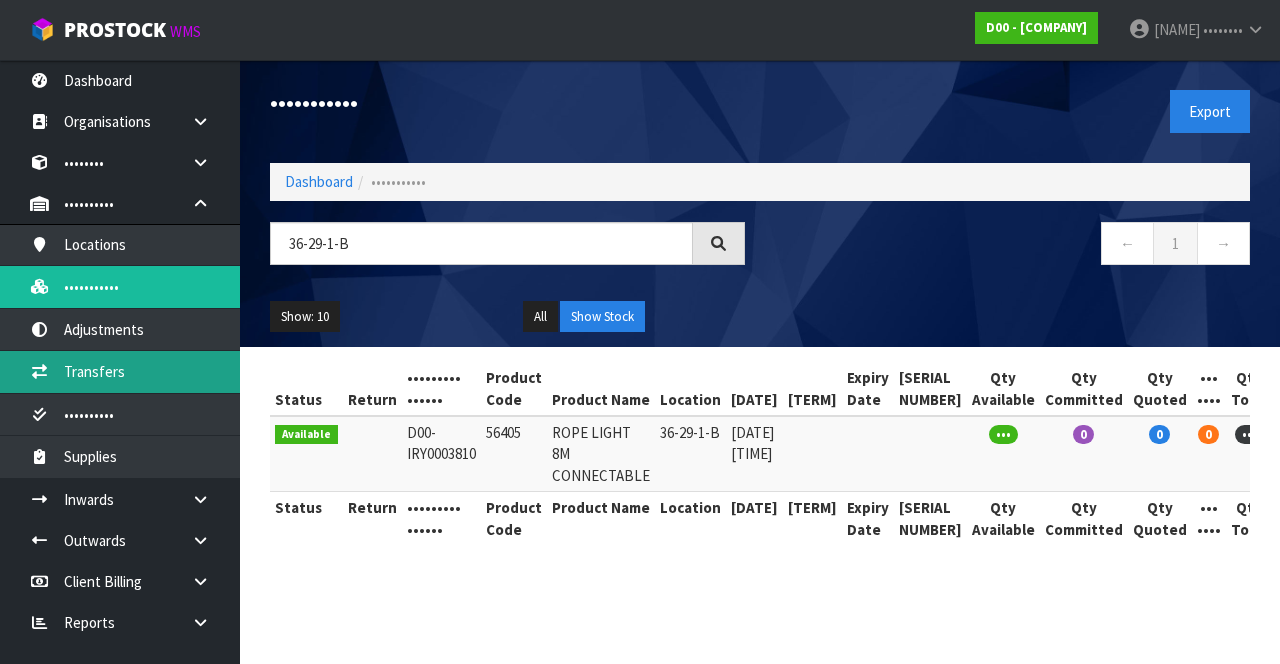 click on "Transfers" at bounding box center (120, 371) 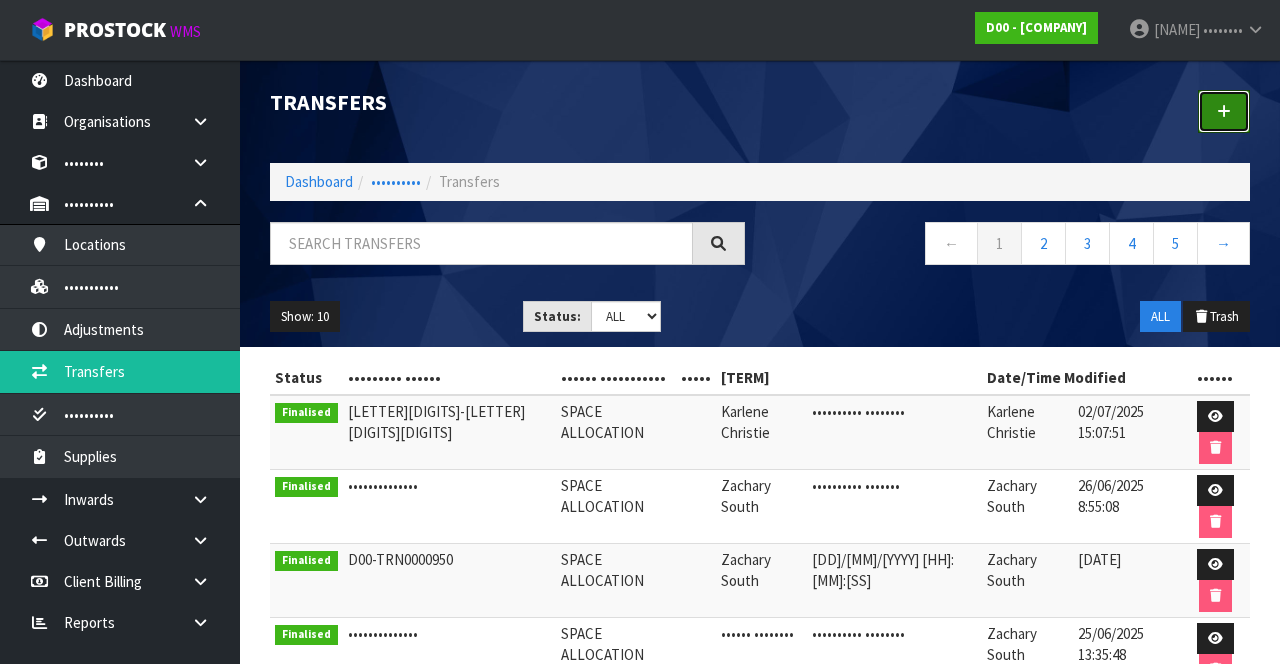 click at bounding box center [1224, 111] 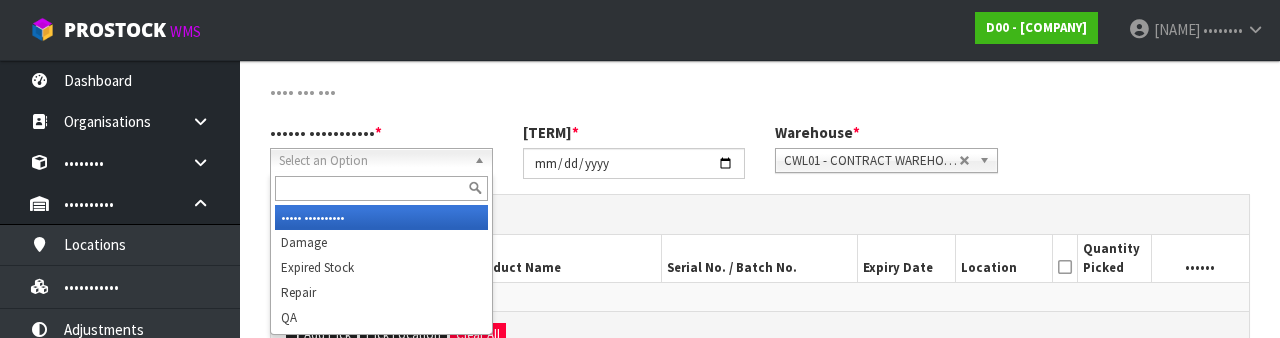 scroll, scrollTop: 239, scrollLeft: 0, axis: vertical 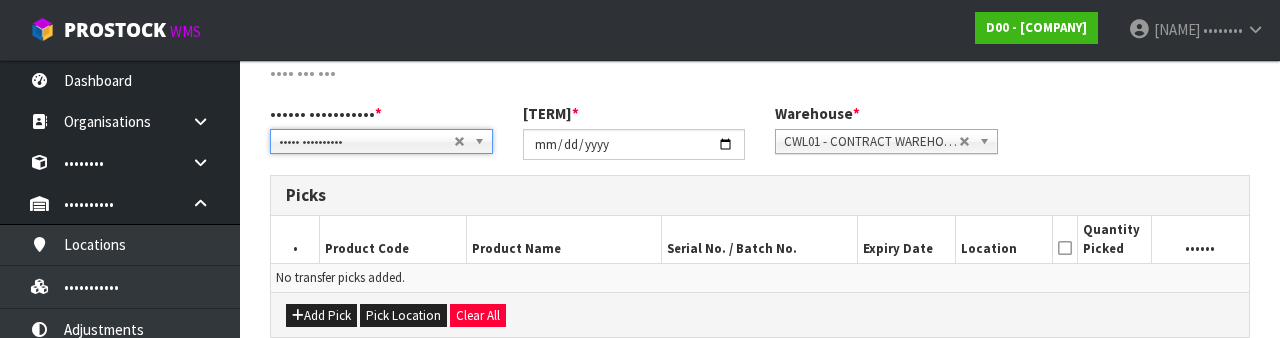 click on "•••••• •••••••••••  •
••••• •••••••••• •••••• ••••••• ••••• •••••• ••
••••• ••••••••••
••••• •••••••••• •••••• ••••••• ••••• •••••• ••
•••• ••••  •
••••••••••
•••••••••  •
•• • •••••••• ••••••••••• •••• •• • •••••••• ••••••••••• •• • ••• • ••• •••••••••••• ••••••• • ••••• •••• ••••••• ••••• • •••••••• ••••••••••• •••••• •••• ••••• • •••••••• ••••••••••• •••• •••• ••••• • •••••••• ••••••••••• ••••••••
••••• • •••••••• ••••••••••• •••••• ••••" at bounding box center [760, 139] 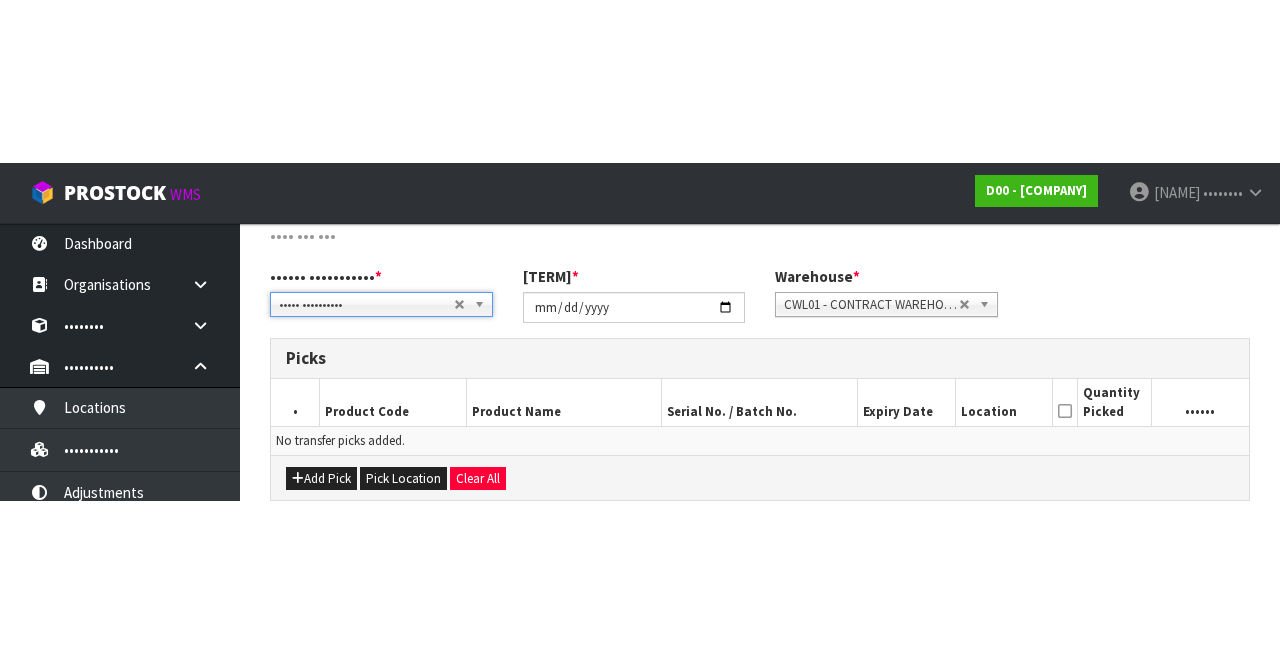 scroll, scrollTop: 108, scrollLeft: 0, axis: vertical 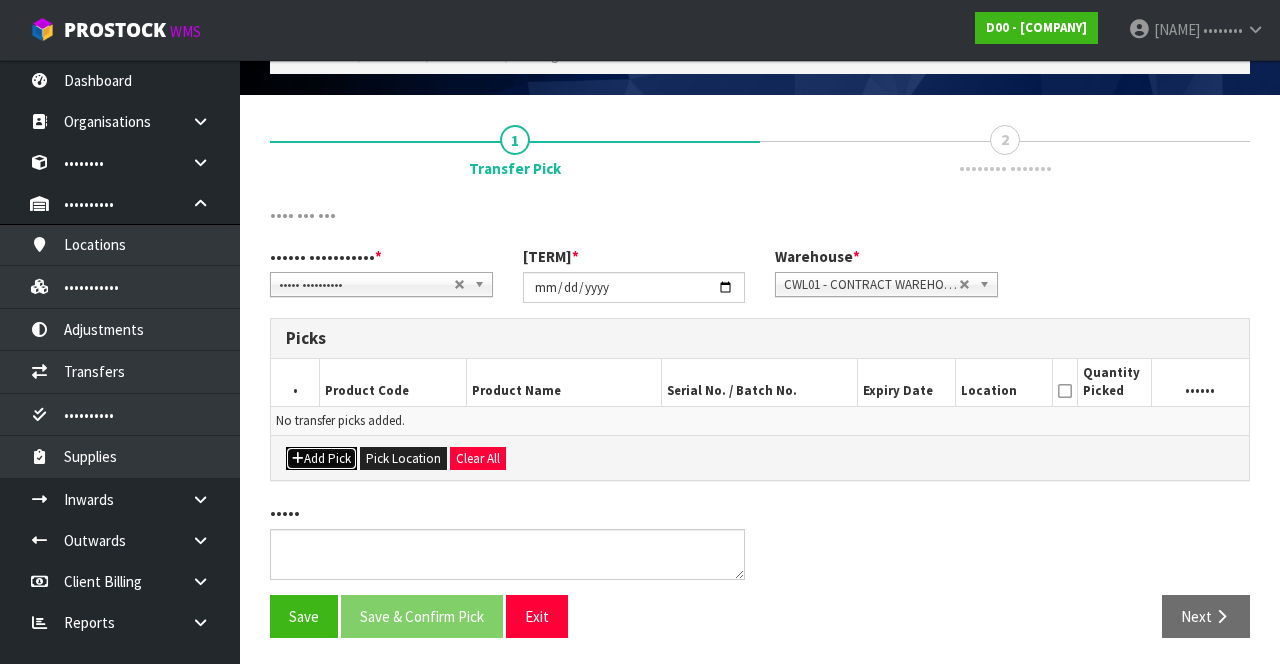 click on "Add Pick" at bounding box center [321, 459] 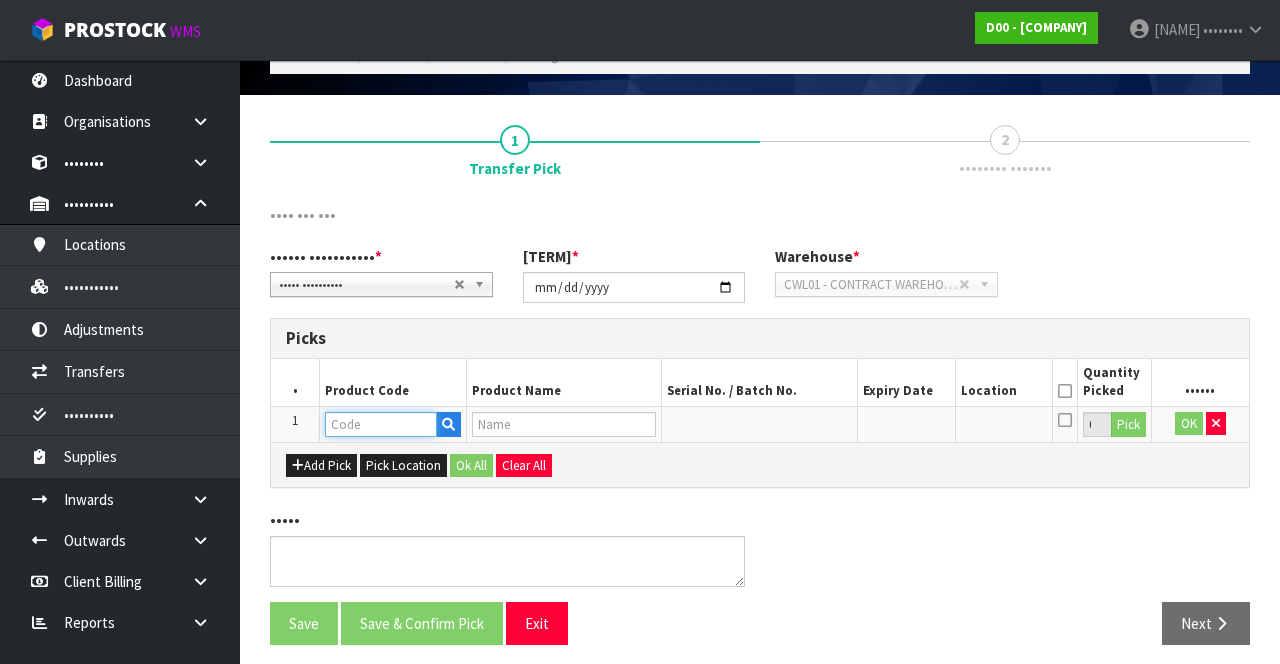 click at bounding box center [381, 424] 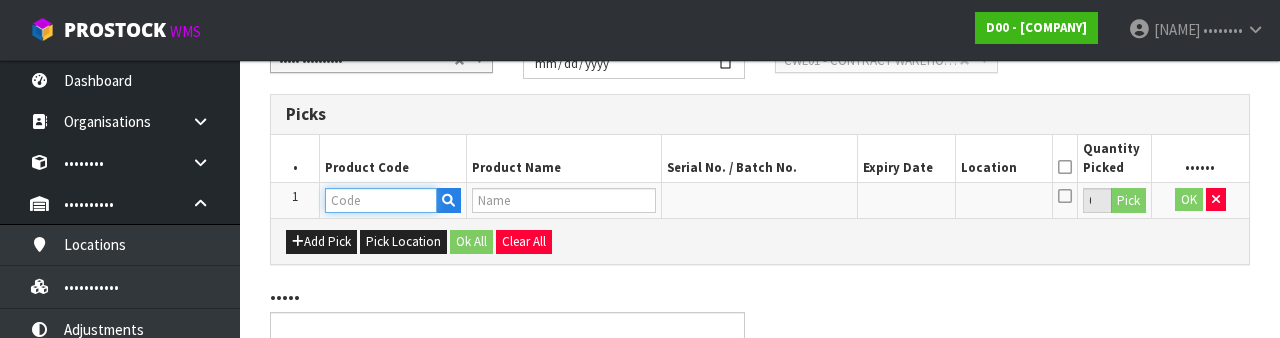 scroll, scrollTop: 350, scrollLeft: 0, axis: vertical 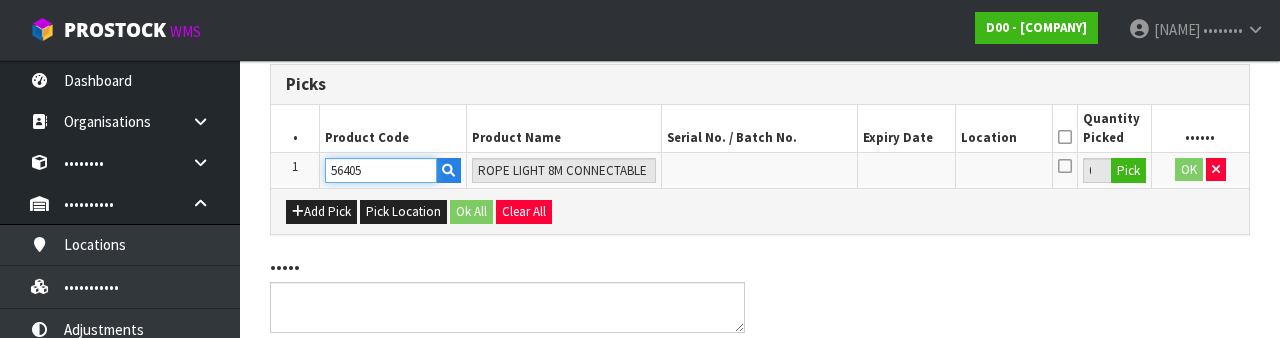 type on "56405" 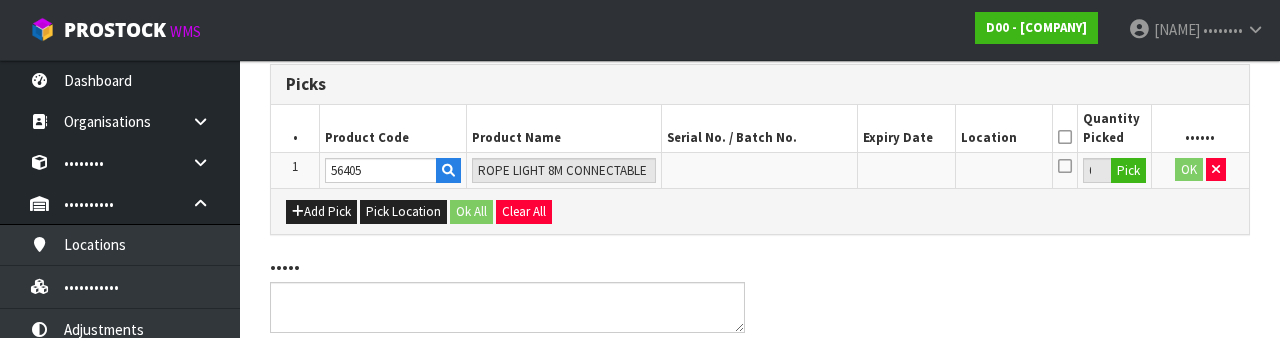 click on "•••••" at bounding box center [760, 302] 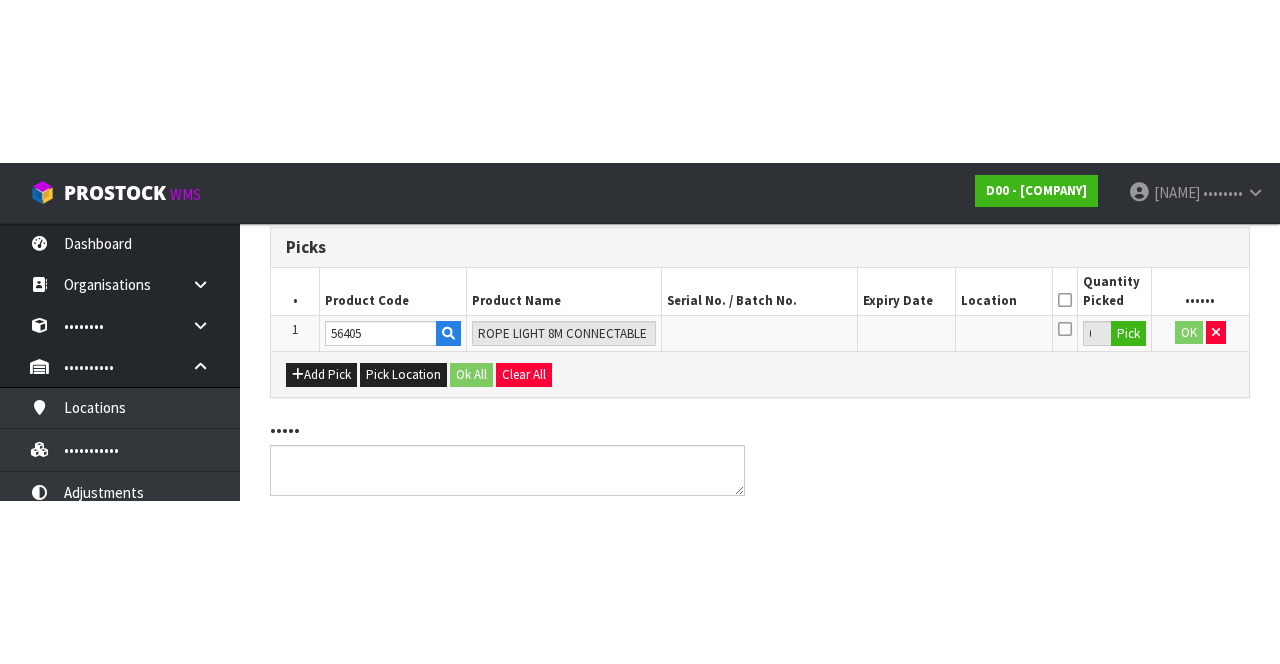 scroll, scrollTop: 114, scrollLeft: 0, axis: vertical 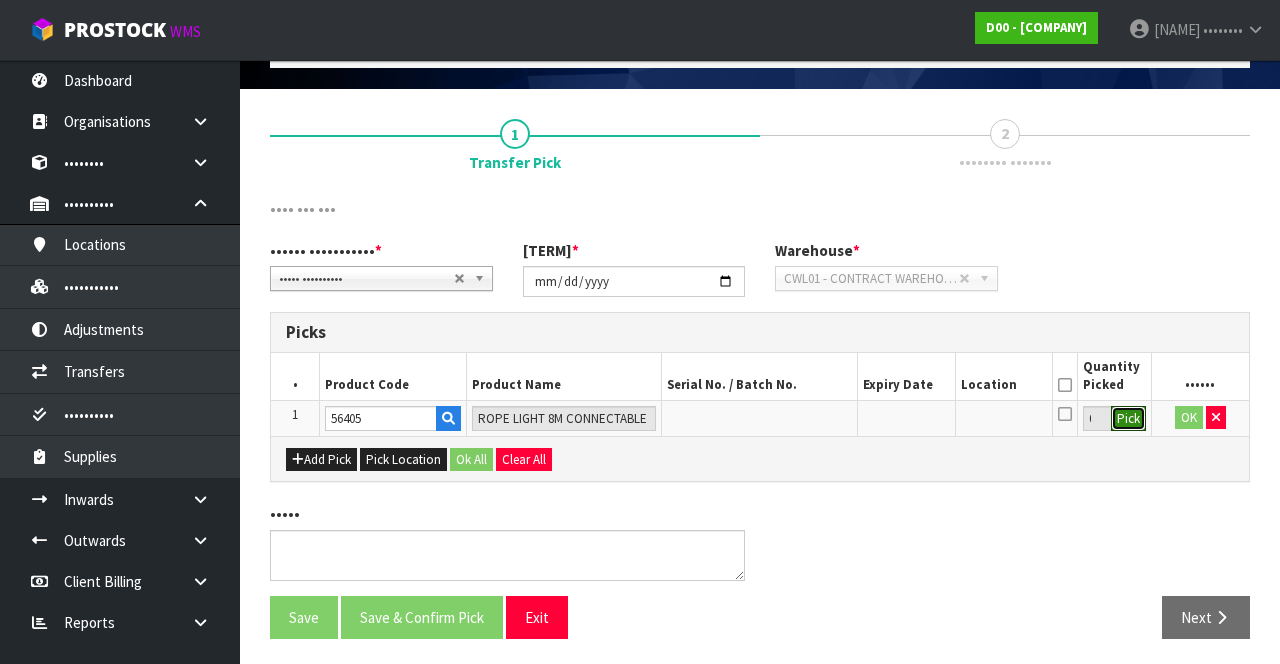 click on "Pick" at bounding box center (1128, 419) 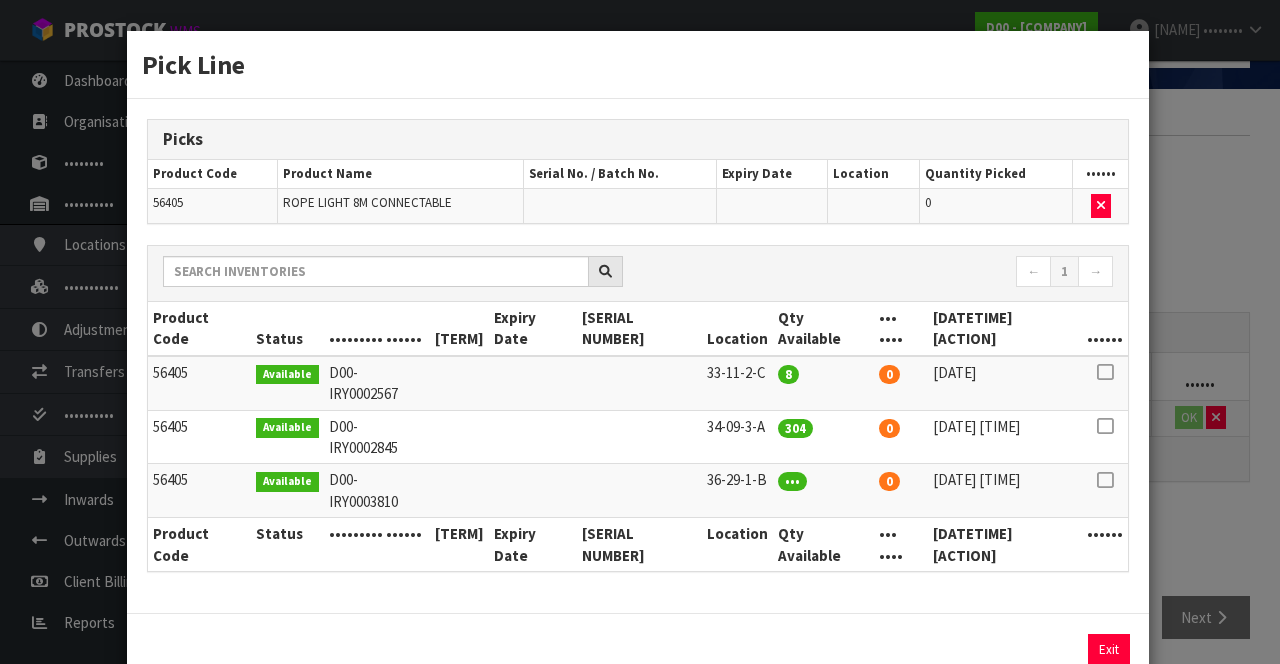 click at bounding box center (1105, 372) 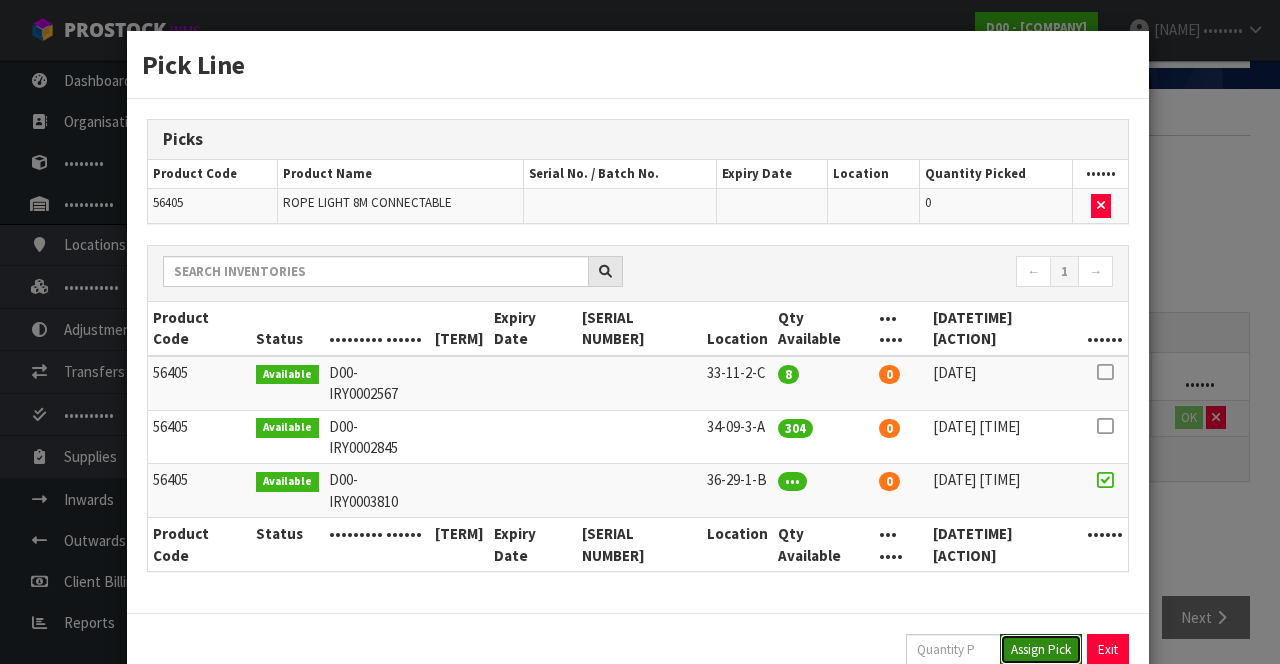 click on "Assign Pick" at bounding box center (1041, 649) 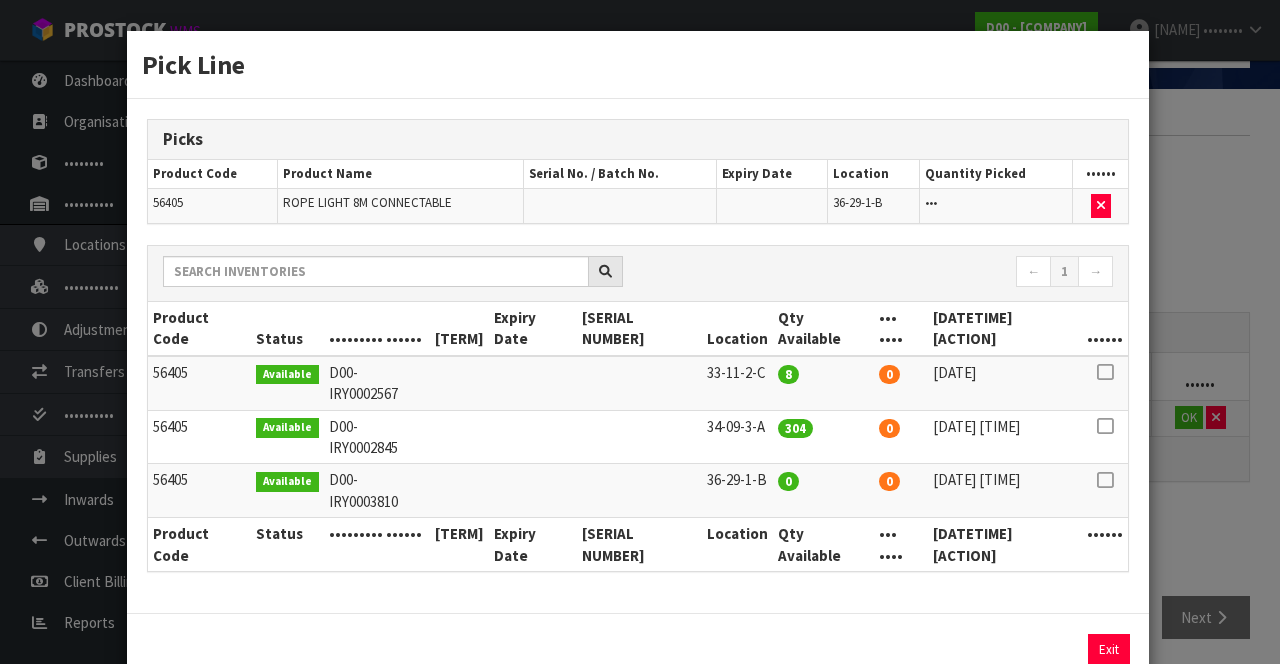 click on "Pick Line
Picks
Product Code
Product Name
Serial No. / Batch No.
Expiry Date
Location
Quantity Picked
Action
56405
ROPE LIGHT 8M CONNECTABLE
36-29-1-B
256
←
1
→
Product Code
Status
Reference Number
Batch Number
Expiry Date
Serial Number
Location
Qty Available
Qty Held
Datetime Arrived
Action" at bounding box center [640, 332] 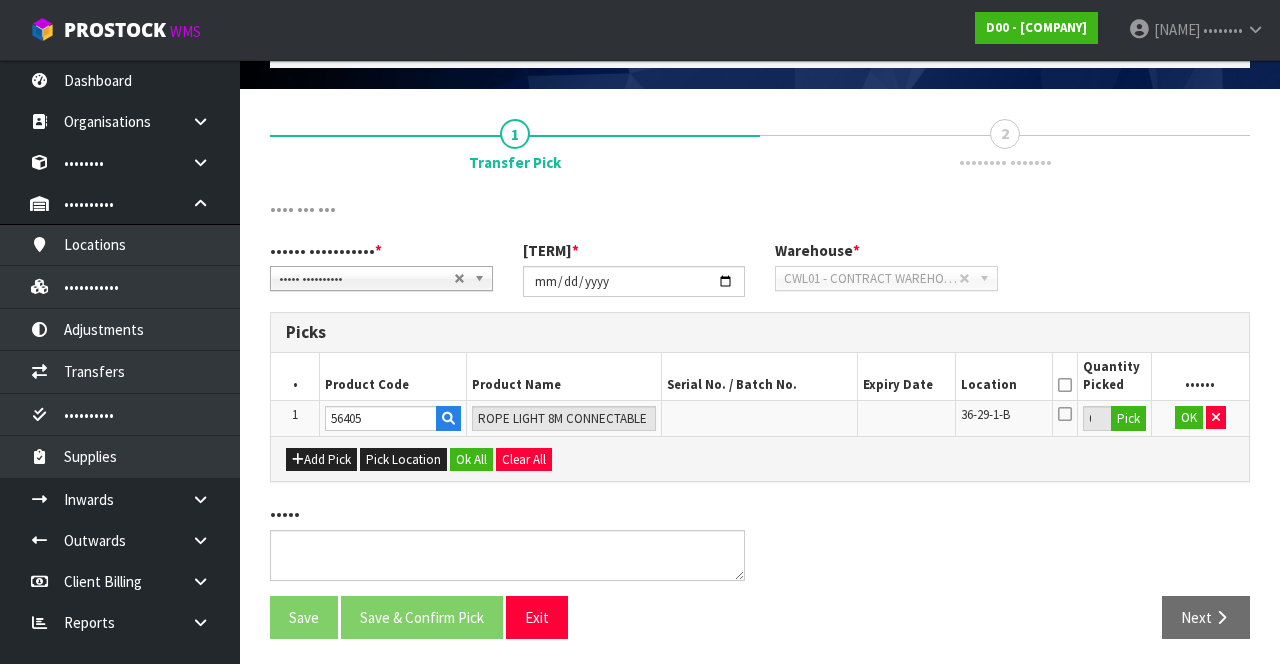 click at bounding box center (1065, 414) 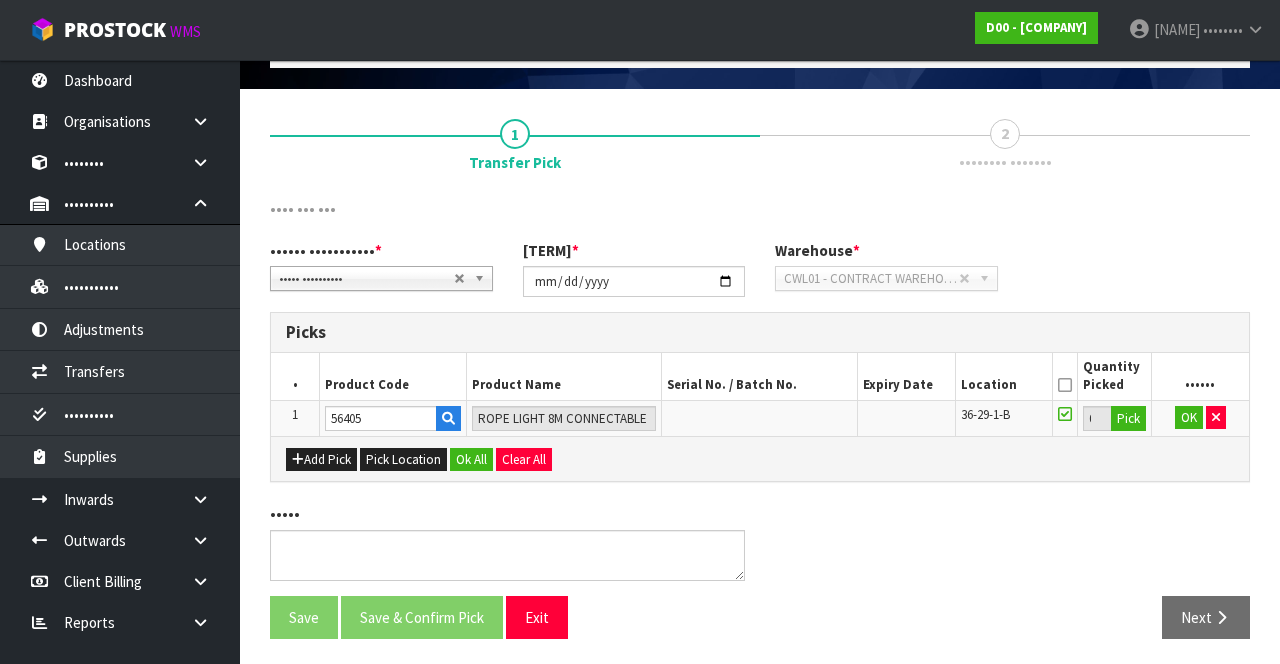 click at bounding box center (1065, 385) 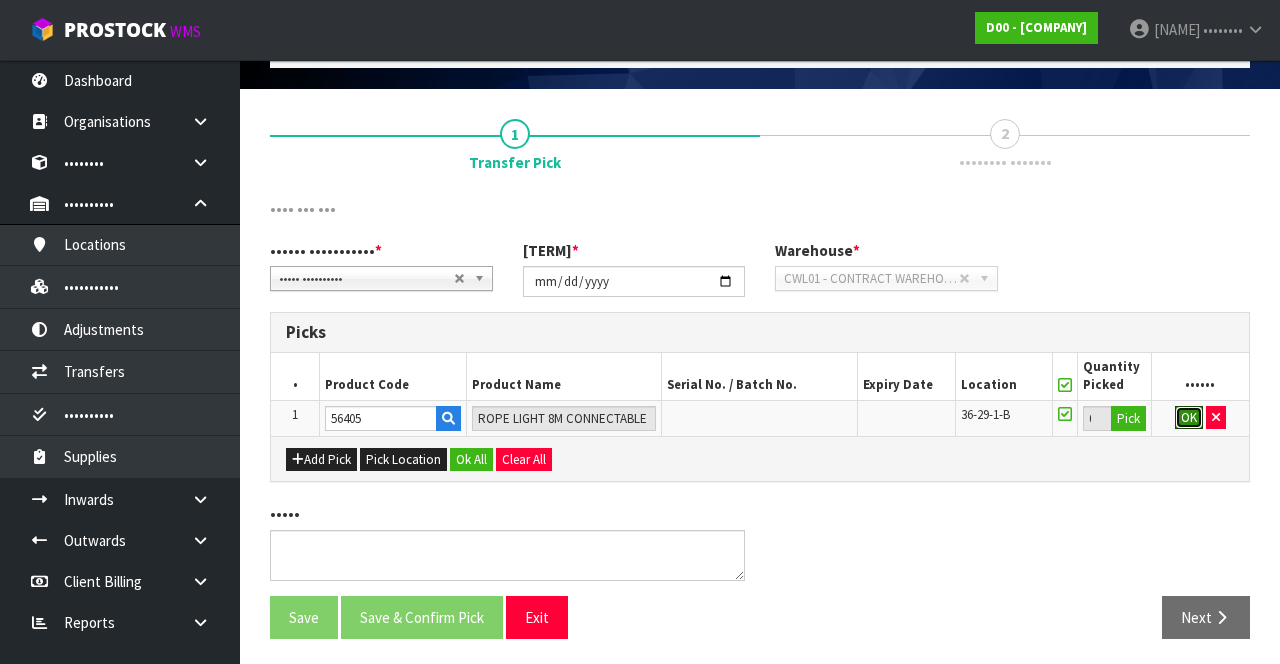 click on "OK" at bounding box center (1189, 418) 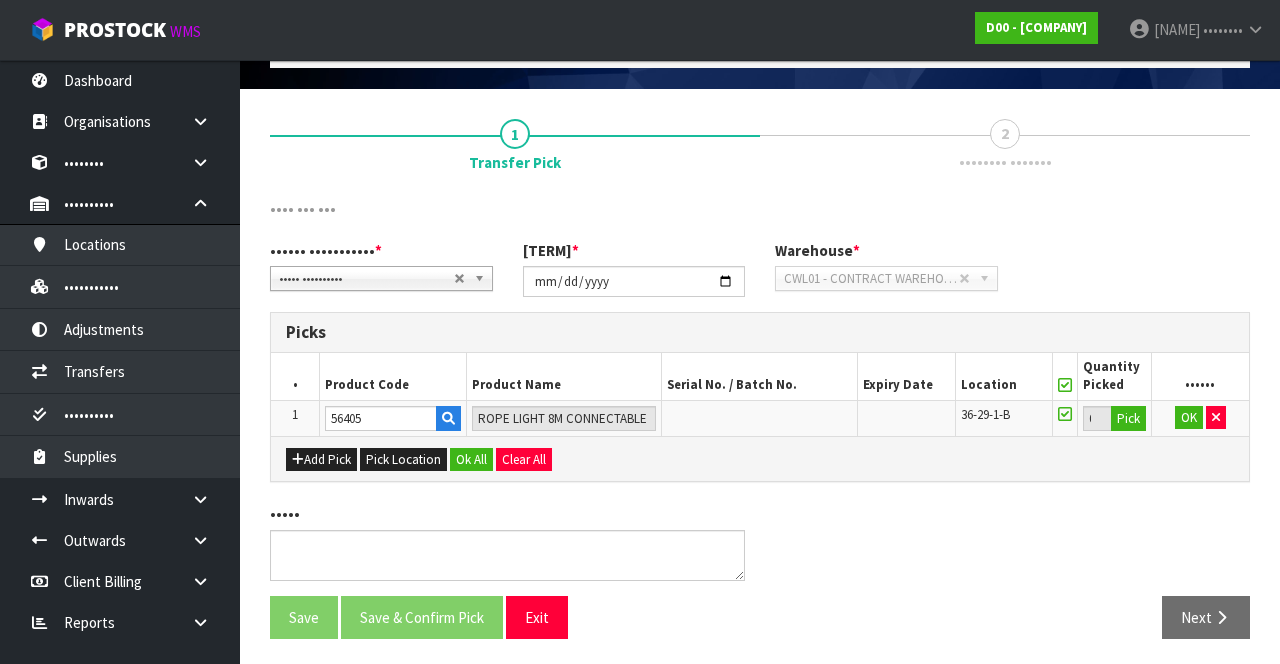 scroll, scrollTop: 112, scrollLeft: 0, axis: vertical 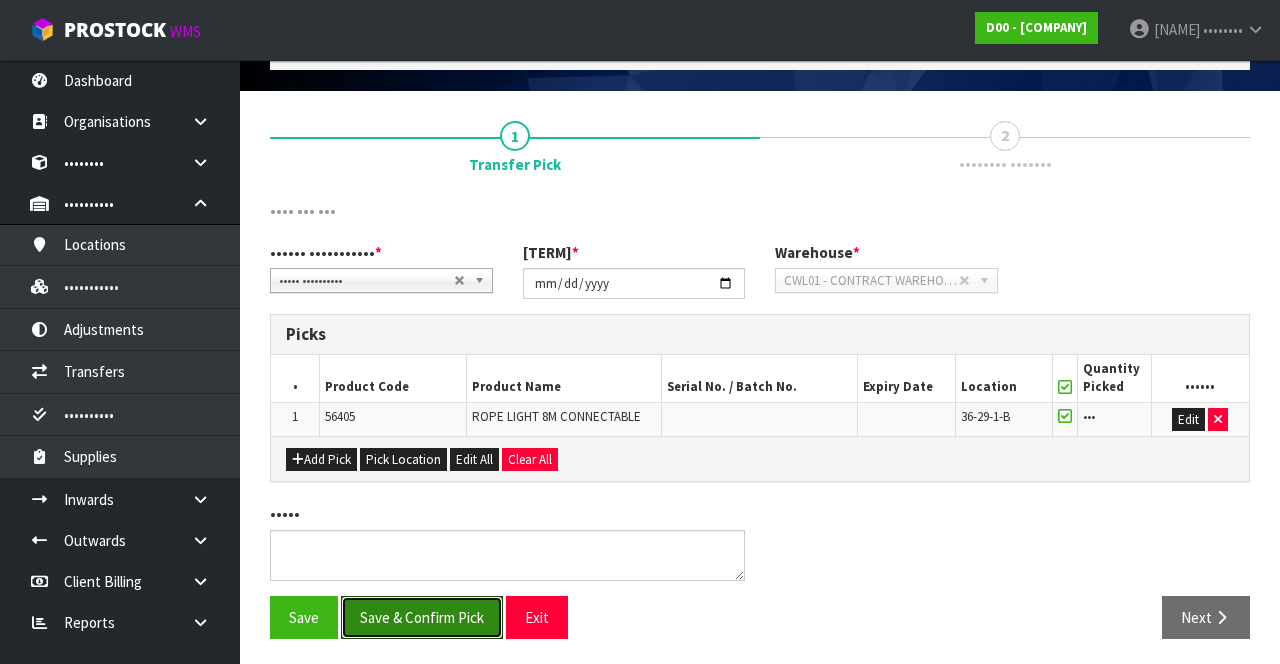 click on "Save & Confirm Pick" at bounding box center [422, 617] 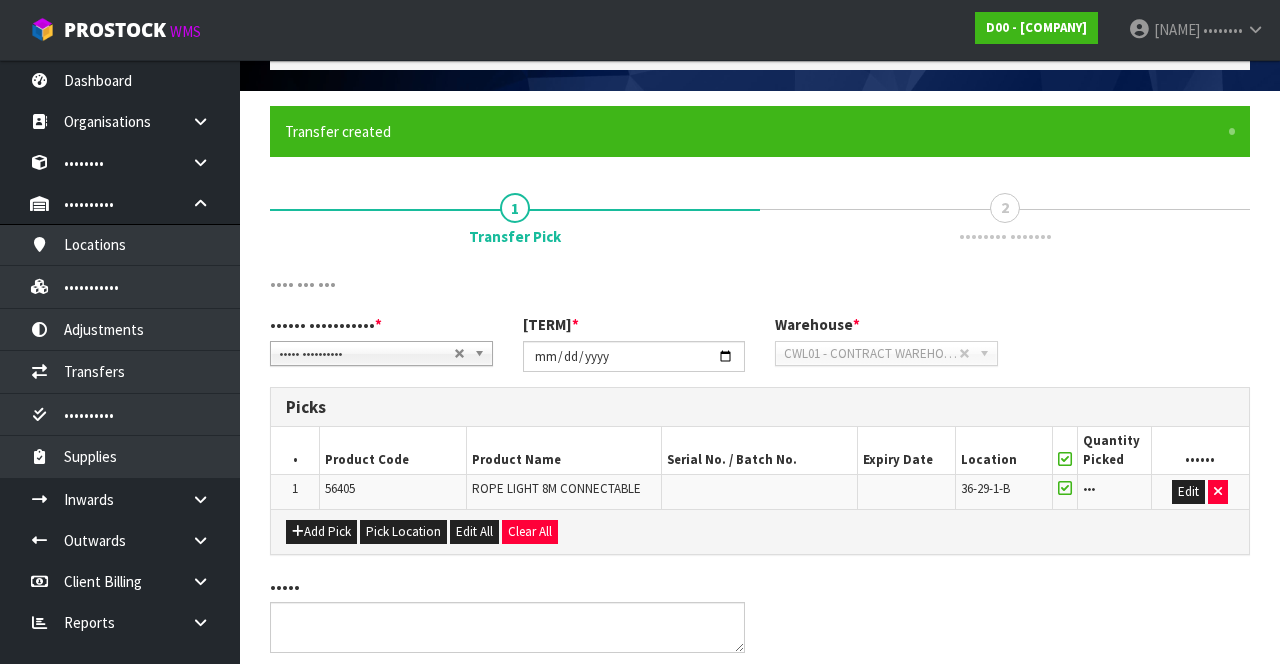 scroll, scrollTop: 0, scrollLeft: 0, axis: both 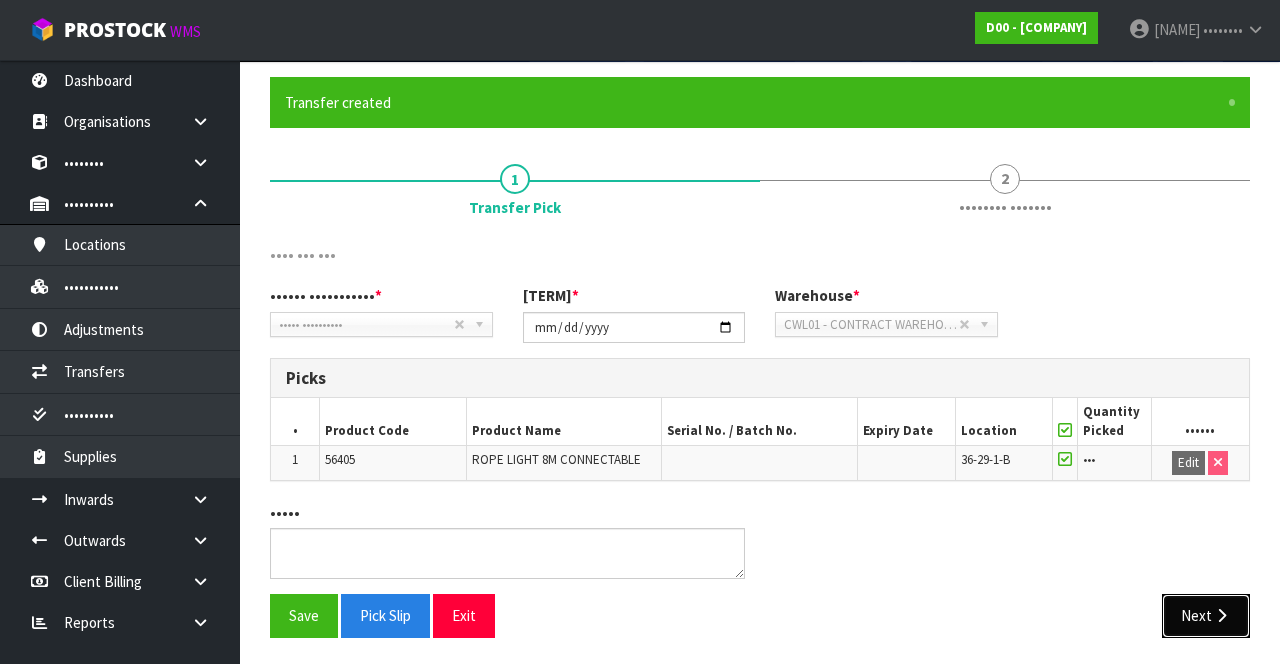click on "Next" at bounding box center (1206, 615) 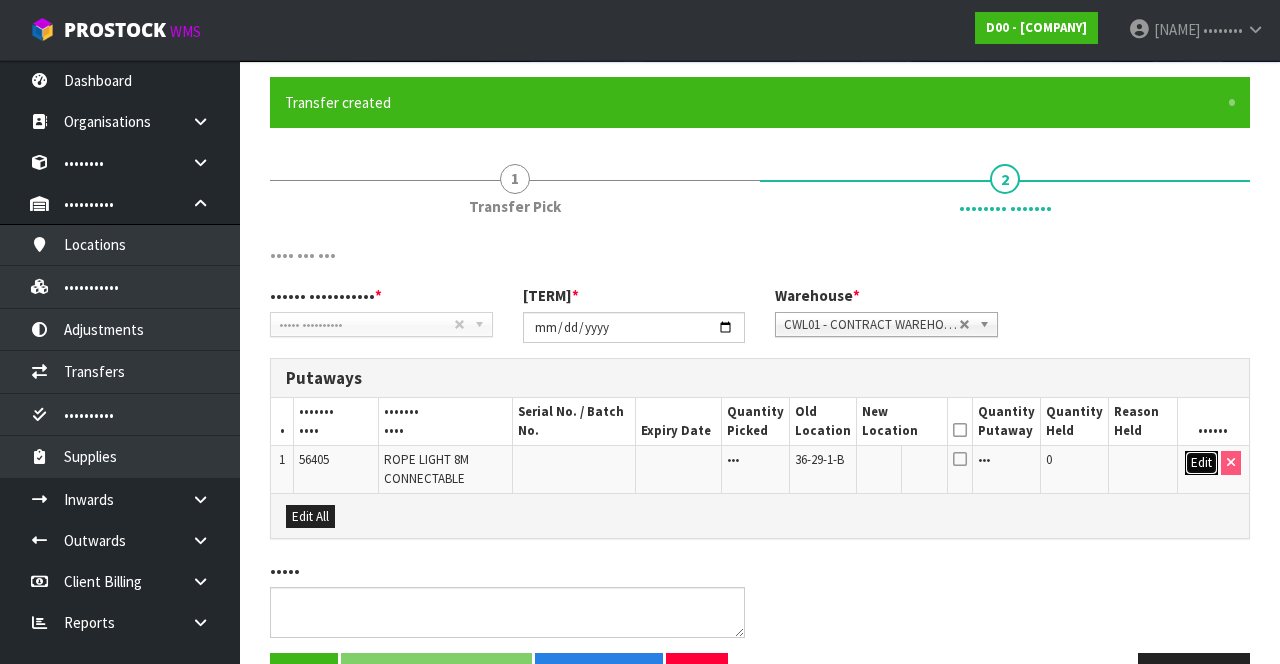 click on "Edit" at bounding box center [1201, 463] 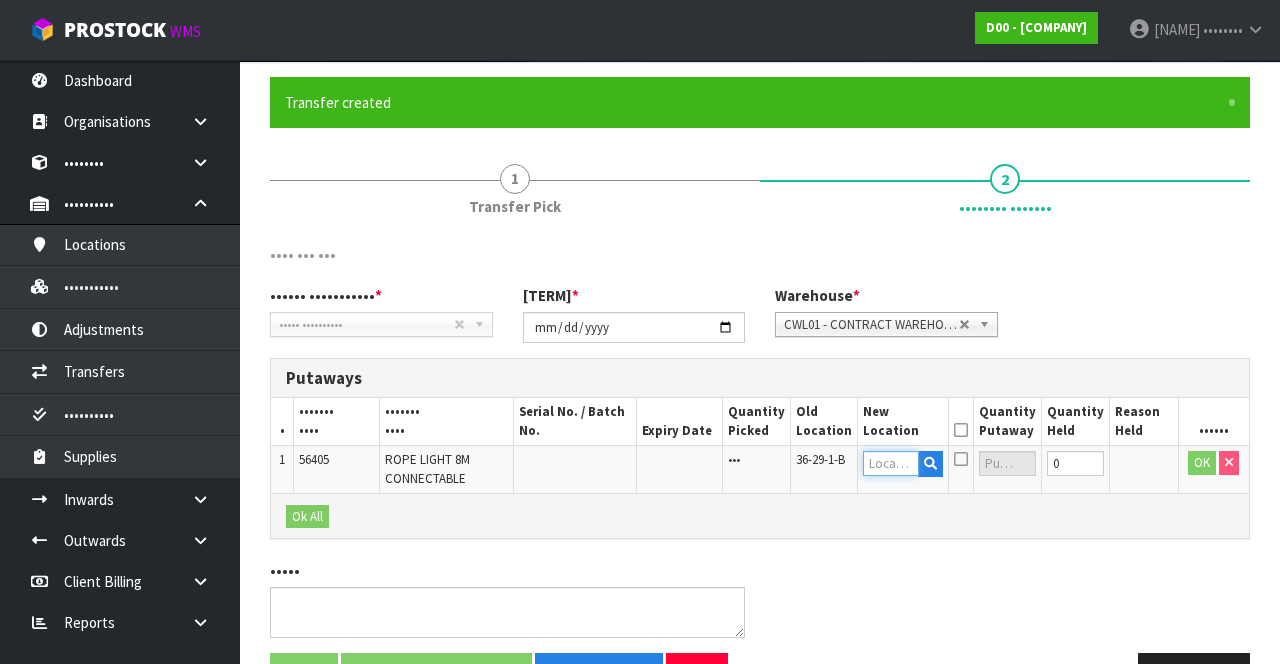 click at bounding box center (891, 463) 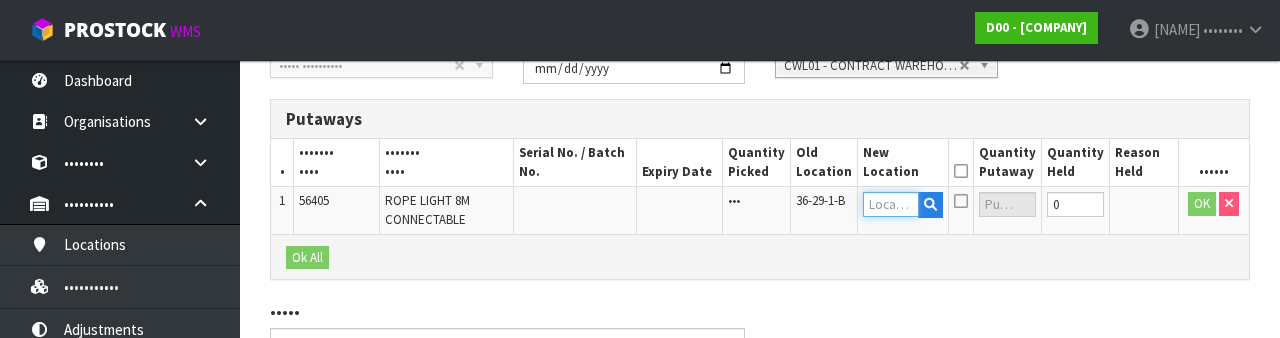 scroll, scrollTop: 422, scrollLeft: 0, axis: vertical 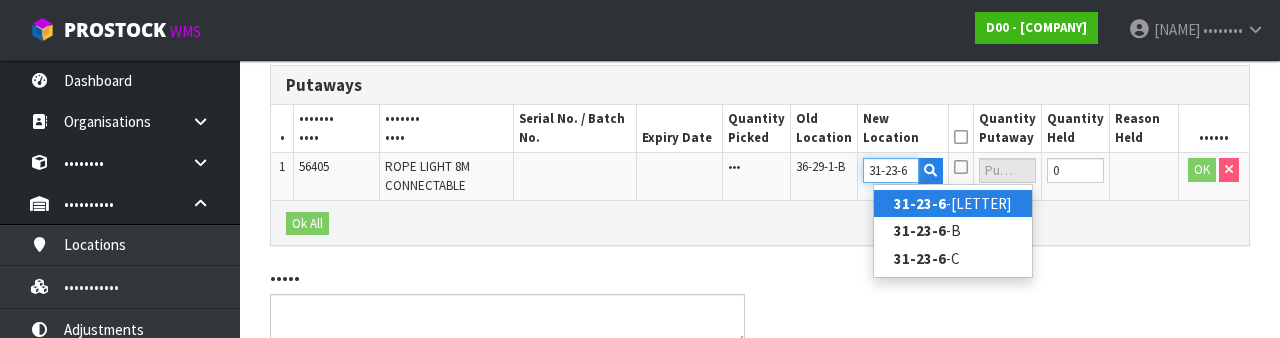 type on "31-23-6" 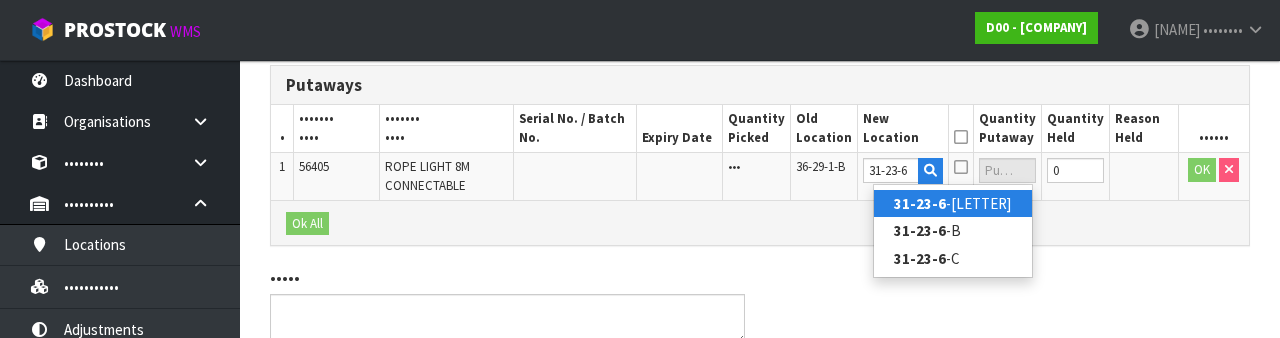 click on "••••••• ••" at bounding box center (953, 203) 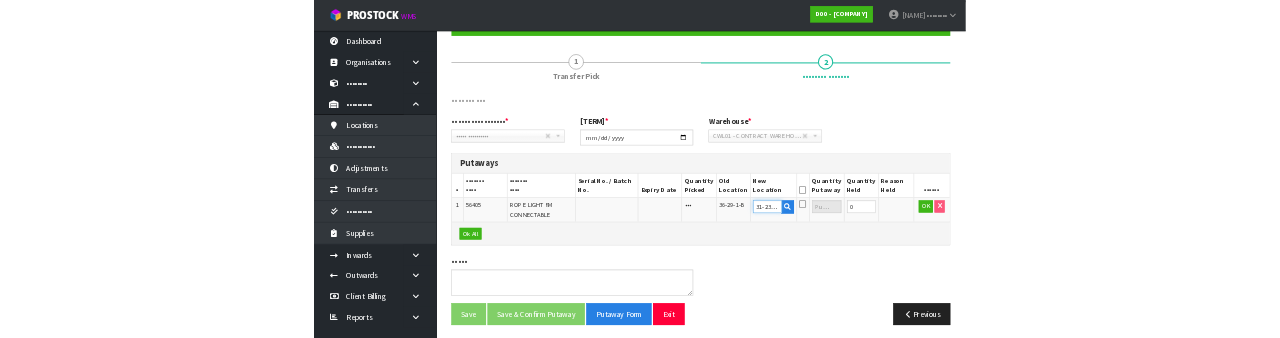 scroll, scrollTop: 422, scrollLeft: 0, axis: vertical 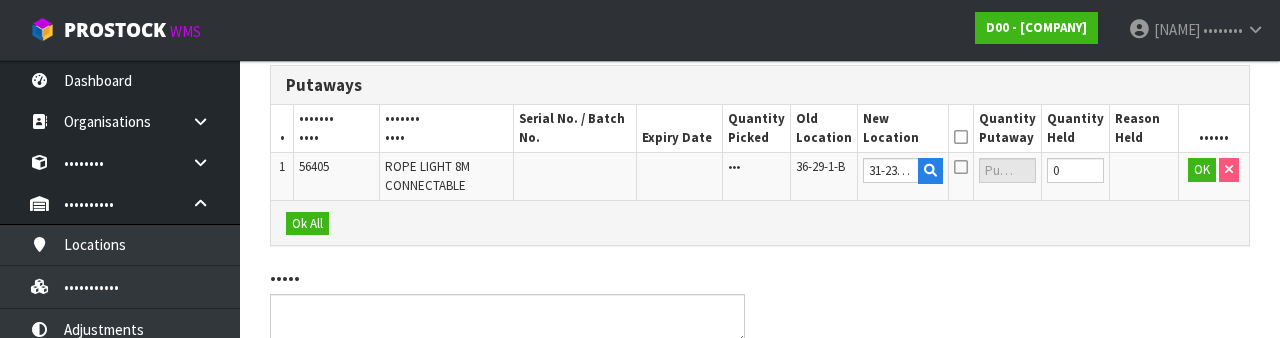 click at bounding box center [961, 137] 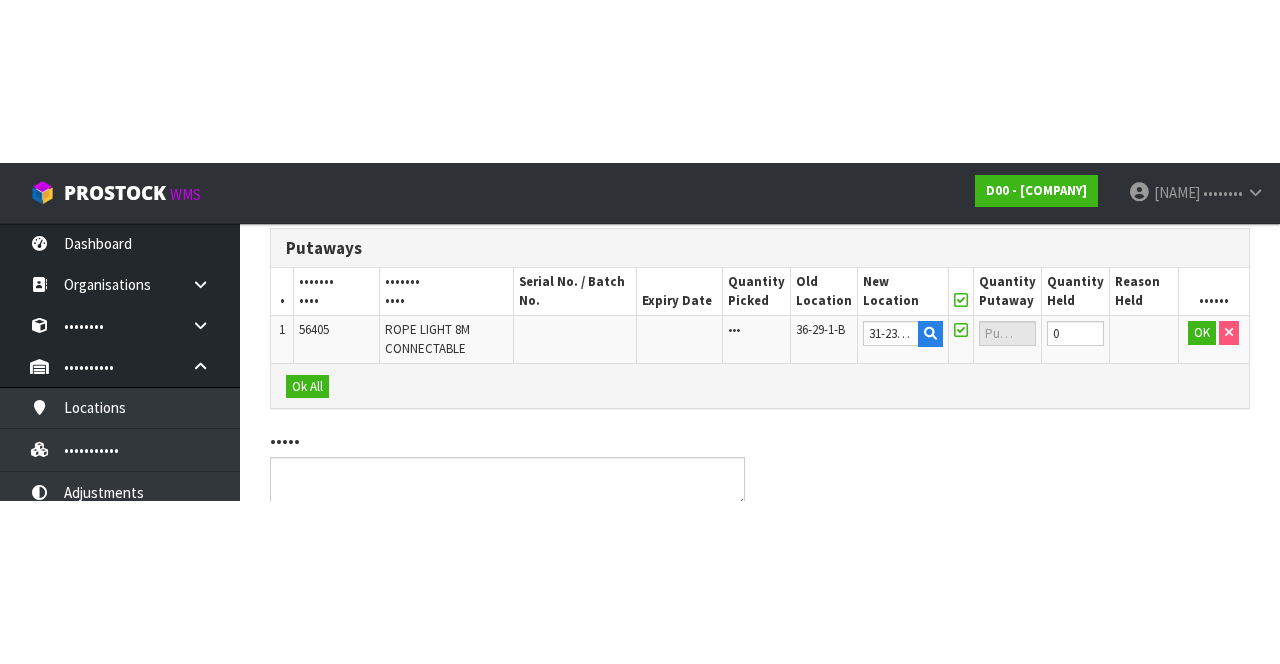 scroll, scrollTop: 198, scrollLeft: 0, axis: vertical 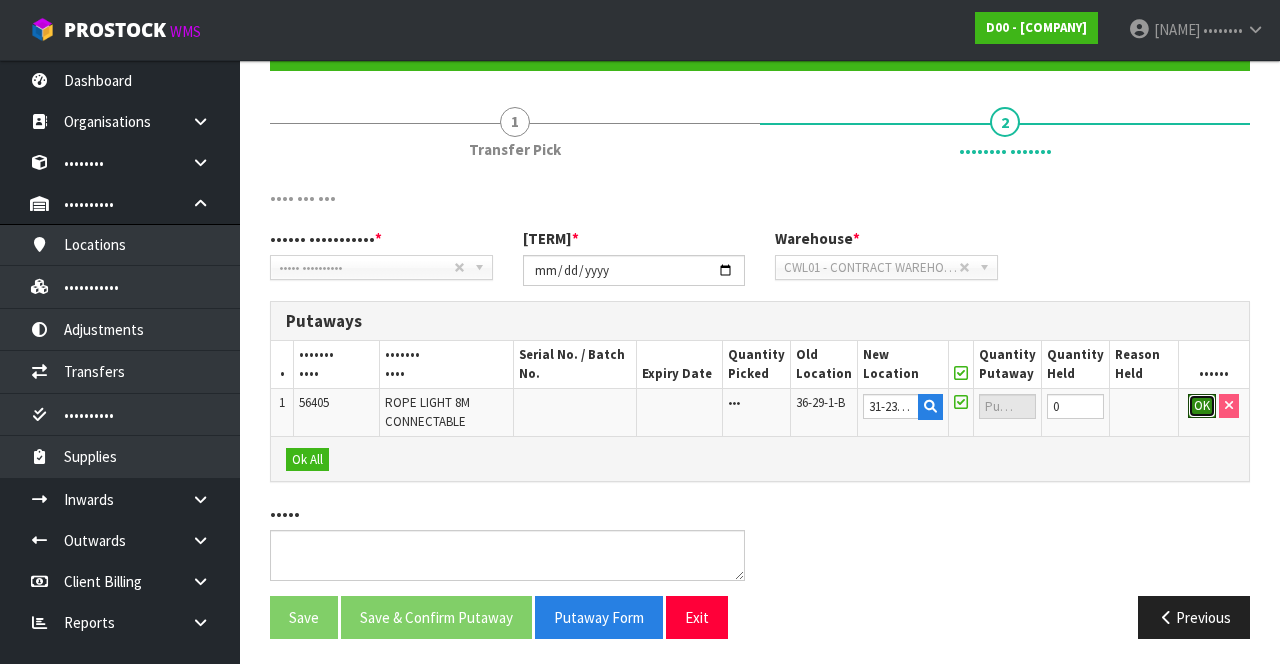 click on "OK" at bounding box center [1202, 406] 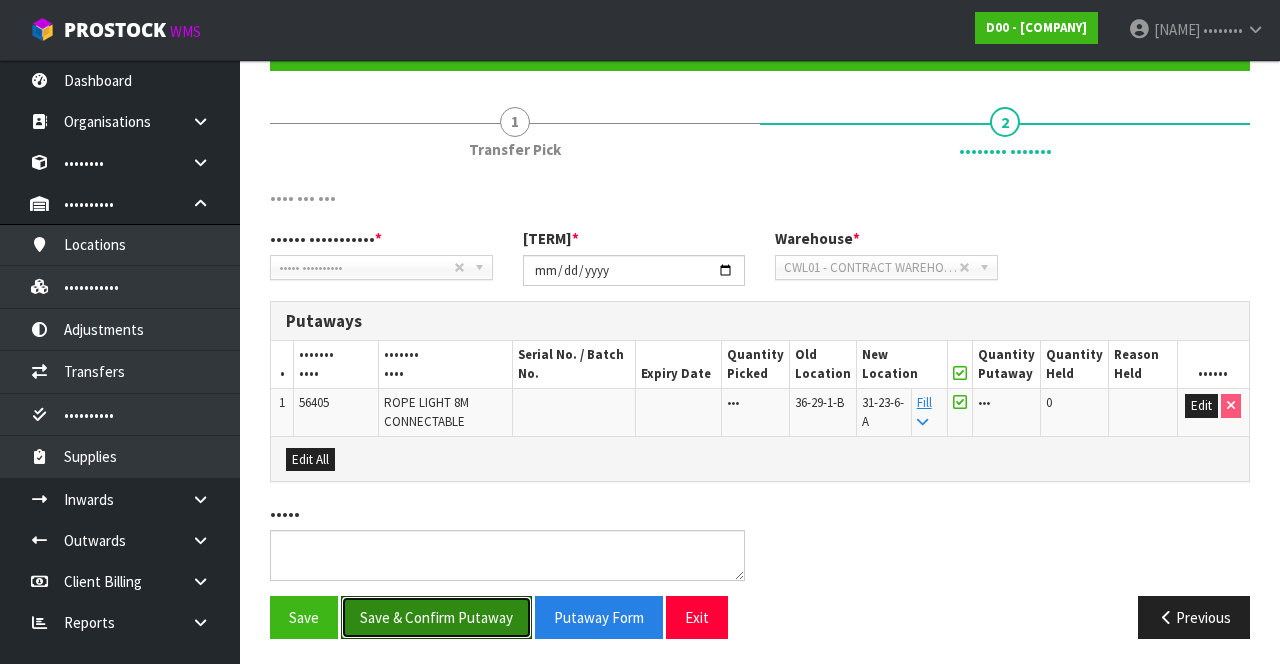 click on "Save & Confirm Putaway" at bounding box center [436, 617] 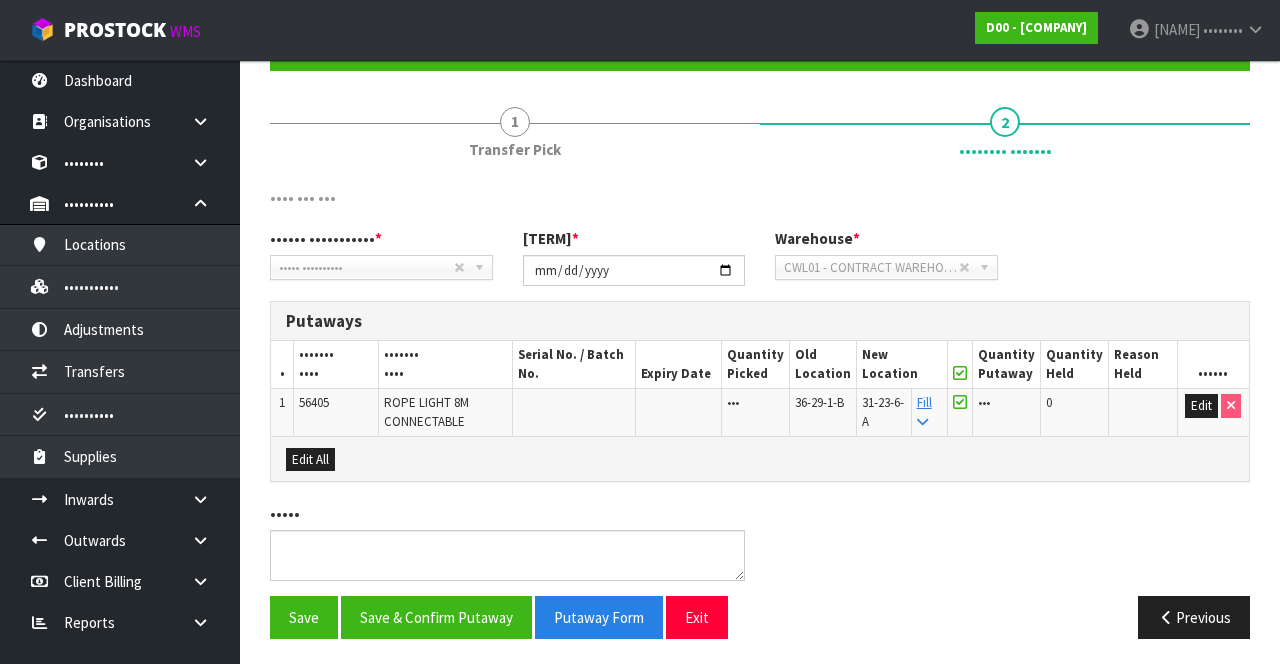 scroll, scrollTop: 0, scrollLeft: 0, axis: both 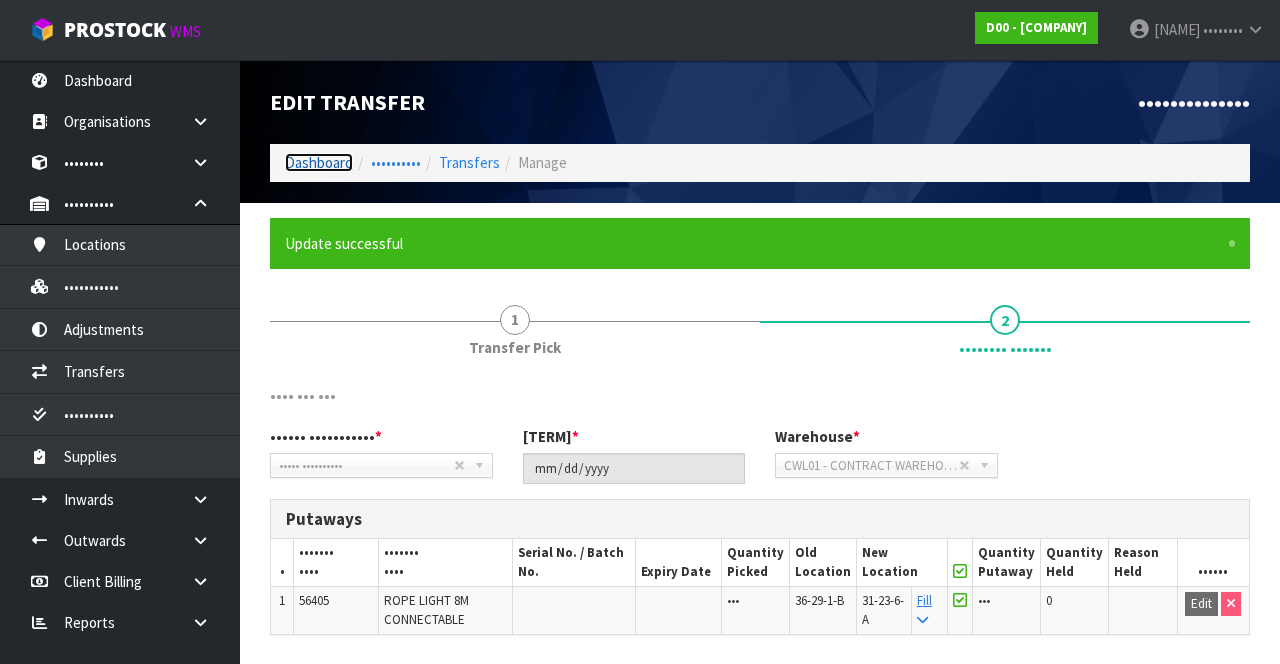 click on "Dashboard" at bounding box center (319, 162) 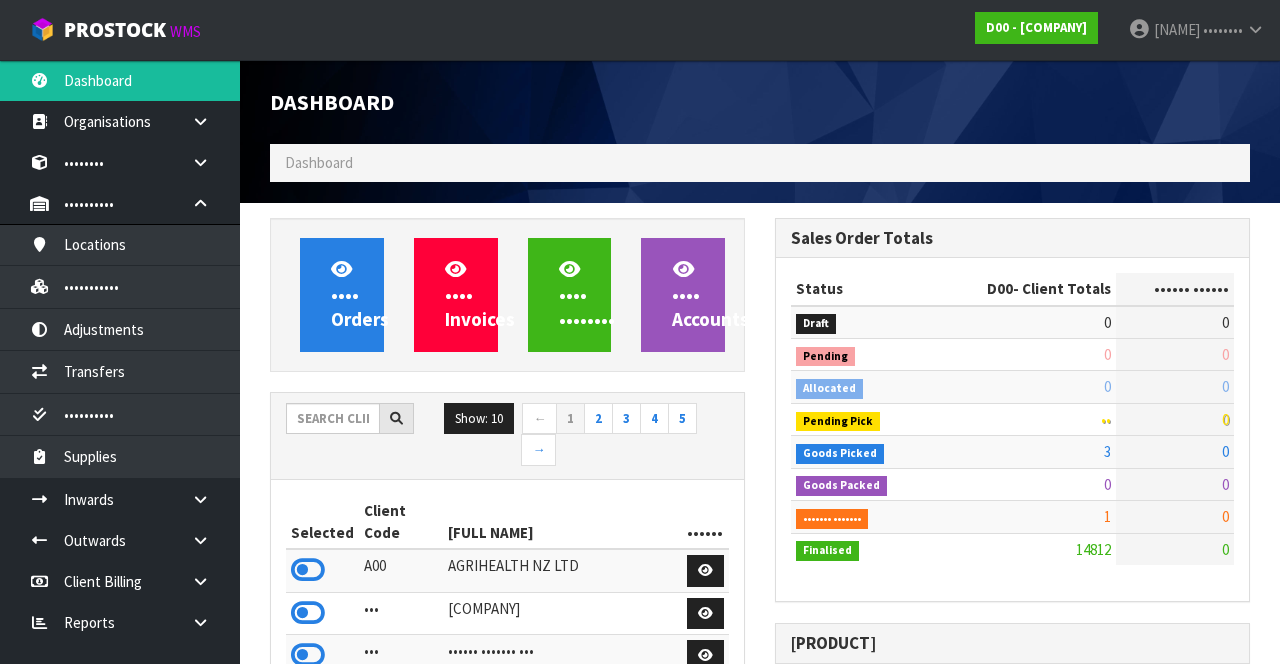 scroll, scrollTop: 998344, scrollLeft: 999494, axis: both 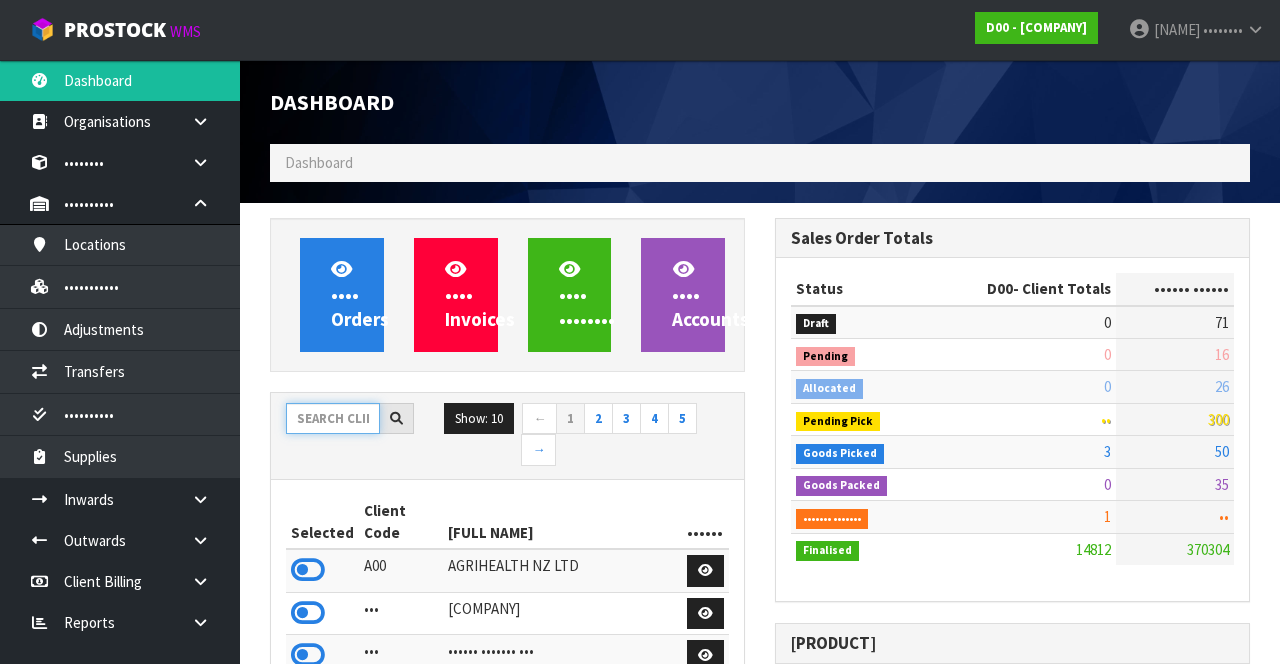 click at bounding box center (333, 418) 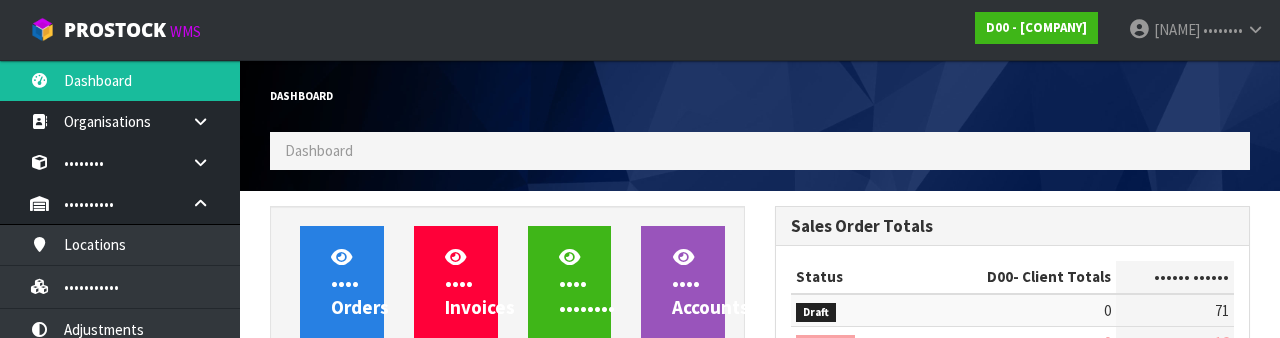 scroll, scrollTop: 235, scrollLeft: 0, axis: vertical 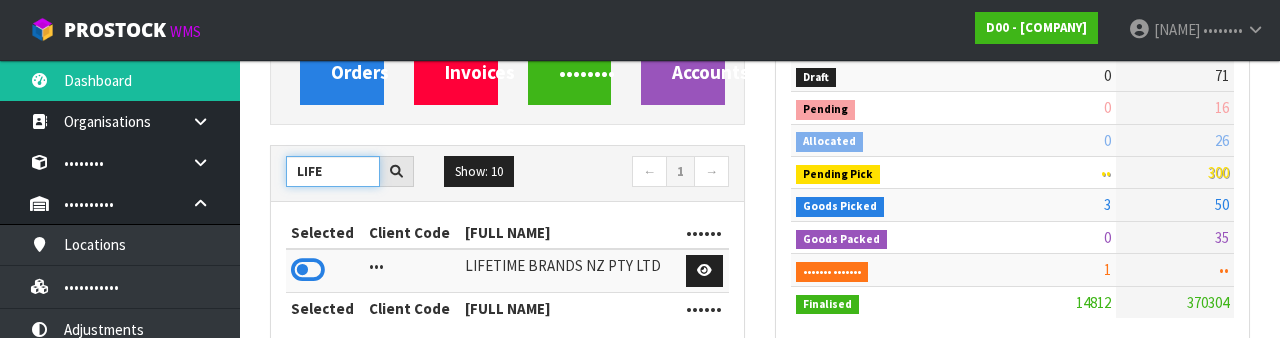 type on "LIFE" 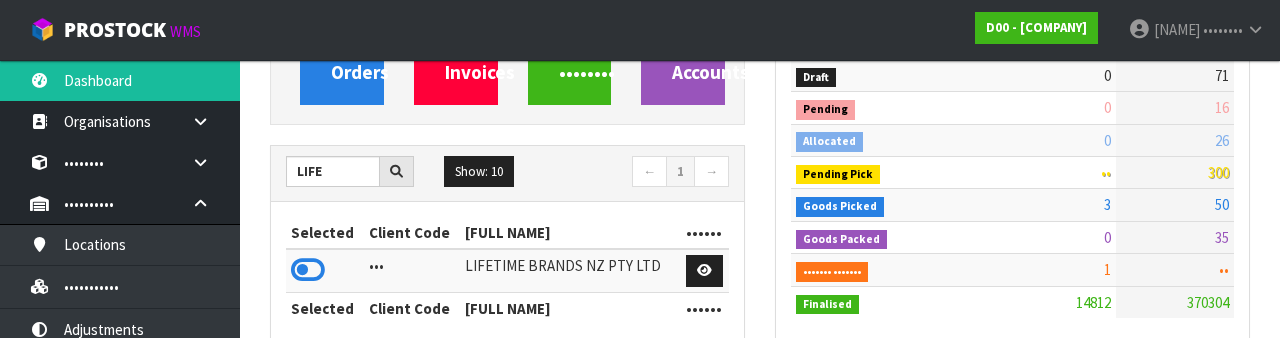 click at bounding box center (308, 270) 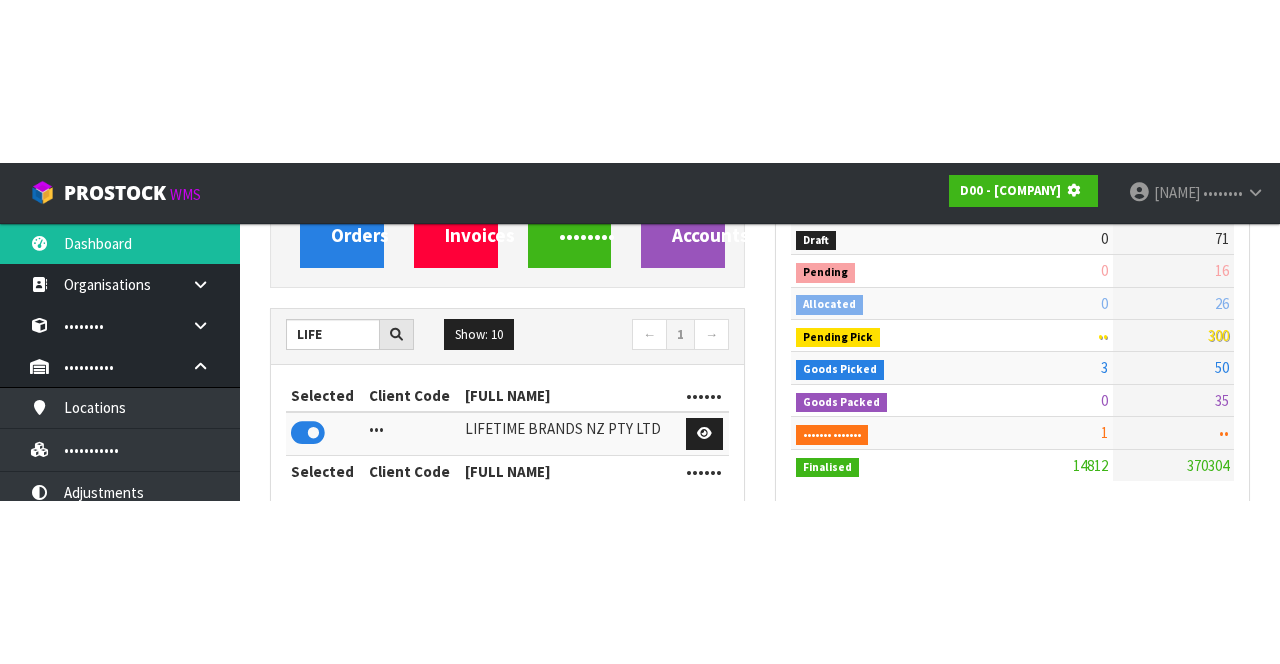 scroll, scrollTop: 247, scrollLeft: 0, axis: vertical 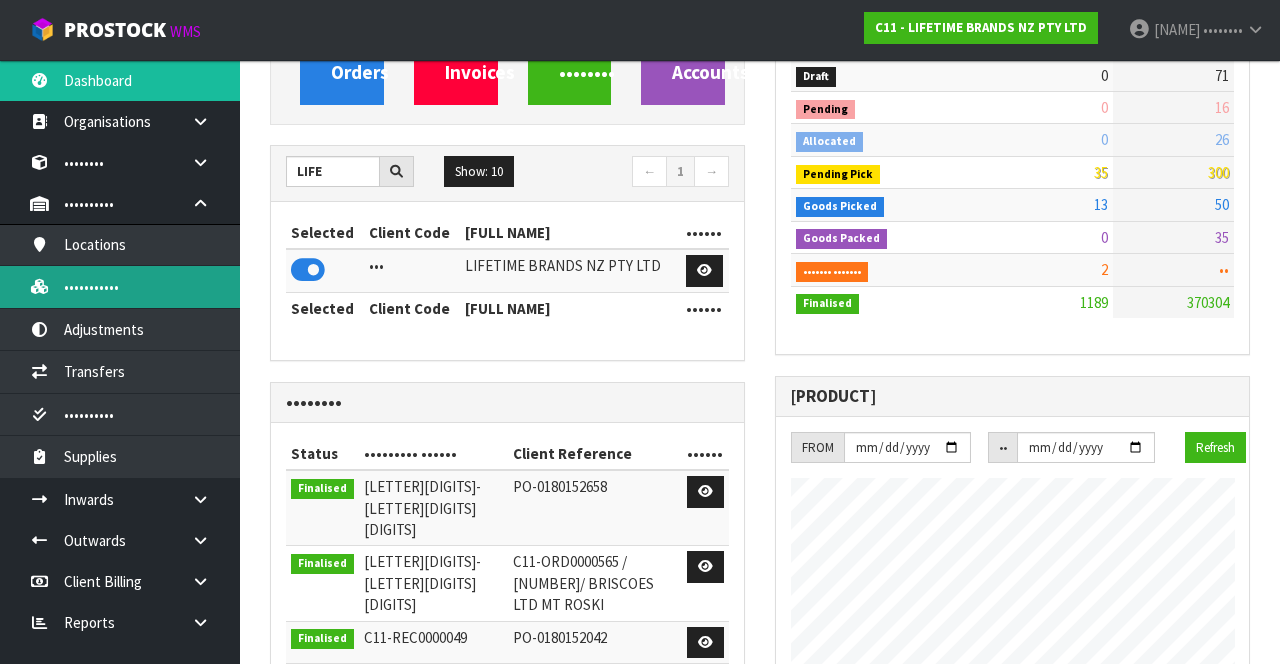 click on "•••••••••••" at bounding box center [120, 286] 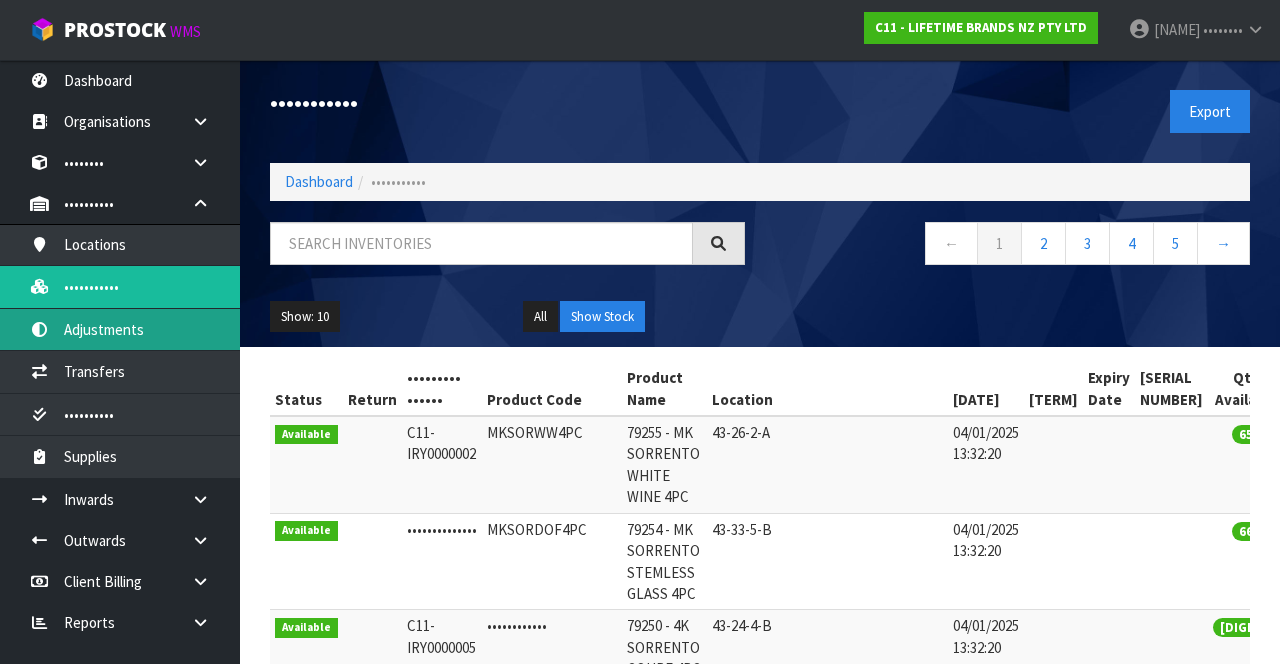 click on "Adjustments" at bounding box center [120, 329] 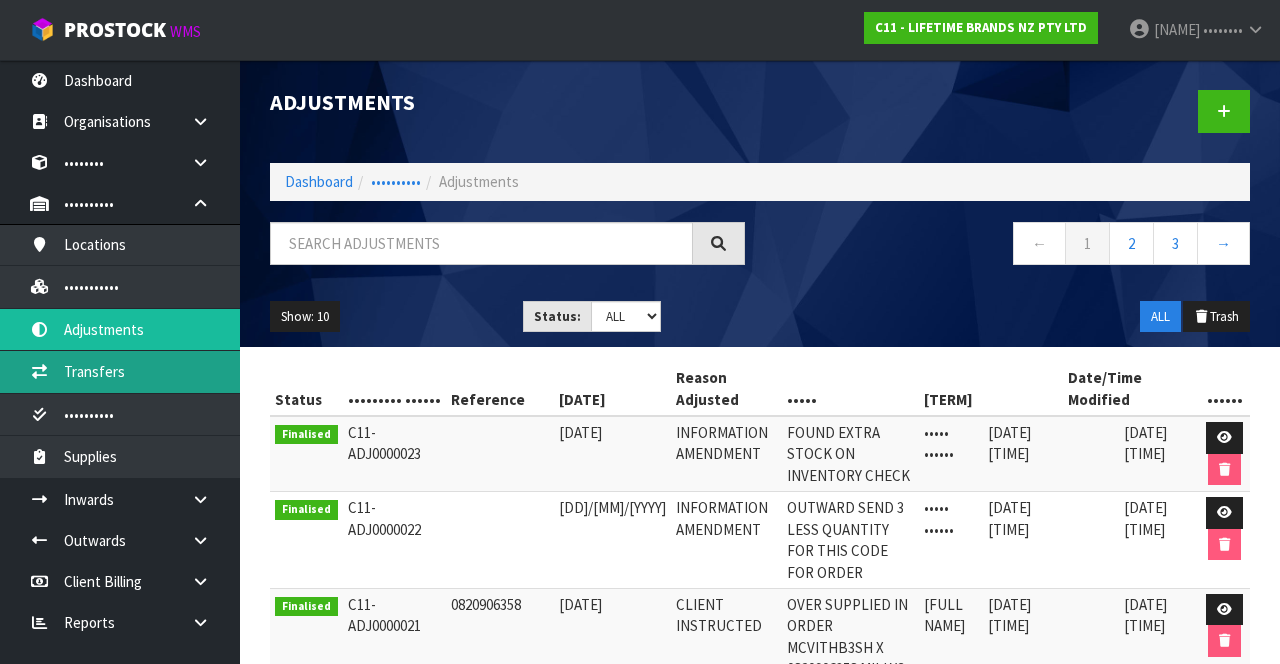 click on "Transfers" at bounding box center [120, 371] 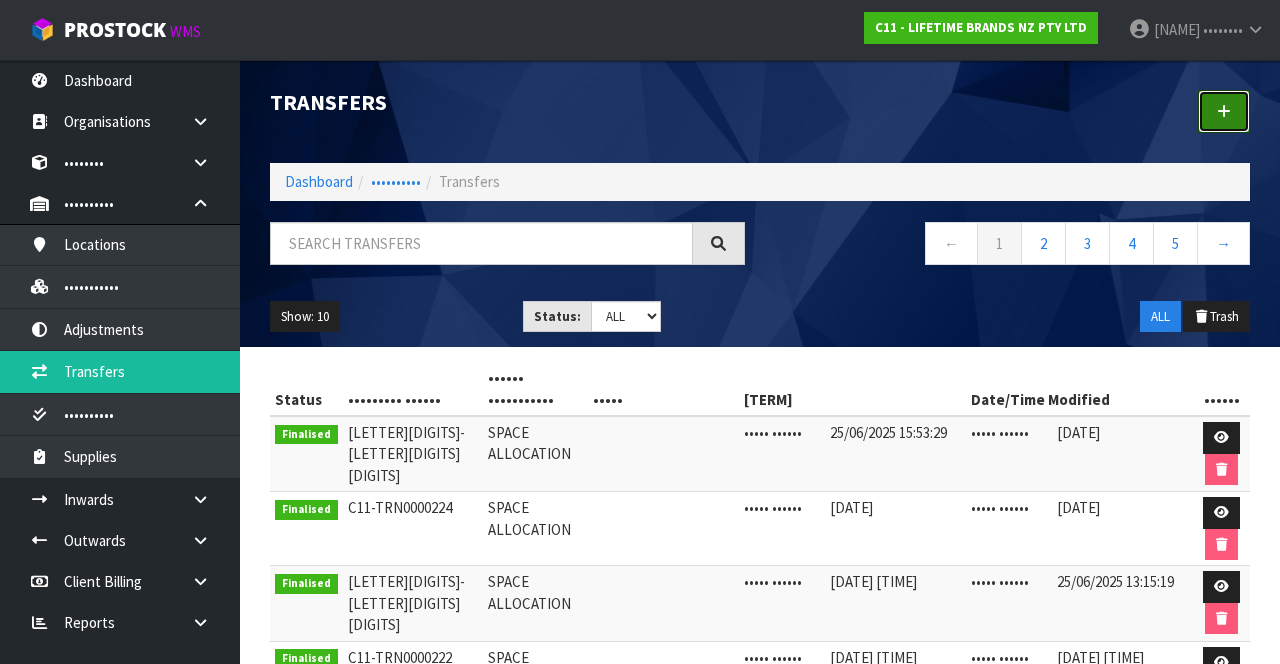 click at bounding box center [1224, 111] 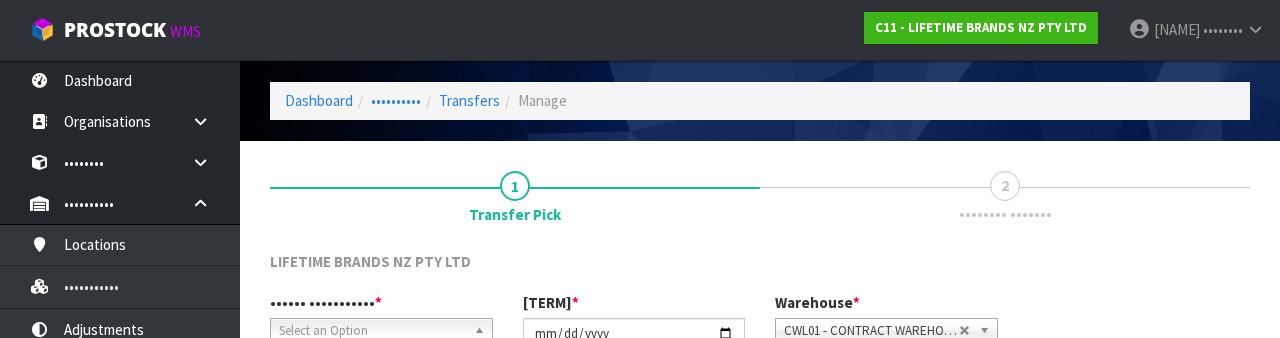 scroll, scrollTop: 239, scrollLeft: 0, axis: vertical 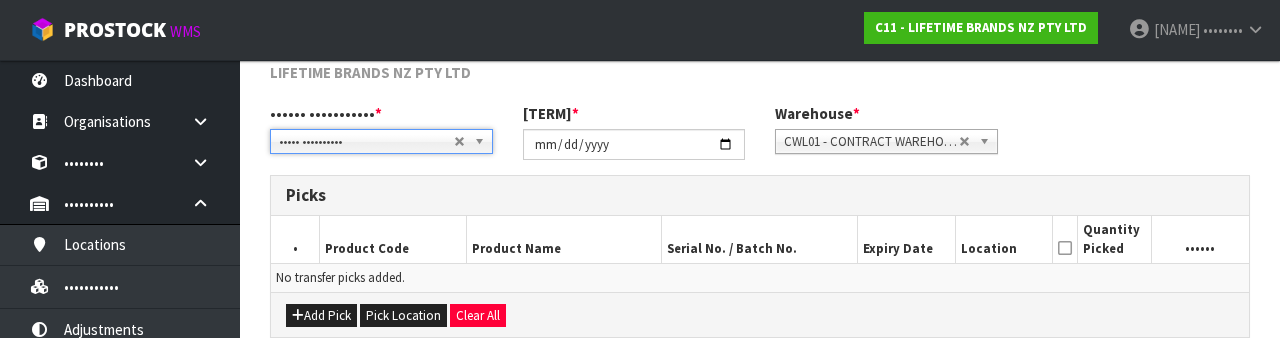 click on "•••••• •••••••••••  •
••••• •••••••••• •••••• ••••••• ••••• •••••• ••
••••• ••••••••••
••••• •••••••••• •••••• ••••••• ••••• •••••• ••
•••• ••••  •
••••••••••
•••••••••  •
•• • •••••••• ••••••••••• •••• •• • •••••••• ••••••••••• •• • ••• • ••• •••••••••••• ••••••• • ••••• •••• ••••••• ••••• • •••••••• ••••••••••• •••••• •••• ••••• • •••••••• ••••••••••• •••• •••• ••••• • •••••••• ••••••••••• ••••••••
••••• • •••••••• ••••••••••• •••••• ••••" at bounding box center (760, 139) 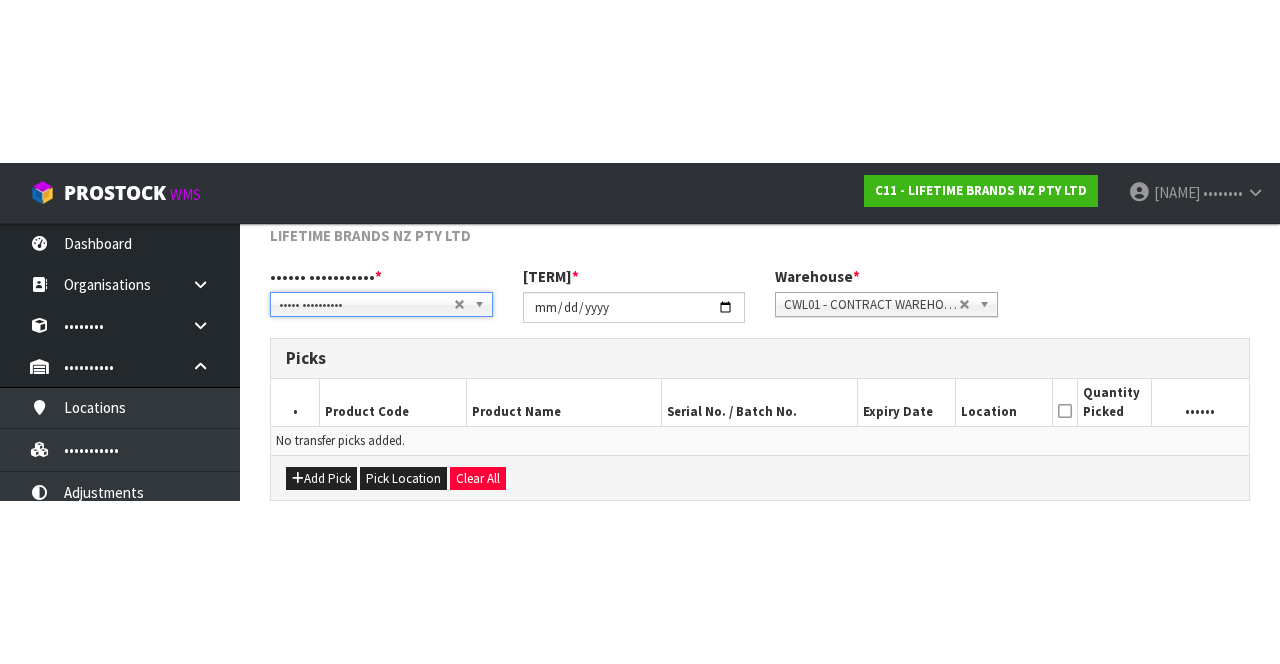 scroll, scrollTop: 108, scrollLeft: 0, axis: vertical 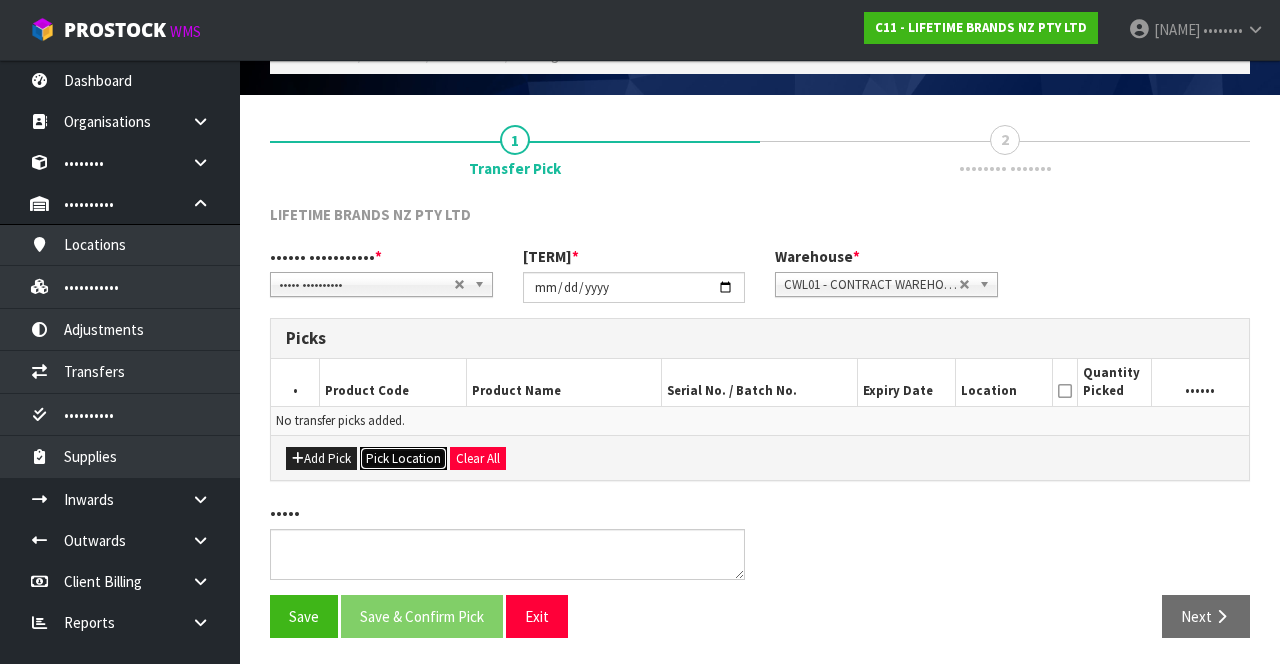 click on "Pick Location" at bounding box center [403, 459] 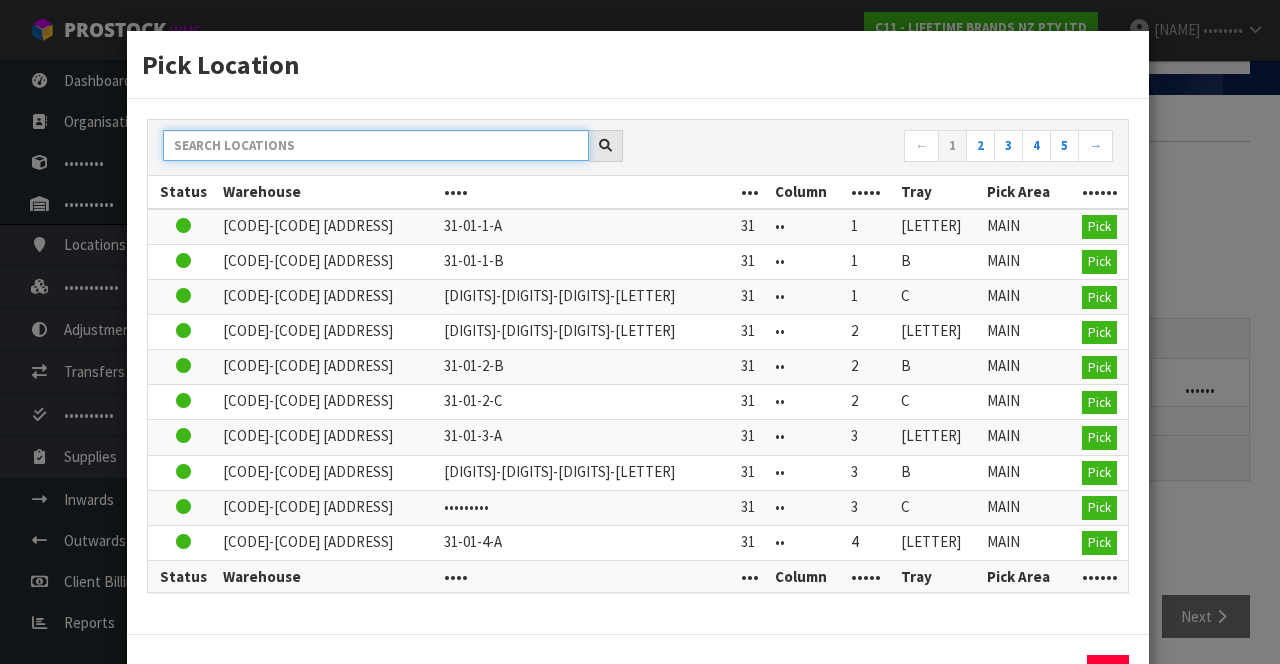 click at bounding box center [376, 145] 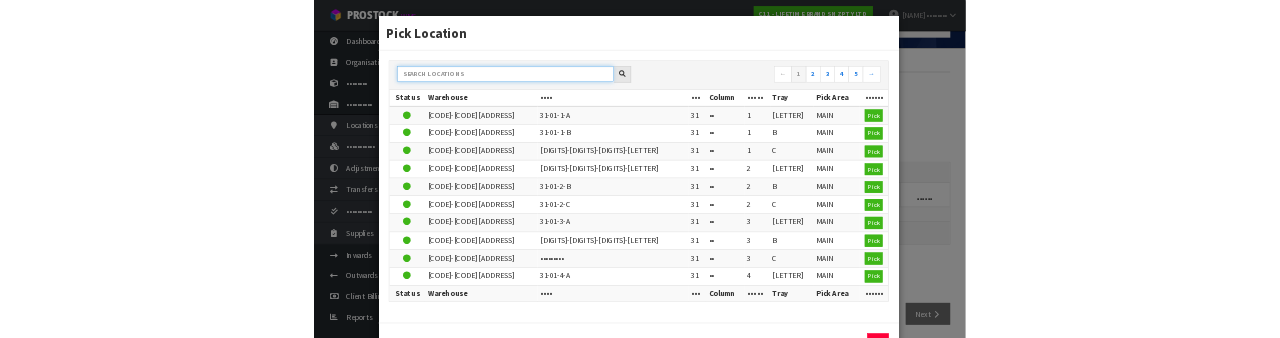 scroll, scrollTop: 108, scrollLeft: 0, axis: vertical 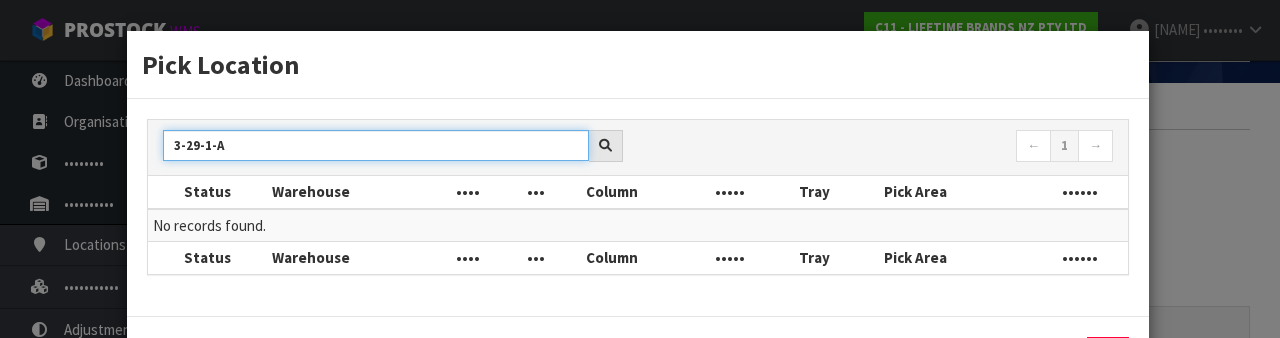 click on "3-29-1-A" at bounding box center [376, 145] 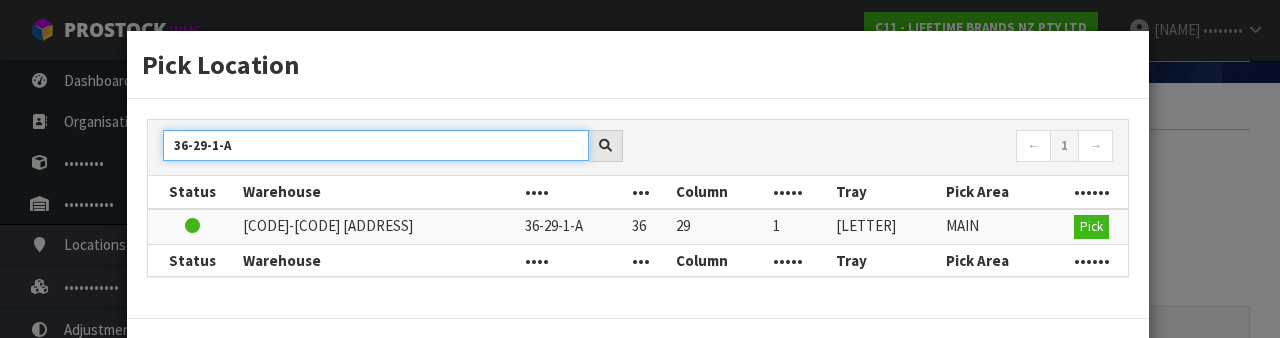 type on "36-29-1-A" 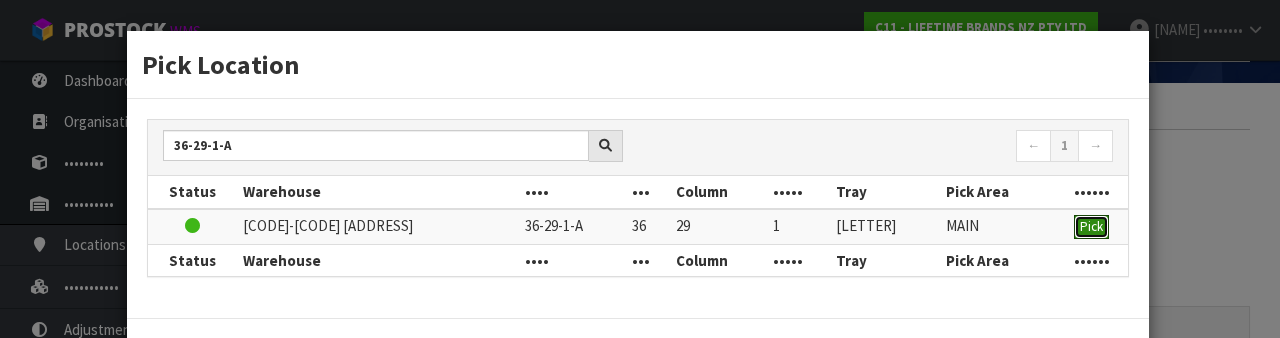 click on "Pick" at bounding box center [1091, 226] 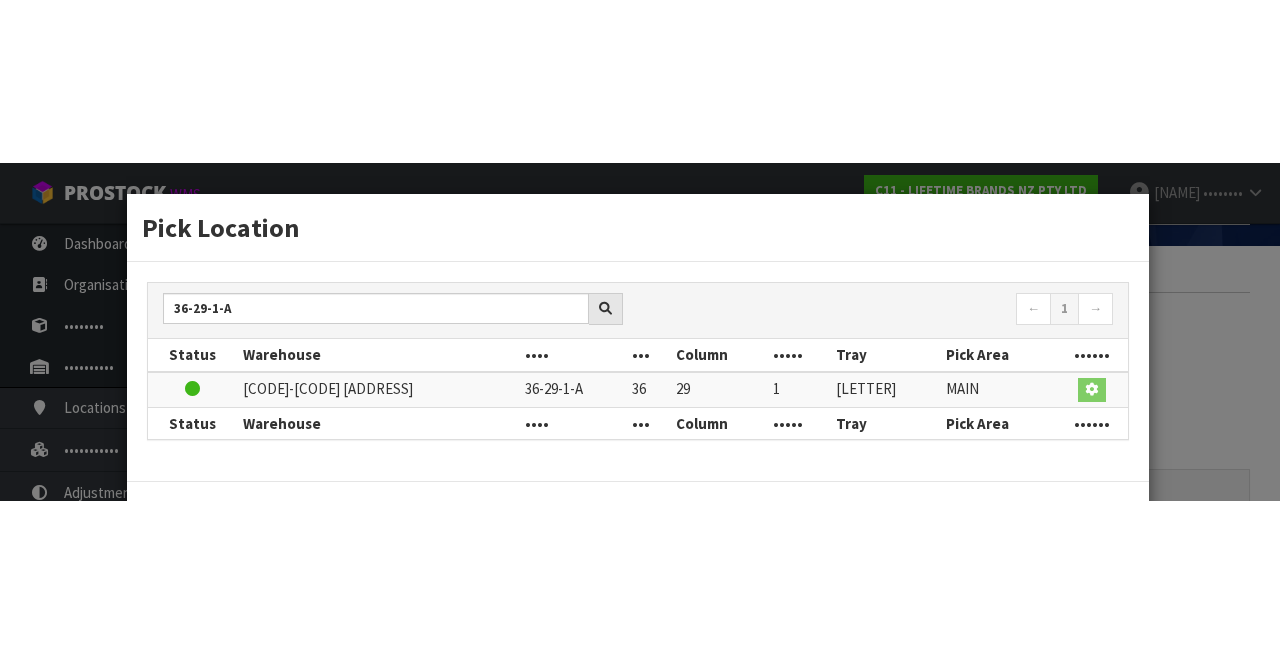 scroll, scrollTop: 108, scrollLeft: 0, axis: vertical 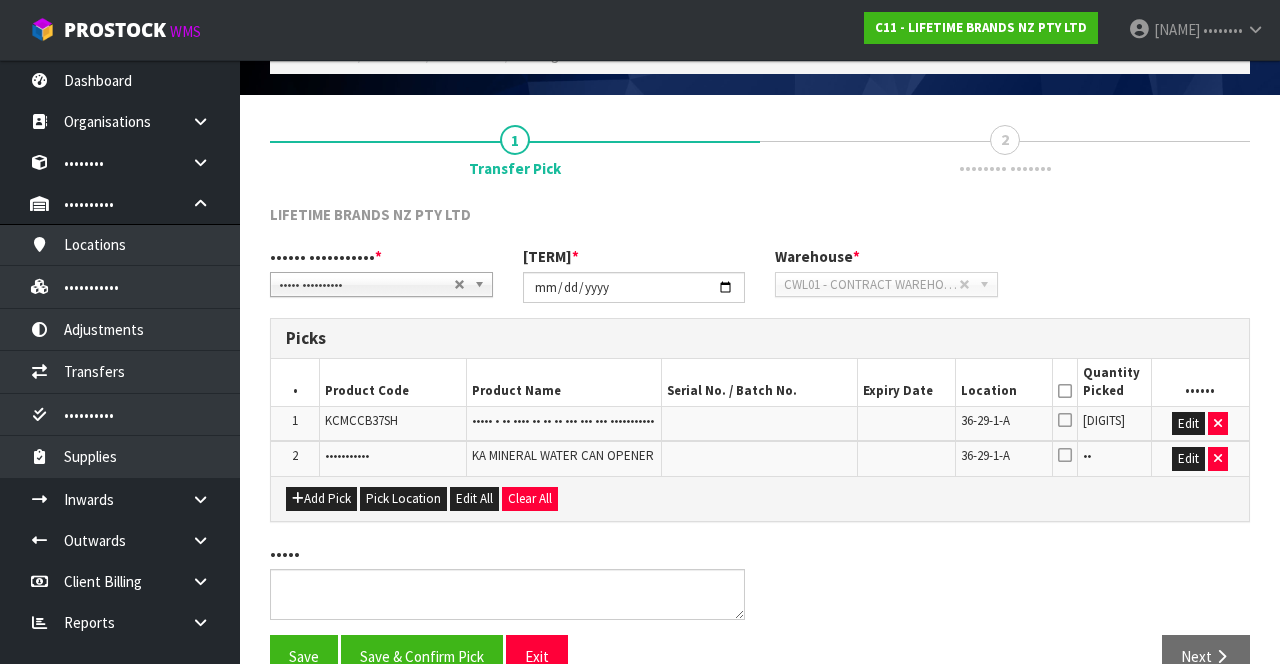 click at bounding box center [1065, 420] 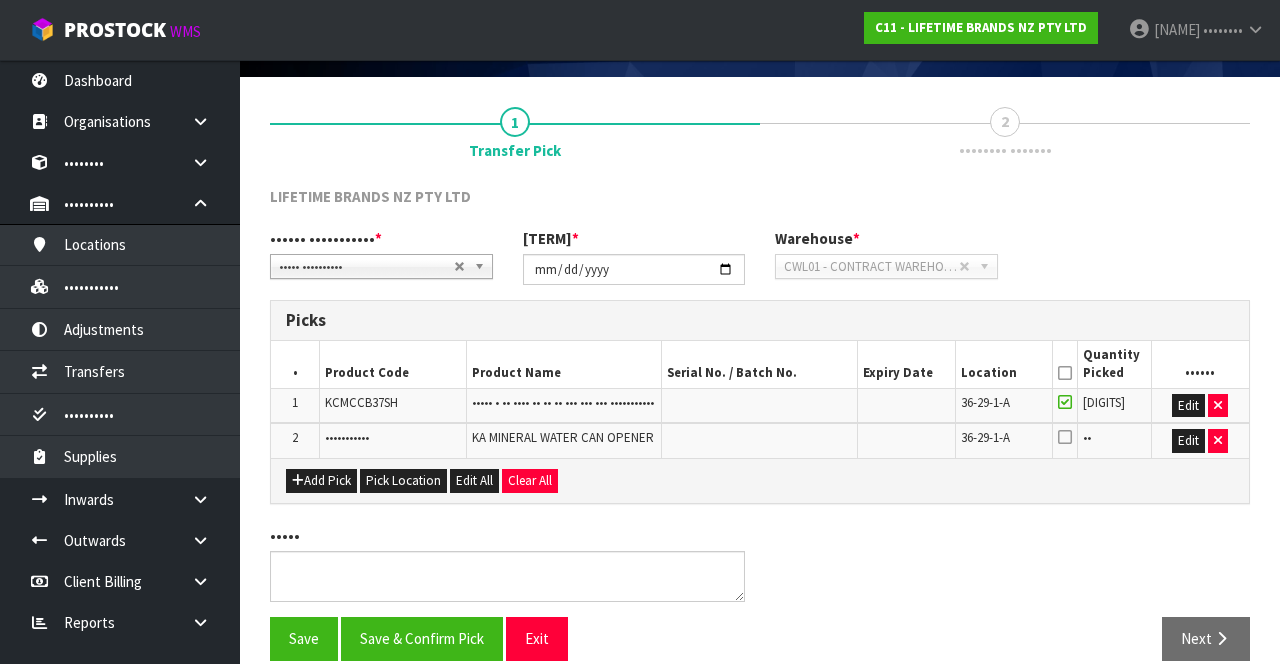 scroll, scrollTop: 161, scrollLeft: 0, axis: vertical 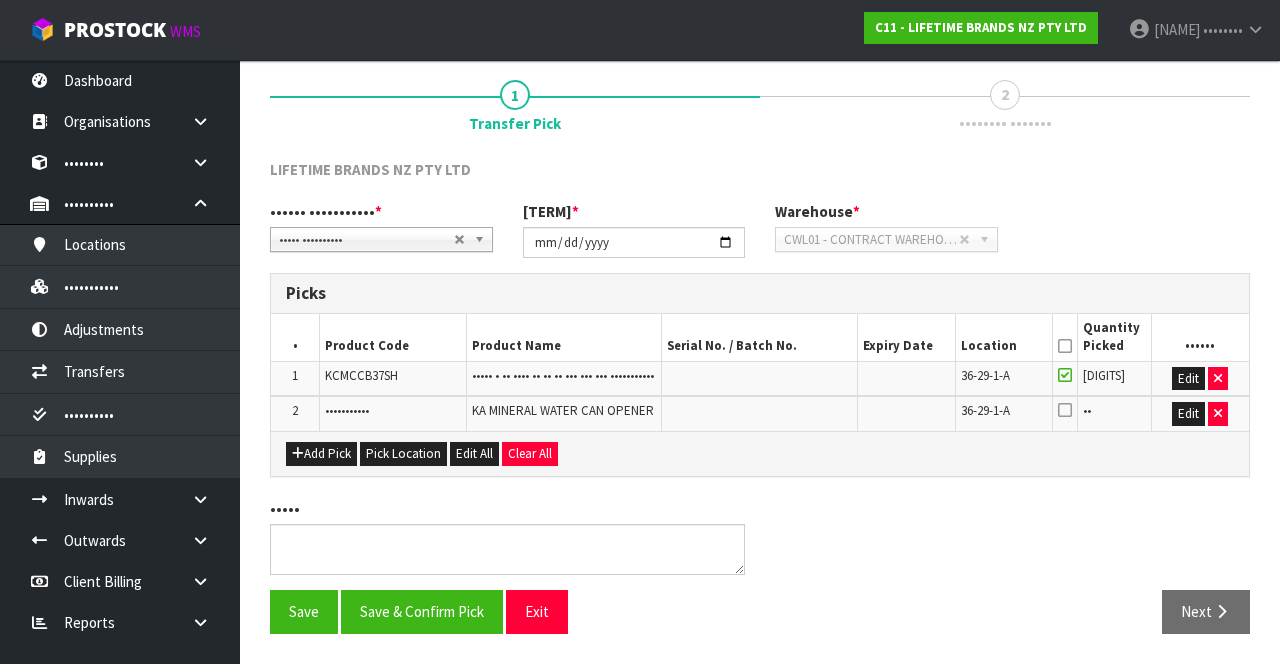 click at bounding box center [1065, 410] 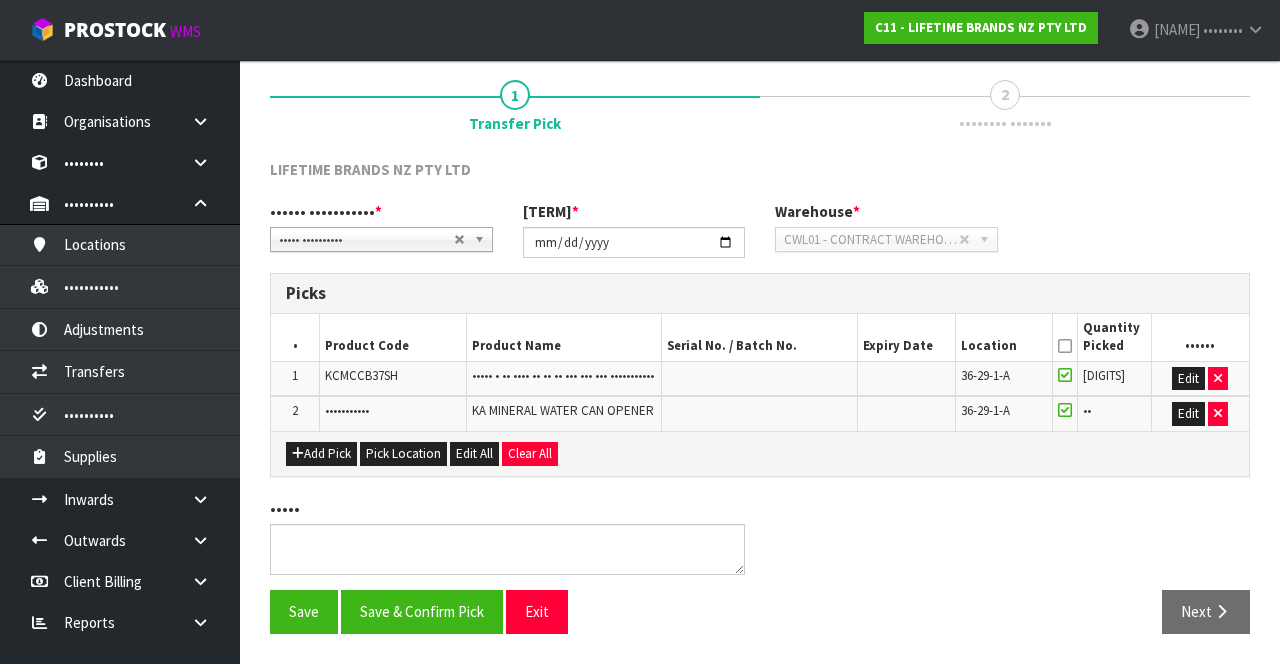 click at bounding box center [1065, 346] 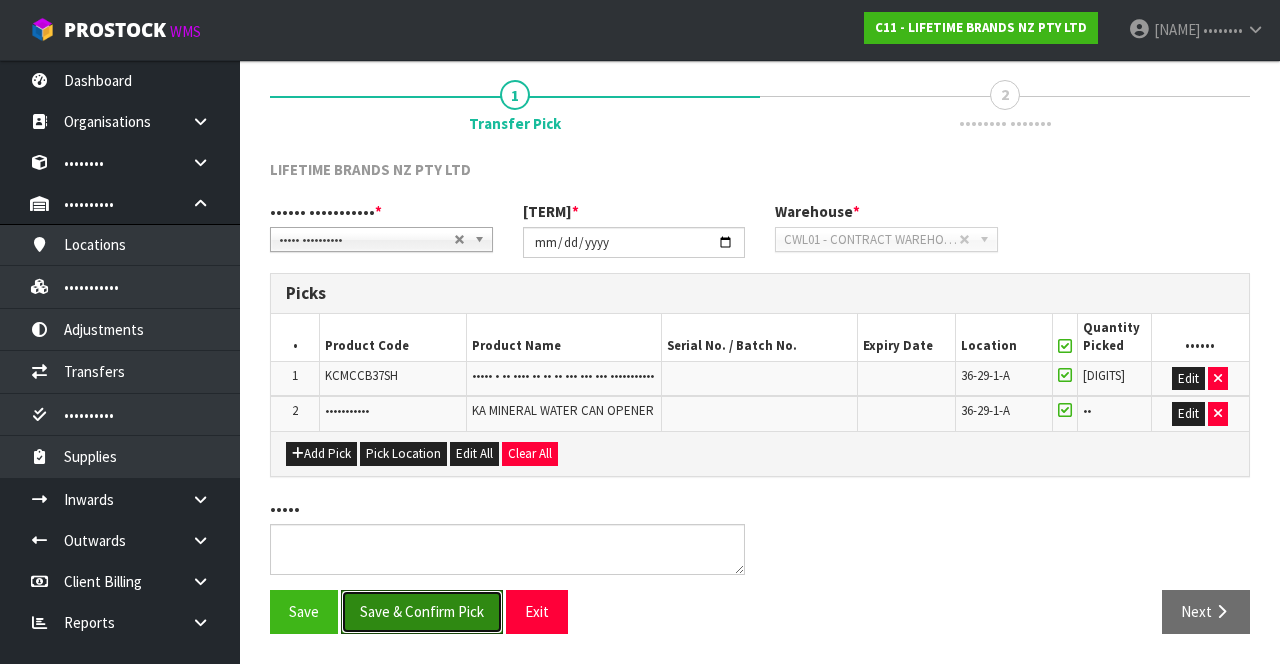click on "Save & Confirm Pick" at bounding box center (422, 611) 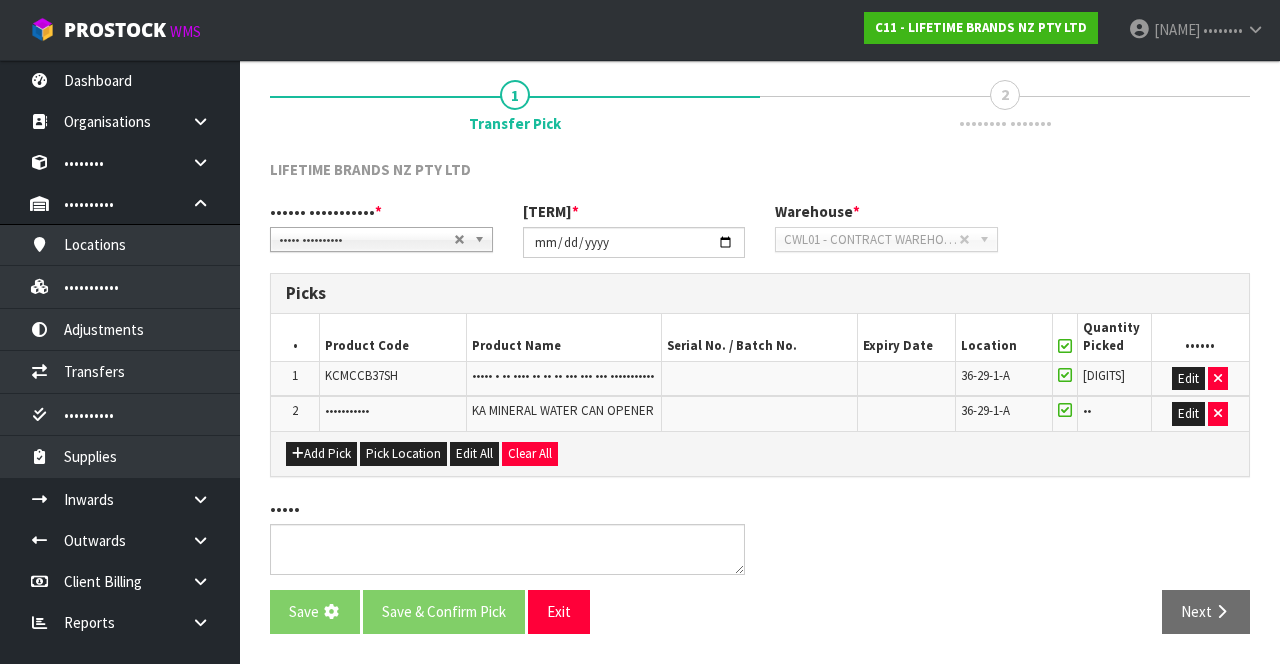 scroll, scrollTop: 0, scrollLeft: 0, axis: both 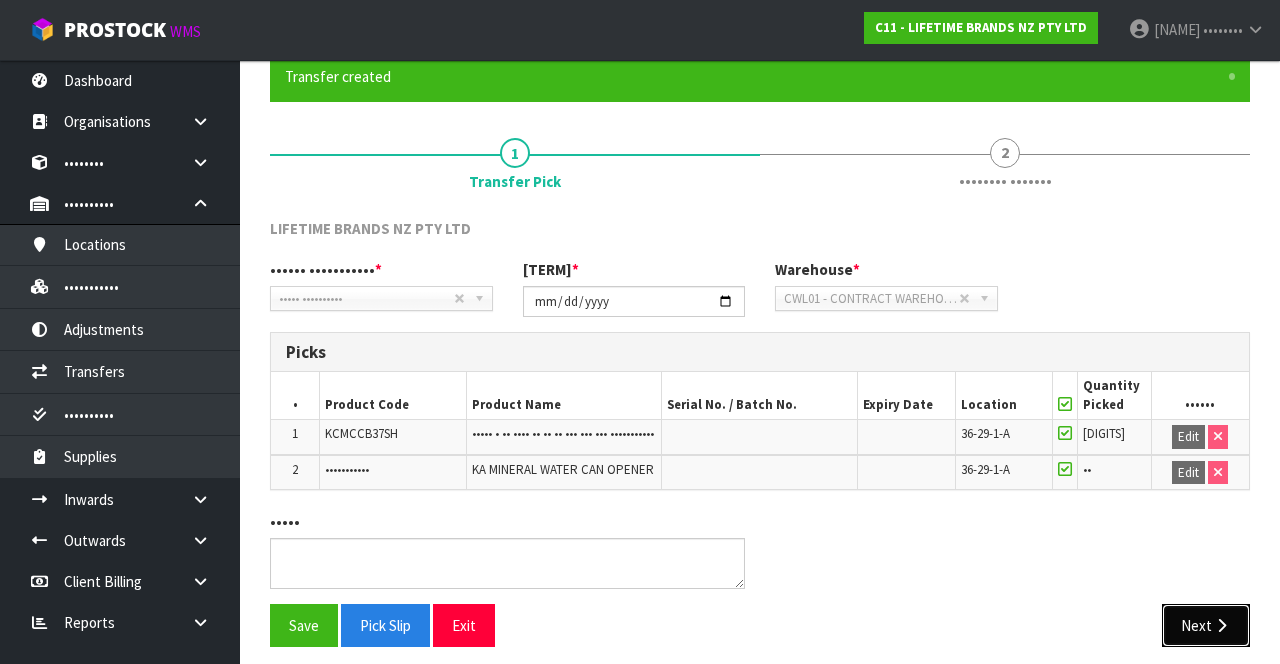 click on "Next" at bounding box center (1206, 625) 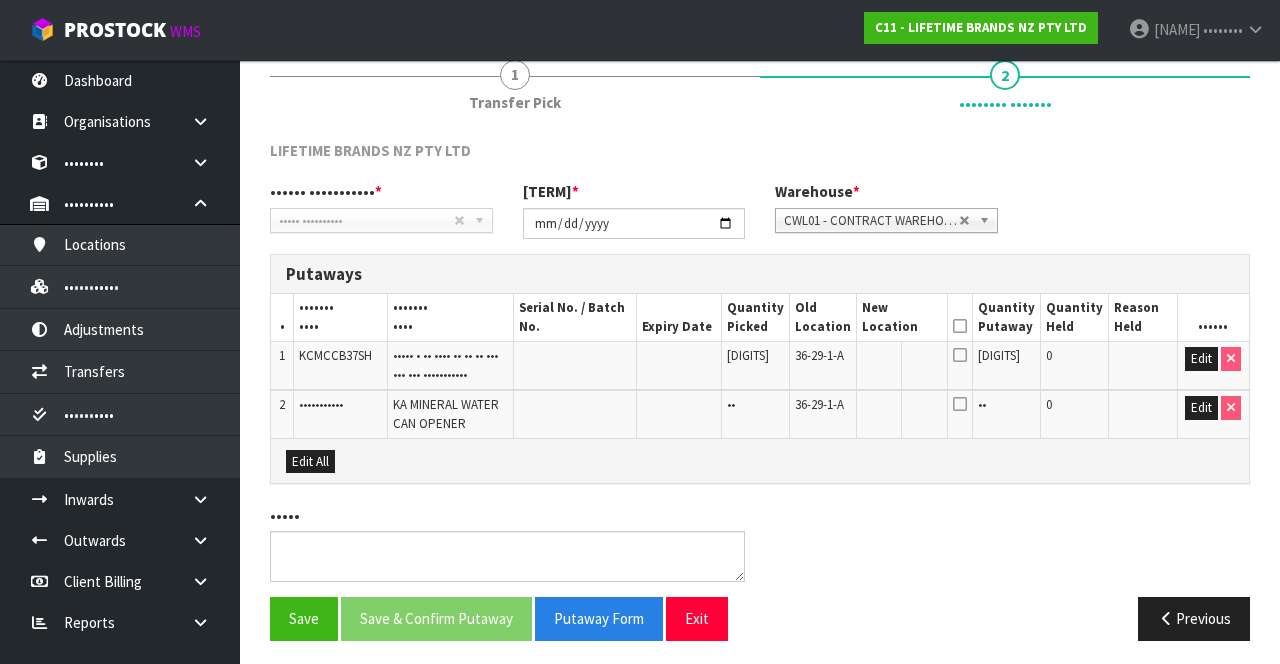 scroll, scrollTop: 248, scrollLeft: 0, axis: vertical 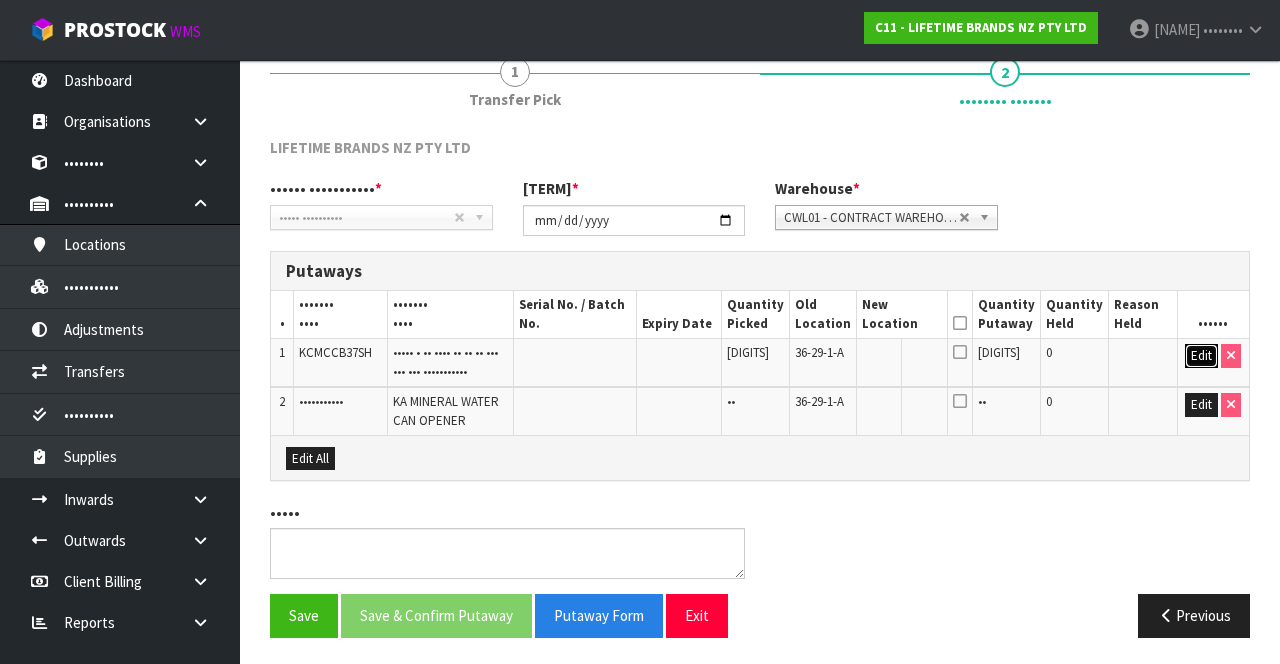 click on "Edit" at bounding box center [1201, 356] 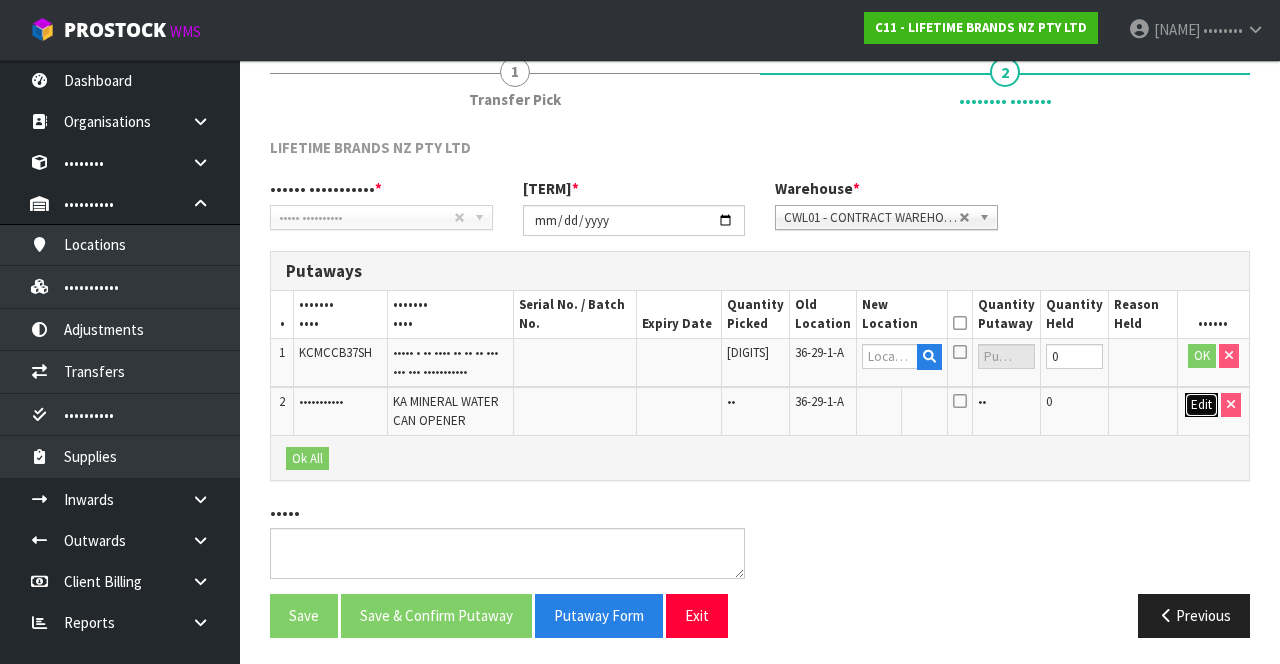 click on "Edit" at bounding box center [1201, 405] 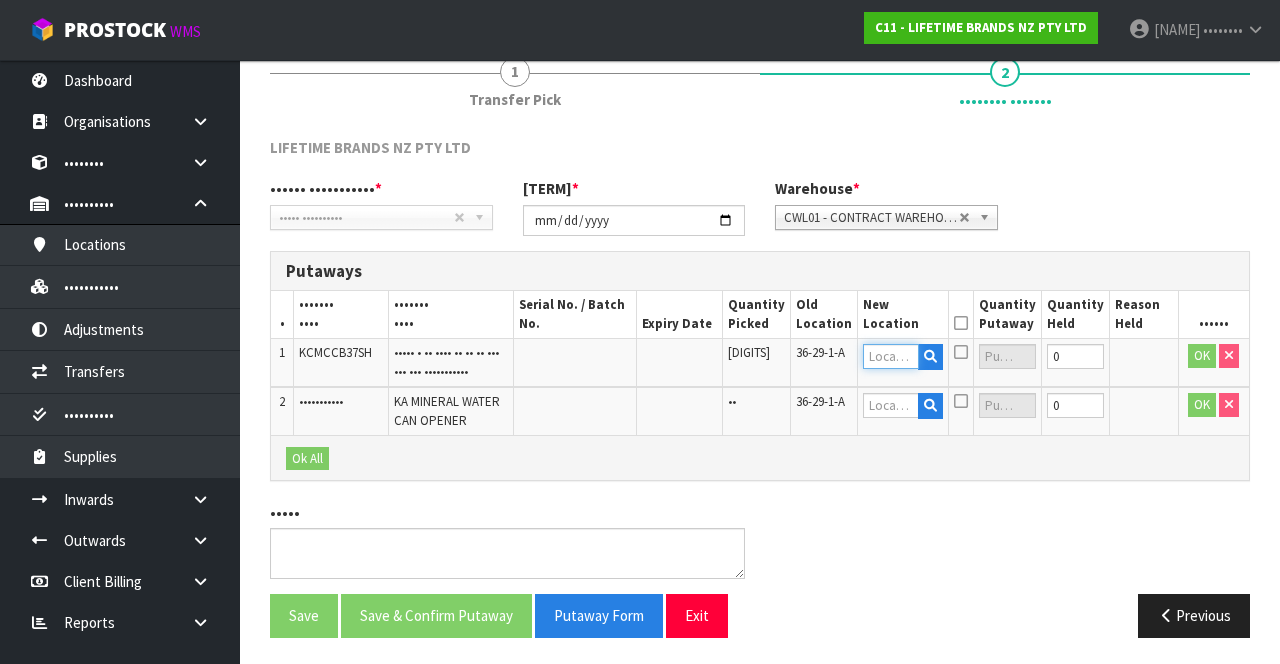 click at bounding box center [890, 356] 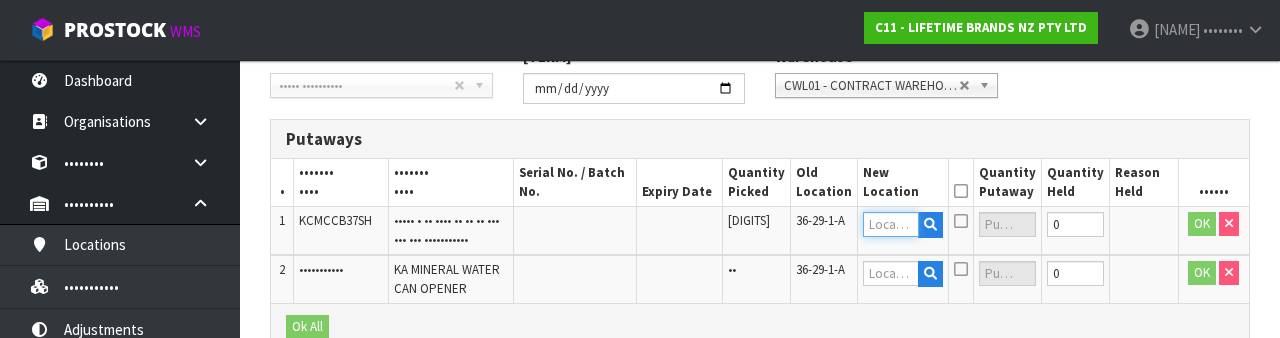 scroll, scrollTop: 422, scrollLeft: 0, axis: vertical 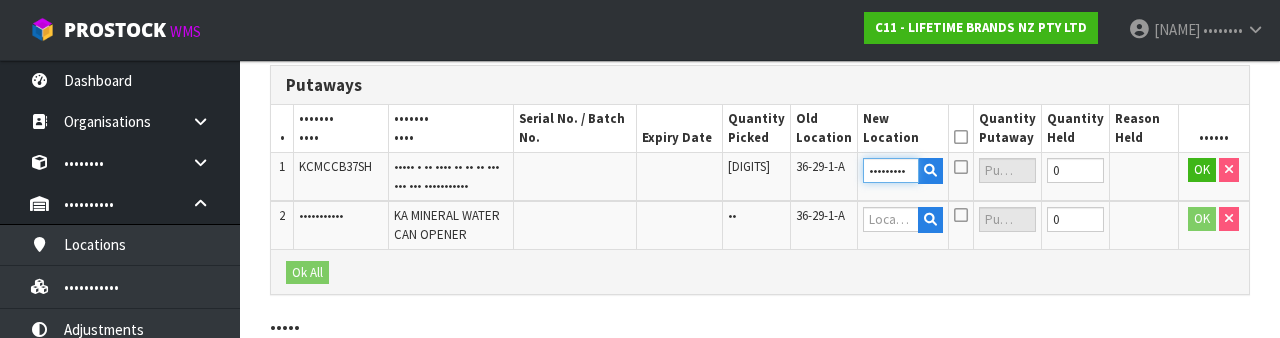 type on "•••••••••" 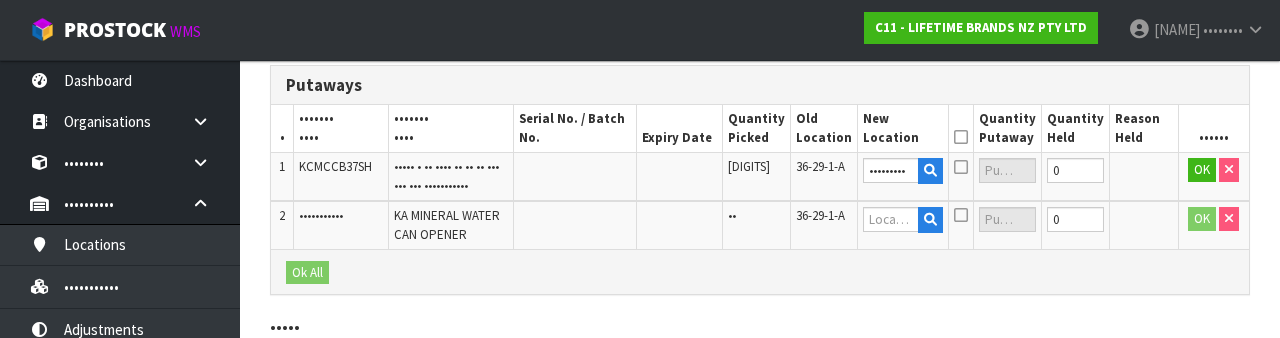 click at bounding box center [961, 167] 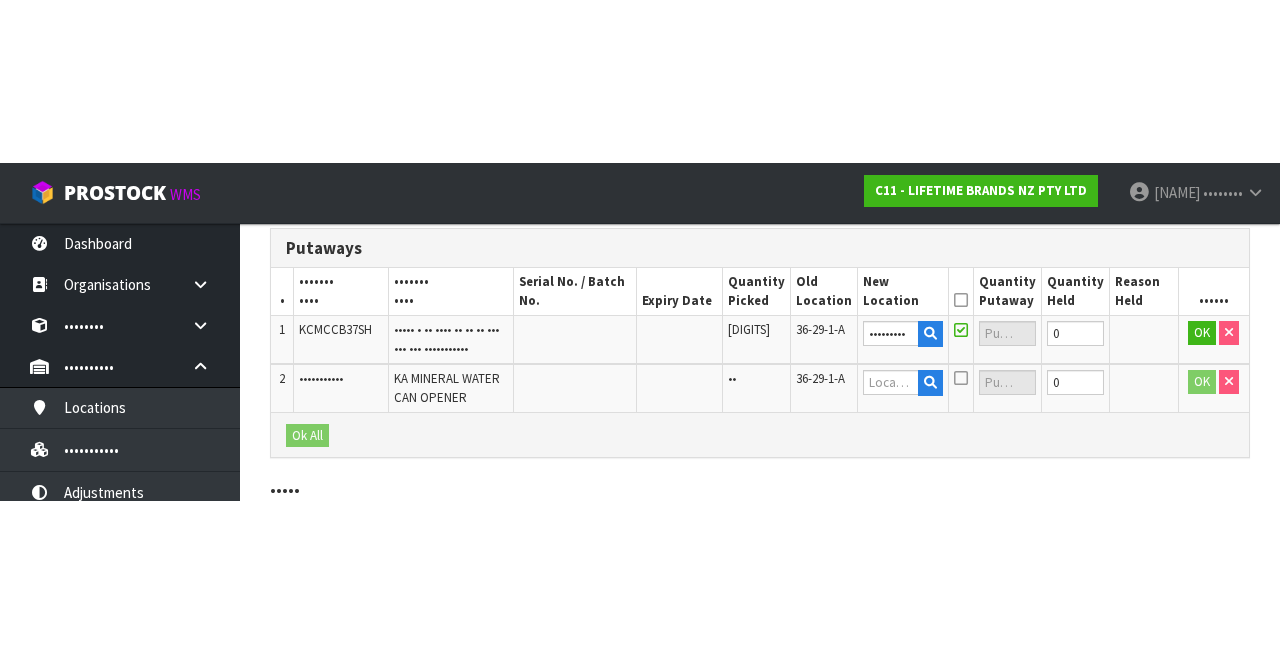 scroll, scrollTop: 266, scrollLeft: 0, axis: vertical 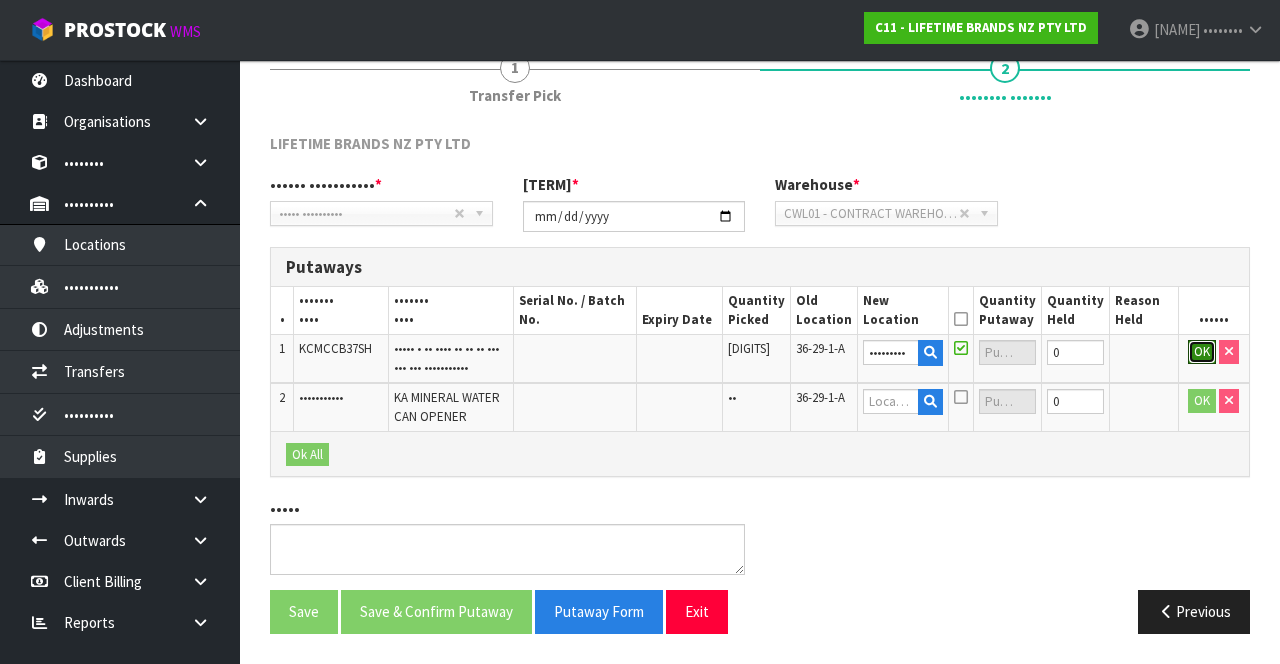 click on "OK" at bounding box center [1202, 352] 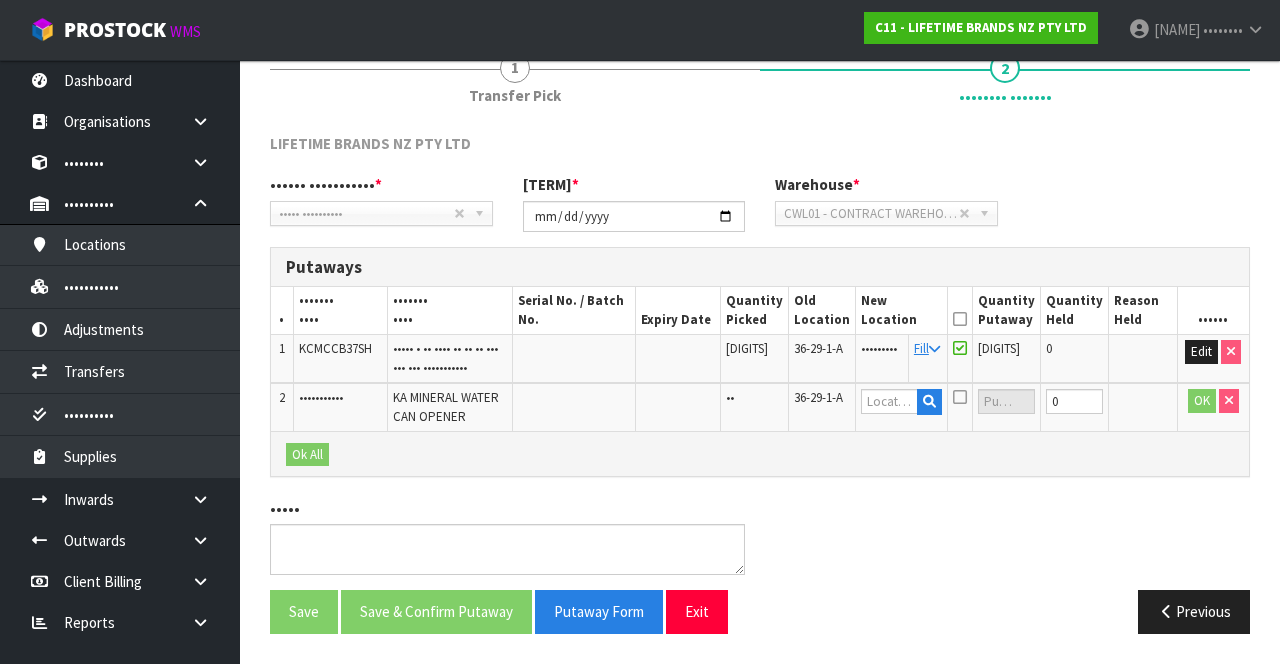 click on "Fill" at bounding box center (927, 348) 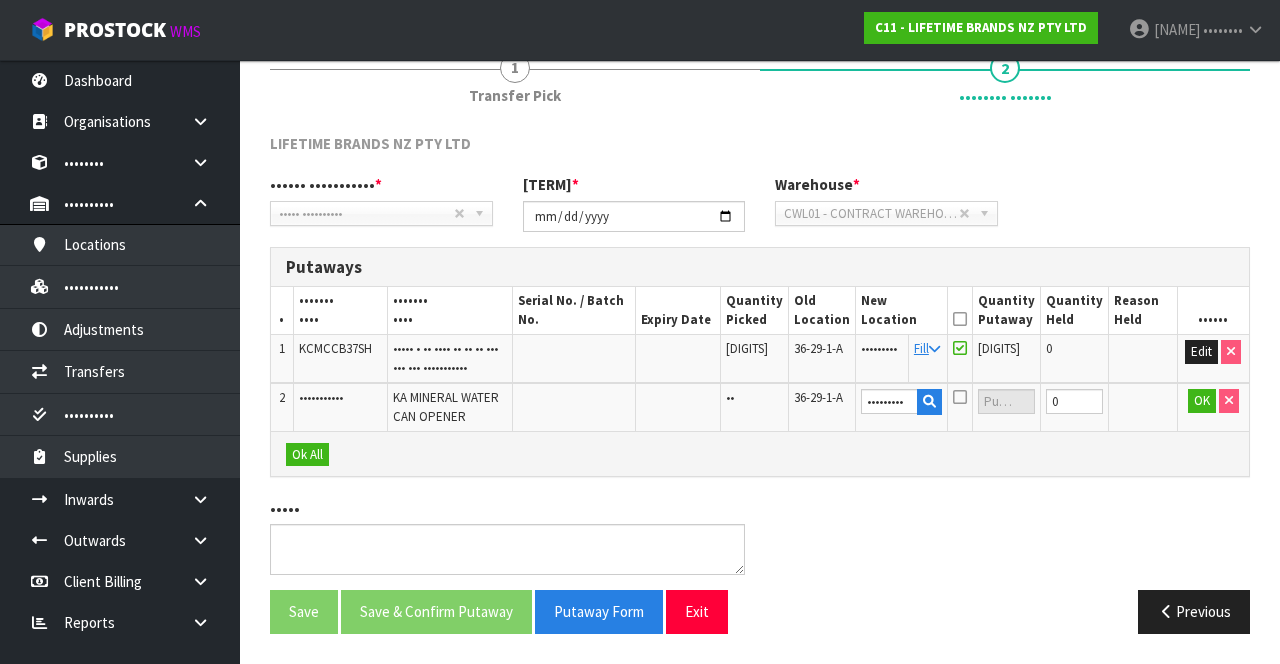 click at bounding box center (960, 397) 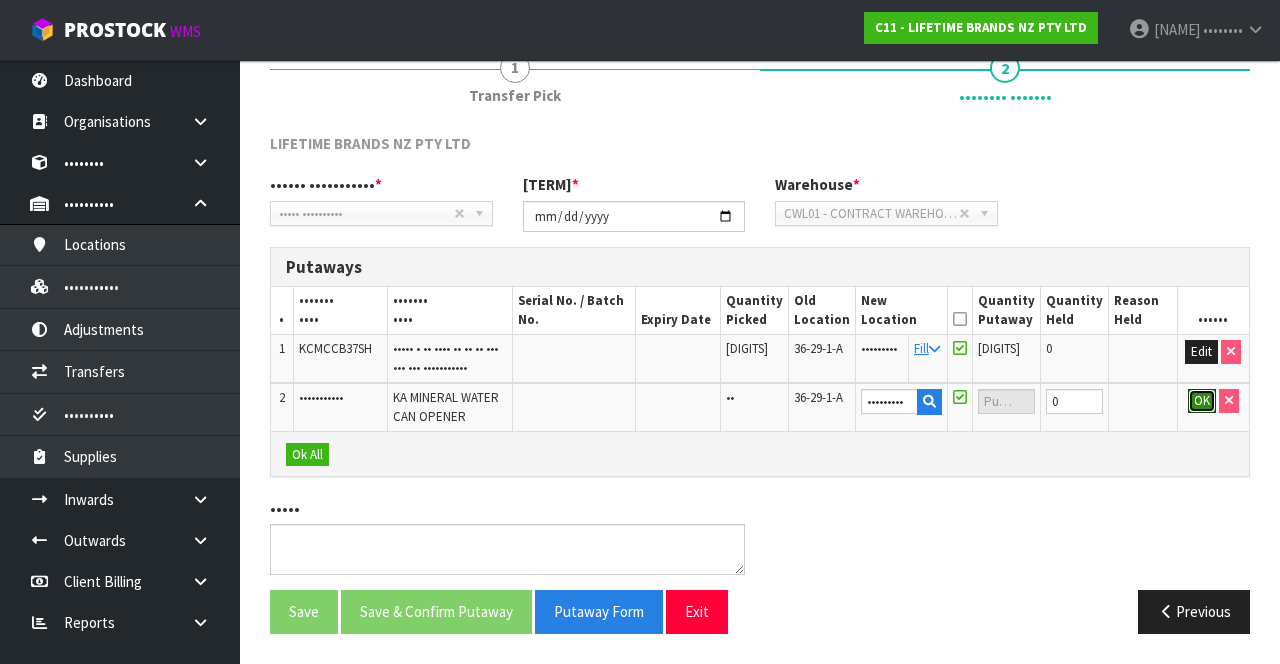 click on "OK" at bounding box center (1202, 401) 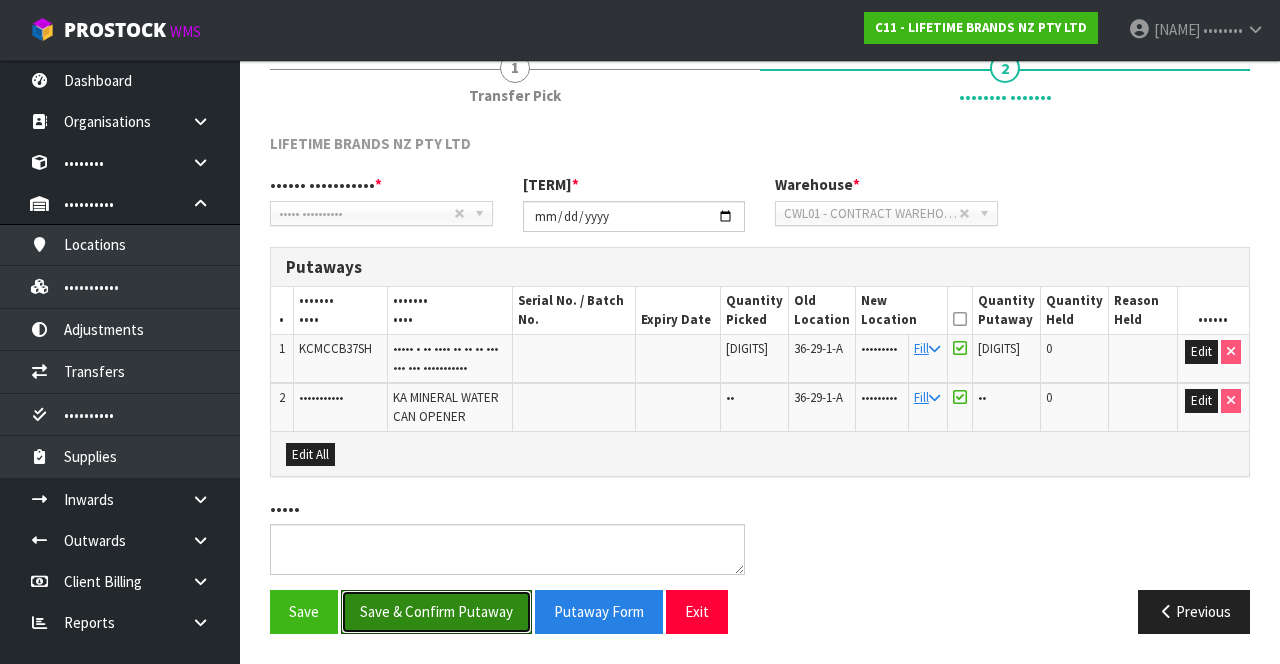 click on "Save & Confirm Putaway" at bounding box center (436, 611) 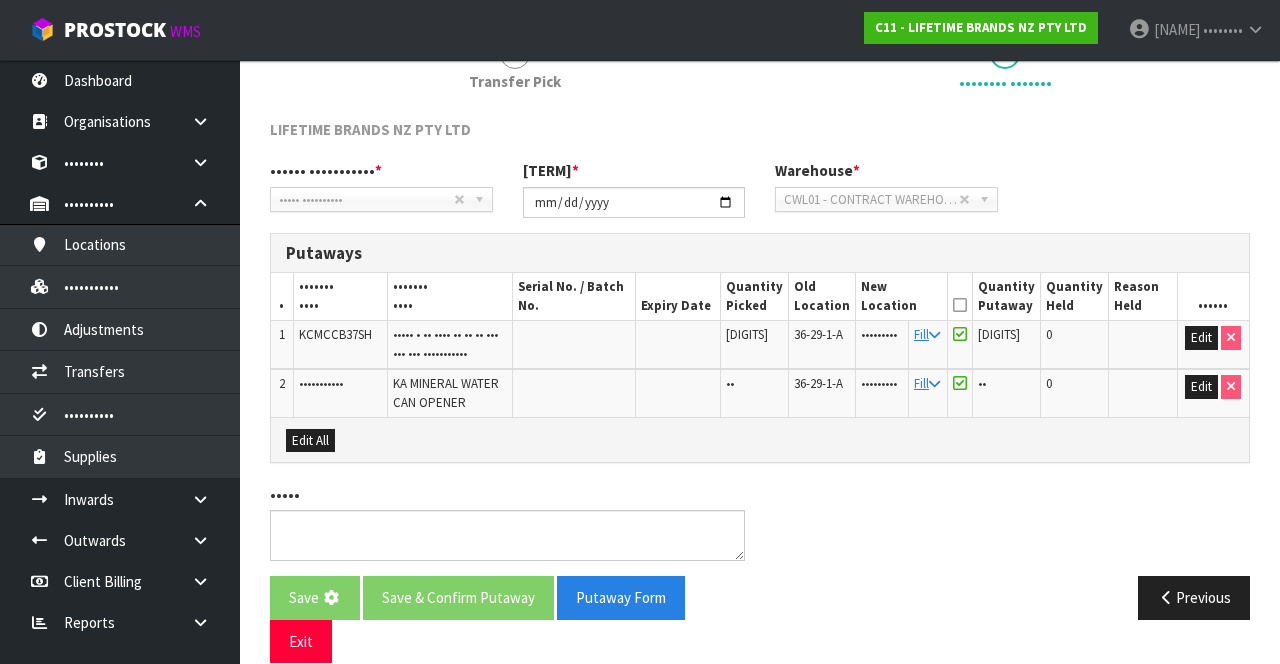 scroll, scrollTop: 0, scrollLeft: 0, axis: both 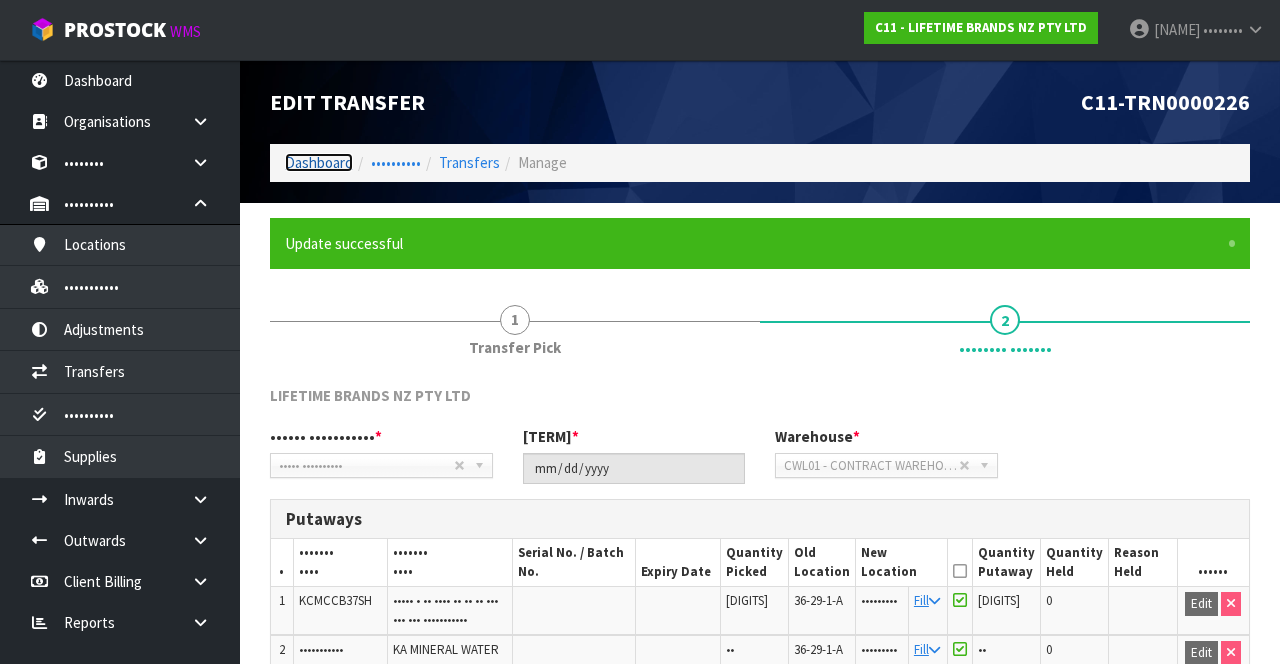 click on "Dashboard" at bounding box center (319, 162) 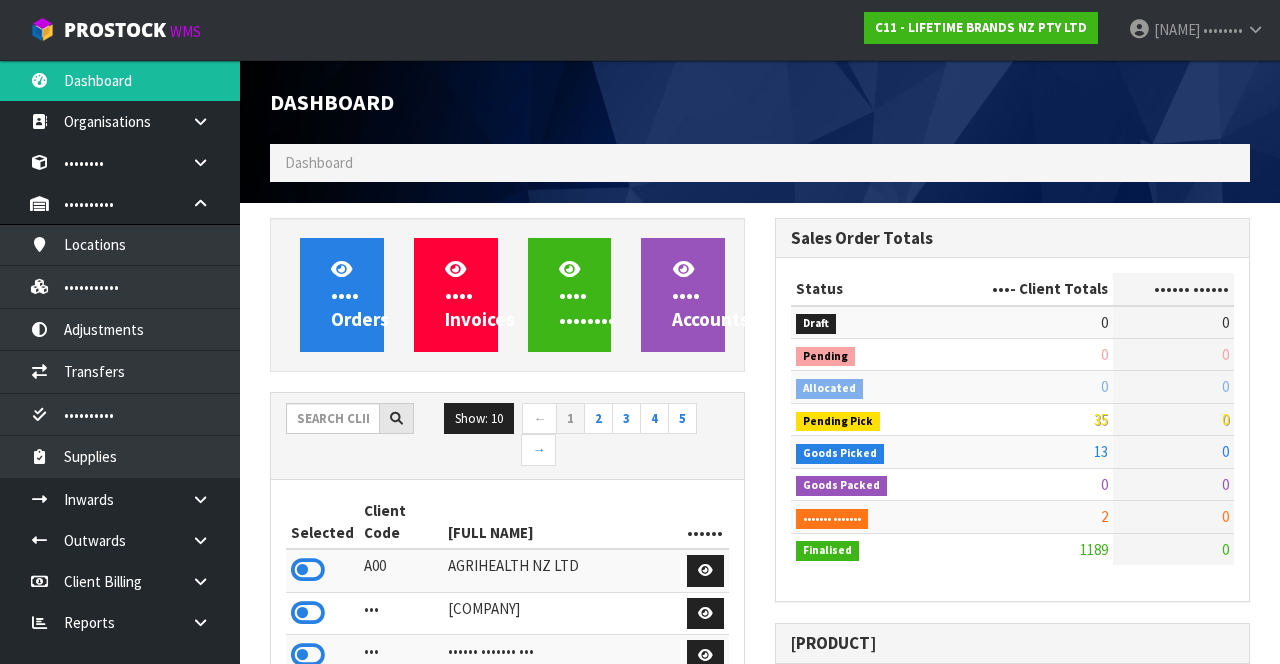 scroll, scrollTop: 998236, scrollLeft: 999494, axis: both 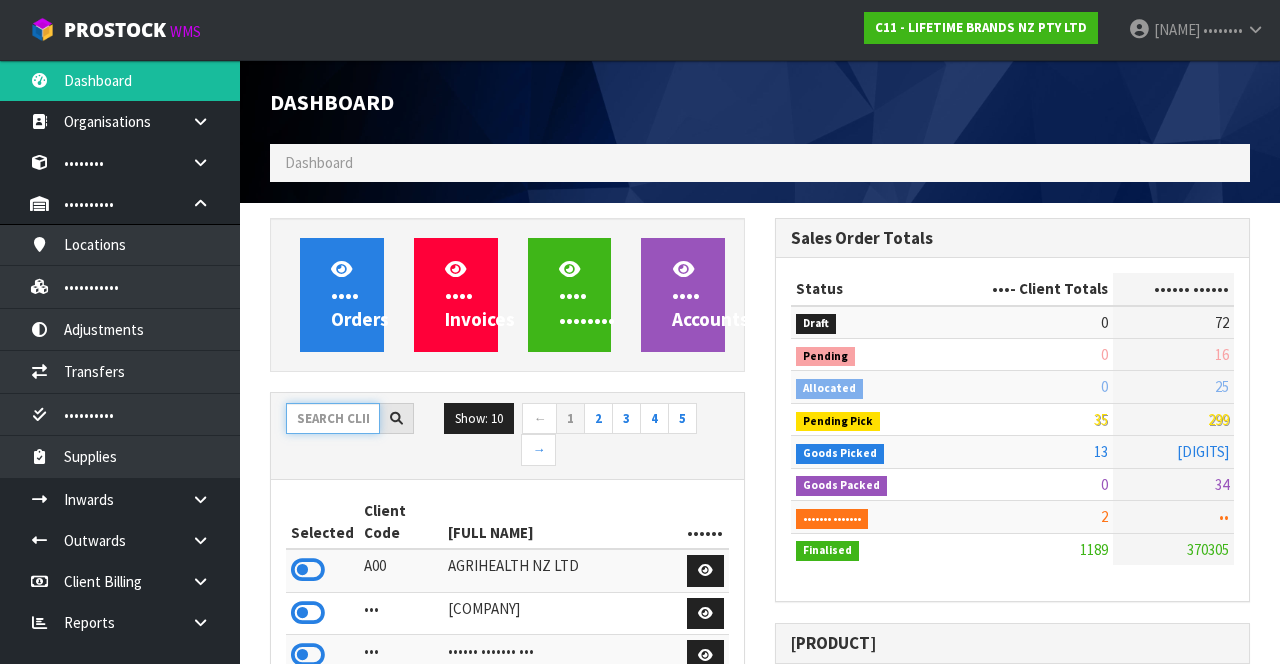 click at bounding box center (333, 418) 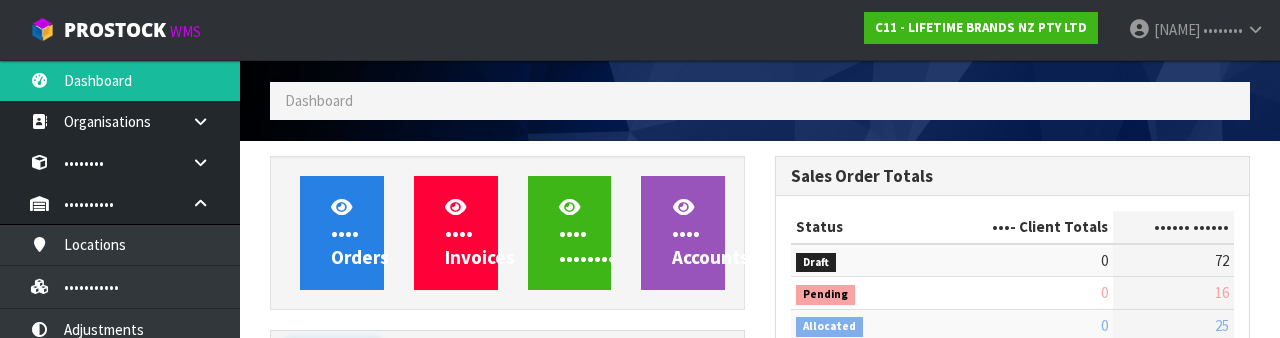 scroll, scrollTop: 235, scrollLeft: 0, axis: vertical 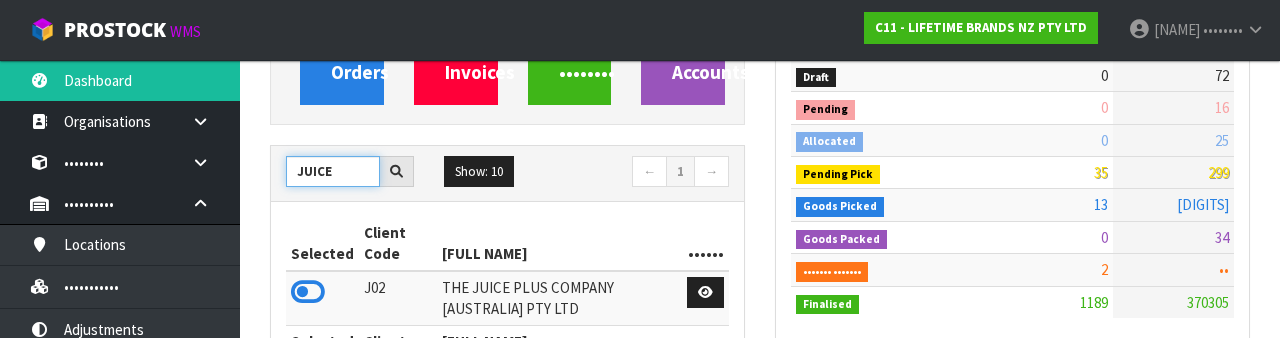 type on "JUICE" 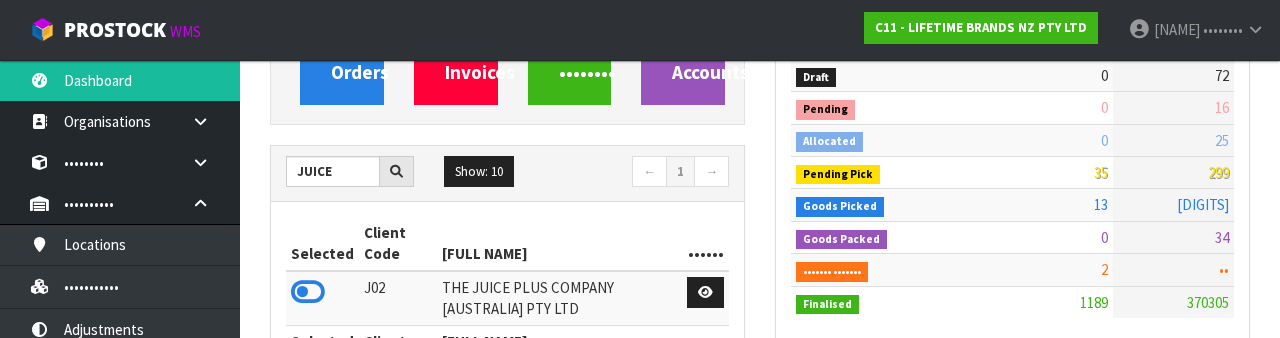 click at bounding box center [308, 292] 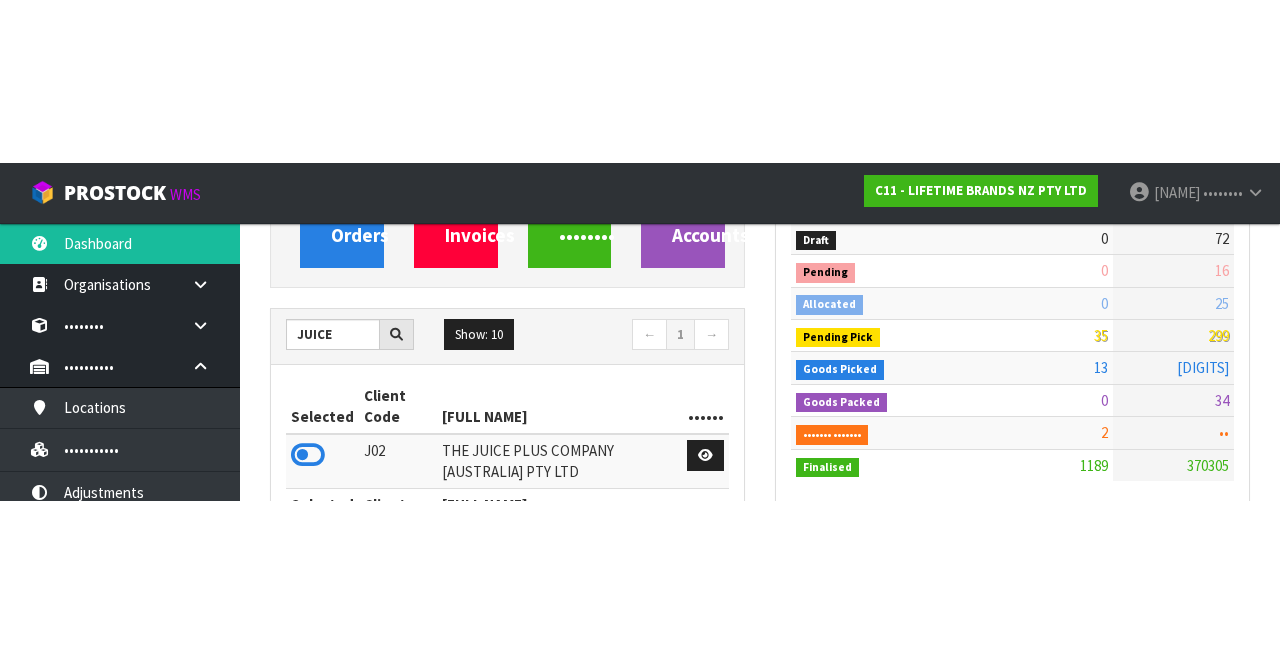 scroll, scrollTop: 247, scrollLeft: 0, axis: vertical 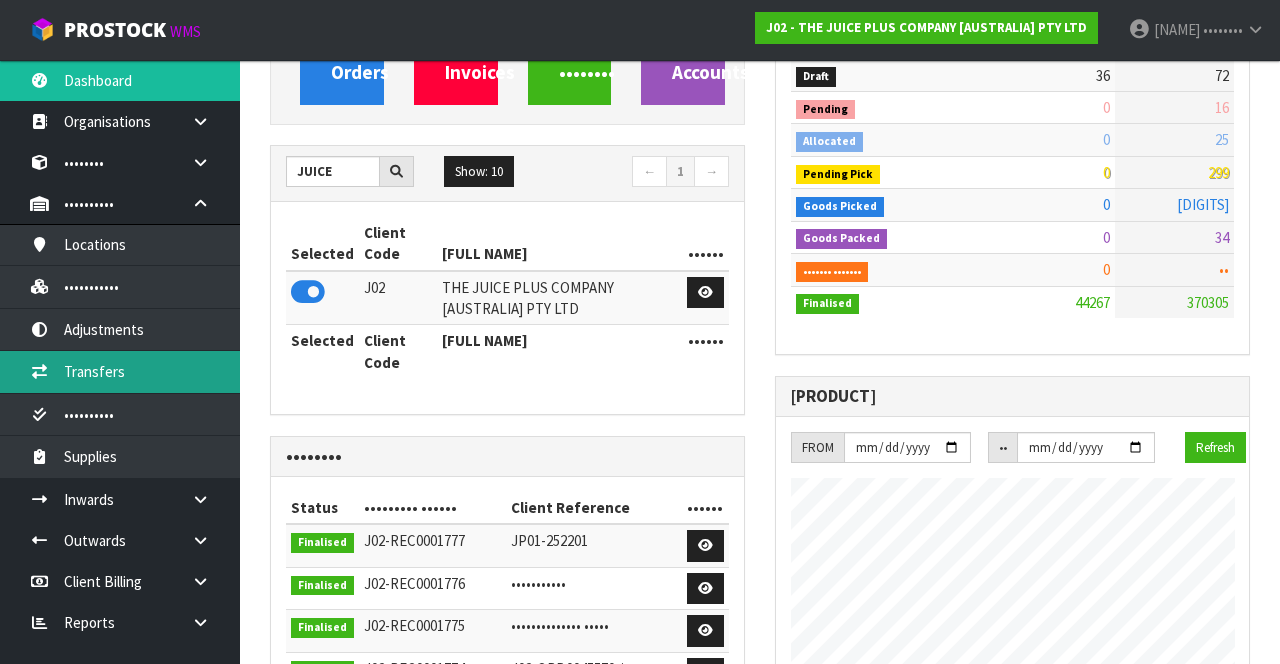 click on "Transfers" at bounding box center (120, 371) 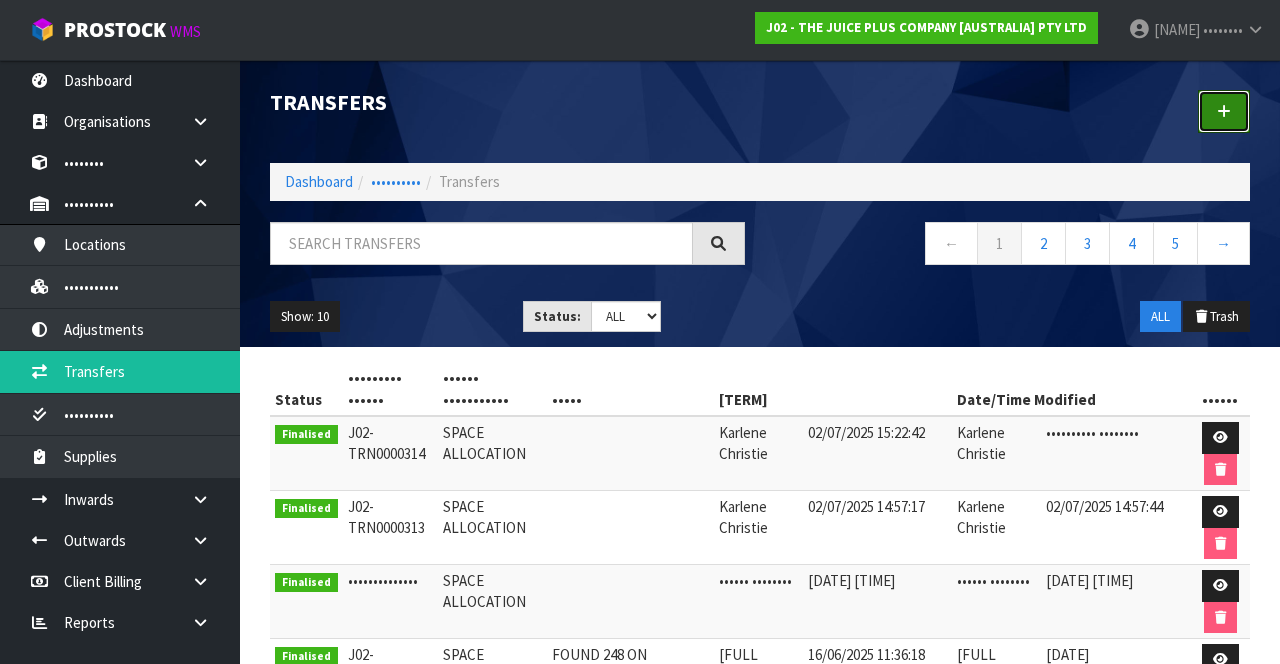 click at bounding box center [1224, 111] 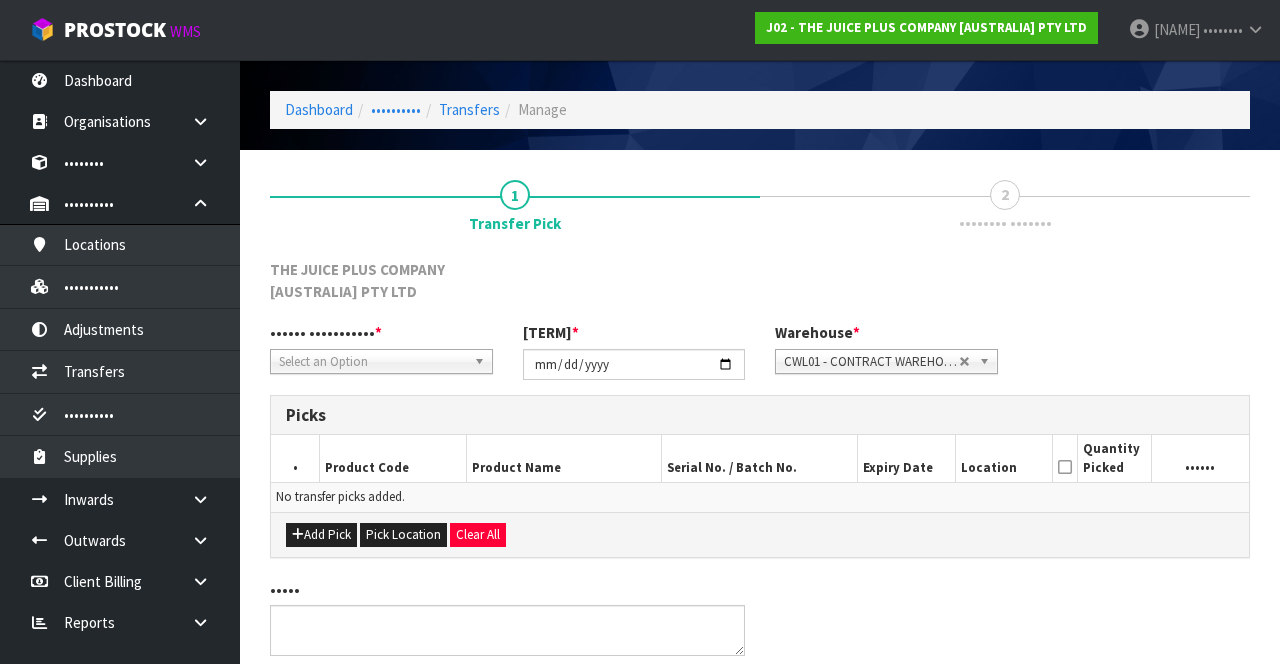 scroll, scrollTop: 76, scrollLeft: 0, axis: vertical 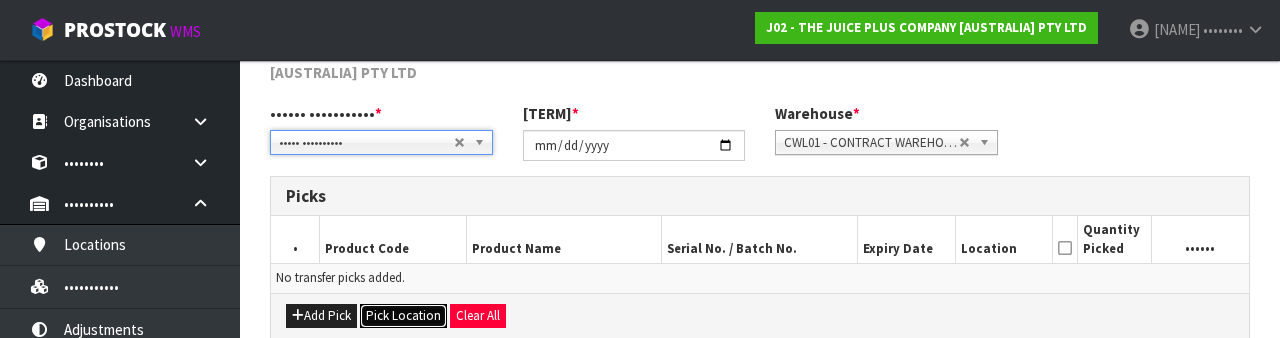 click on "Pick Location" at bounding box center (403, 316) 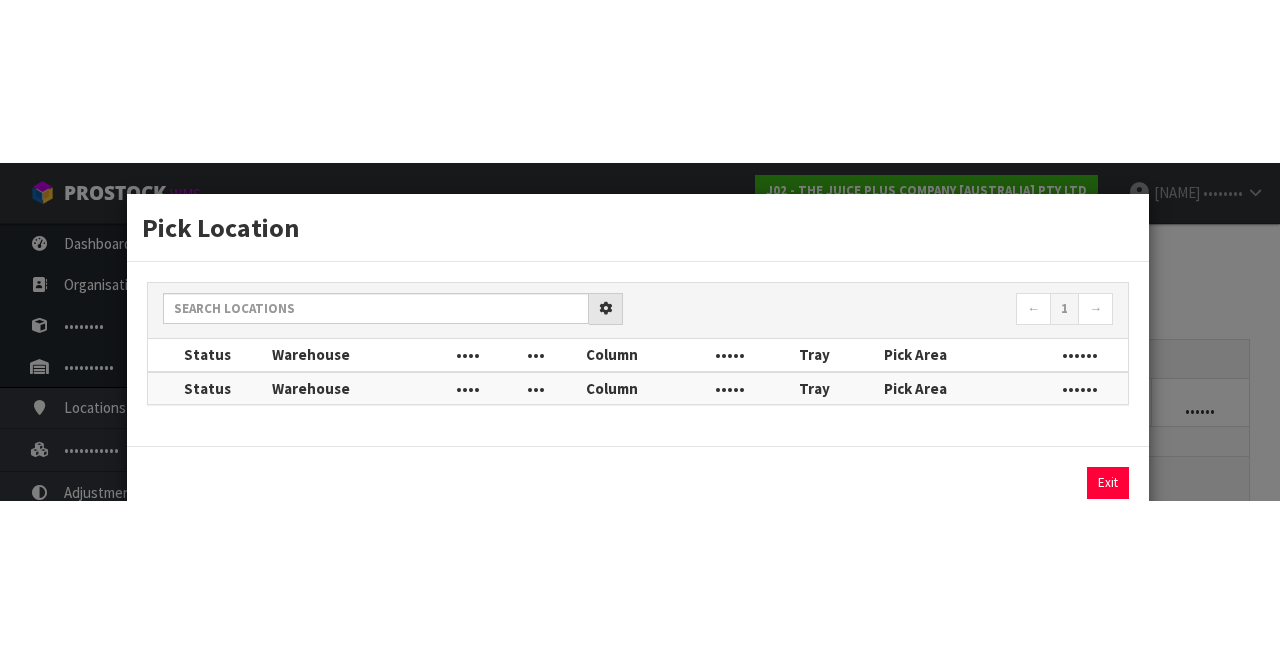 scroll, scrollTop: 129, scrollLeft: 0, axis: vertical 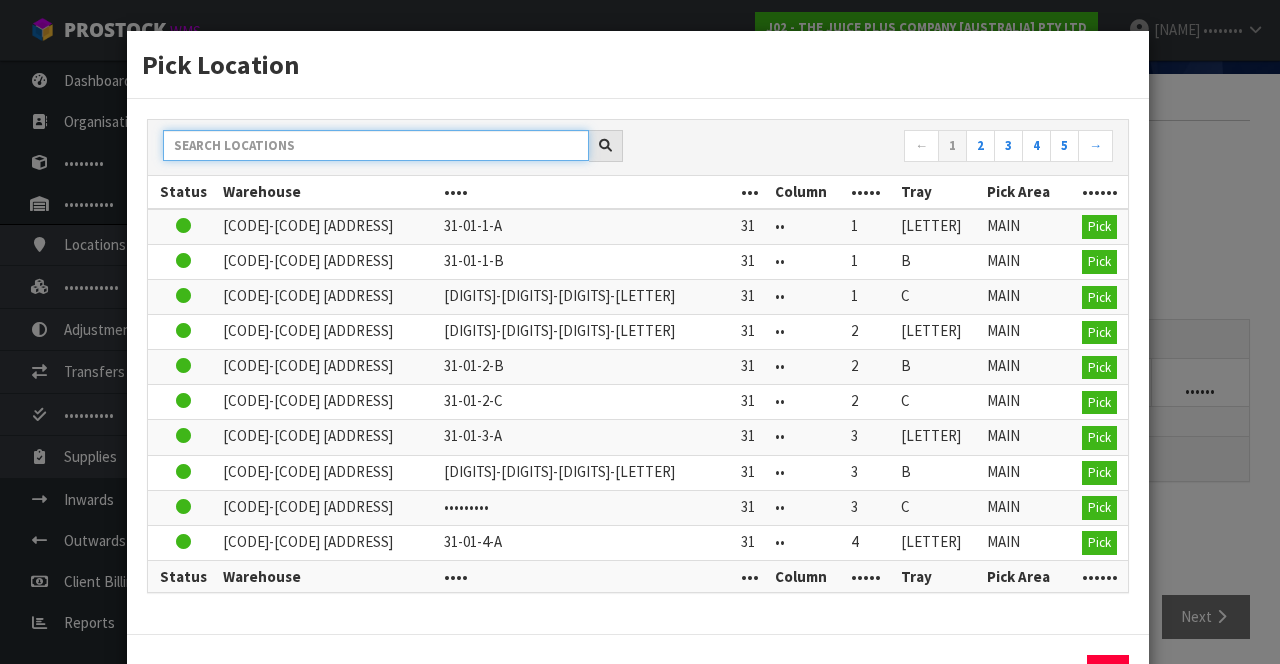 click at bounding box center [376, 145] 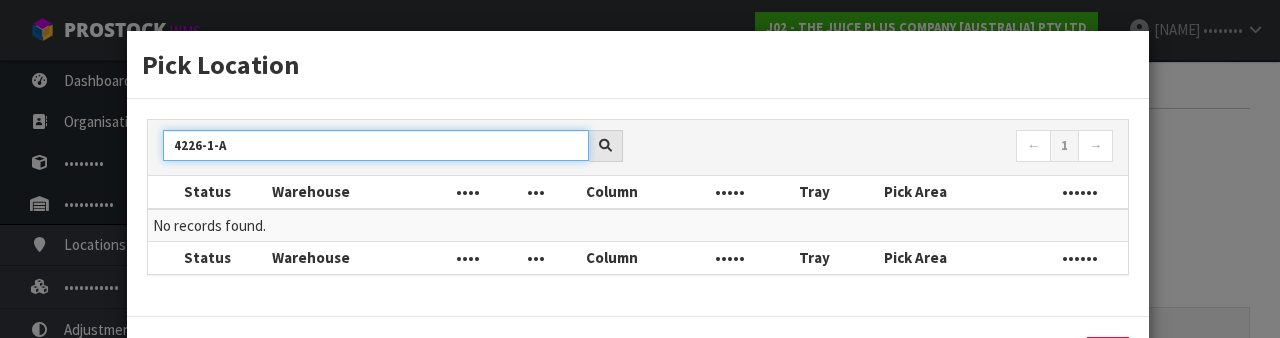 click on "4226-1-A" at bounding box center [376, 145] 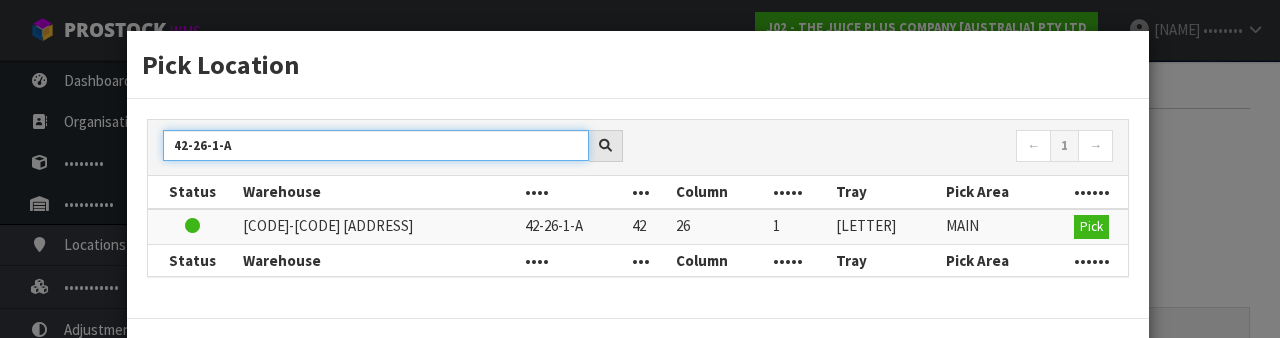 type on "42-26-1-A" 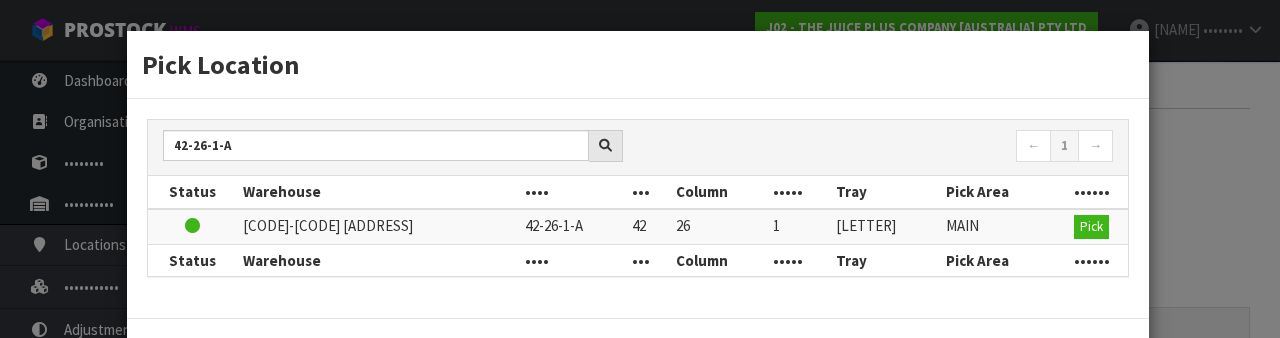 click on "••••••" at bounding box center (1092, 260) 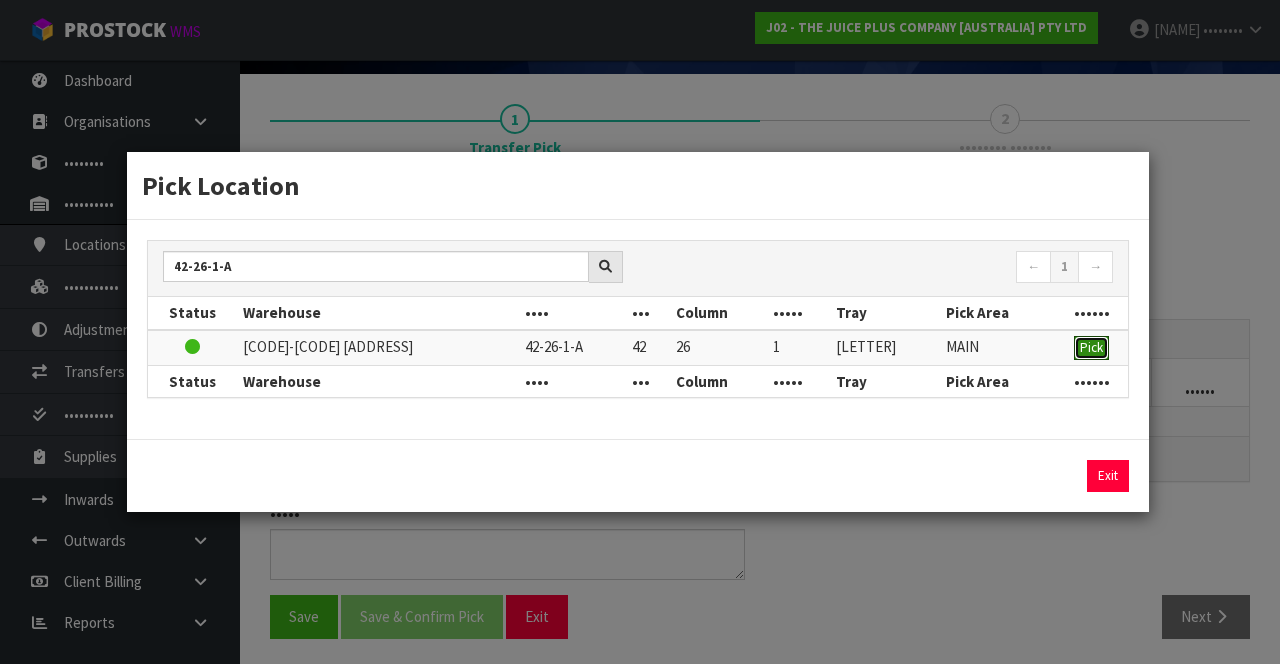 click on "Pick" at bounding box center (1091, 347) 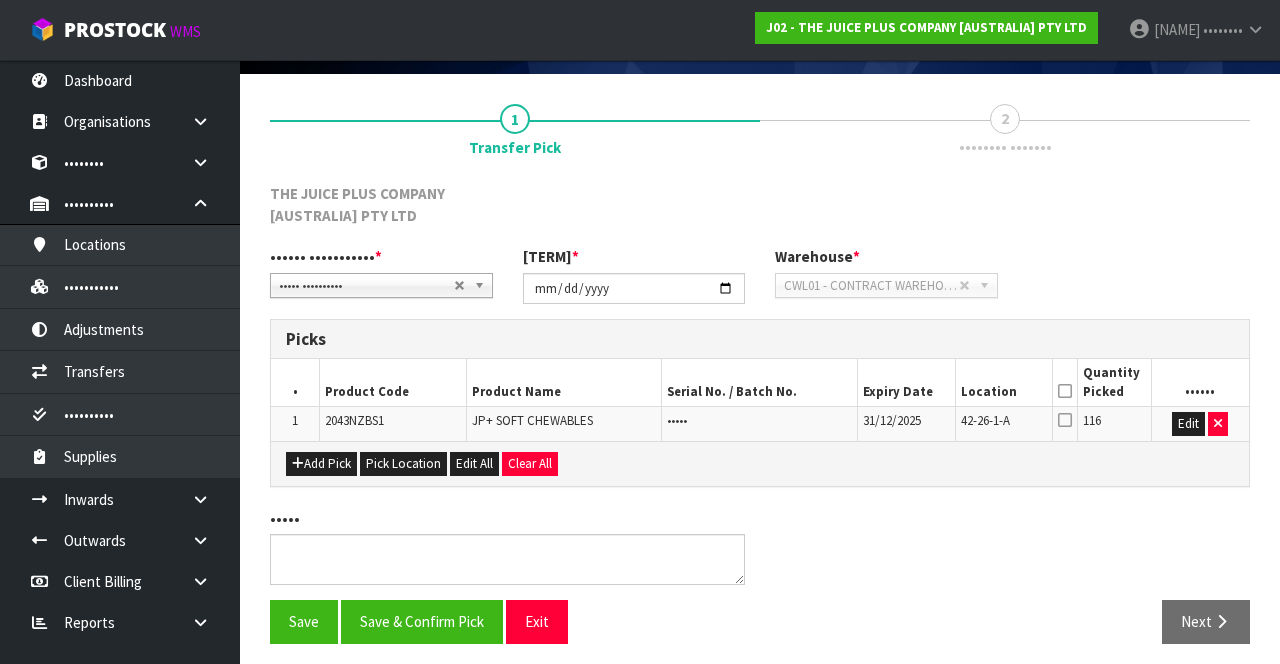 click at bounding box center [1065, 420] 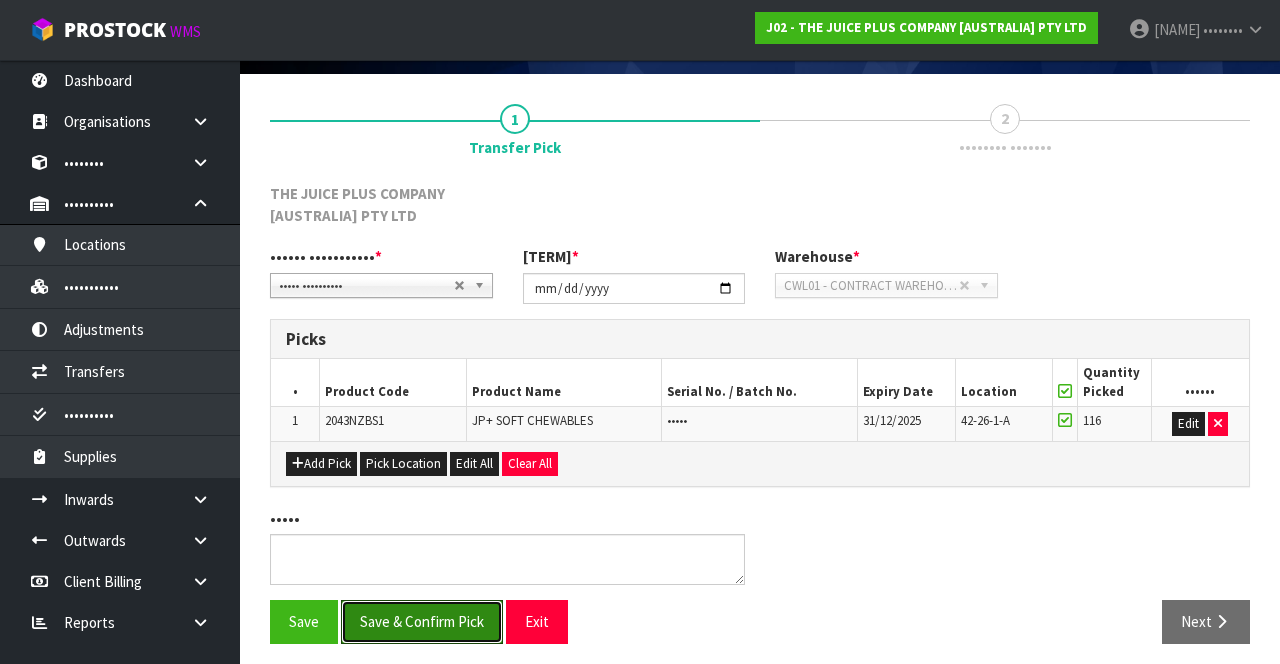 click on "Save & Confirm Pick" at bounding box center (422, 621) 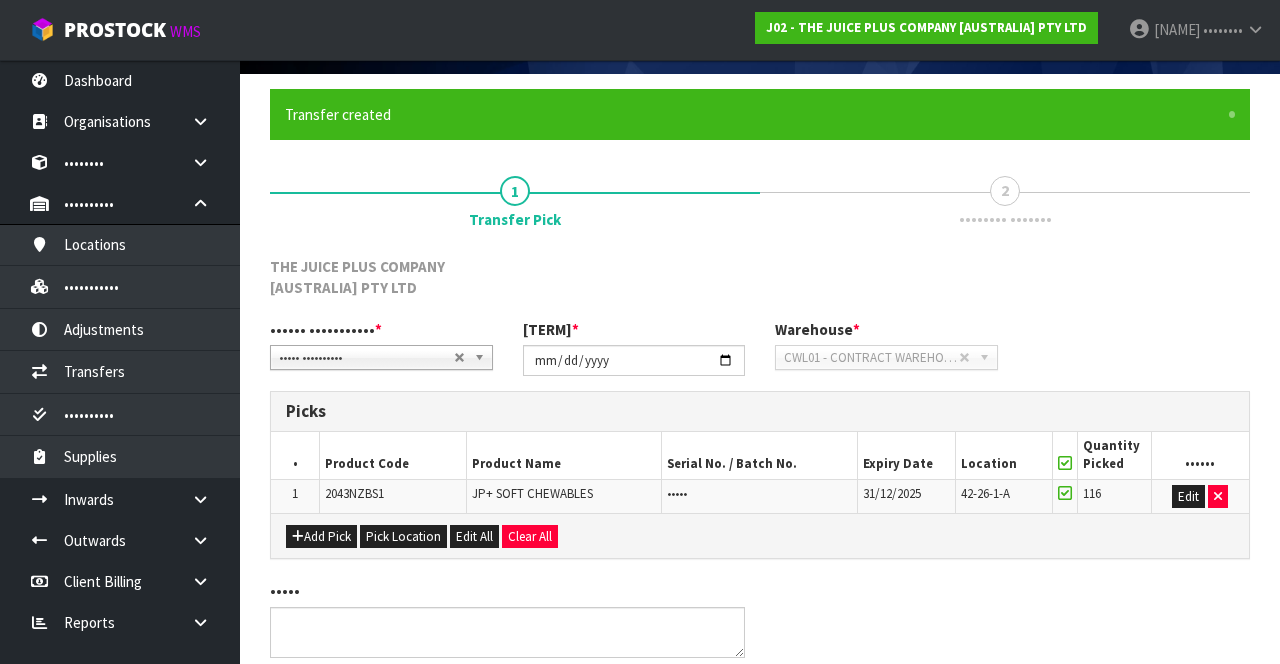 scroll, scrollTop: 0, scrollLeft: 0, axis: both 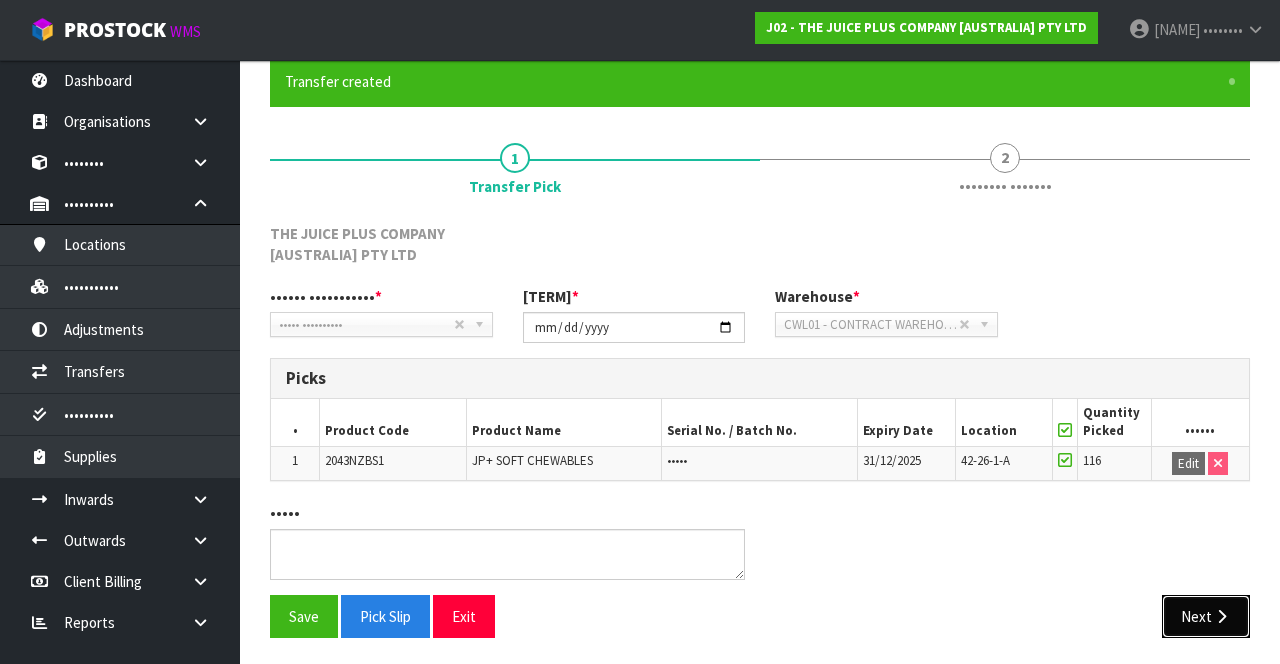 click on "Next" at bounding box center [1206, 616] 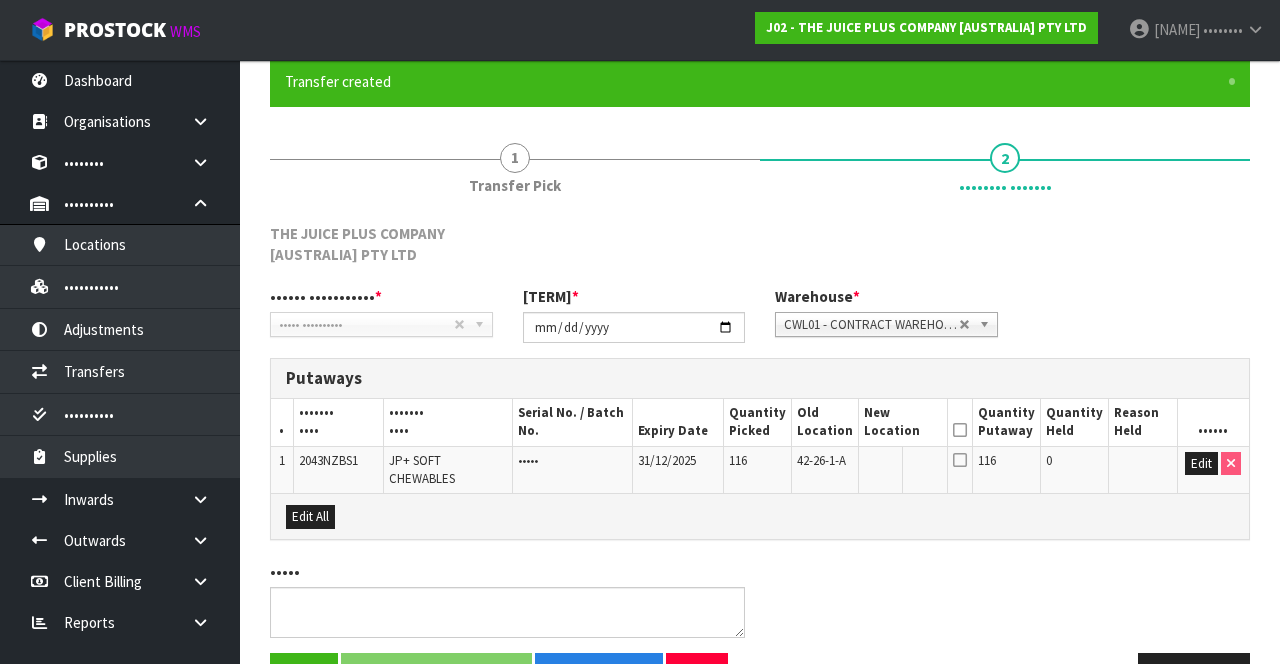 click at bounding box center [960, 430] 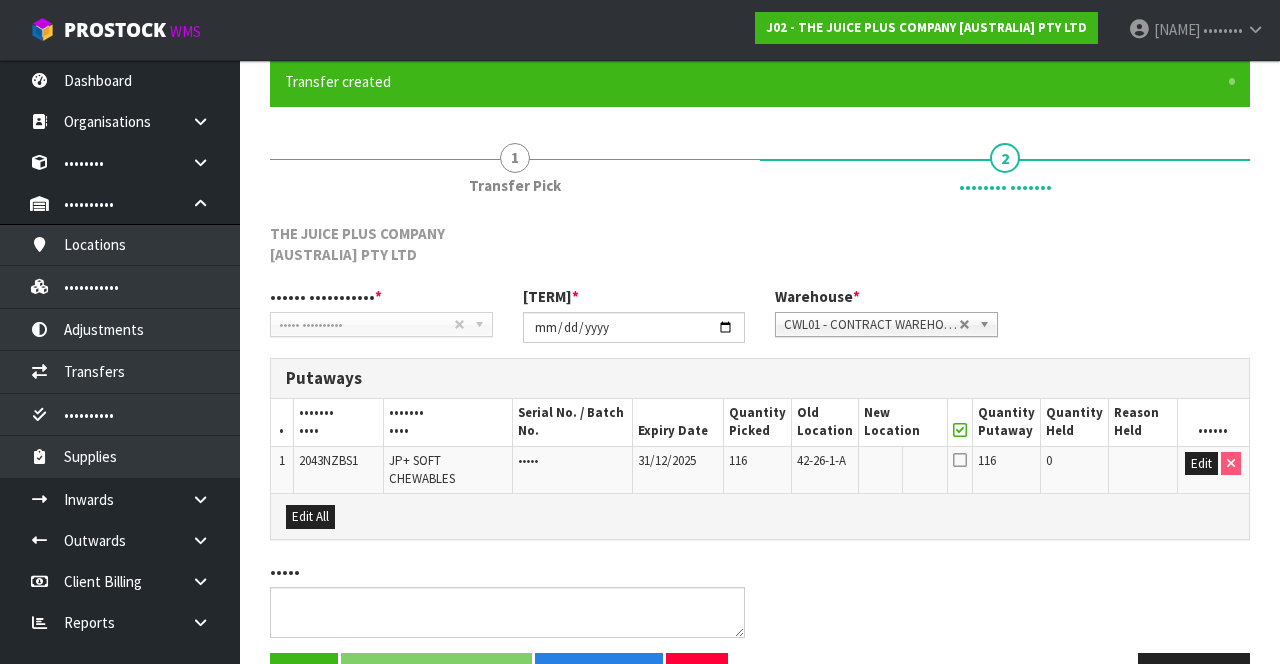 click at bounding box center [960, 460] 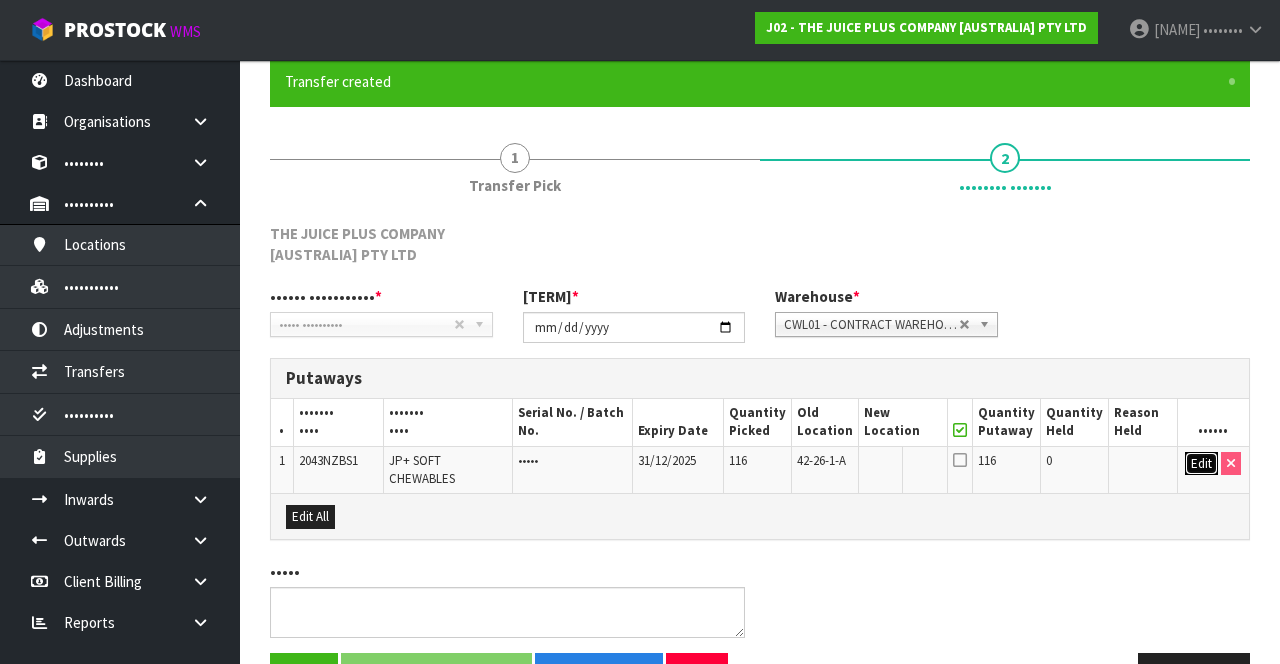 click on "Edit" at bounding box center (1201, 464) 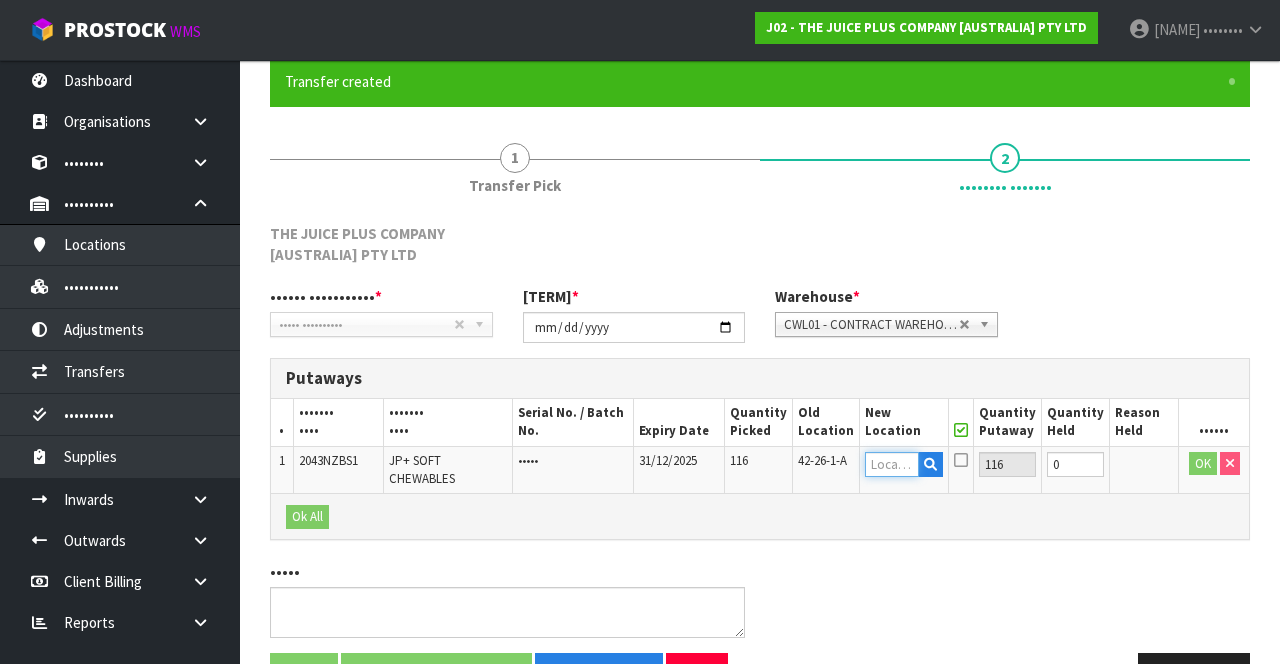 click at bounding box center (892, 464) 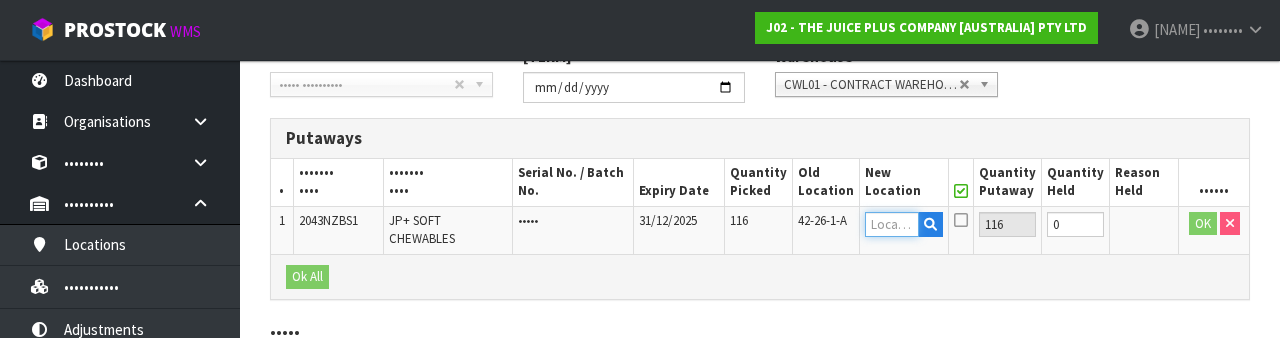 scroll, scrollTop: 444, scrollLeft: 0, axis: vertical 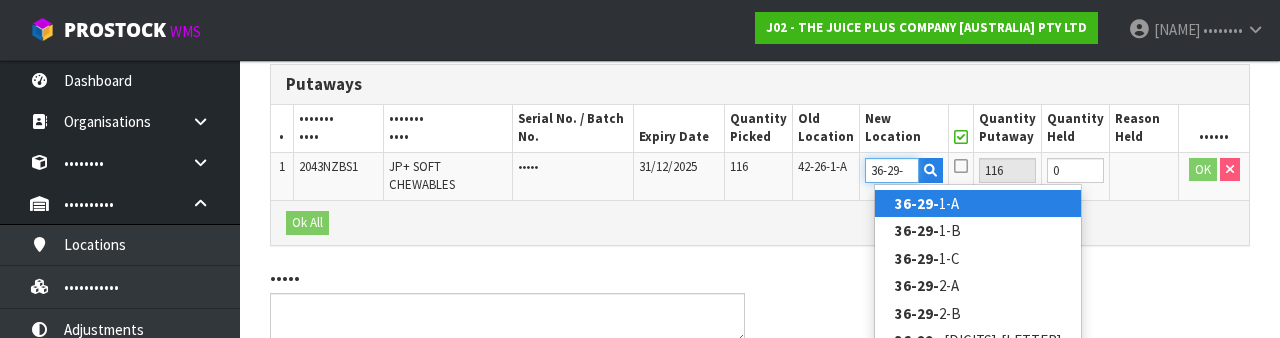 type on "36-29-" 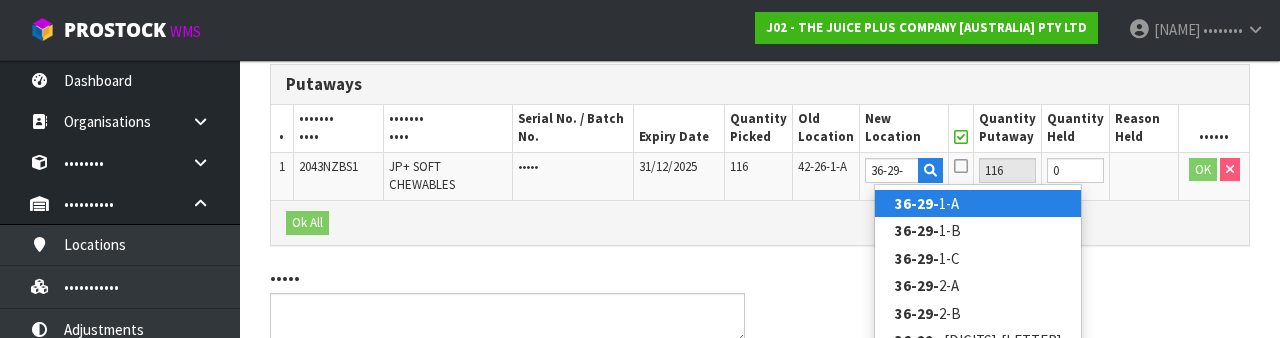click on "36-29- 1-A" at bounding box center (978, 203) 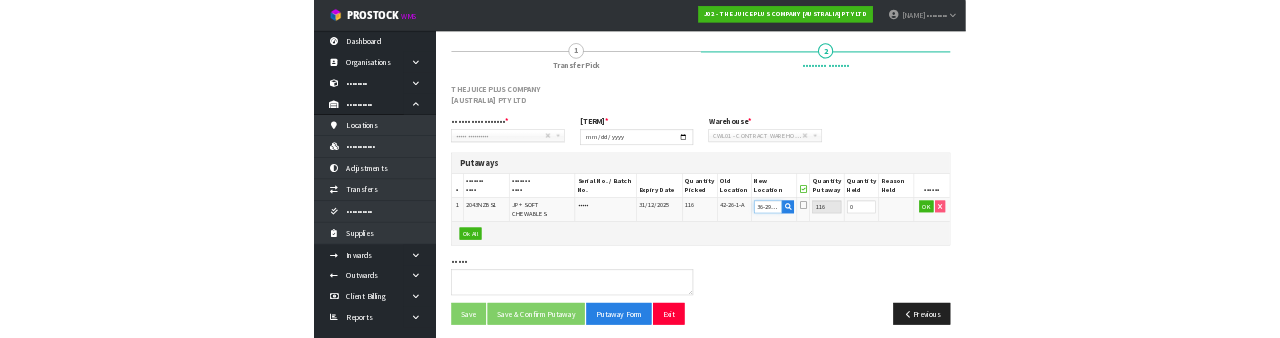 scroll, scrollTop: 444, scrollLeft: 0, axis: vertical 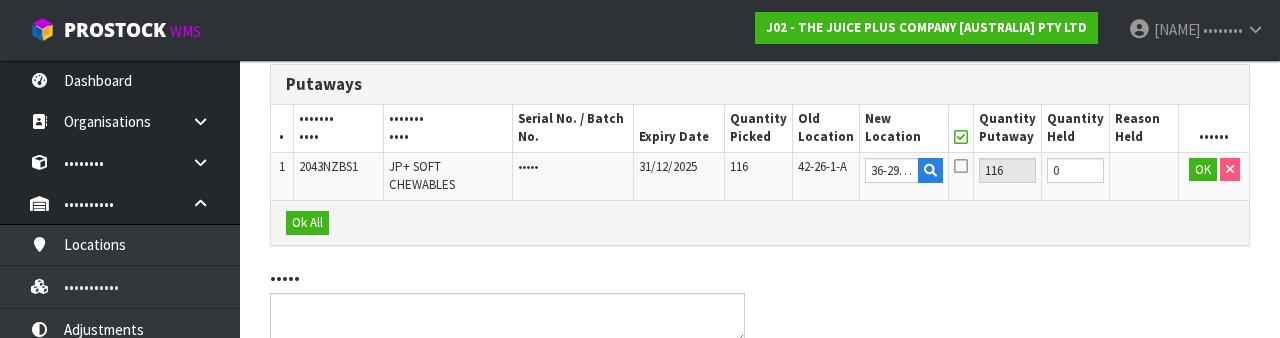 click at bounding box center (961, 166) 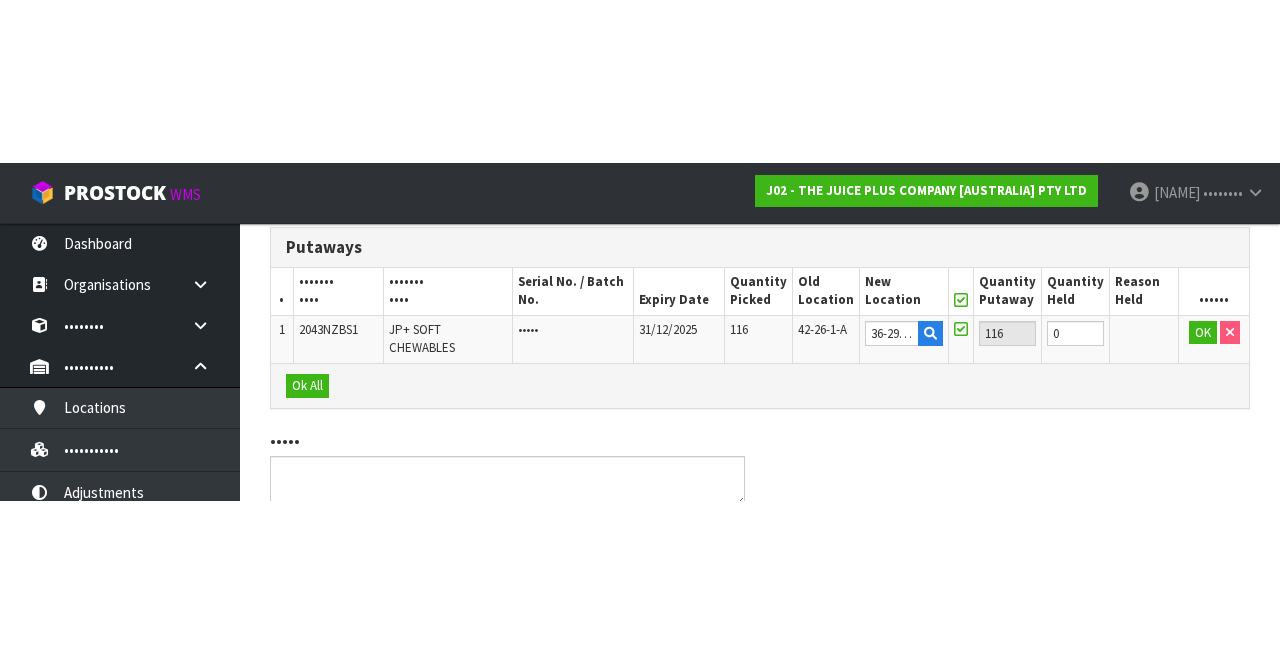 scroll, scrollTop: 220, scrollLeft: 0, axis: vertical 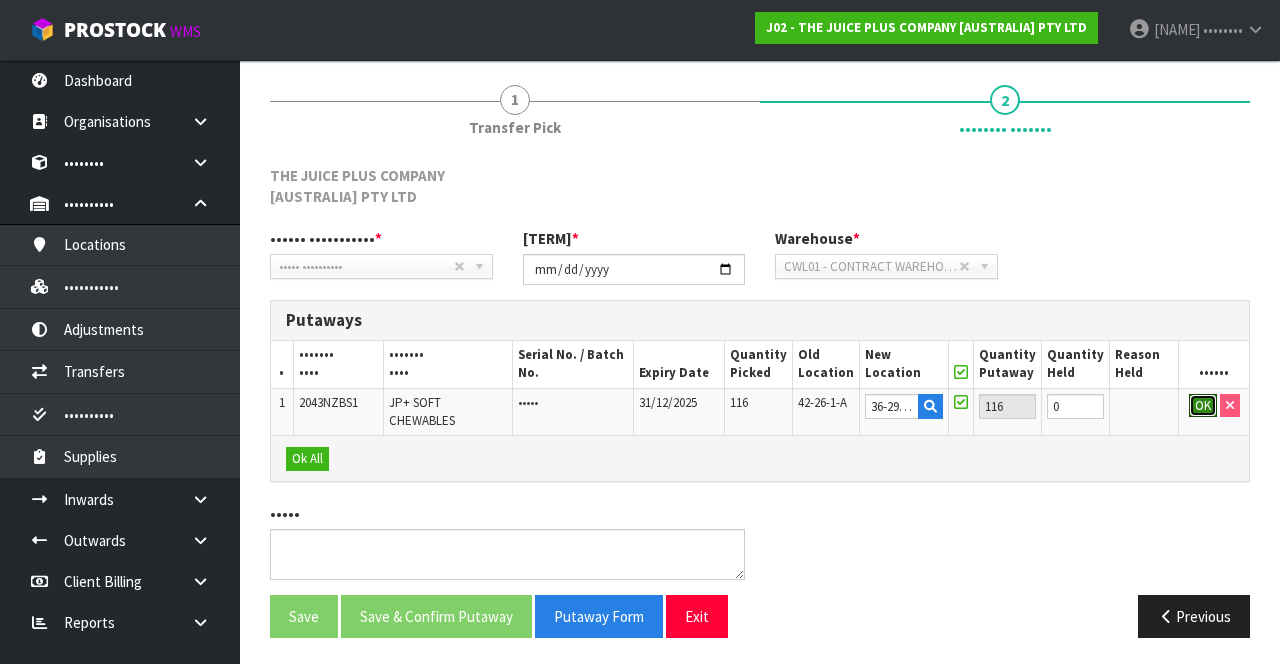 click on "OK" at bounding box center [1203, 406] 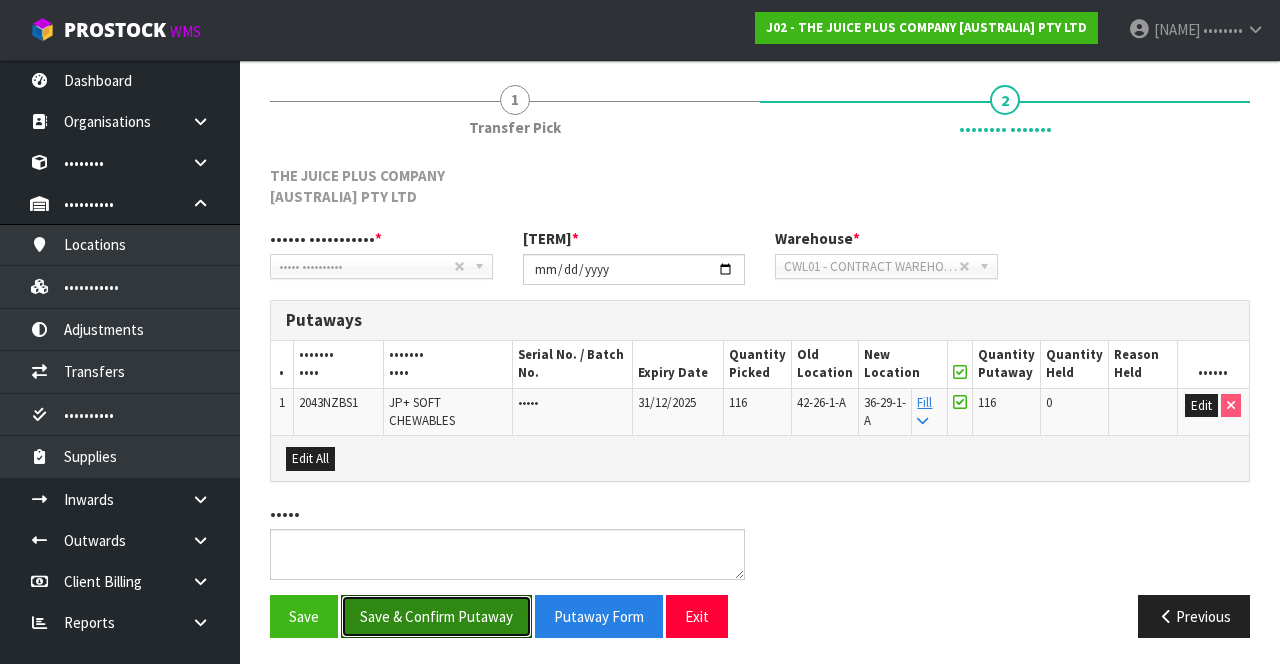click on "Save & Confirm Putaway" at bounding box center [436, 616] 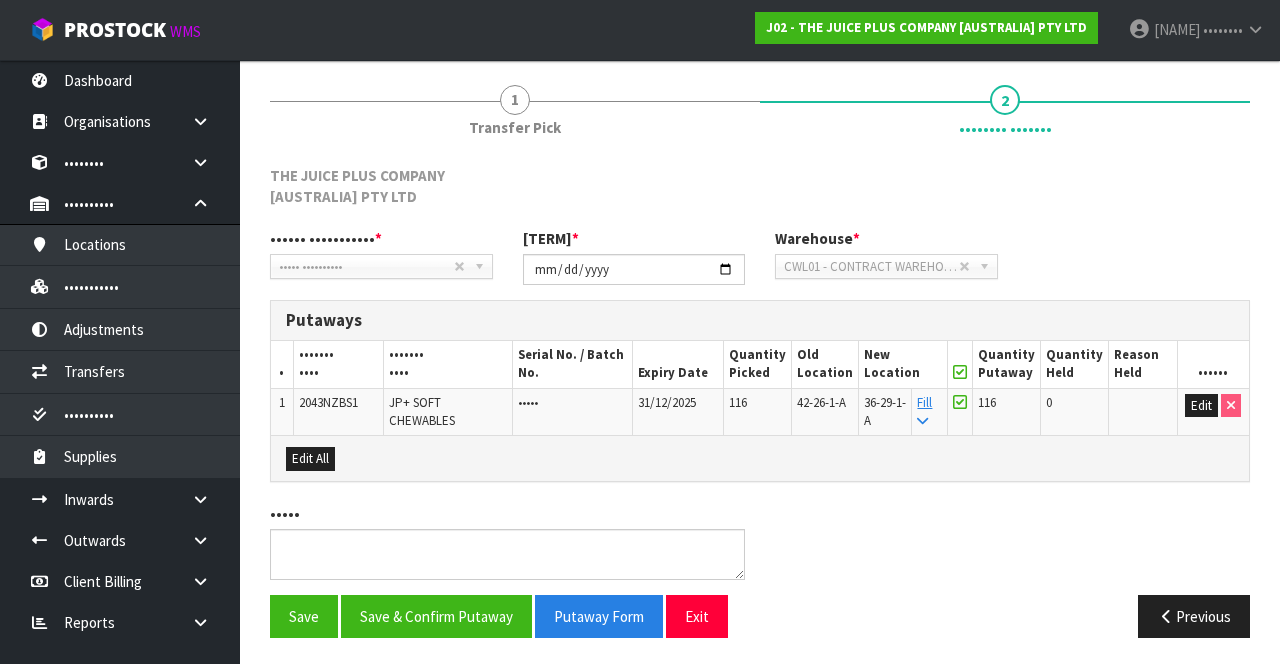 scroll, scrollTop: 0, scrollLeft: 0, axis: both 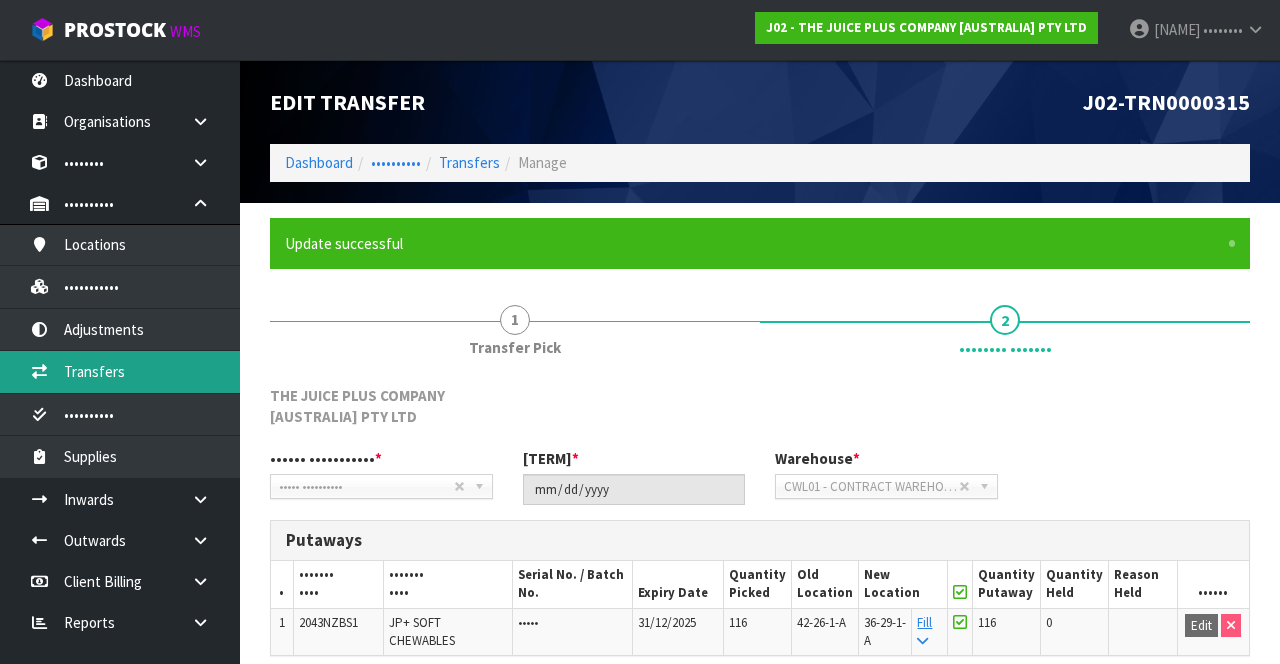 click on "Transfers" at bounding box center [120, 371] 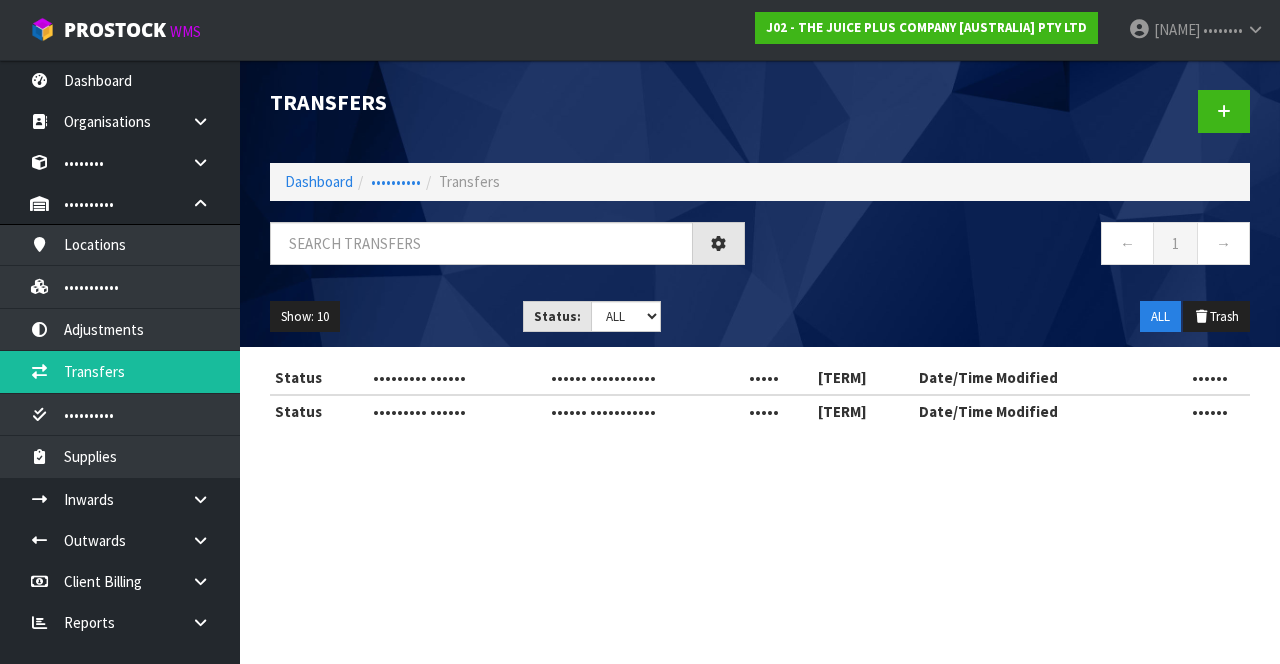 click on "Transfers
Dashboard Warehouses Transfers
←
1
→
Show: 10
5
10
25
50
Status:
Draft Pending Pick Goods Picked Finalised ALL
ALL
Trash
Status
Reference Number
Reason Transferred
Notes
Date/Time Created
Date/Time Modified" at bounding box center [640, 231] 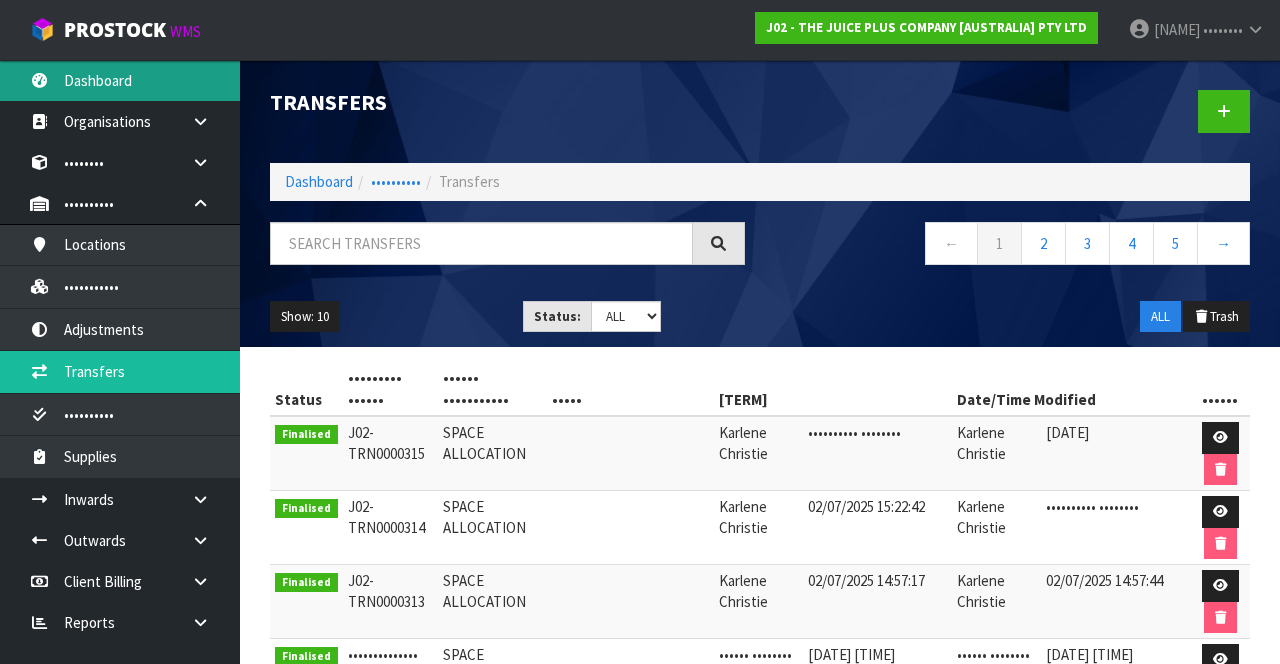 click on "Dashboard" at bounding box center (120, 80) 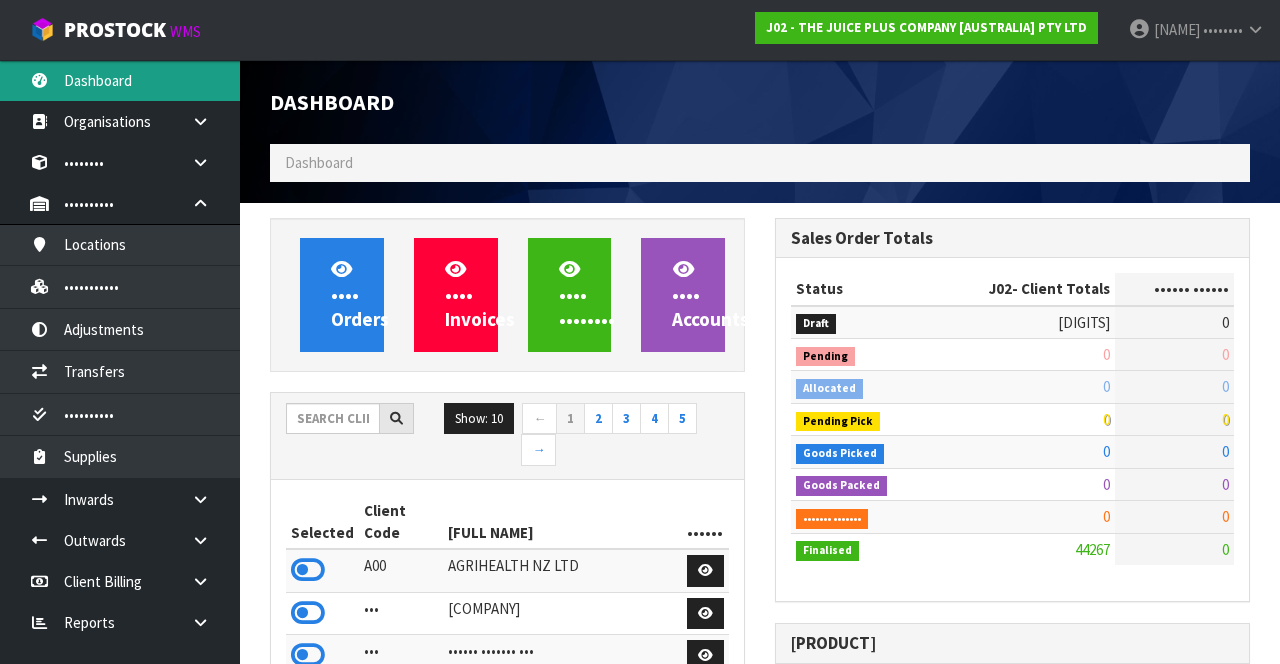 scroll, scrollTop: 998429, scrollLeft: 999494, axis: both 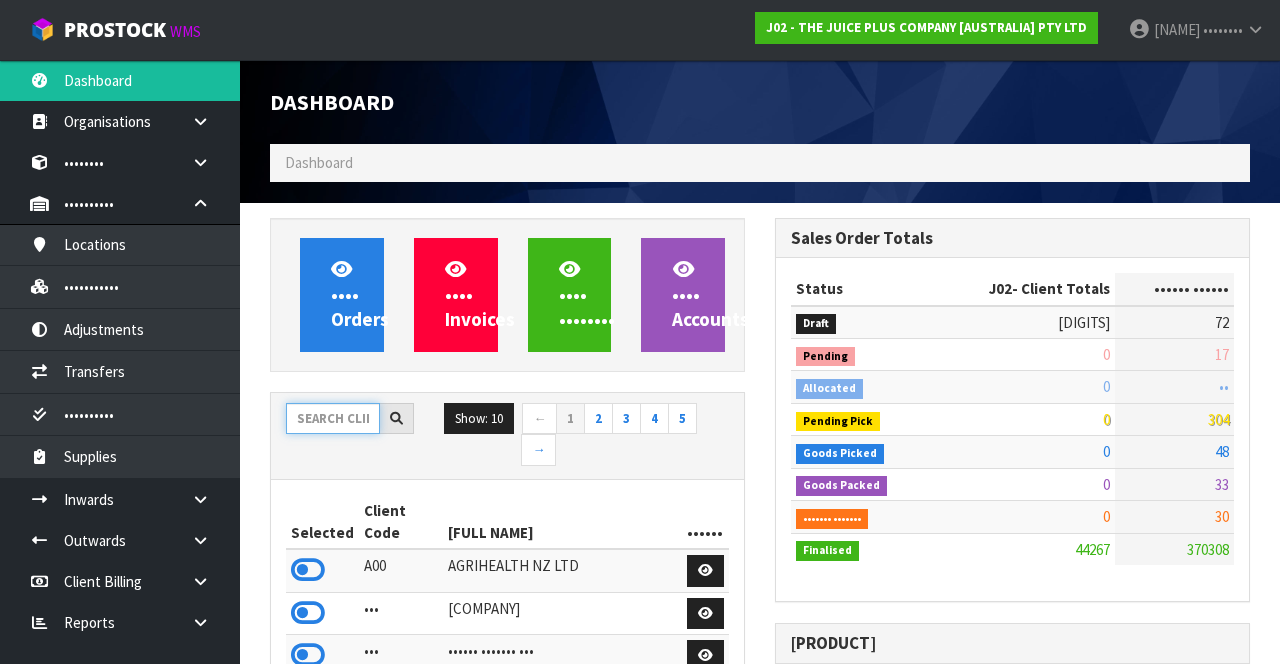 click at bounding box center [333, 418] 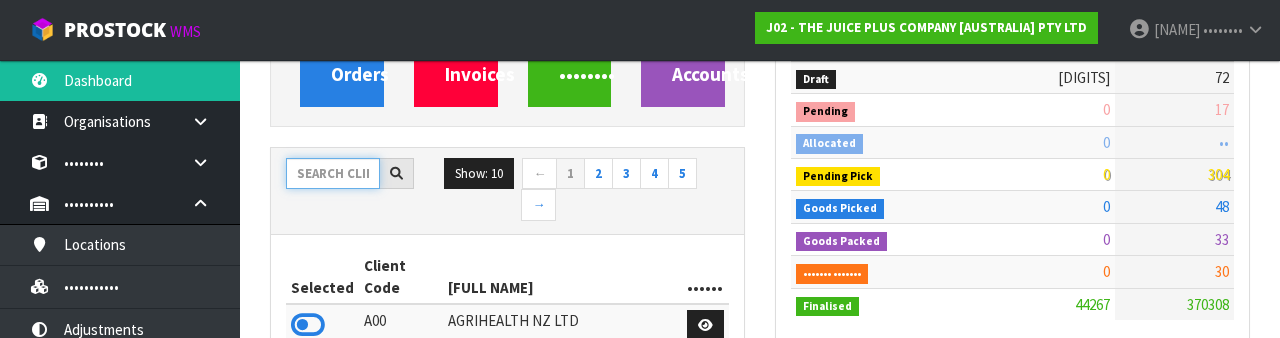 scroll, scrollTop: 235, scrollLeft: 0, axis: vertical 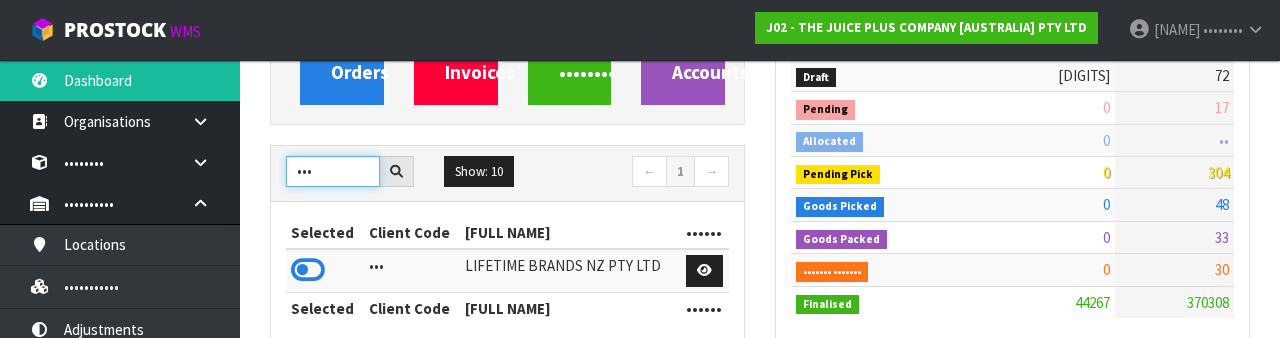 type on "•••" 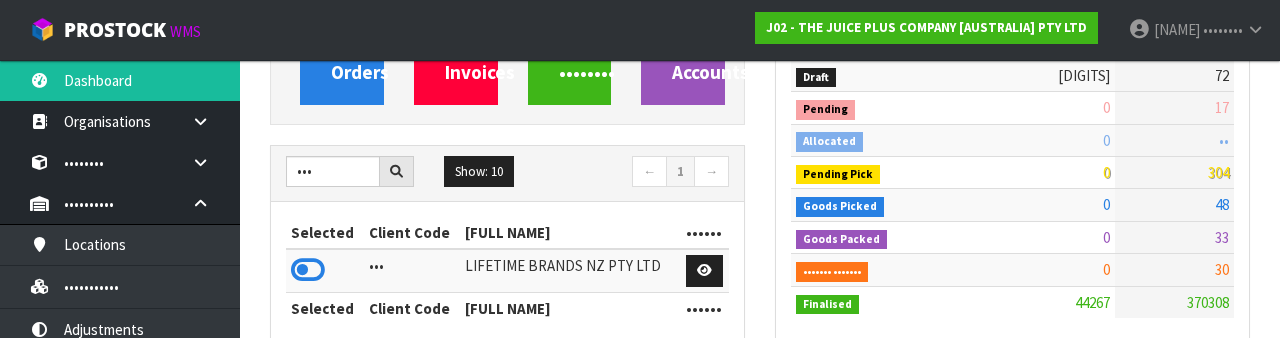 click at bounding box center [308, 270] 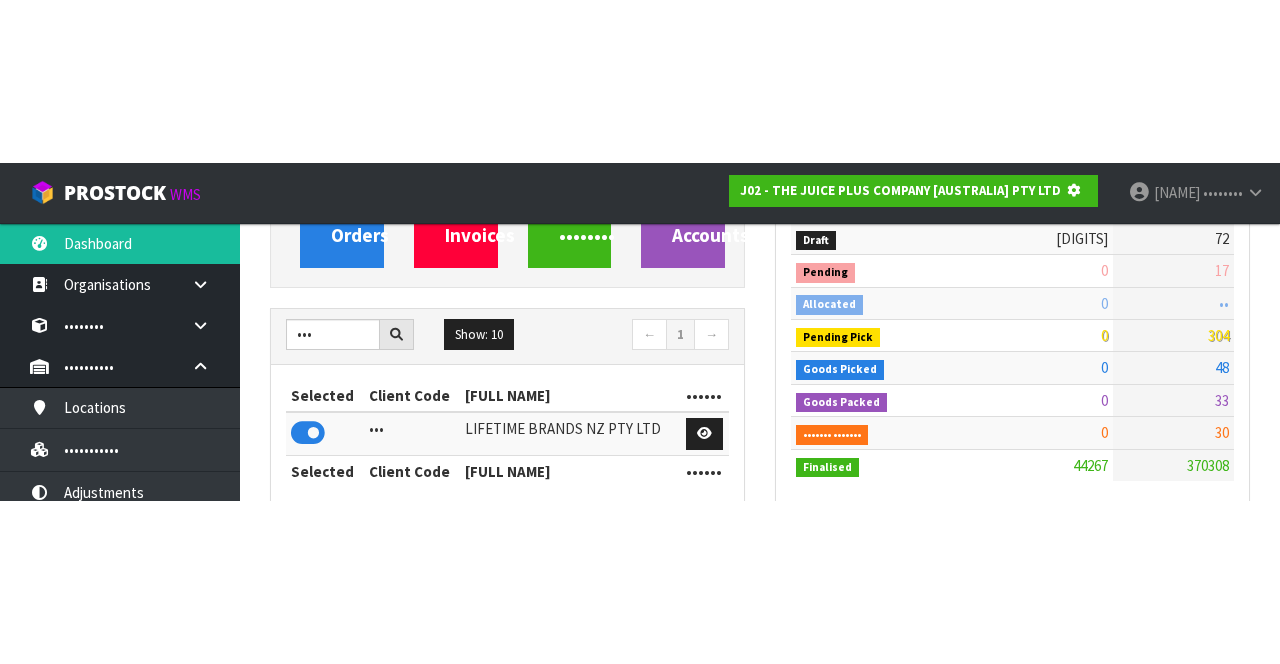 scroll, scrollTop: 247, scrollLeft: 0, axis: vertical 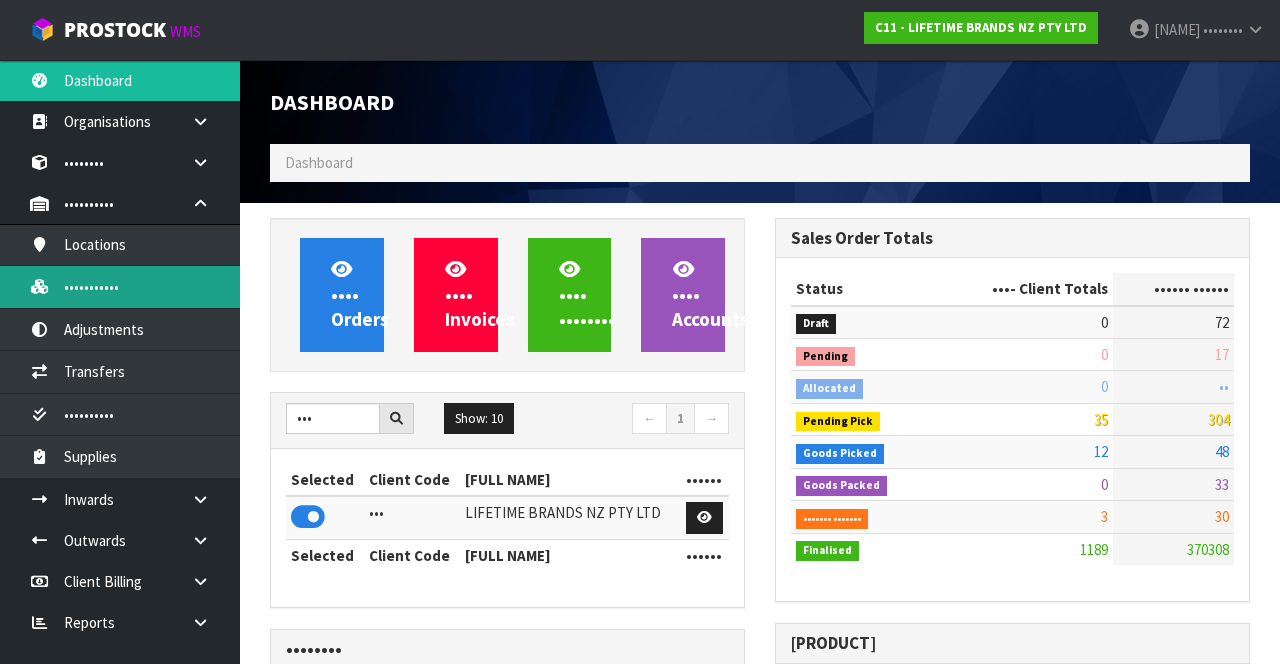 click on "•••••••••••" at bounding box center [120, 286] 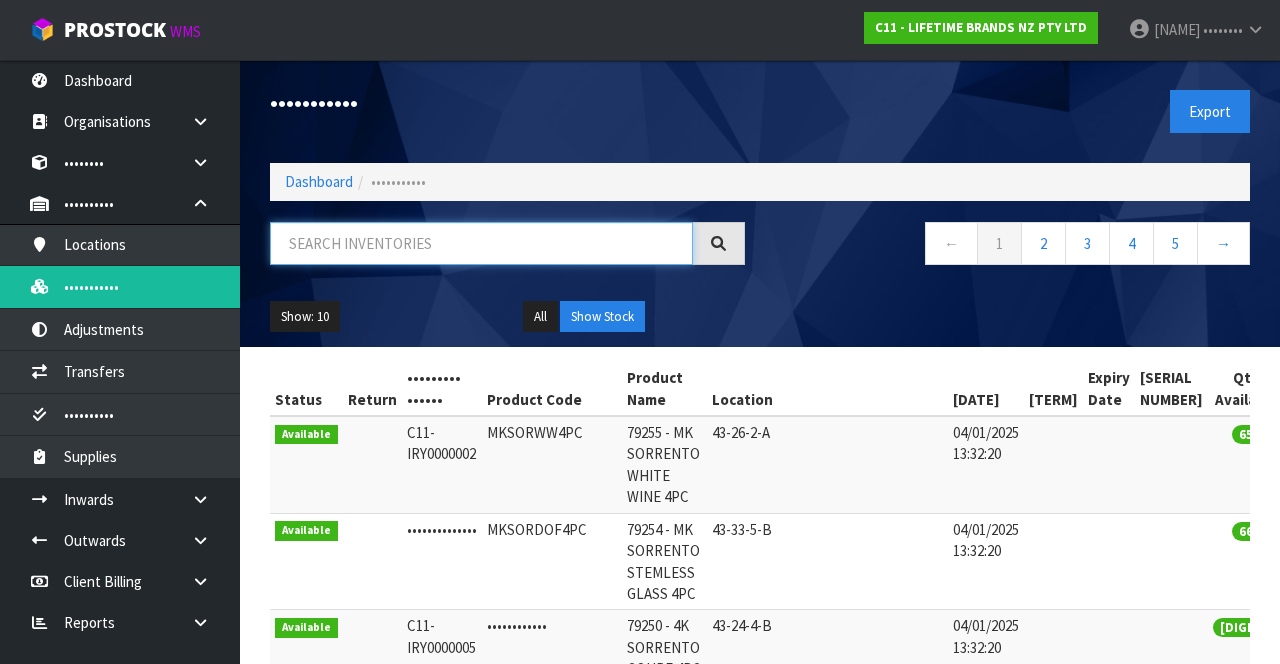 click at bounding box center (481, 243) 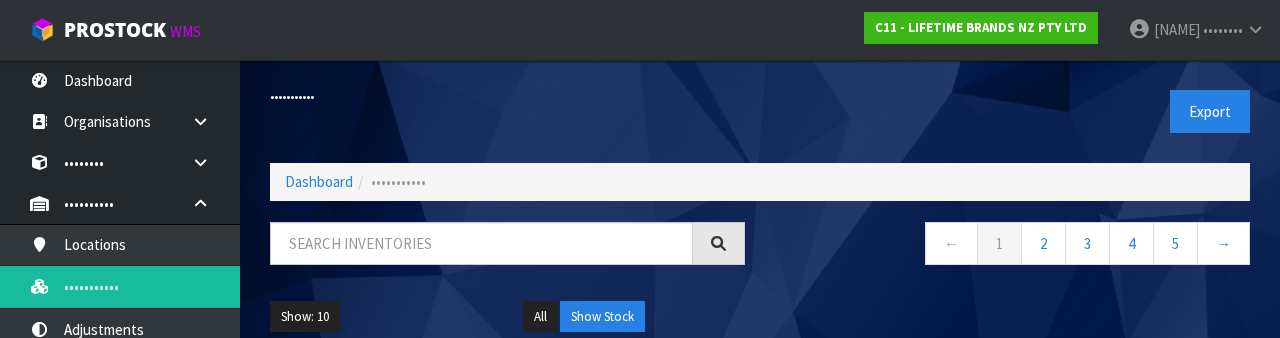 click on "•••••••••••" at bounding box center [507, 96] 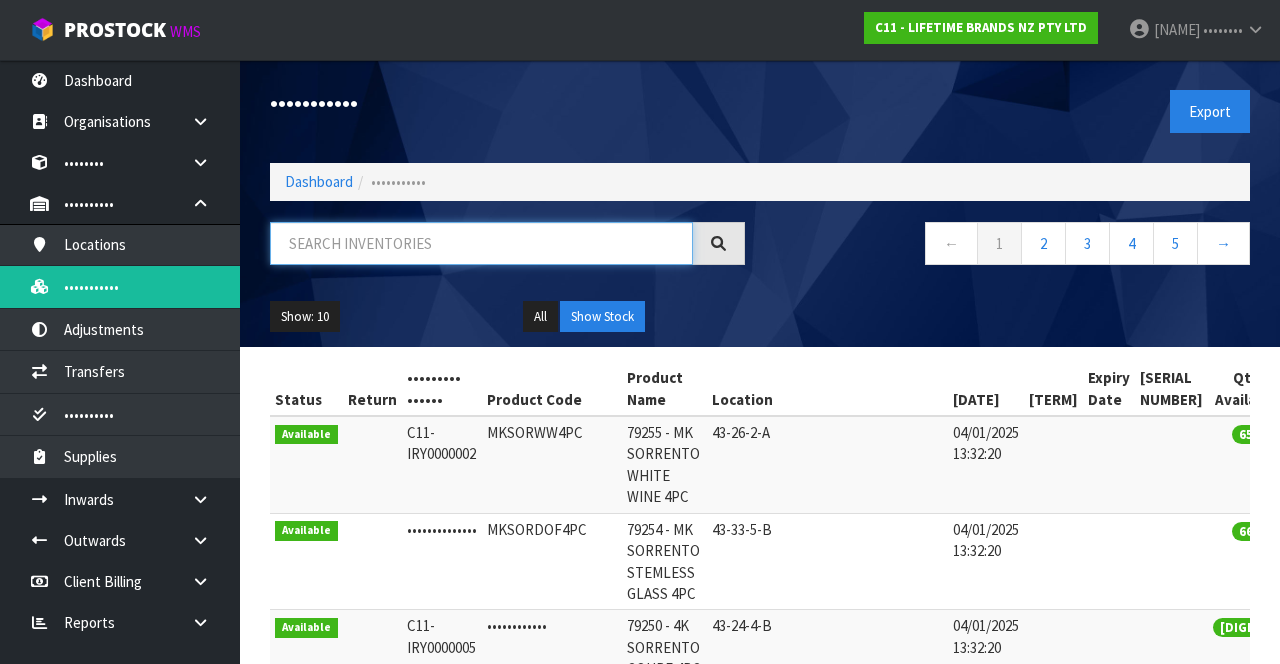 click at bounding box center [481, 243] 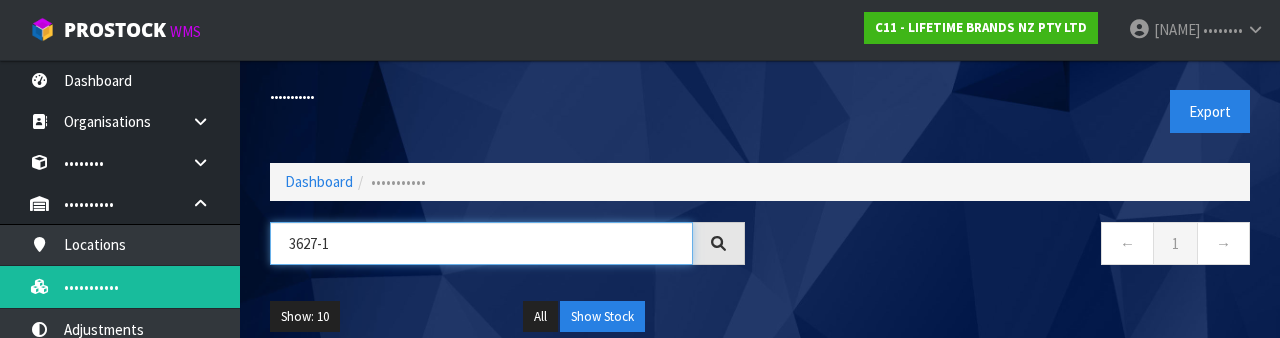 click on "3627-1" at bounding box center [481, 243] 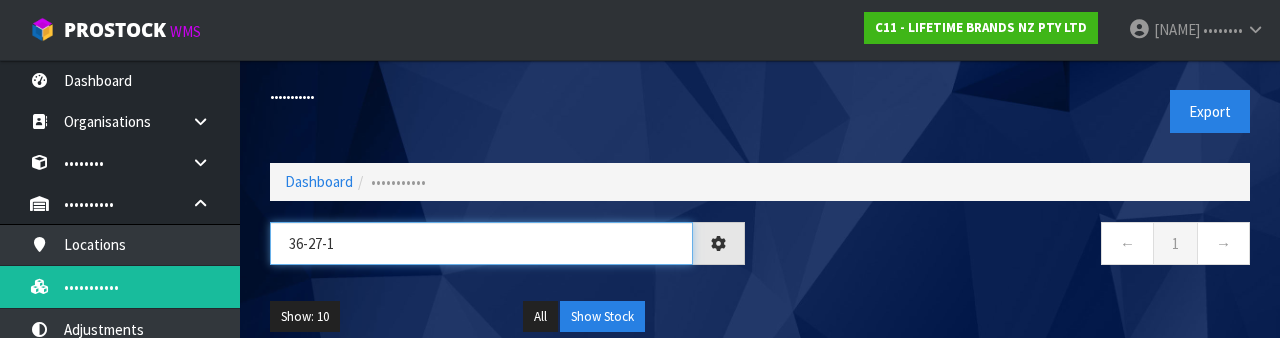 click on "36-27-1" at bounding box center [481, 243] 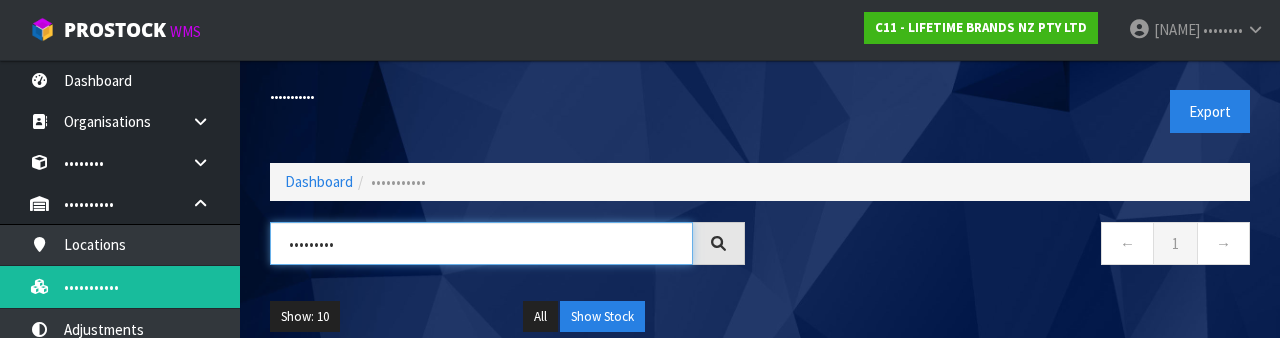 type on "•••••••••" 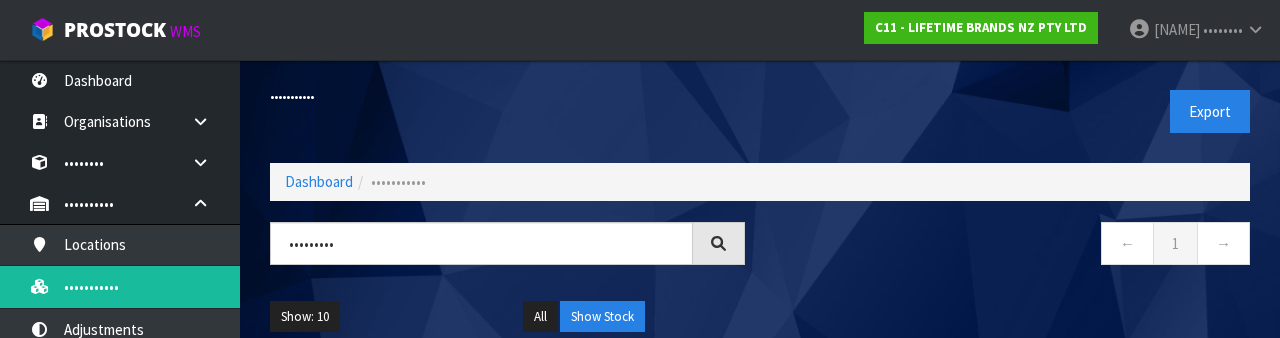 click on "•
•
•" at bounding box center [1012, 246] 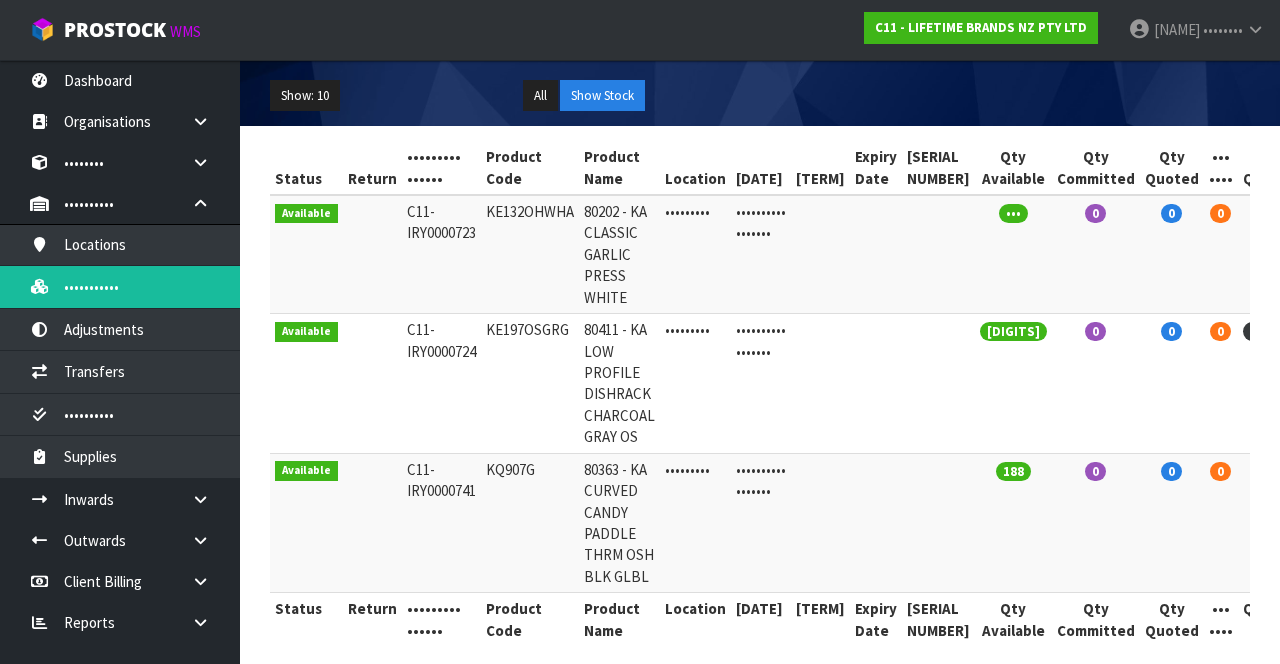 scroll, scrollTop: 236, scrollLeft: 0, axis: vertical 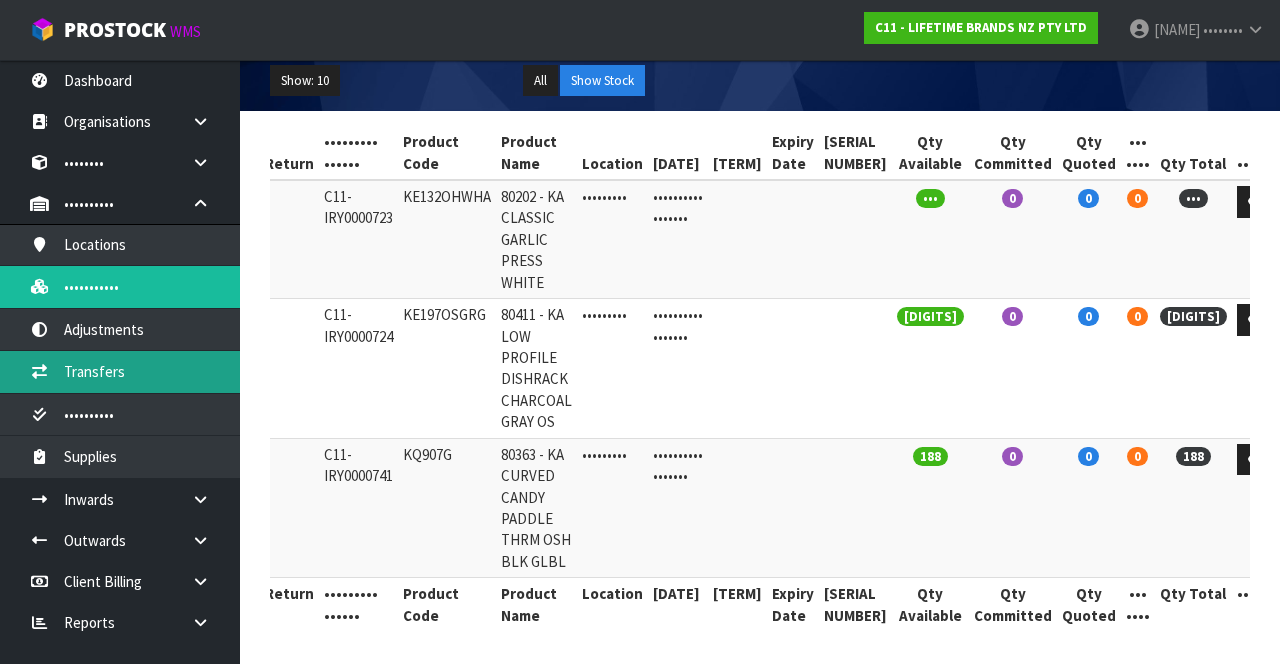 click on "Transfers" at bounding box center [120, 371] 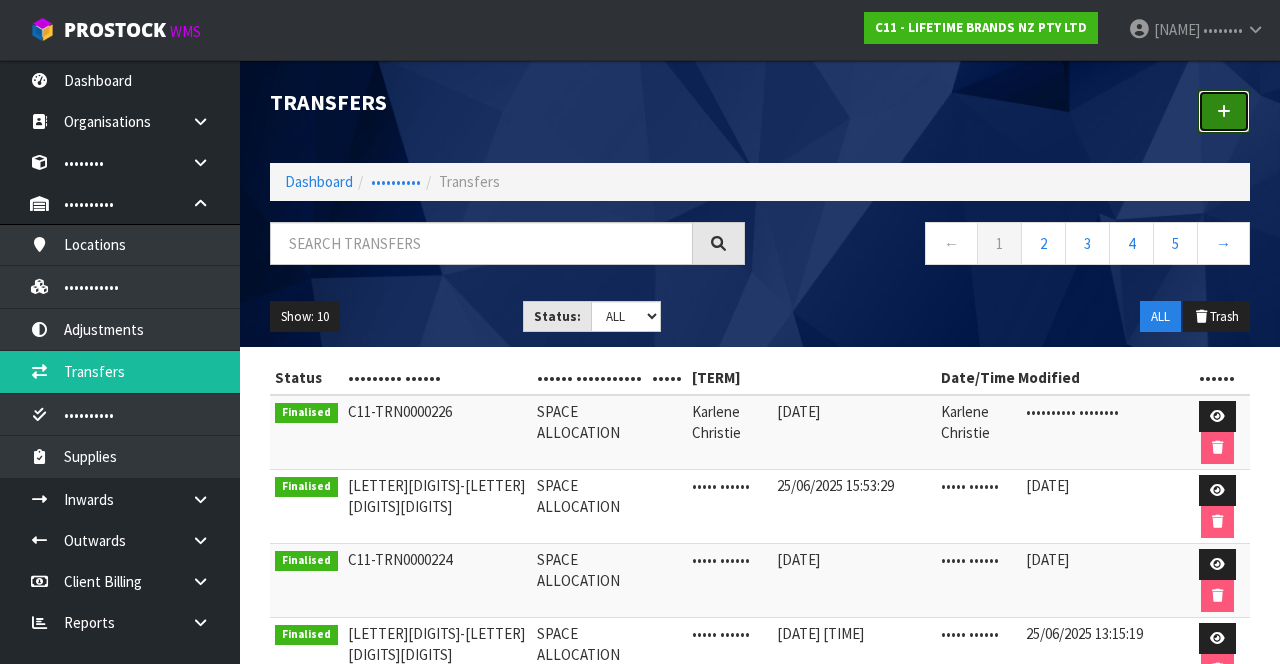 click at bounding box center (1224, 111) 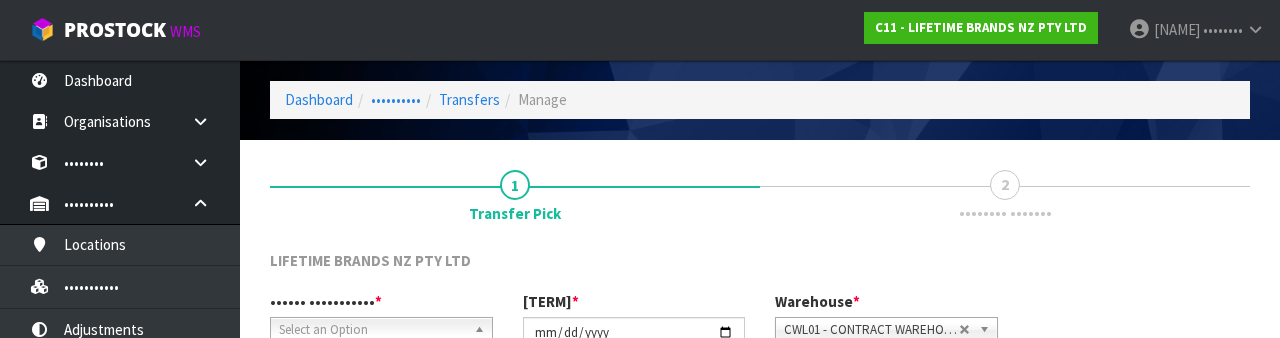 scroll, scrollTop: 239, scrollLeft: 0, axis: vertical 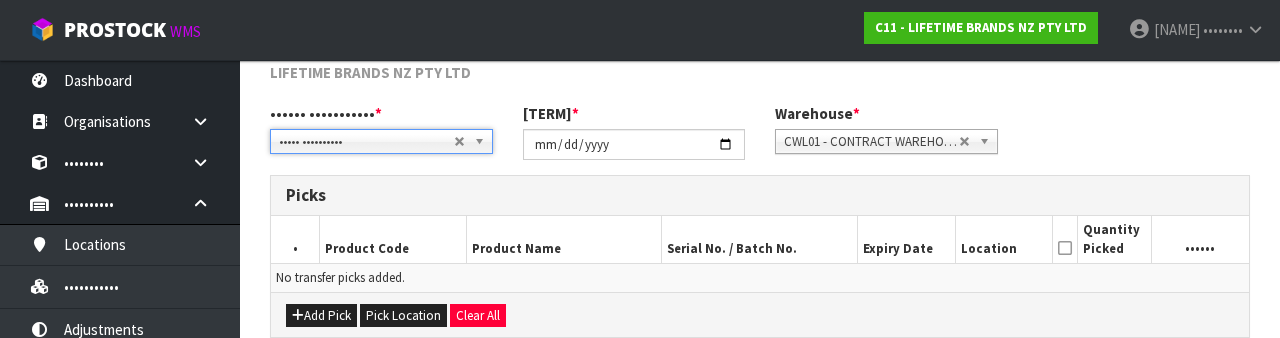 click on "•••••• •••••••••••  •
••••• •••••••••• •••••• ••••••• ••••• •••••• ••
••••• ••••••••••
••••• •••••••••• •••••• ••••••• ••••• •••••• ••
•••• ••••  •
••••••••••
•••••••••  •
•• • •••••••• ••••••••••• •••• •• • •••••••• ••••••••••• •• • ••• • ••• •••••••••••• ••••••• • ••••• •••• ••••••• ••••• • •••••••• ••••••••••• •••••• •••• ••••• • •••••••• ••••••••••• •••• •••• ••••• • •••••••• ••••••••••• ••••••••
••••• • •••••••• ••••••••••• •••••• ••••" at bounding box center (760, 139) 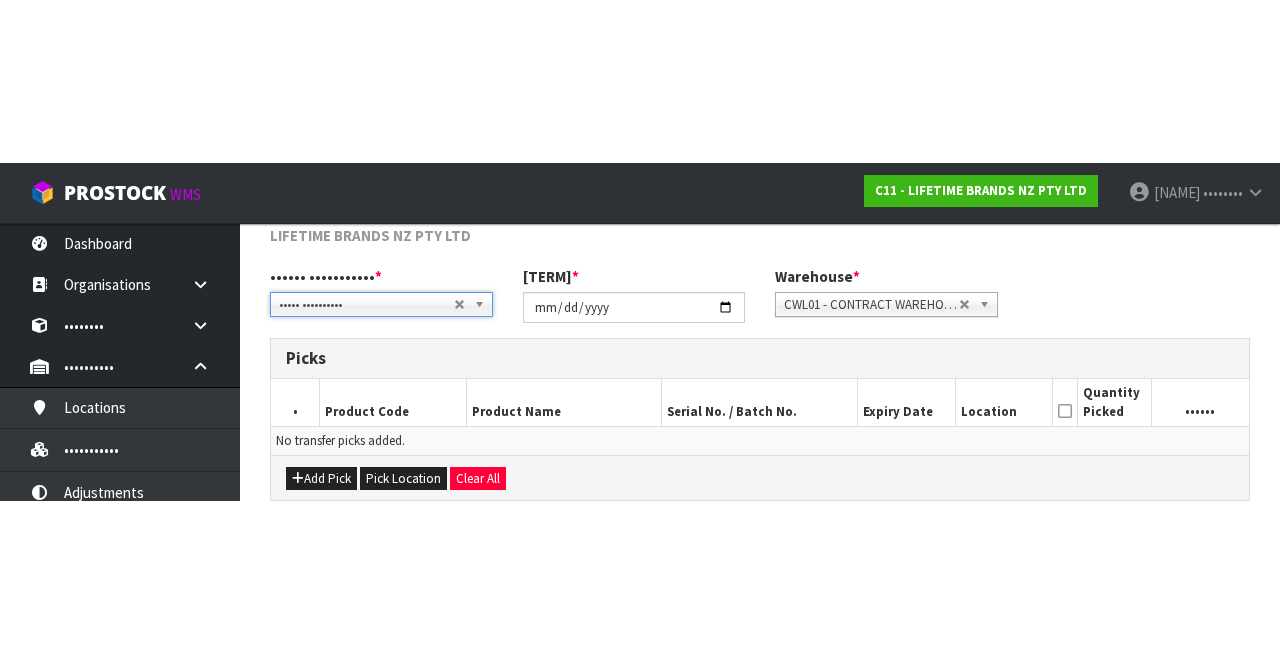 scroll, scrollTop: 108, scrollLeft: 0, axis: vertical 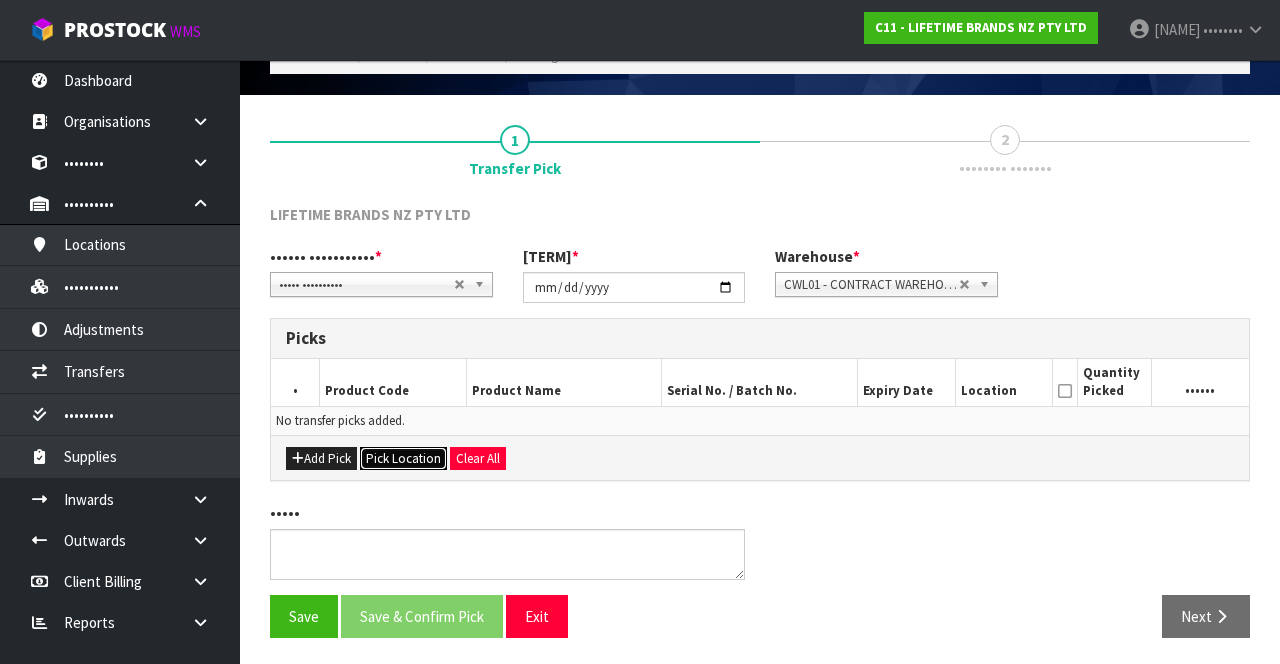click on "Pick Location" at bounding box center (403, 459) 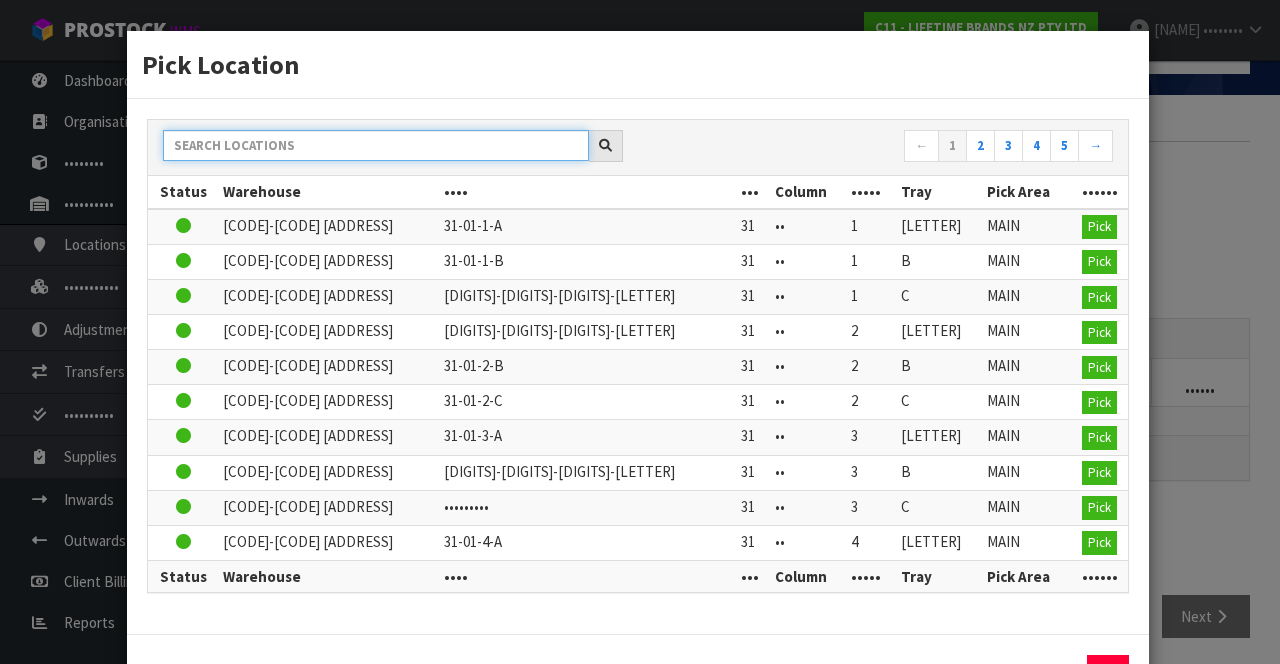 click at bounding box center (376, 145) 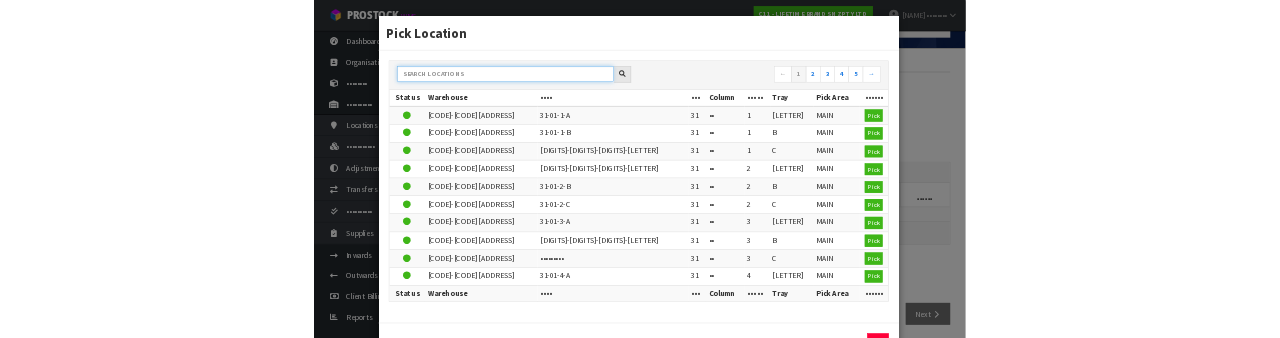 scroll, scrollTop: 108, scrollLeft: 0, axis: vertical 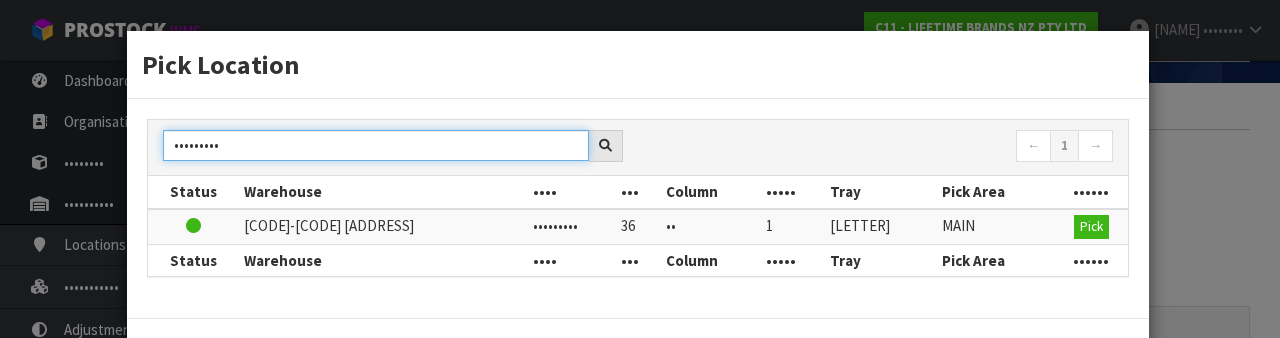 type on "•••••••••" 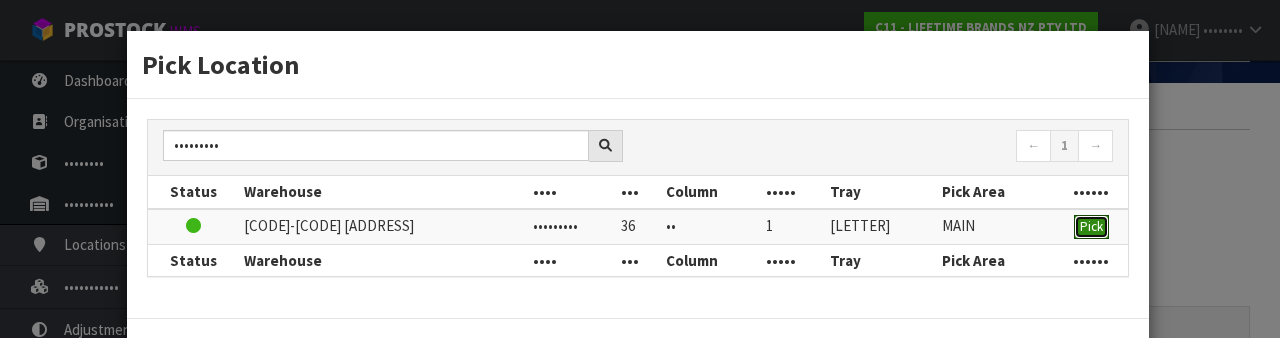 click on "Pick" at bounding box center [1091, 226] 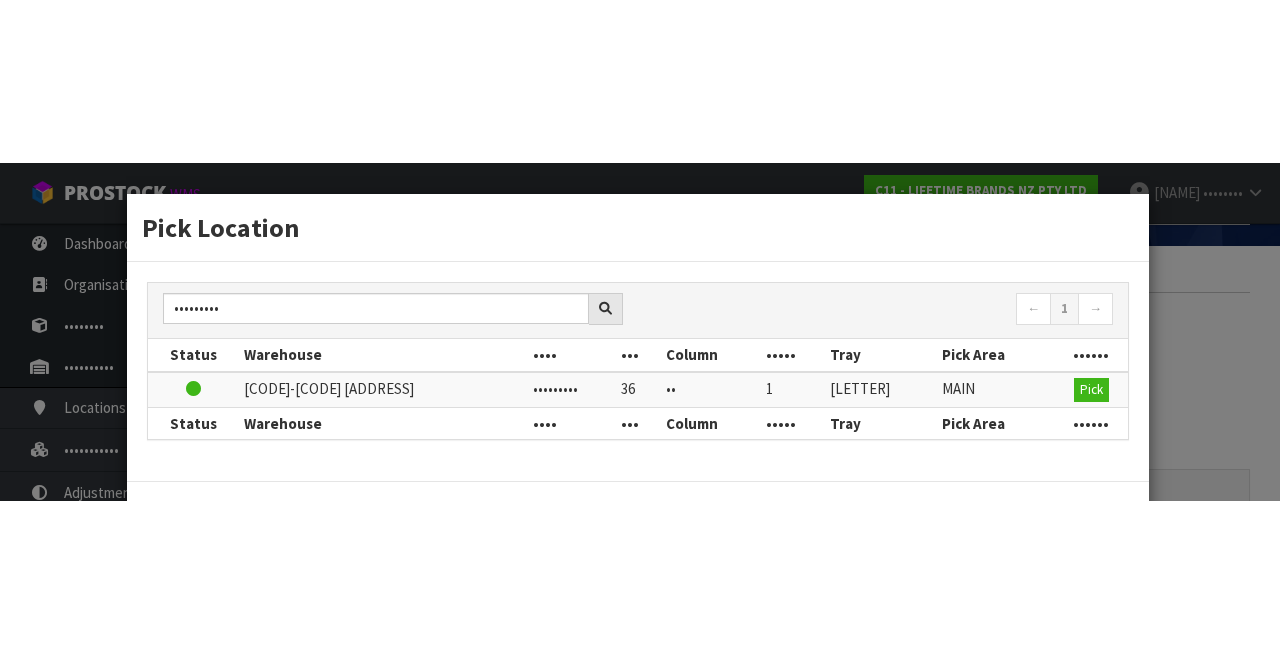 scroll, scrollTop: 108, scrollLeft: 0, axis: vertical 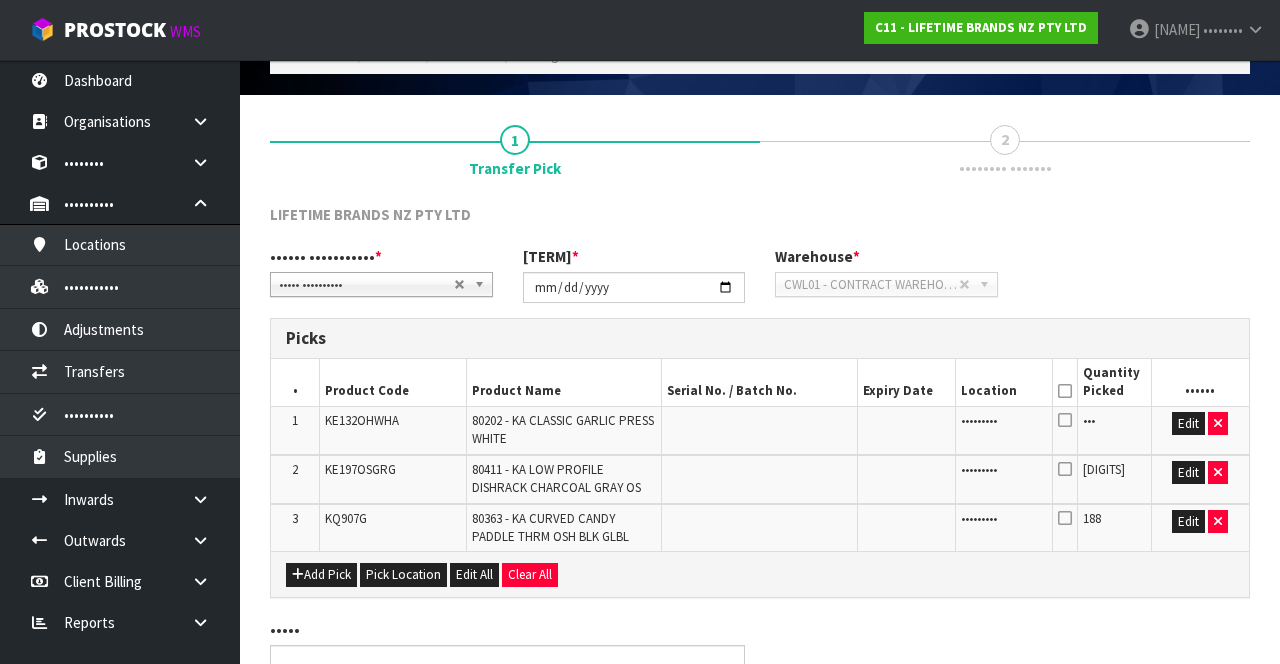 click at bounding box center [1065, 391] 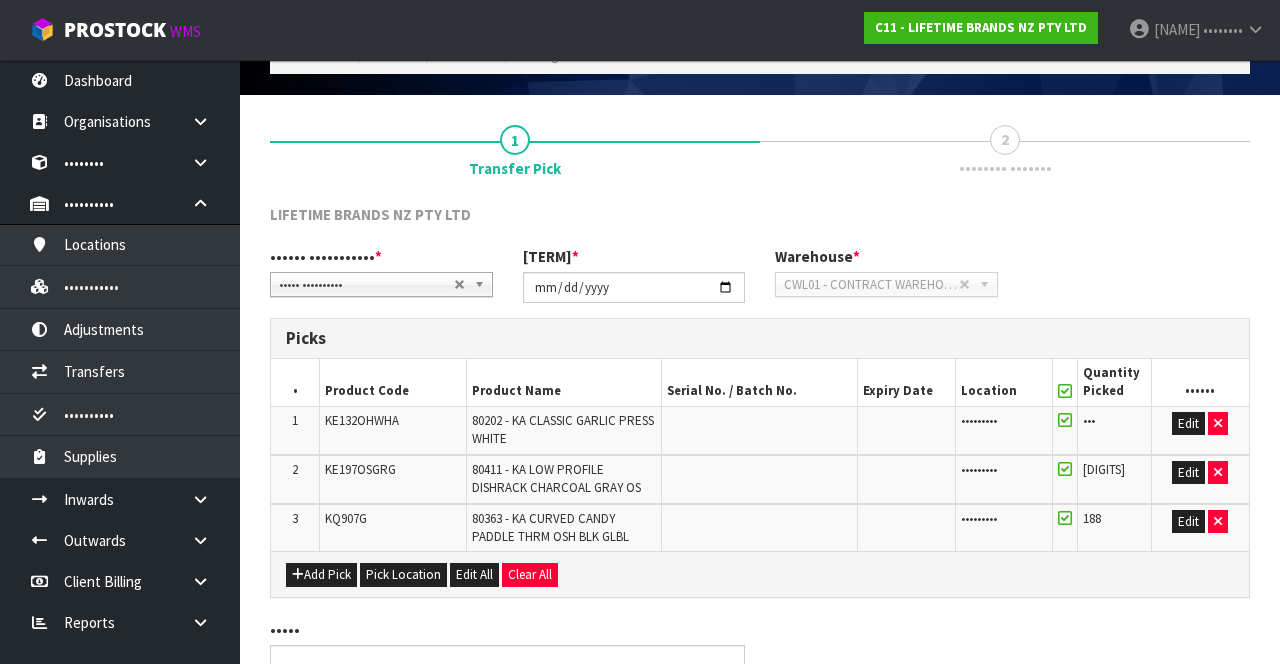 scroll, scrollTop: 224, scrollLeft: 0, axis: vertical 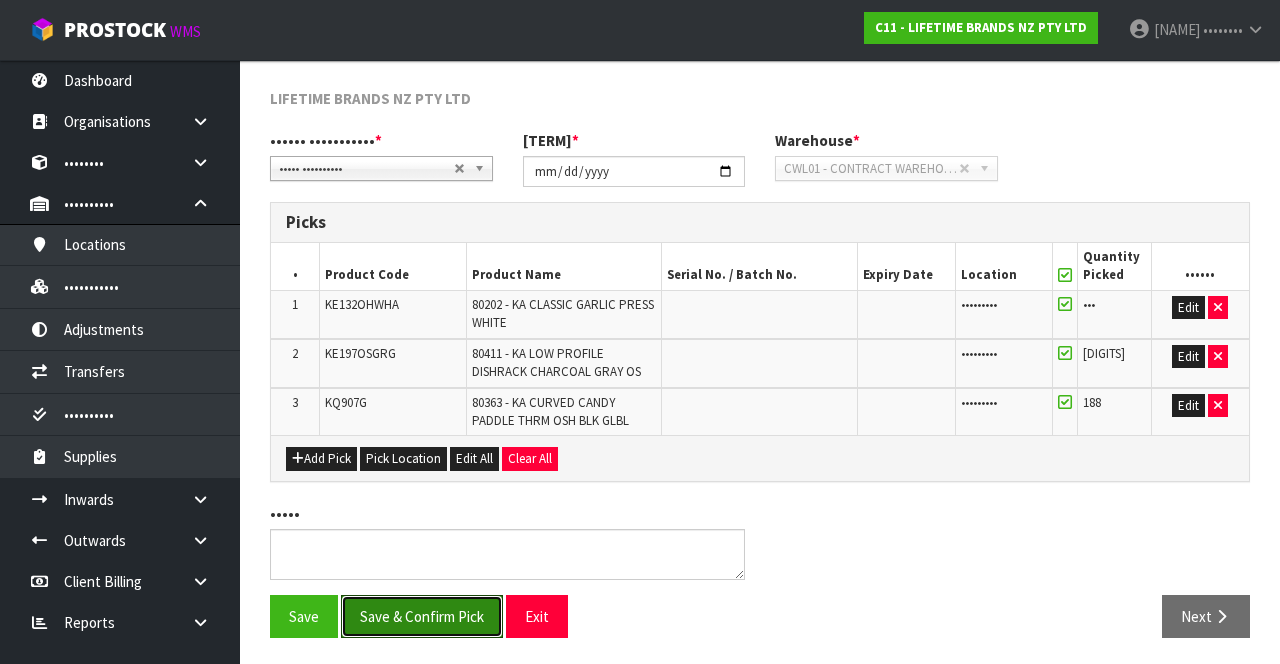 click on "Save & Confirm Pick" at bounding box center [422, 616] 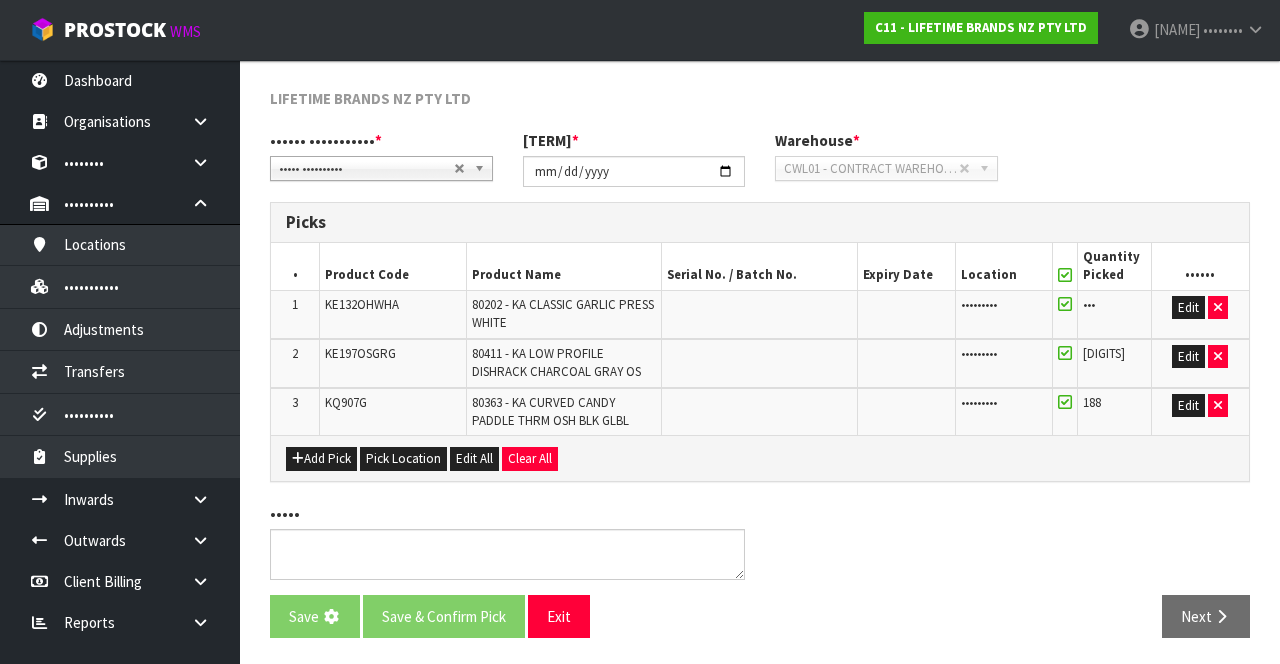 scroll, scrollTop: 0, scrollLeft: 0, axis: both 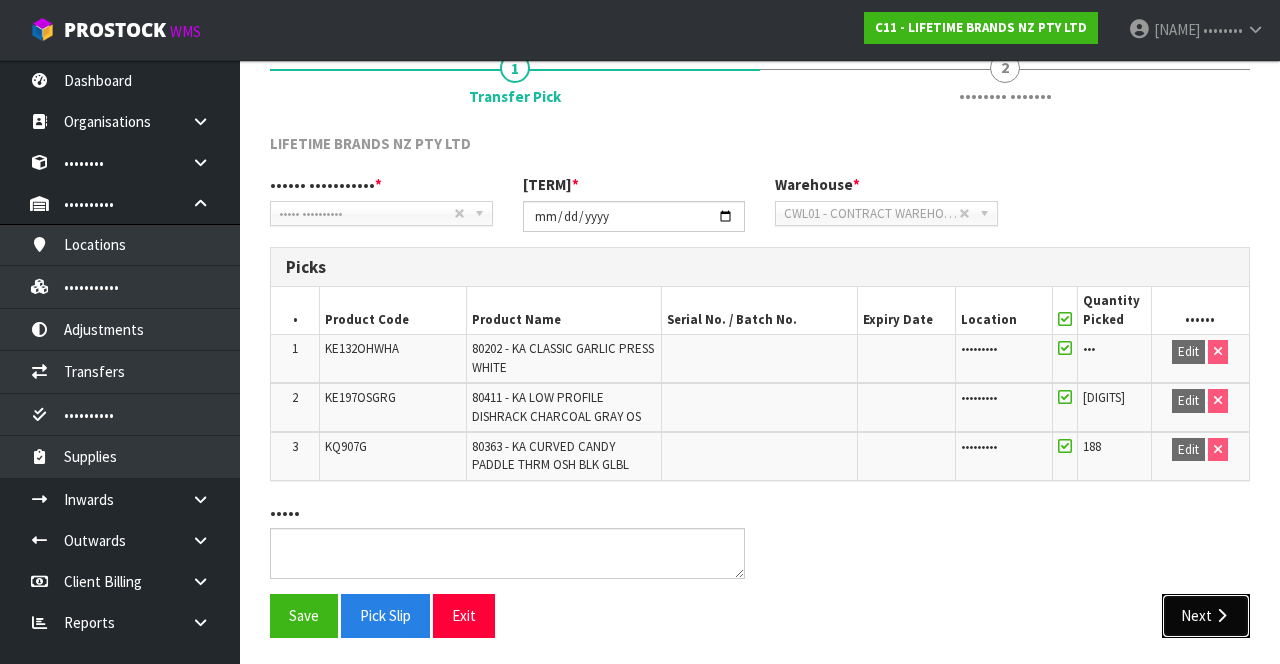 click on "Next" at bounding box center [1206, 615] 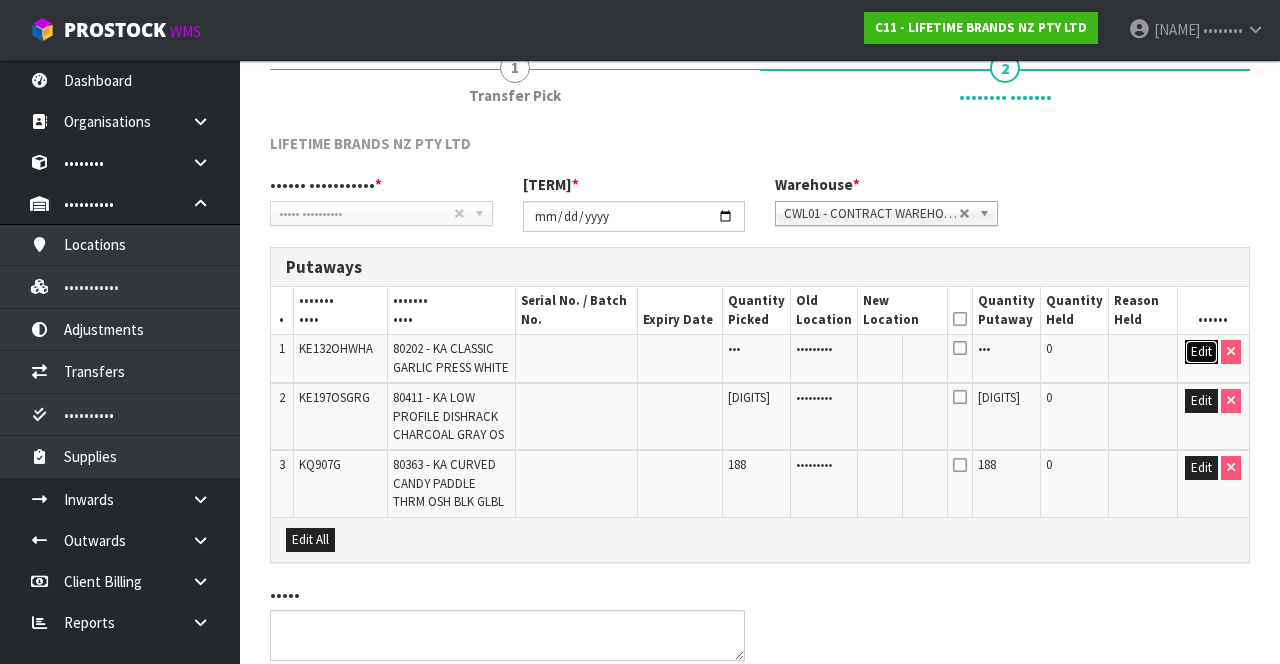 click on "Edit" at bounding box center (1201, 352) 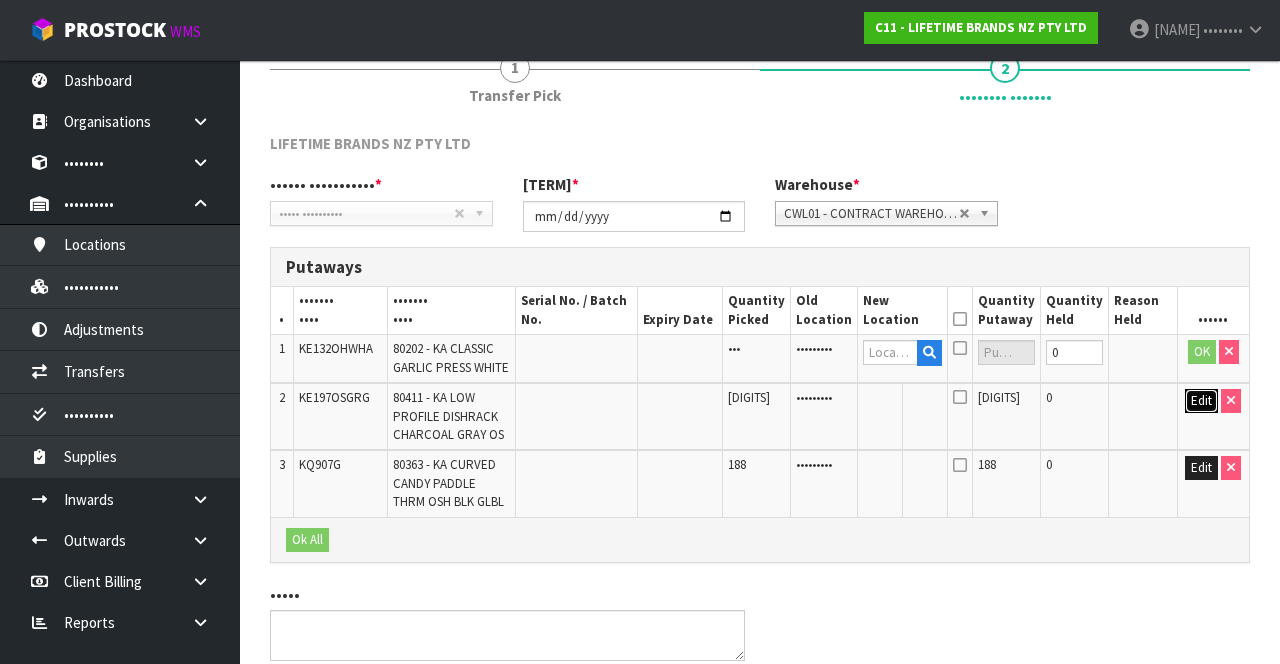click on "Edit" at bounding box center (1201, 401) 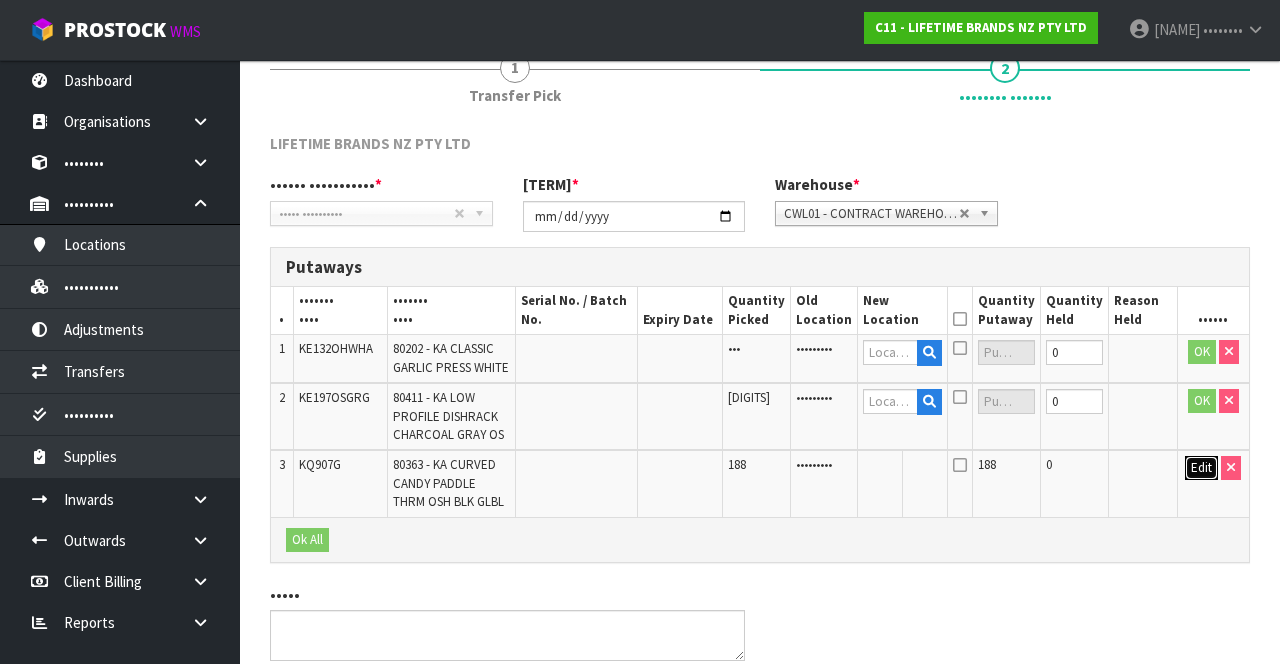 click on "Edit" at bounding box center [1201, 468] 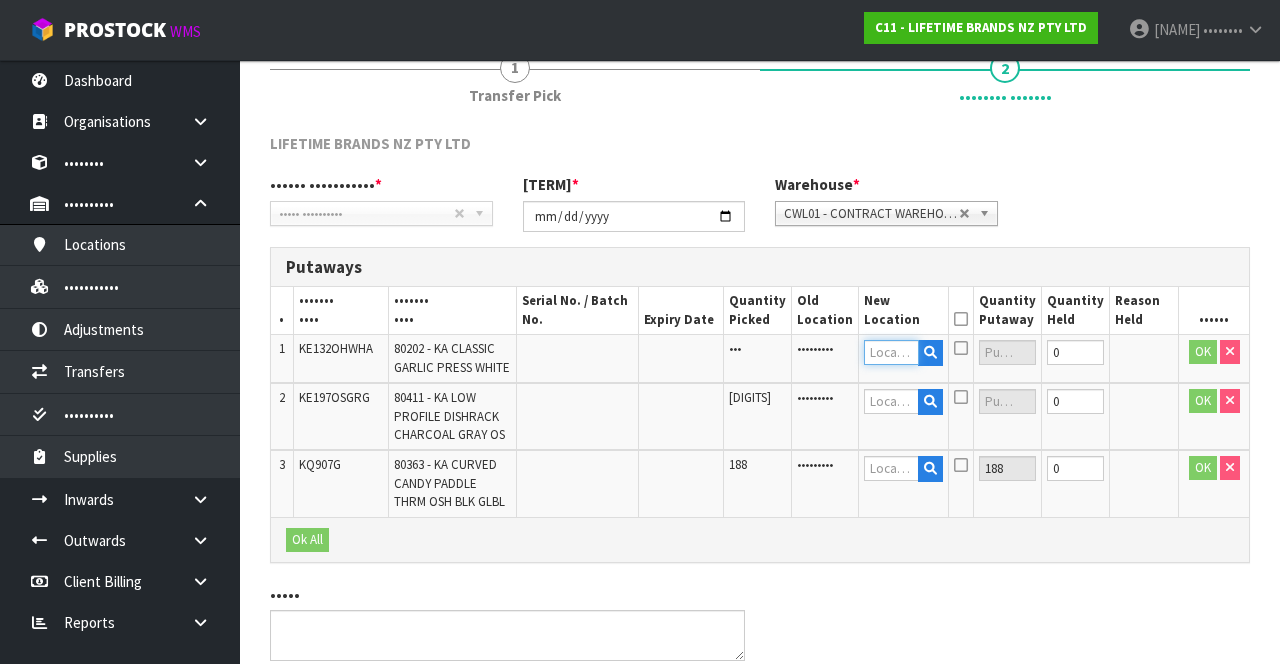 click at bounding box center (891, 352) 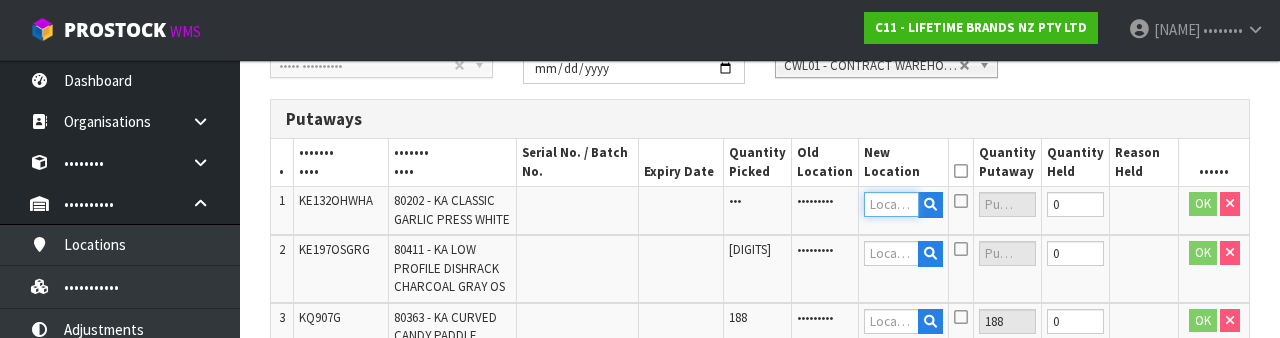 scroll, scrollTop: 422, scrollLeft: 0, axis: vertical 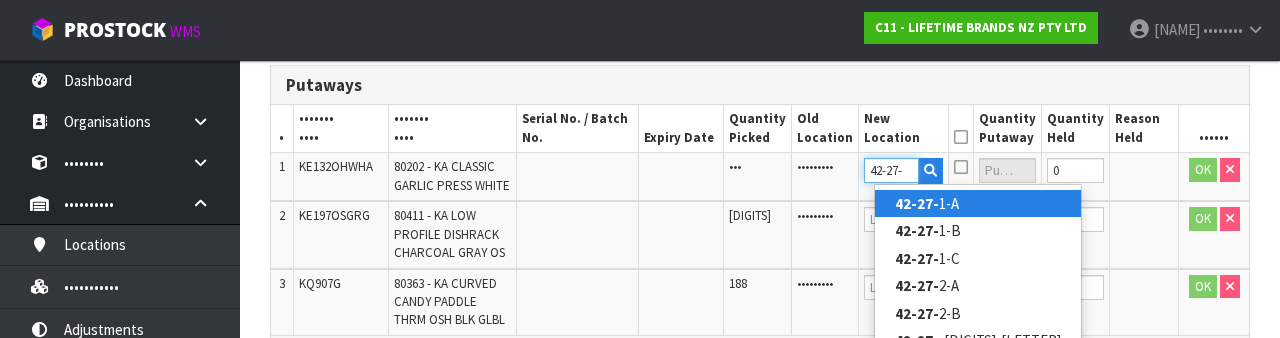 type on "42-27-" 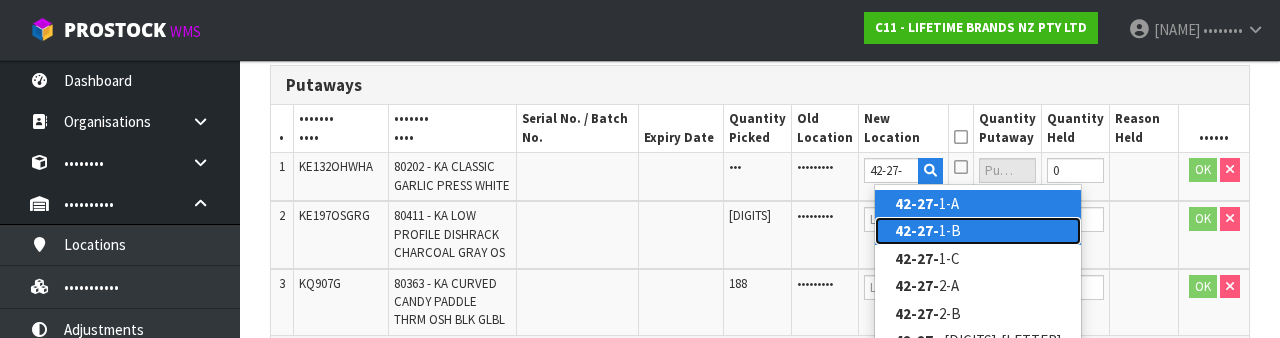 click on "42-27- 1-B" at bounding box center [978, 230] 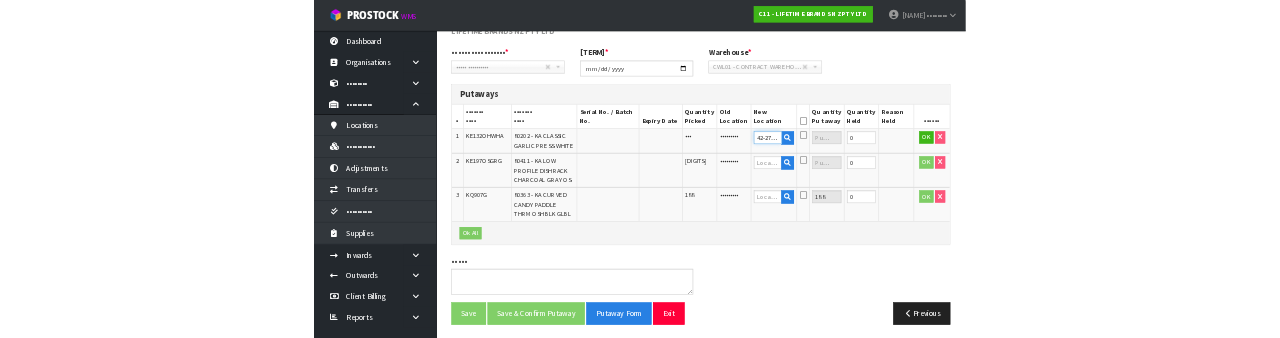 scroll, scrollTop: 422, scrollLeft: 0, axis: vertical 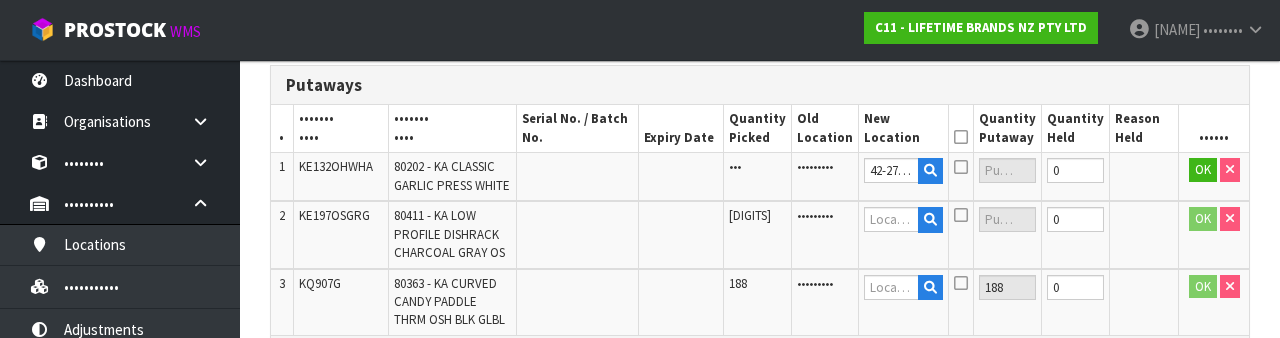 click at bounding box center (961, 167) 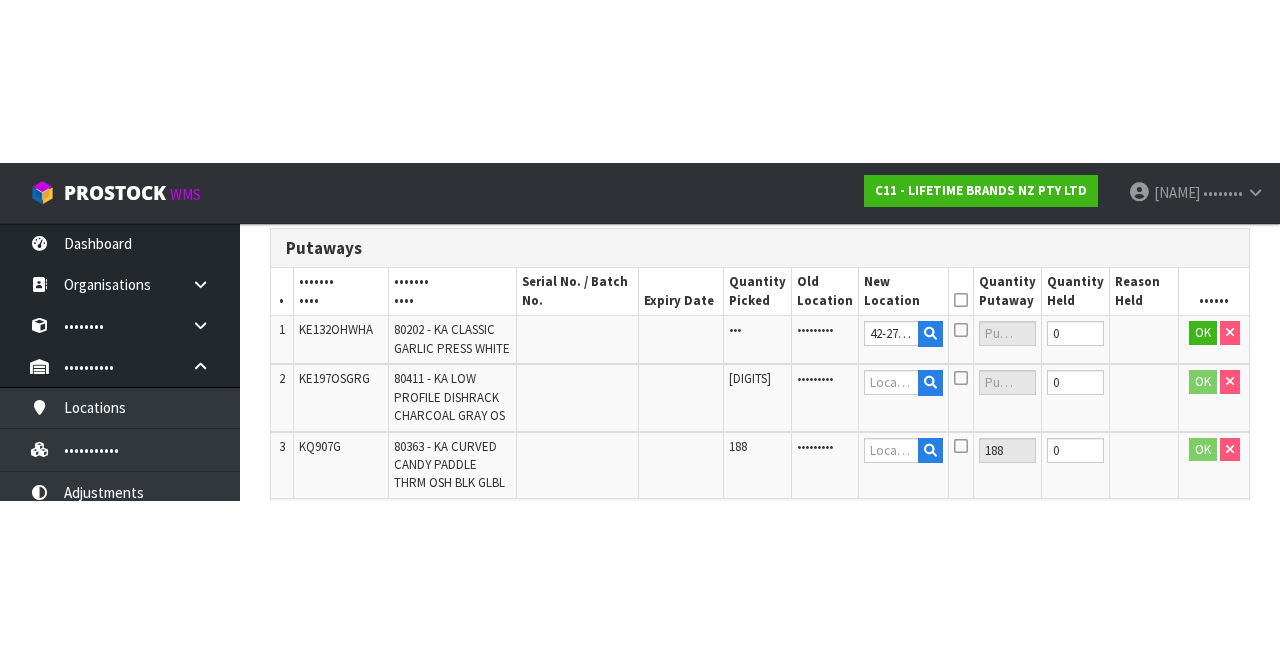 scroll, scrollTop: 333, scrollLeft: 0, axis: vertical 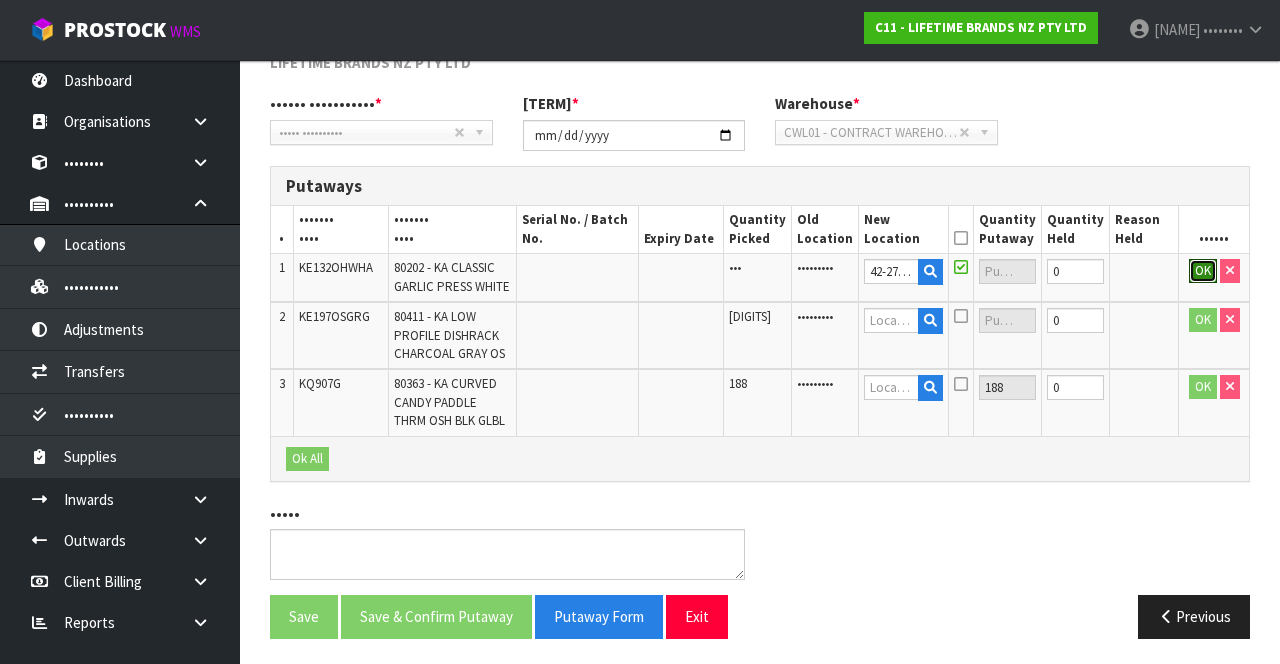 click on "OK" at bounding box center (1203, 271) 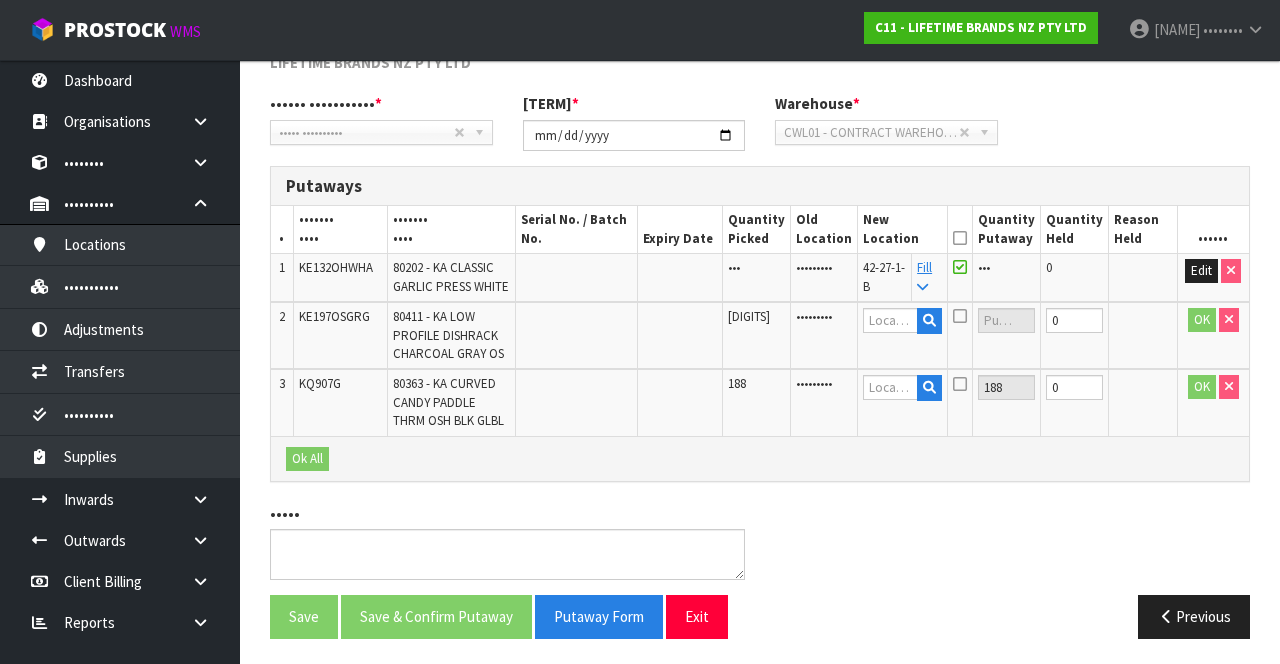 click on "Fill" at bounding box center [924, 276] 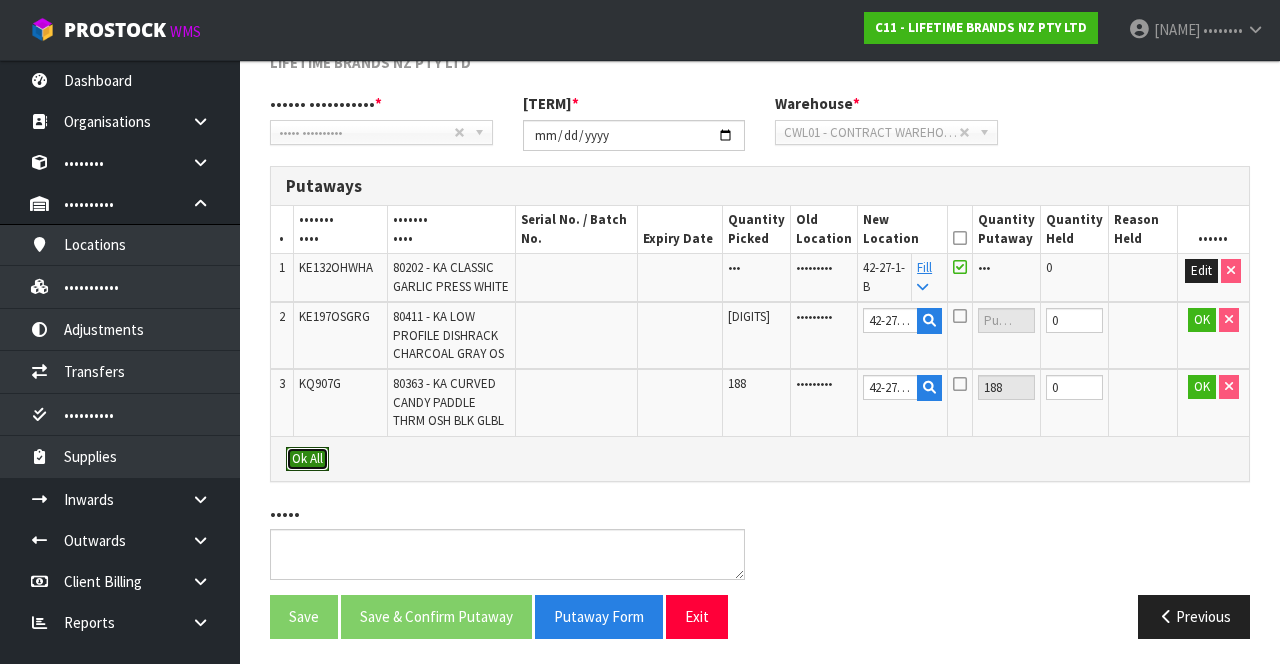 click on "Ok All" at bounding box center [307, 459] 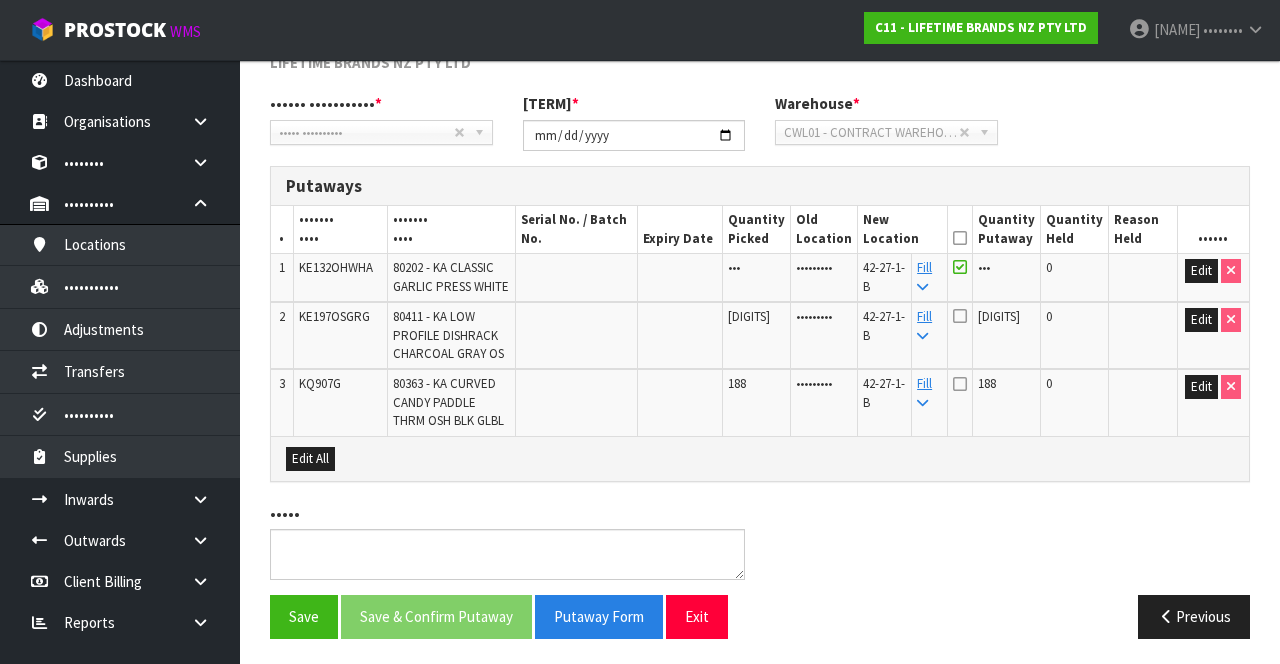 click at bounding box center [960, 238] 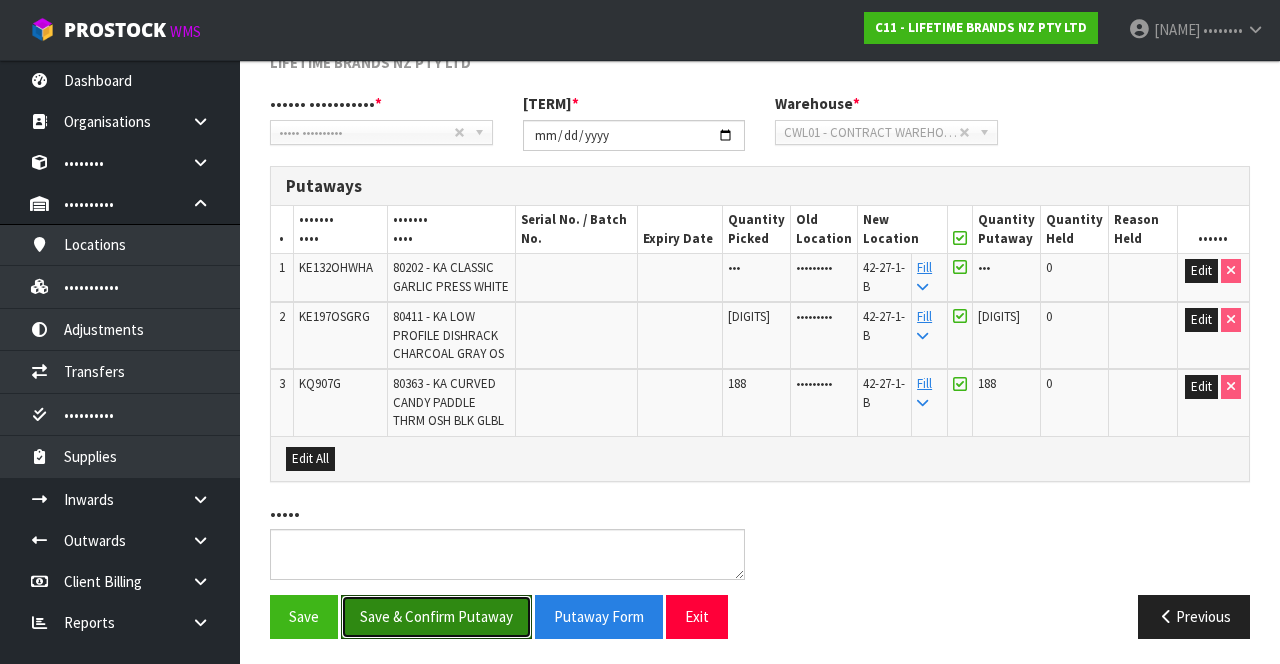 click on "Save & Confirm Putaway" at bounding box center [436, 616] 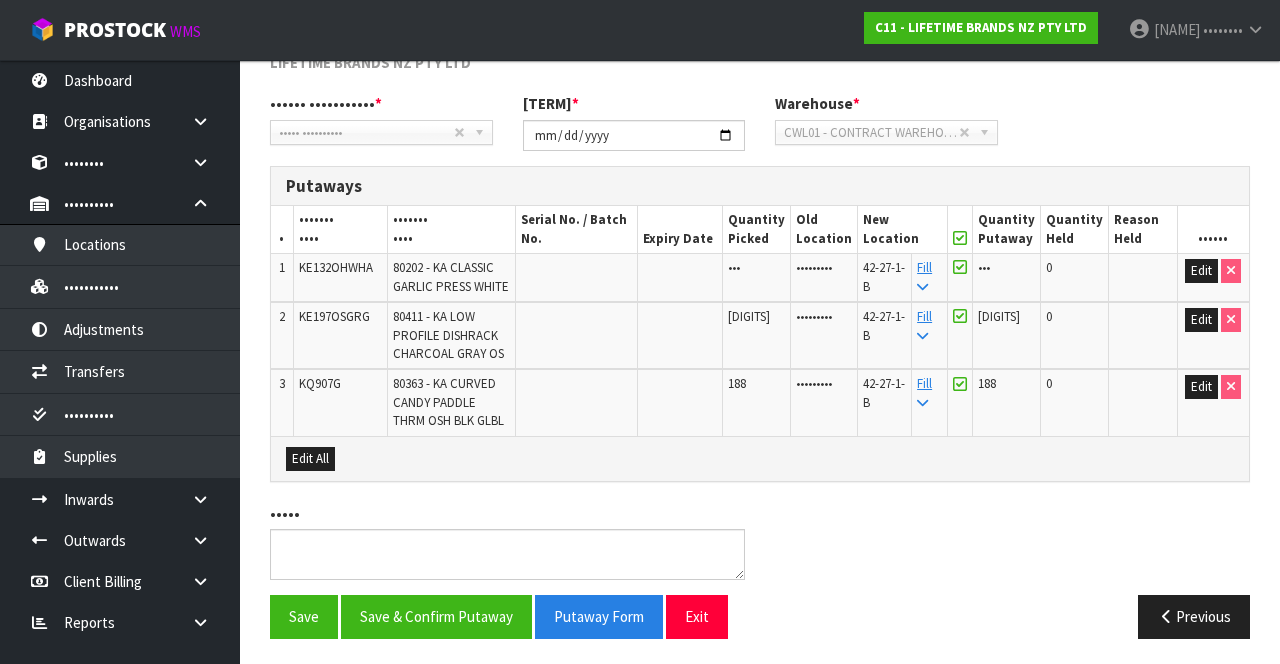 scroll, scrollTop: 0, scrollLeft: 0, axis: both 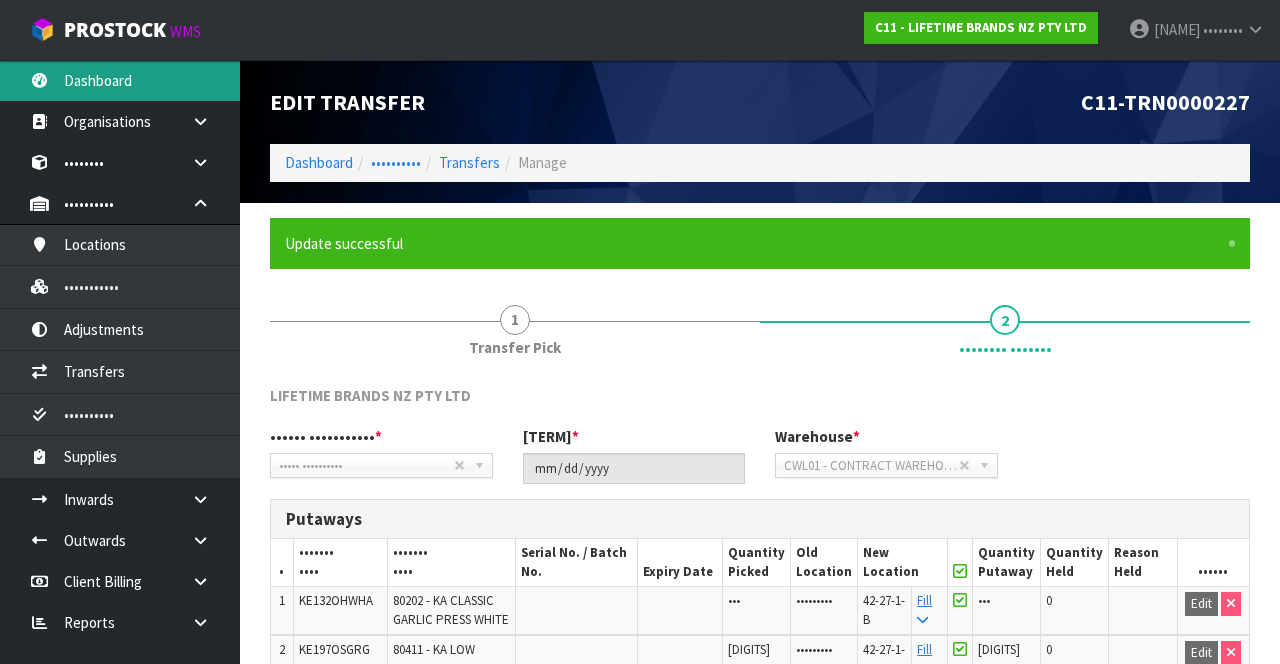 click on "Dashboard" at bounding box center [120, 80] 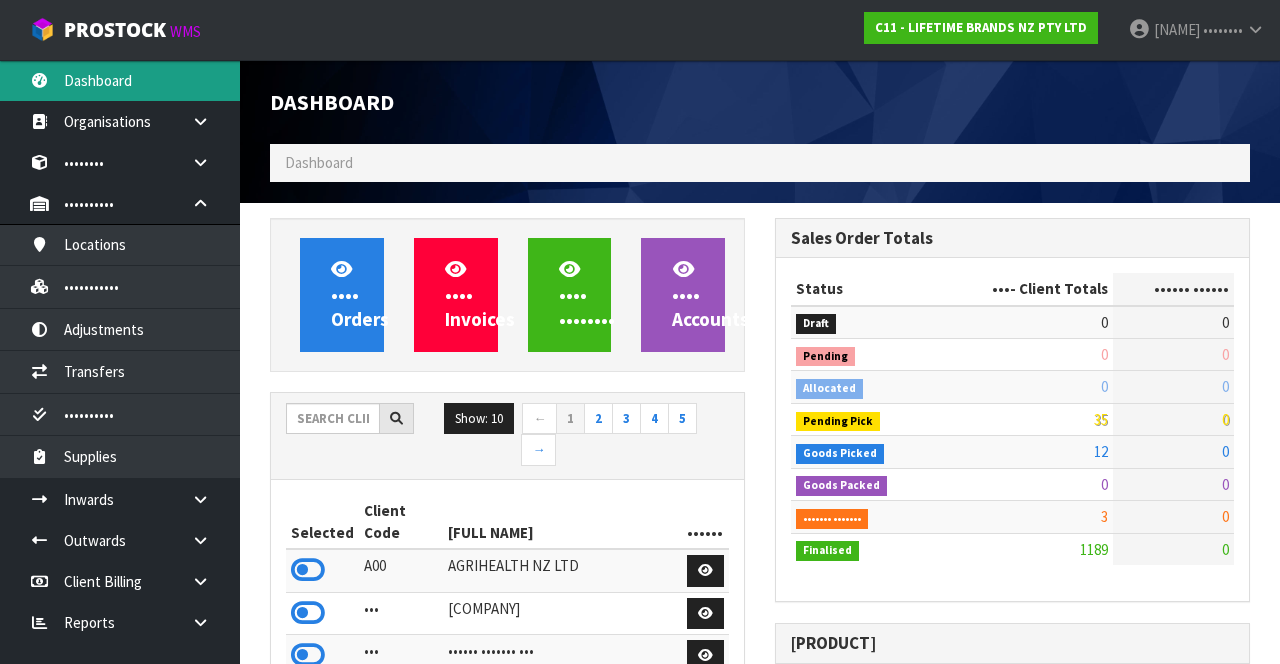 scroll, scrollTop: 998236, scrollLeft: 999494, axis: both 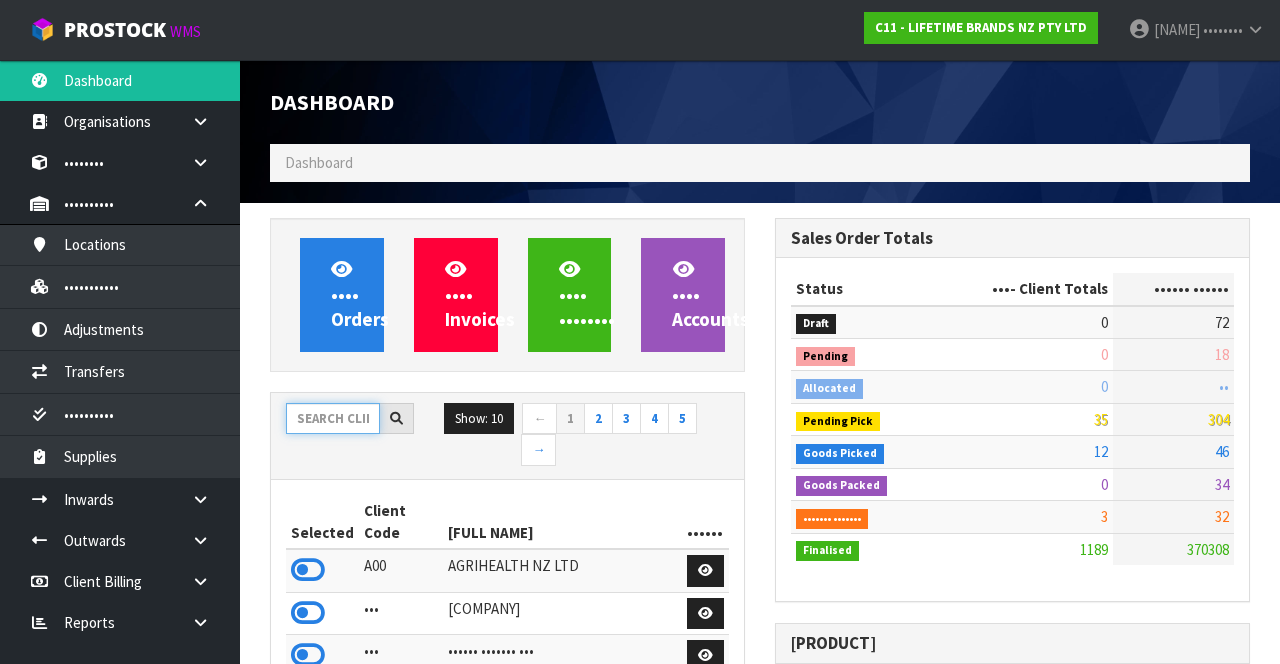 click at bounding box center (333, 418) 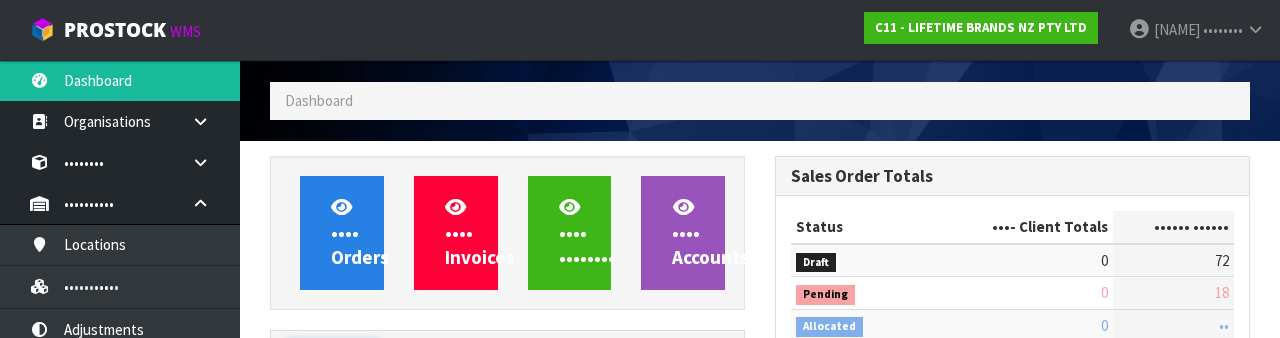 scroll, scrollTop: 235, scrollLeft: 0, axis: vertical 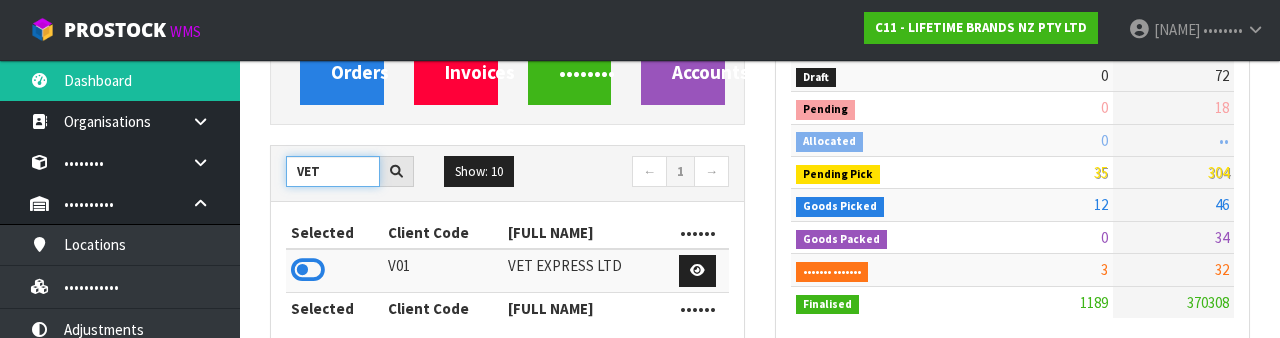 type on "VET" 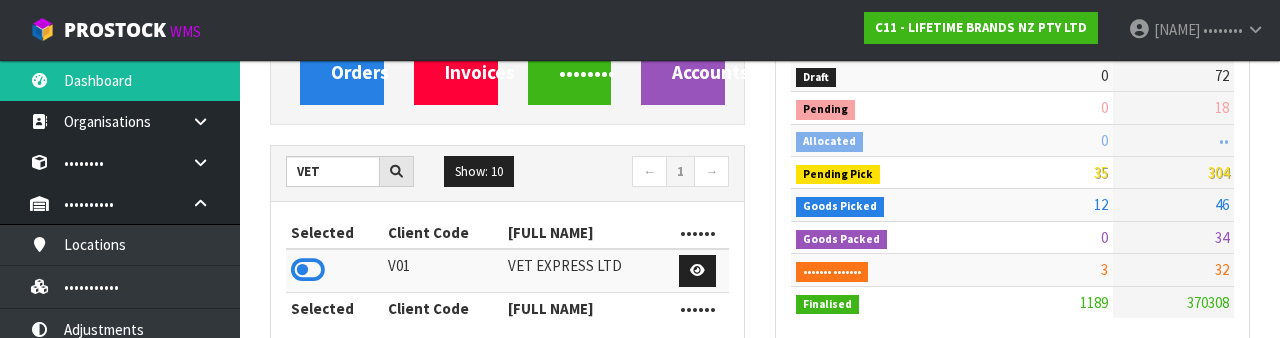 click at bounding box center (308, 270) 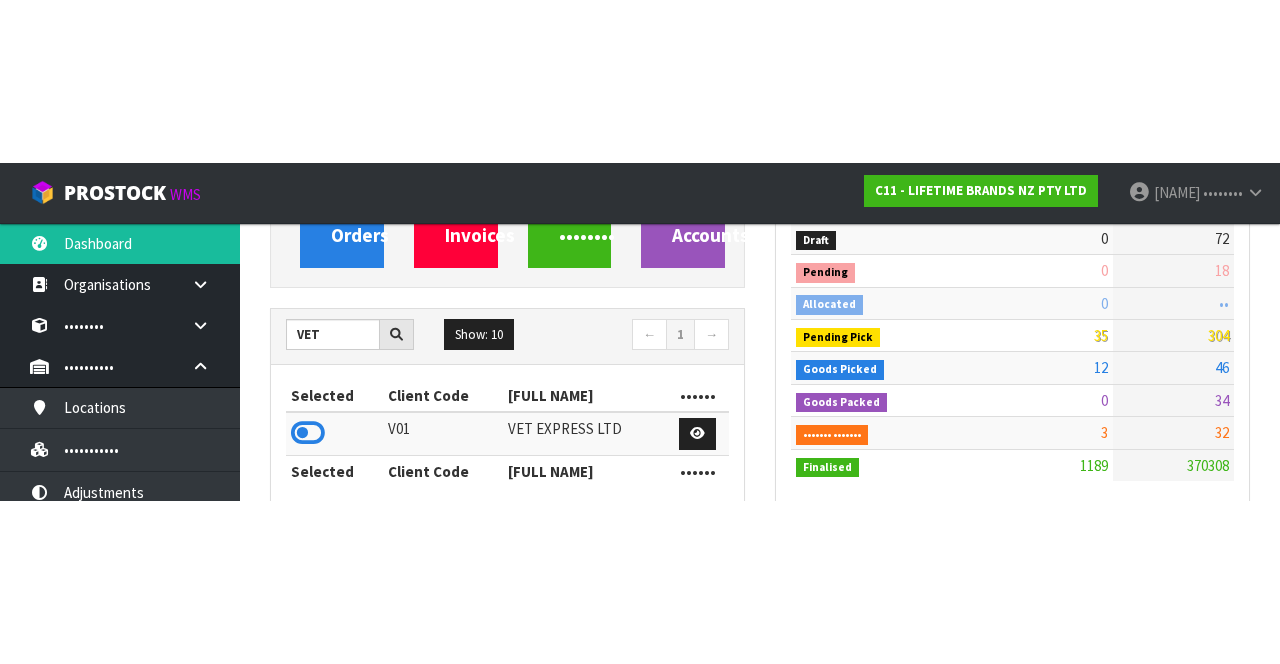scroll, scrollTop: 247, scrollLeft: 0, axis: vertical 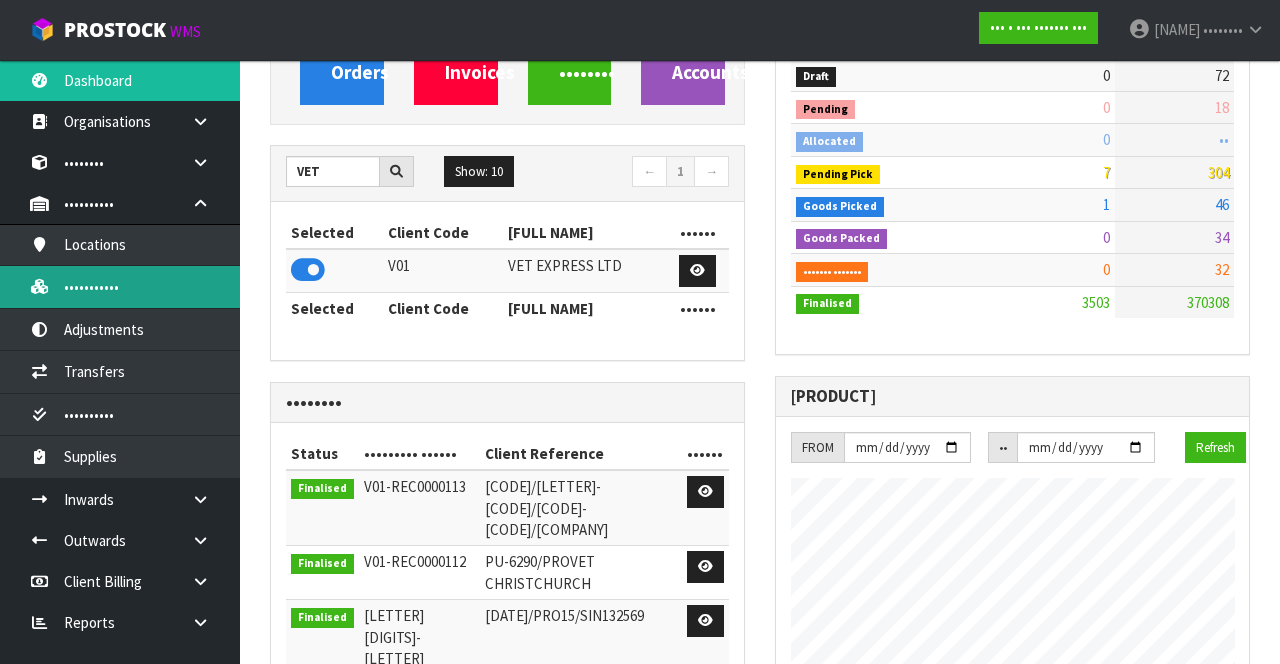 click on "•••••••••••" at bounding box center (120, 286) 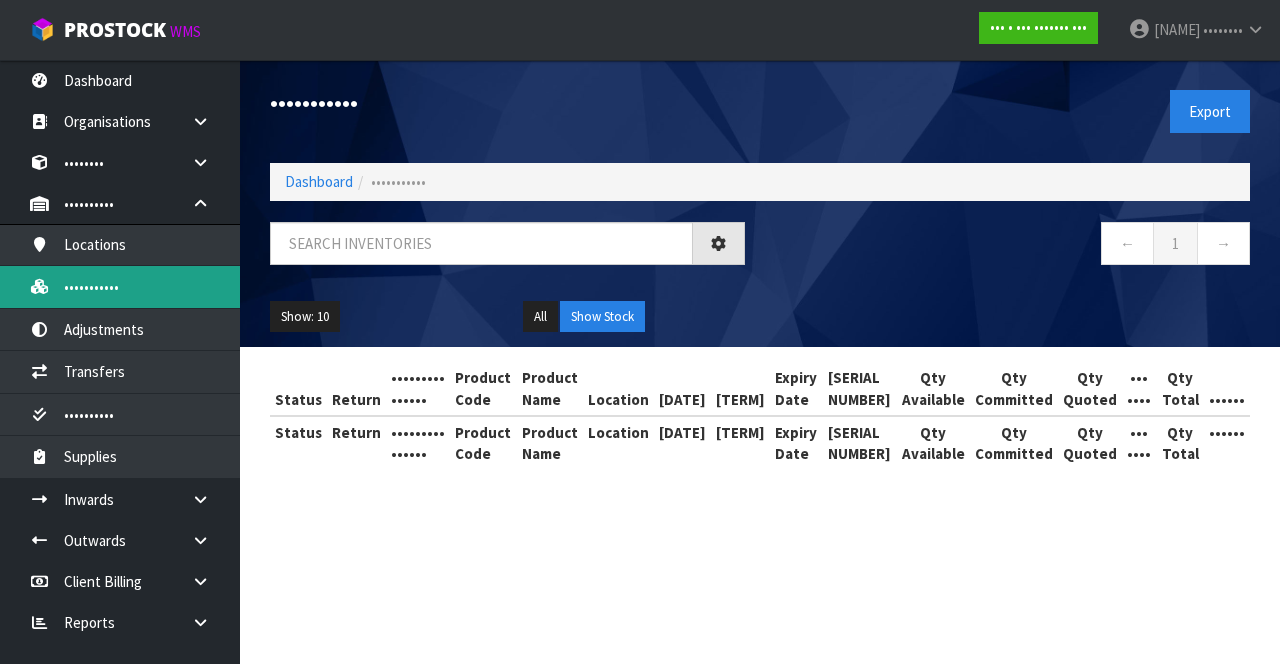 scroll, scrollTop: 0, scrollLeft: 0, axis: both 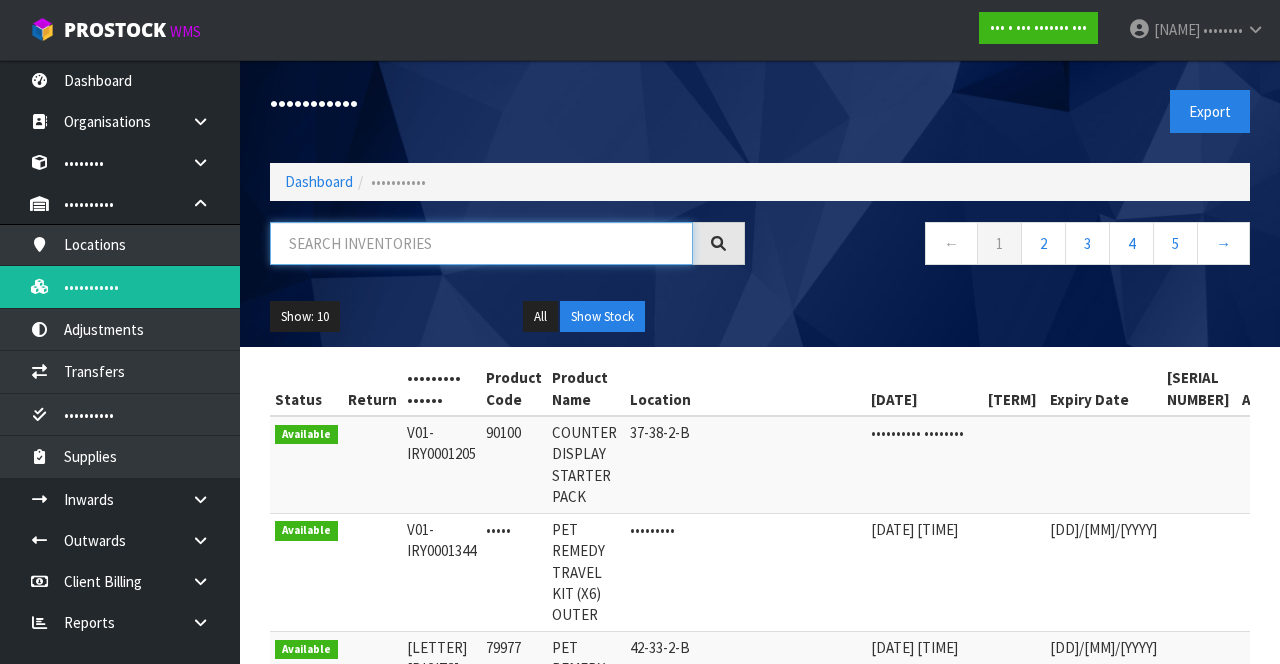 click at bounding box center [481, 243] 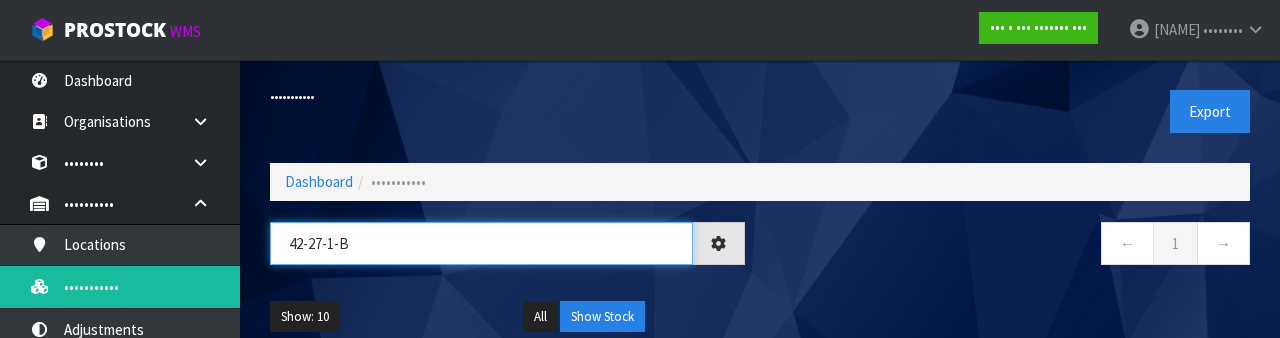 type on "42-27-1-B" 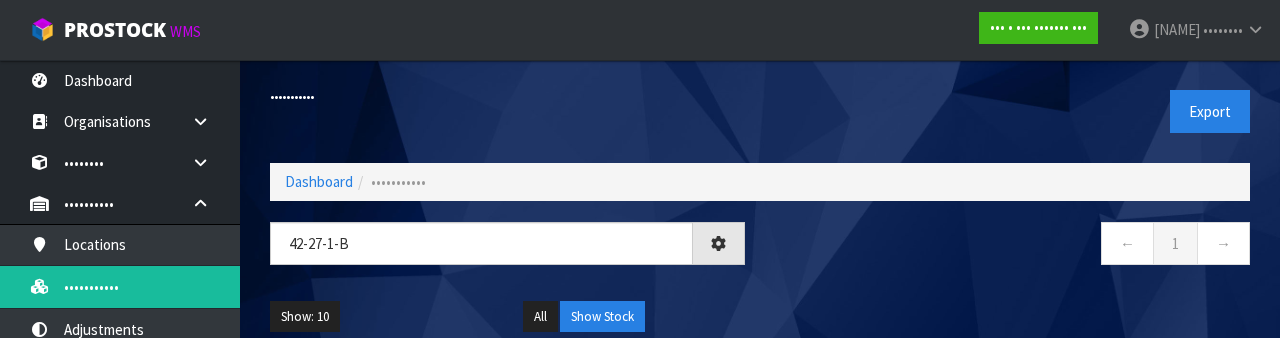 click on "•
•
•" at bounding box center [1012, 246] 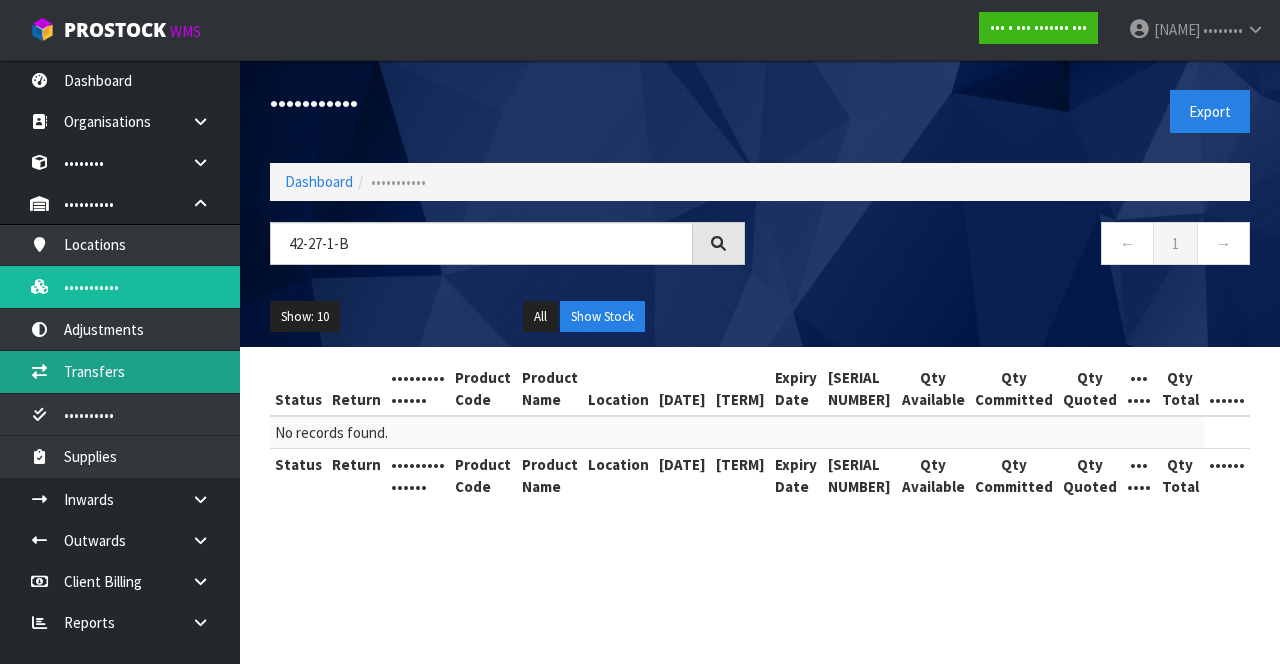 click on "Transfers" at bounding box center [120, 371] 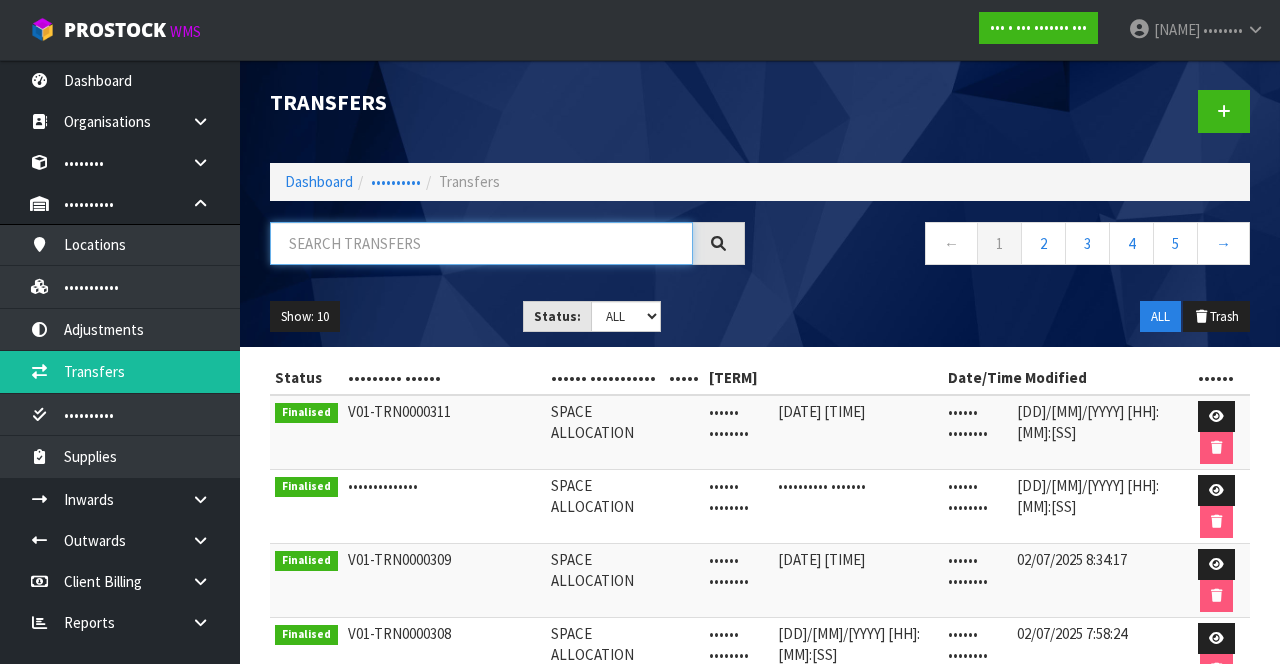click at bounding box center [481, 243] 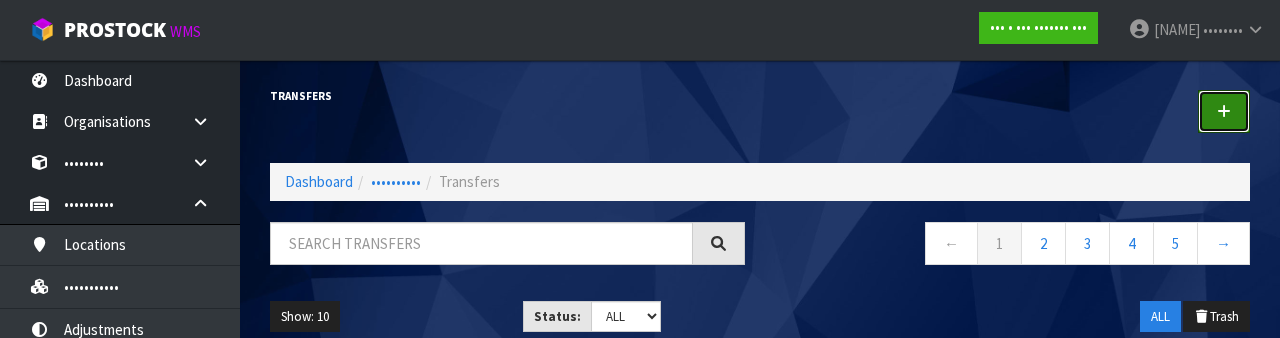 click at bounding box center [1224, 111] 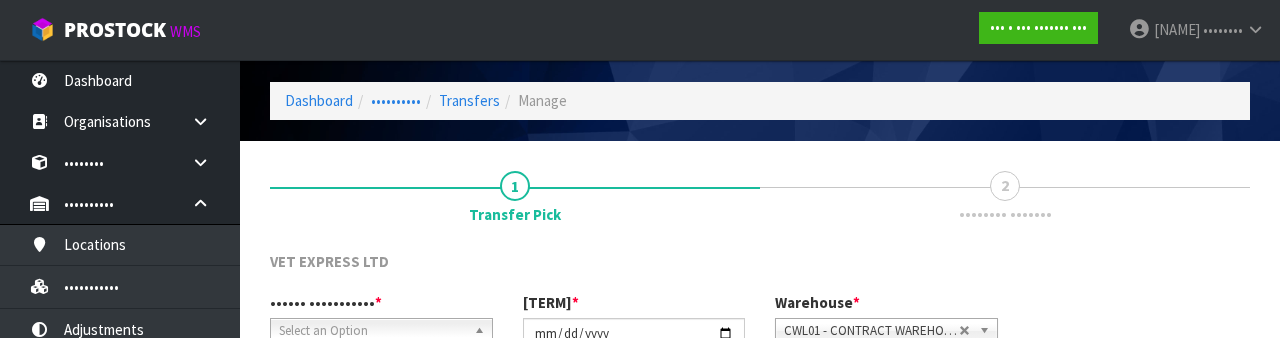 scroll, scrollTop: 239, scrollLeft: 0, axis: vertical 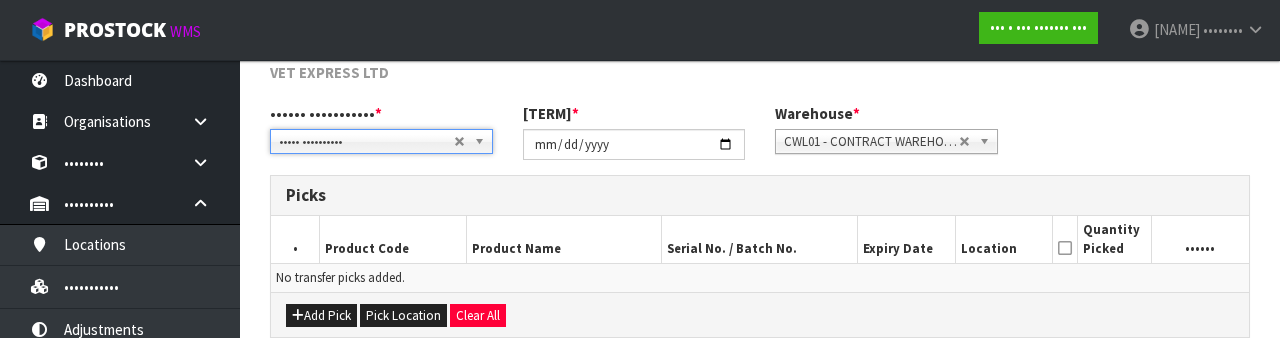 click on "Add Pick
Pick Location
Clear All" at bounding box center [760, 314] 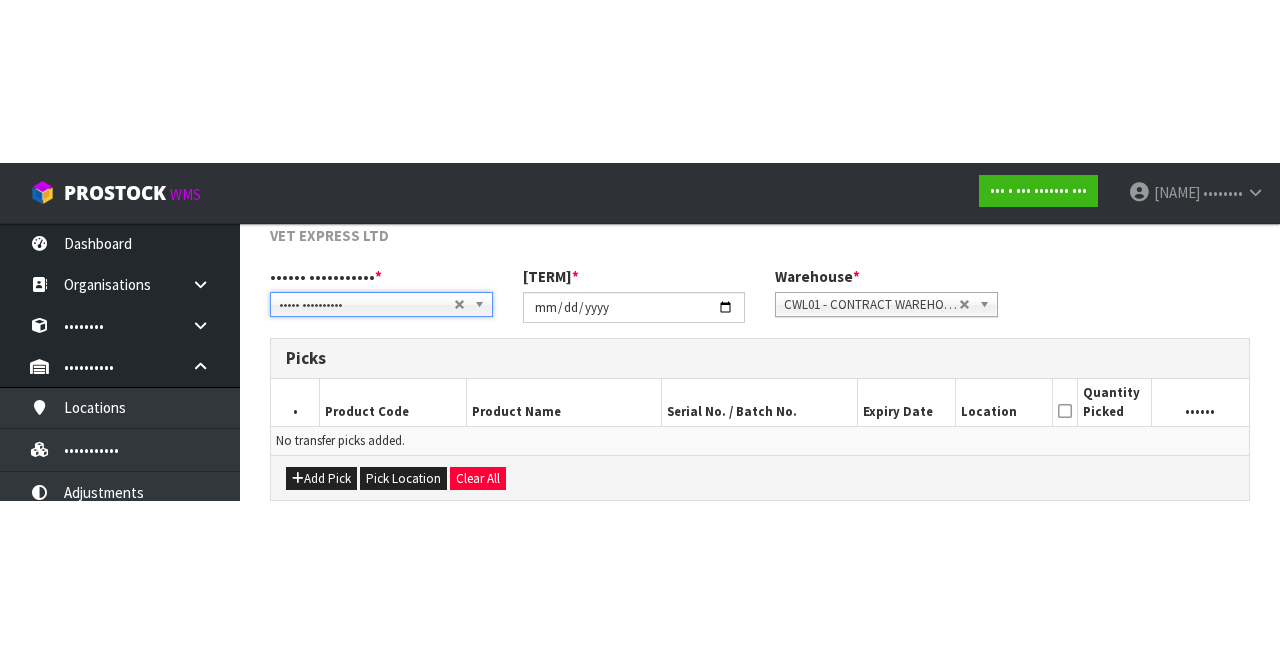 scroll, scrollTop: 108, scrollLeft: 0, axis: vertical 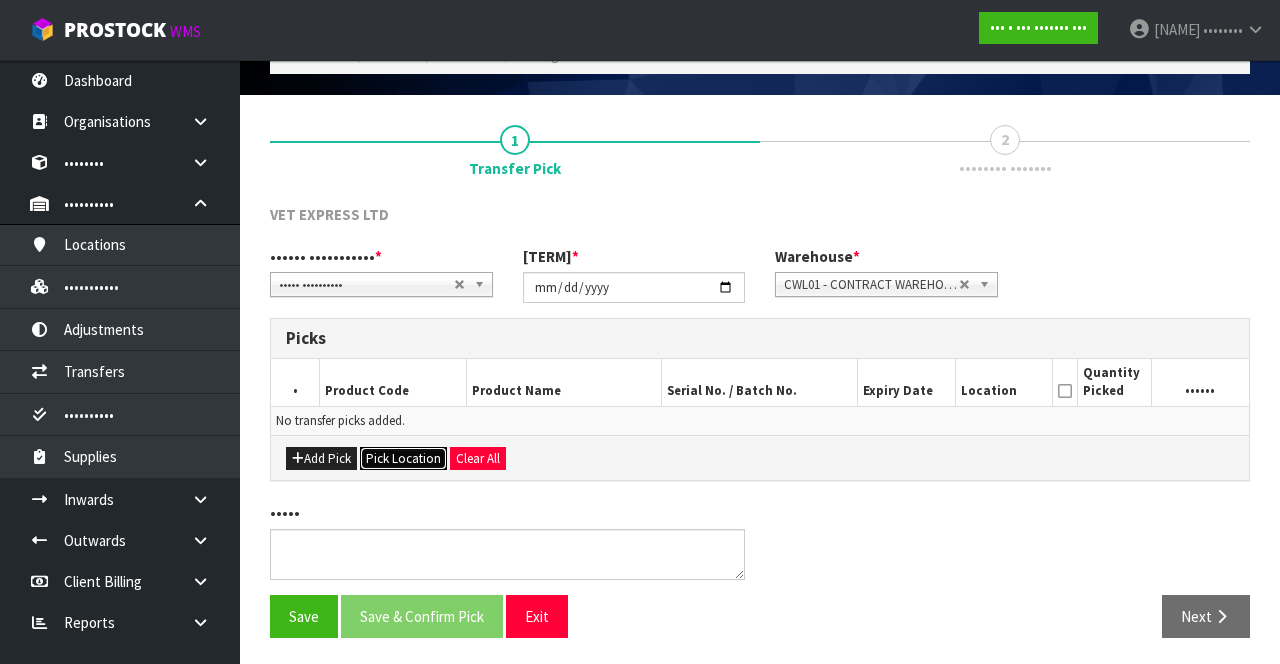 click on "Pick Location" at bounding box center (403, 459) 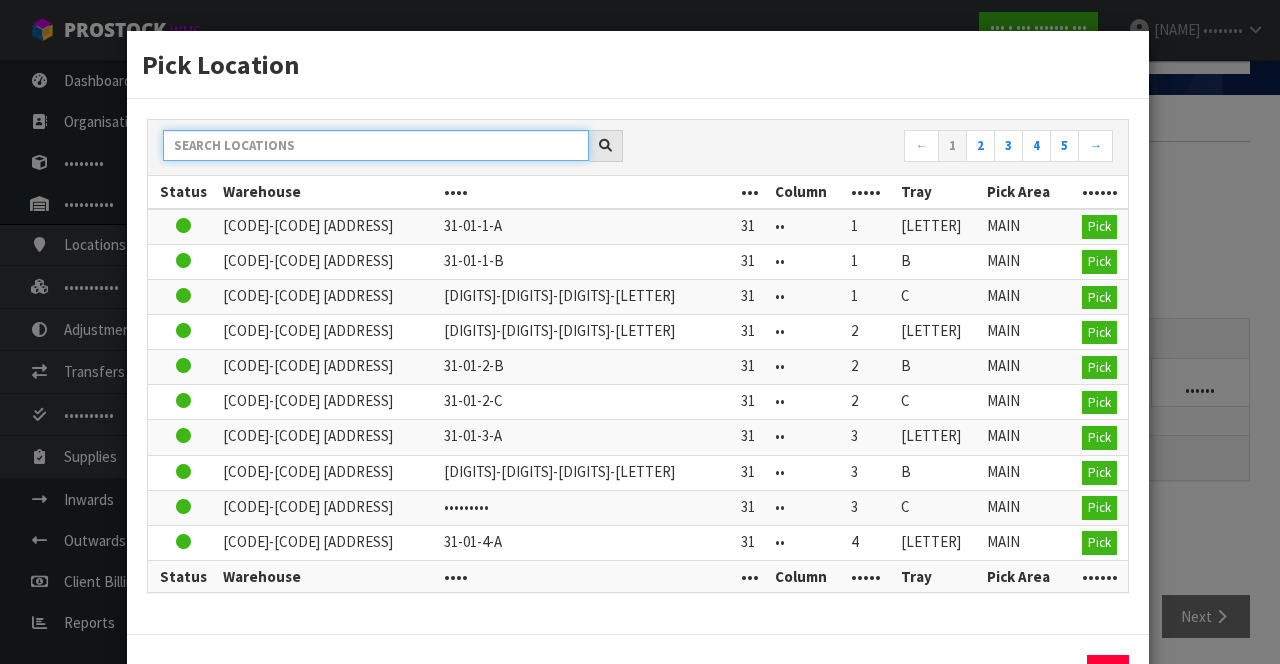 click at bounding box center [376, 145] 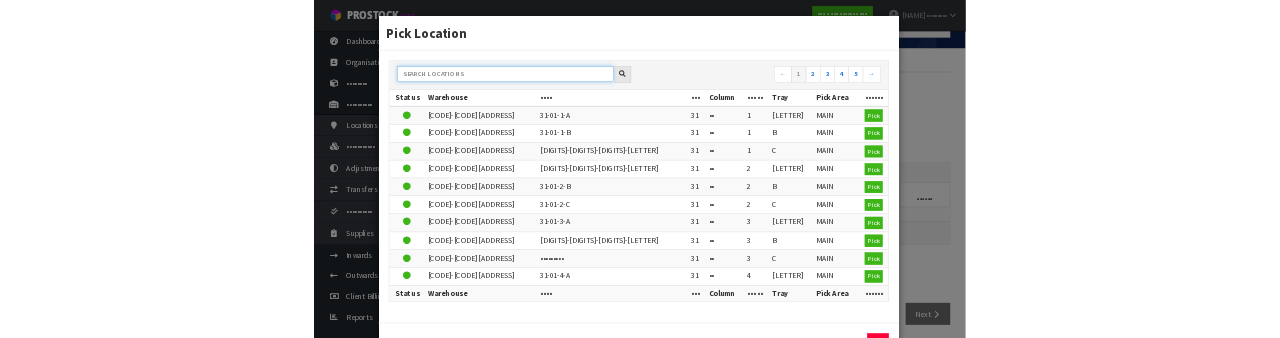 scroll, scrollTop: 108, scrollLeft: 0, axis: vertical 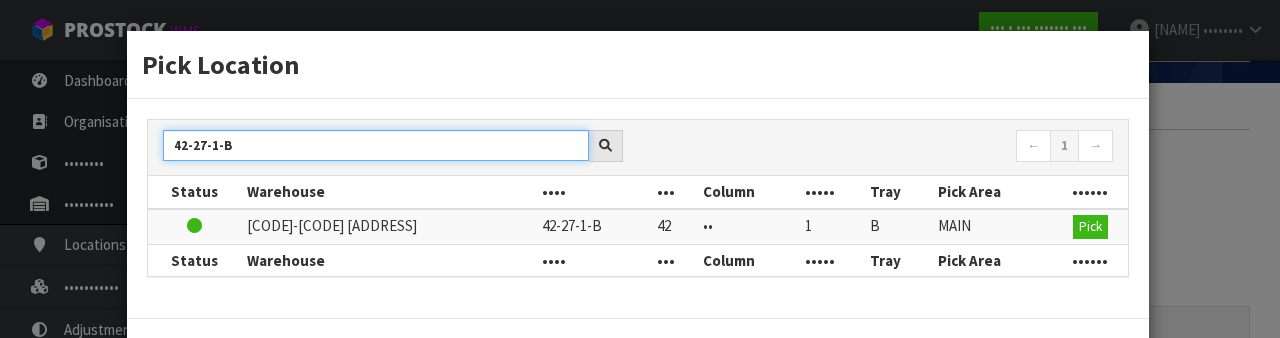 type on "42-27-1-B" 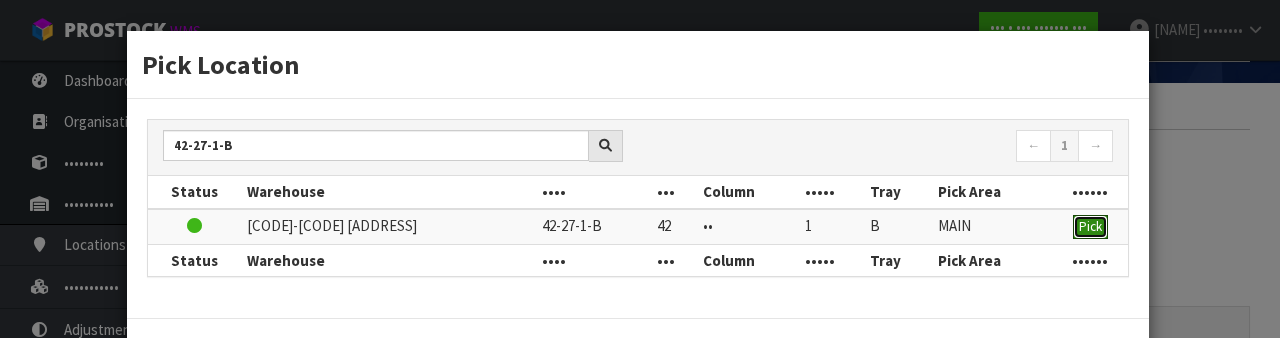 click on "Pick" at bounding box center [1090, 226] 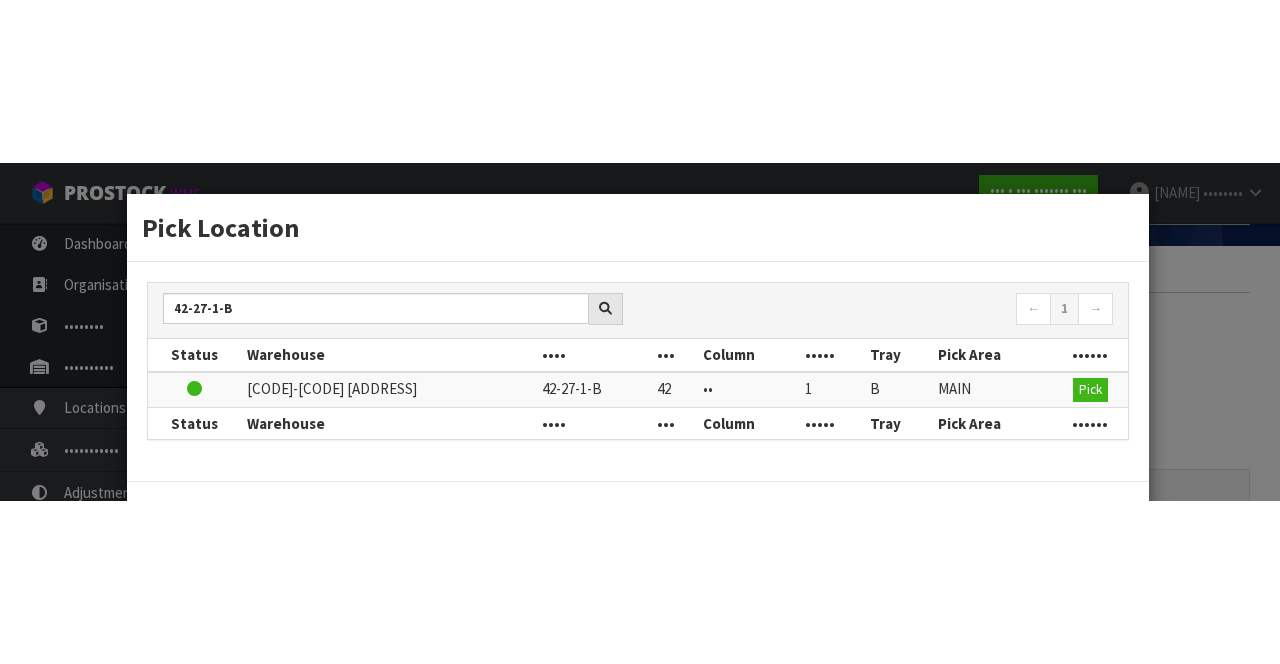scroll, scrollTop: 108, scrollLeft: 0, axis: vertical 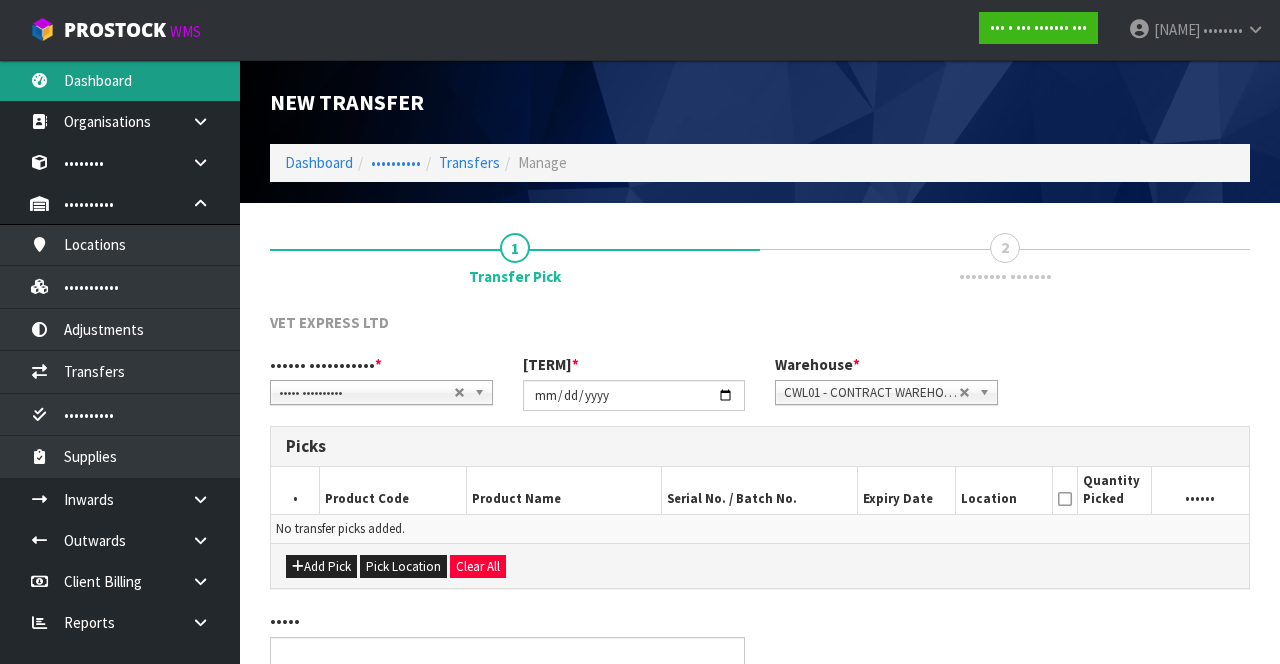 click on "Dashboard" at bounding box center [120, 80] 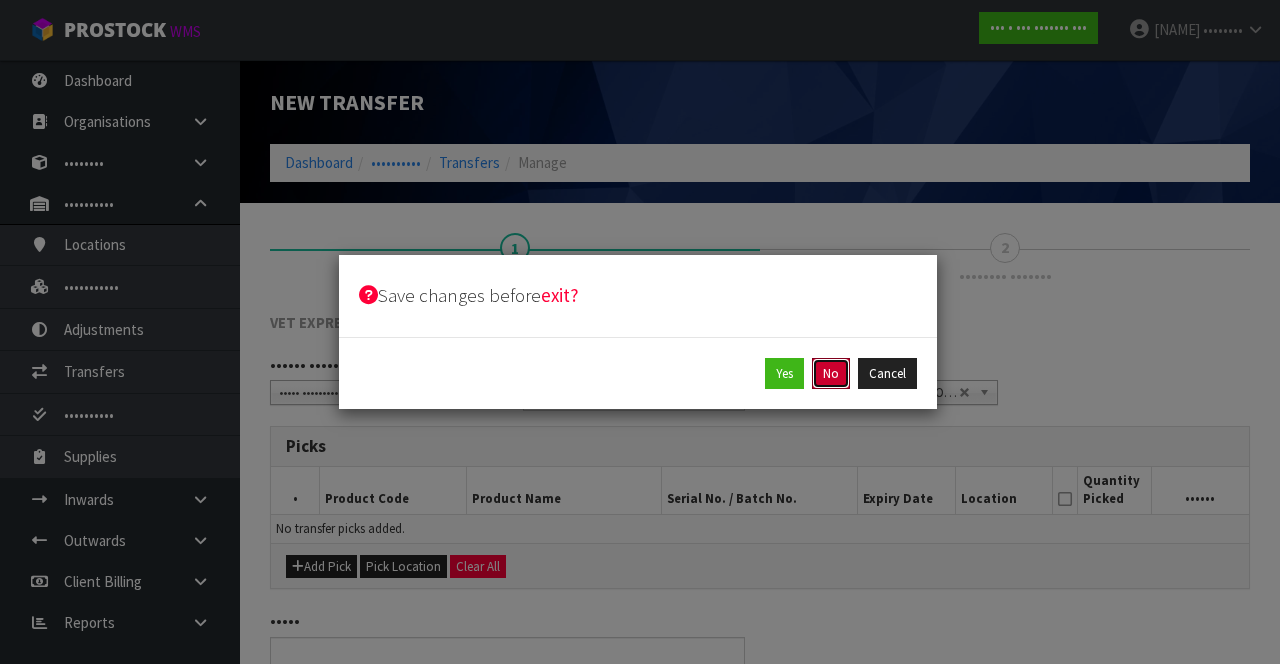 click on "No" at bounding box center [831, 374] 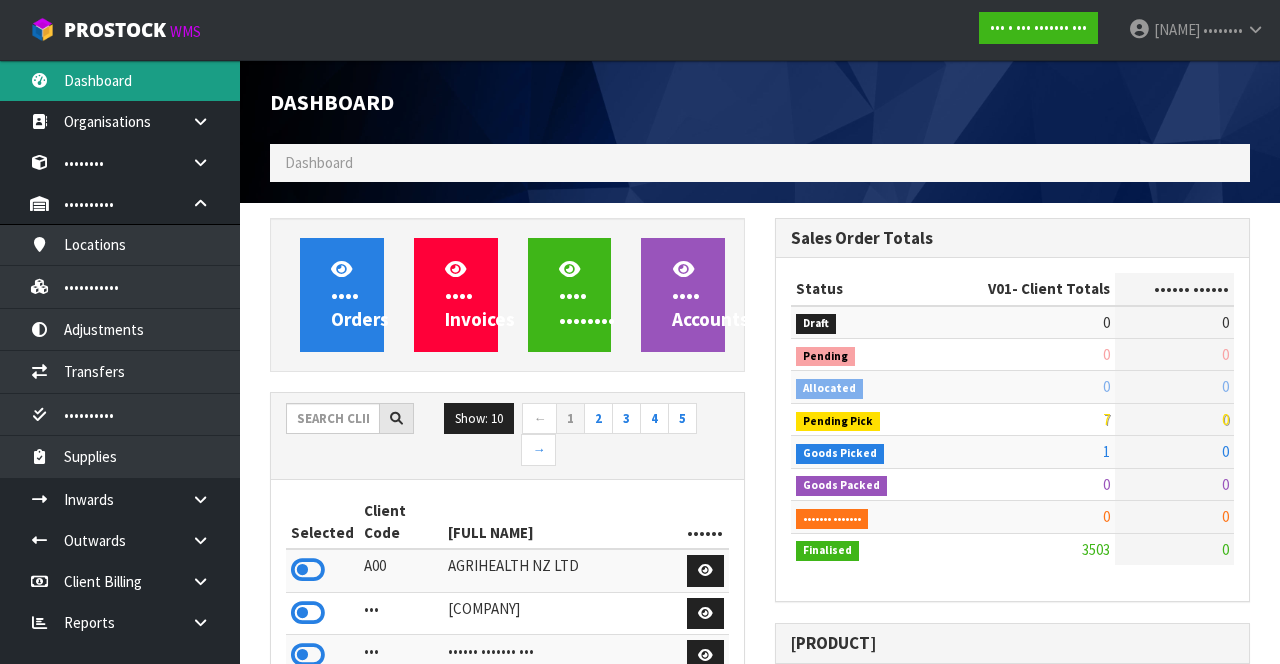 scroll, scrollTop: 998365, scrollLeft: 999494, axis: both 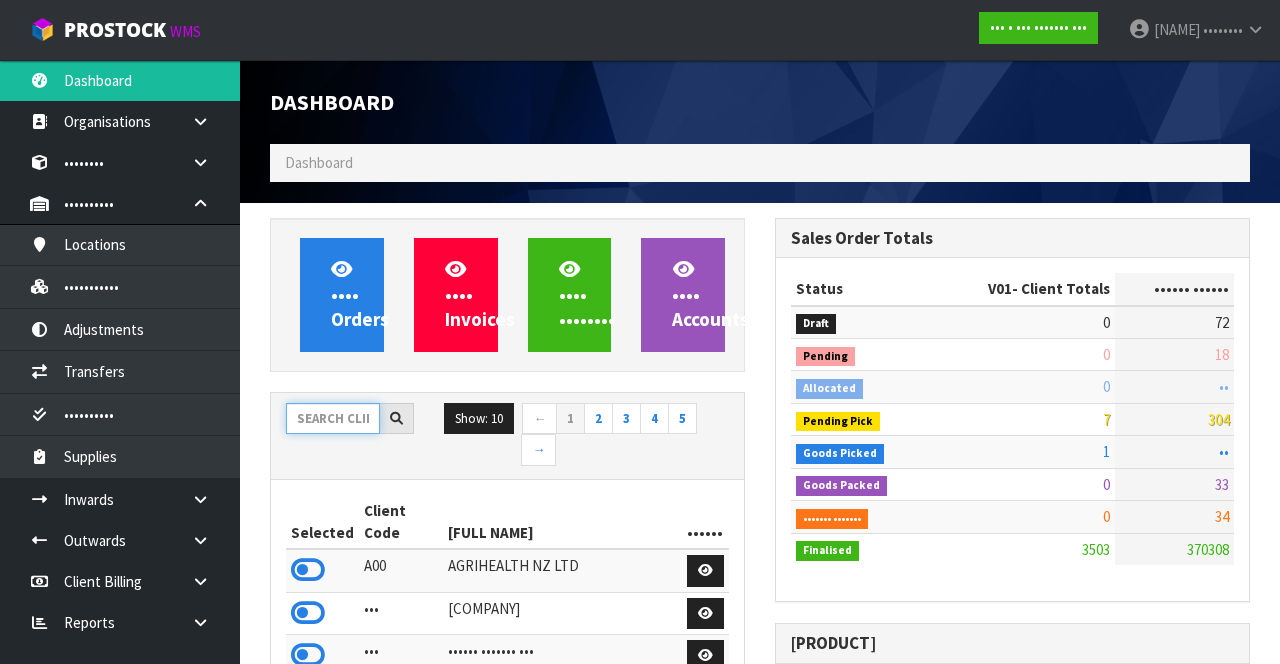 click at bounding box center [333, 418] 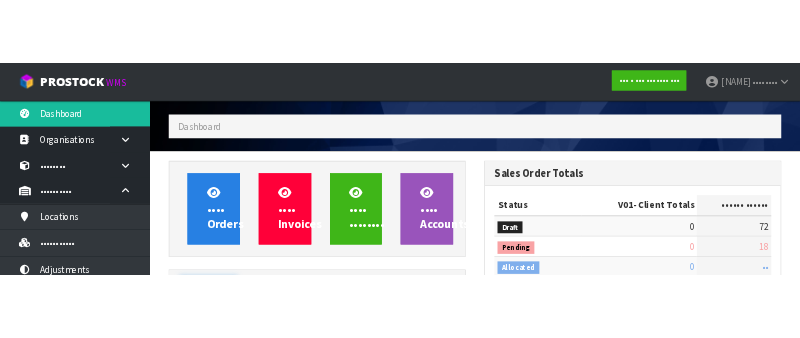 scroll, scrollTop: 235, scrollLeft: 0, axis: vertical 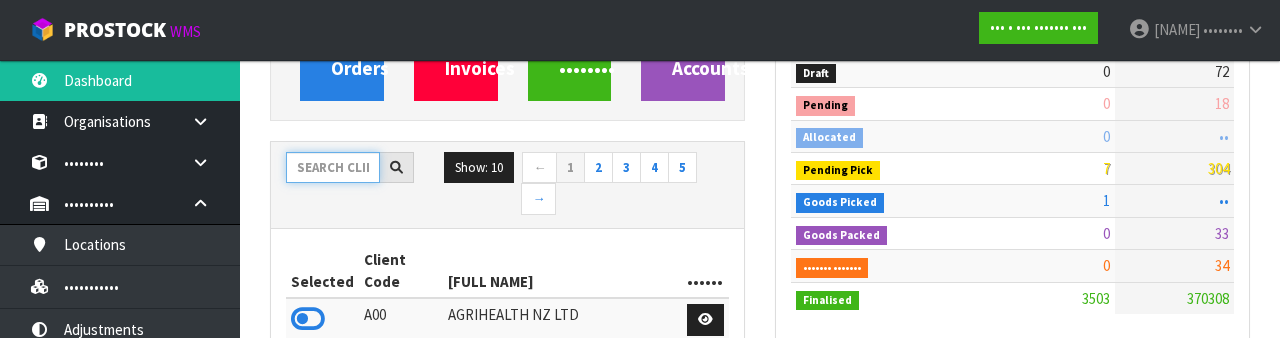 click at bounding box center [333, 167] 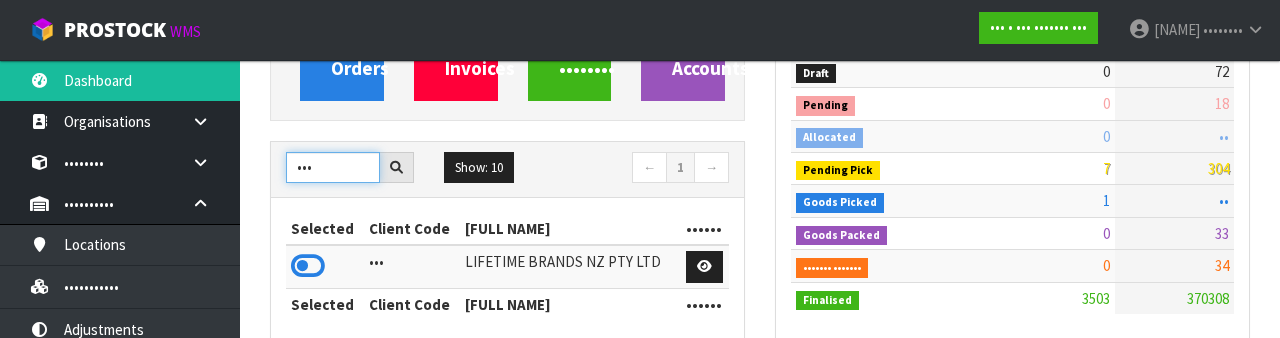 type on "•••" 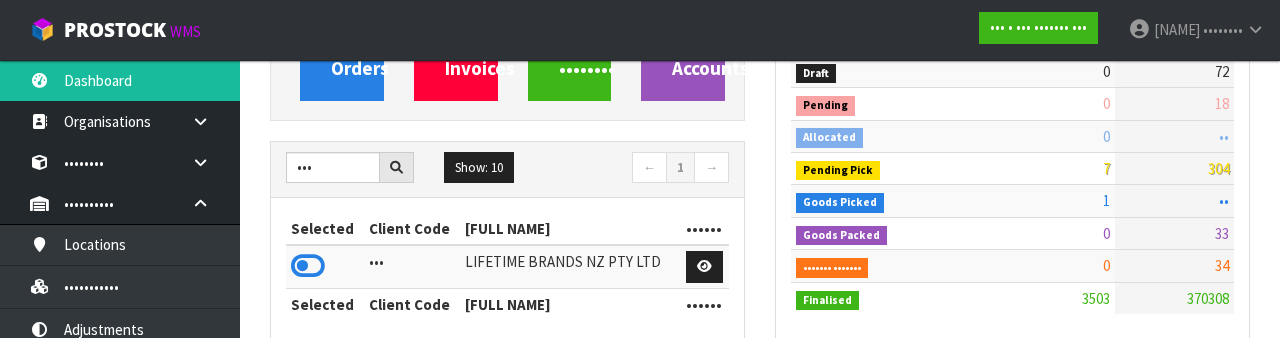 click at bounding box center (308, 266) 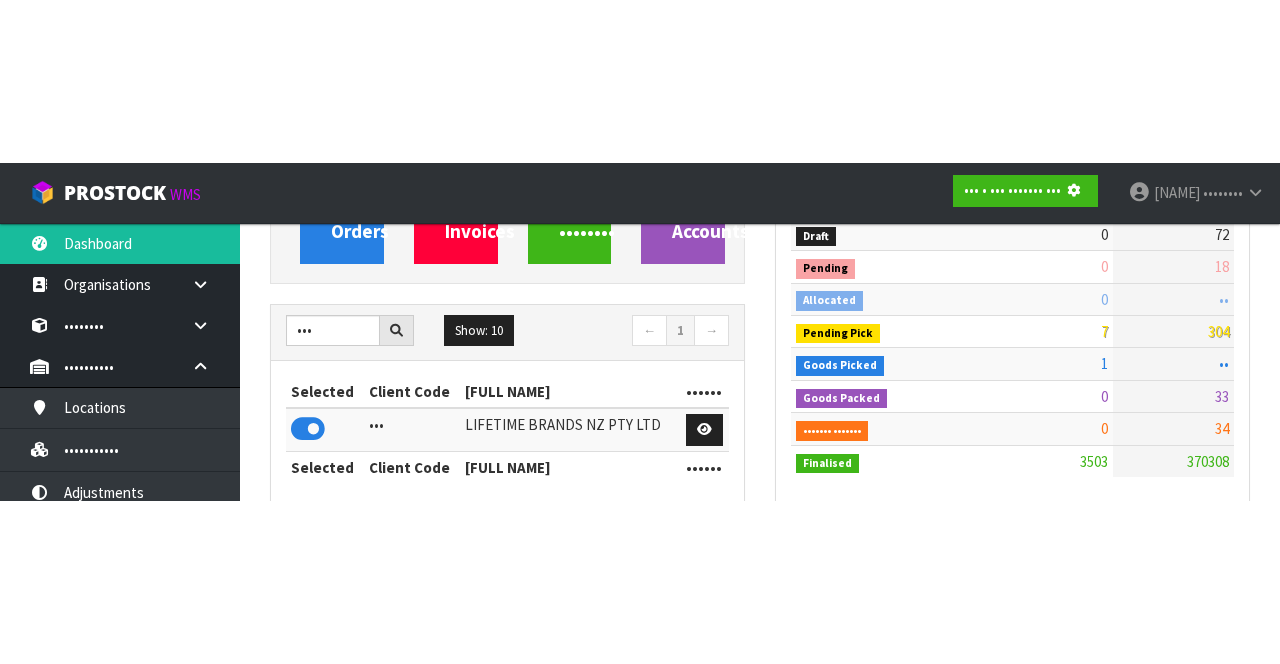 scroll, scrollTop: 251, scrollLeft: 0, axis: vertical 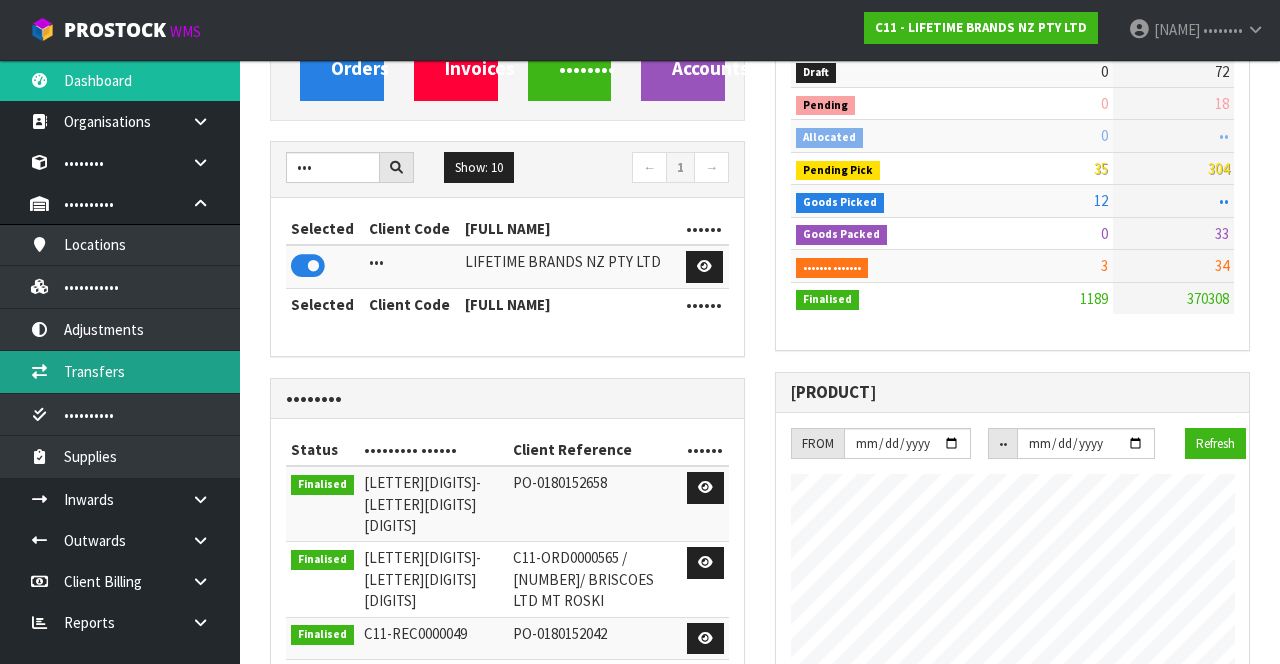 click on "Transfers" at bounding box center (120, 371) 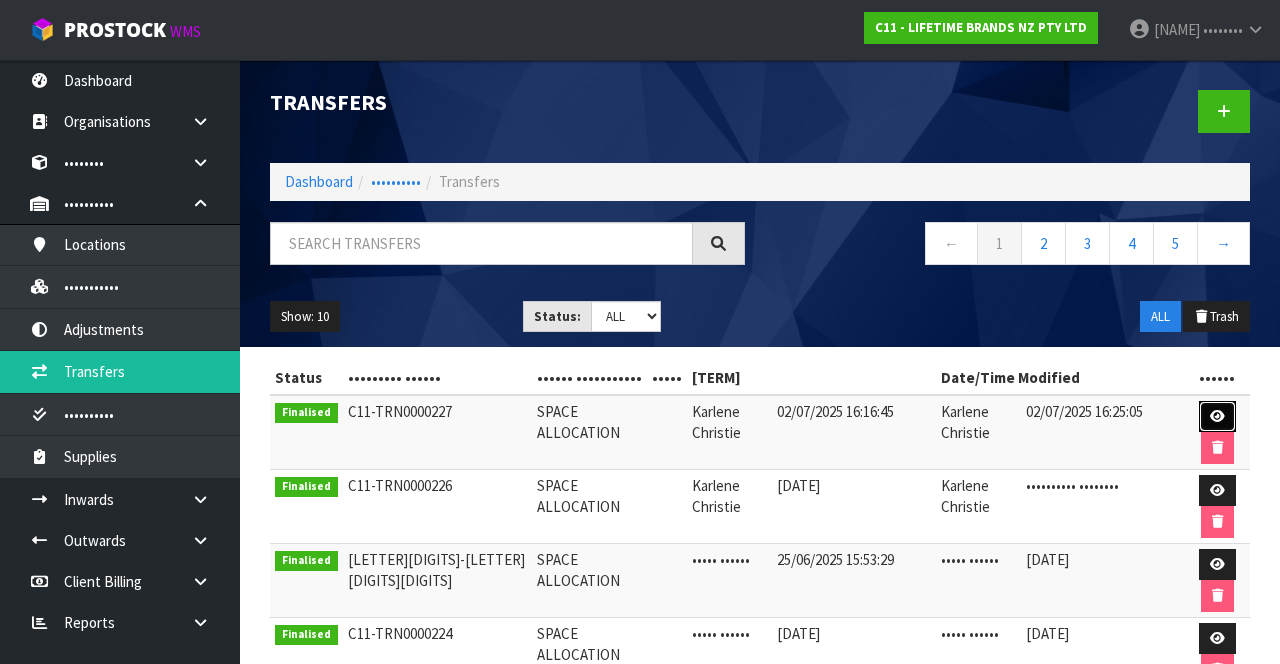 click at bounding box center [1217, 417] 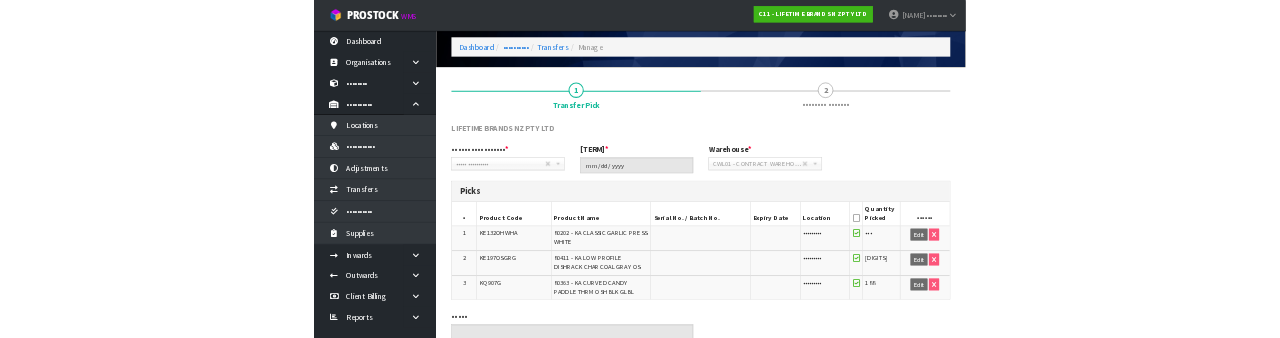 scroll, scrollTop: 0, scrollLeft: 0, axis: both 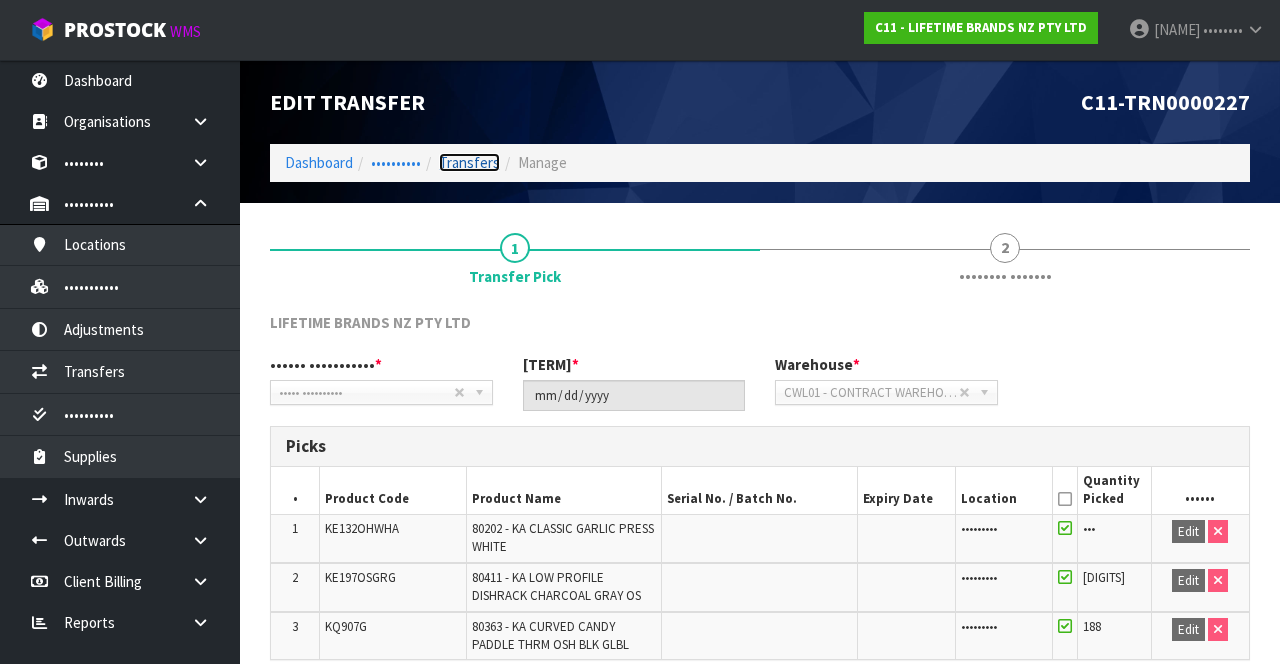 click on "Transfers" at bounding box center (469, 162) 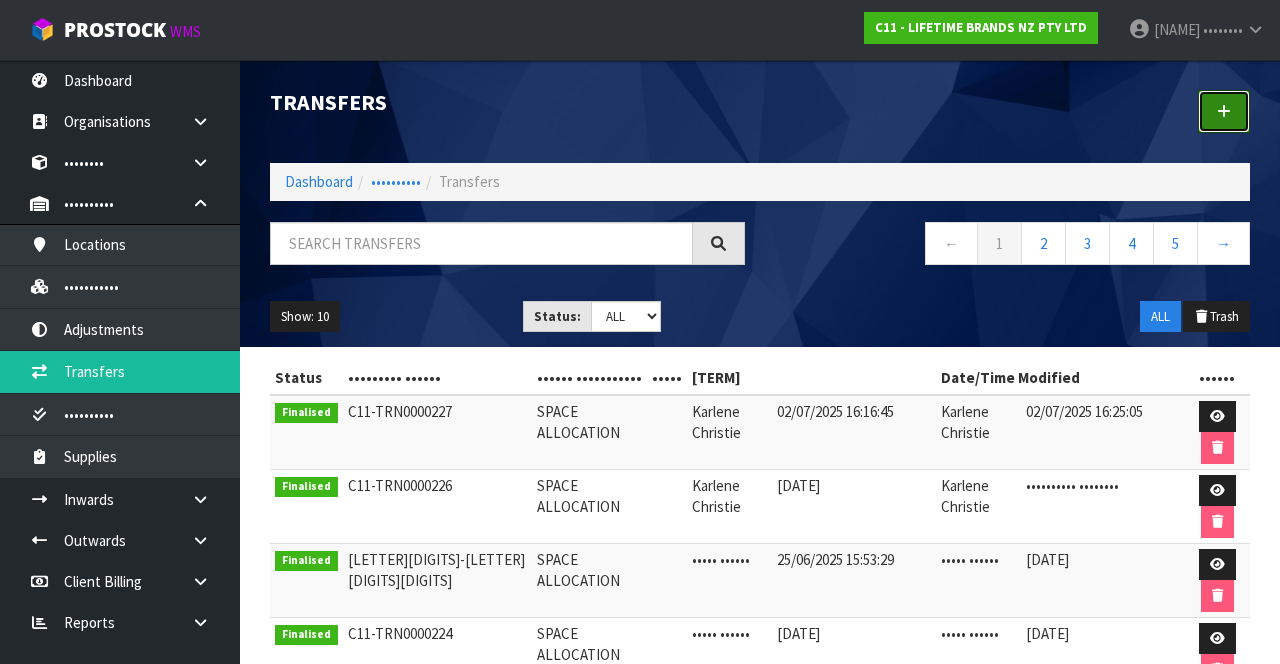 click at bounding box center [1224, 111] 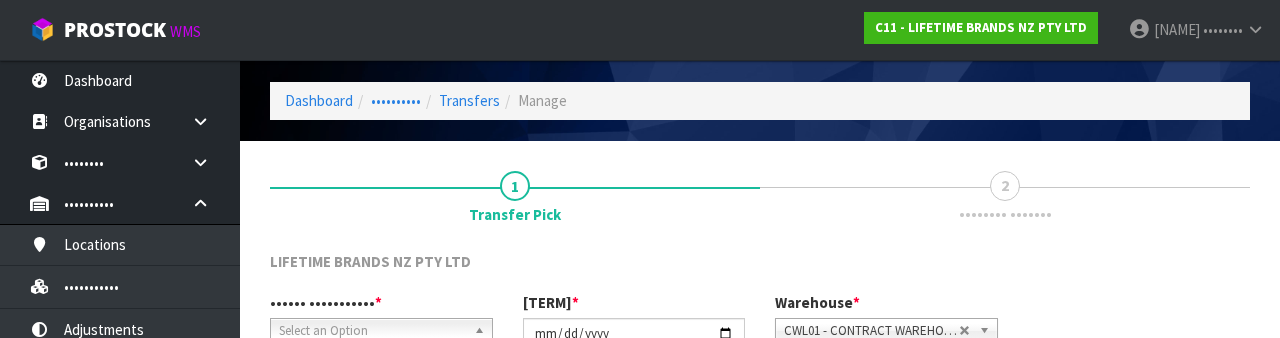 scroll, scrollTop: 239, scrollLeft: 0, axis: vertical 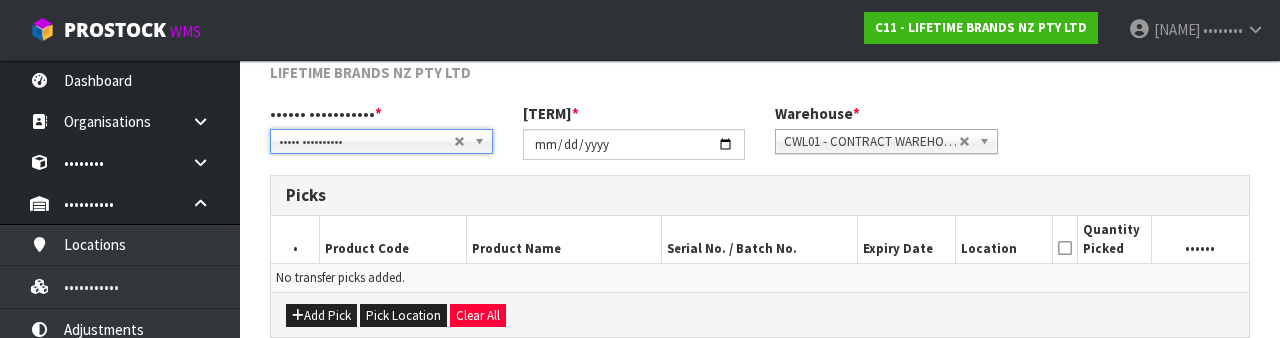click on "•••••• •••••••••••  •
••••• •••••••••• •••••• ••••••• ••••• •••••• ••
••••• ••••••••••
••••• •••••••••• •••••• ••••••• ••••• •••••• ••
•••• ••••  •
••••••••••
•••••••••  •
•• • •••••••• ••••••••••• •••• •• • •••••••• ••••••••••• •• • ••• • ••• •••••••••••• ••••••• • ••••• •••• ••••••• ••••• • •••••••• ••••••••••• •••••• •••• ••••• • •••••••• ••••••••••• •••• •••• ••••• • •••••••• ••••••••••• ••••••••
••••• • •••••••• ••••••••••• •••••• ••••" at bounding box center (760, 139) 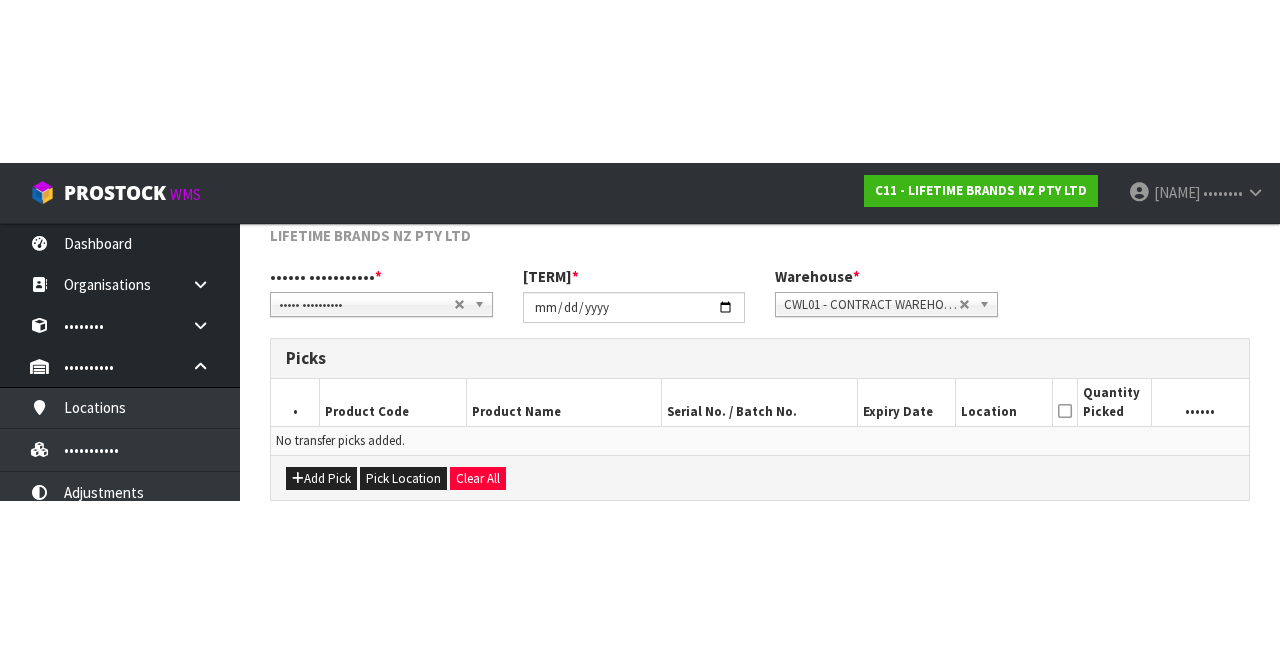 scroll, scrollTop: 108, scrollLeft: 0, axis: vertical 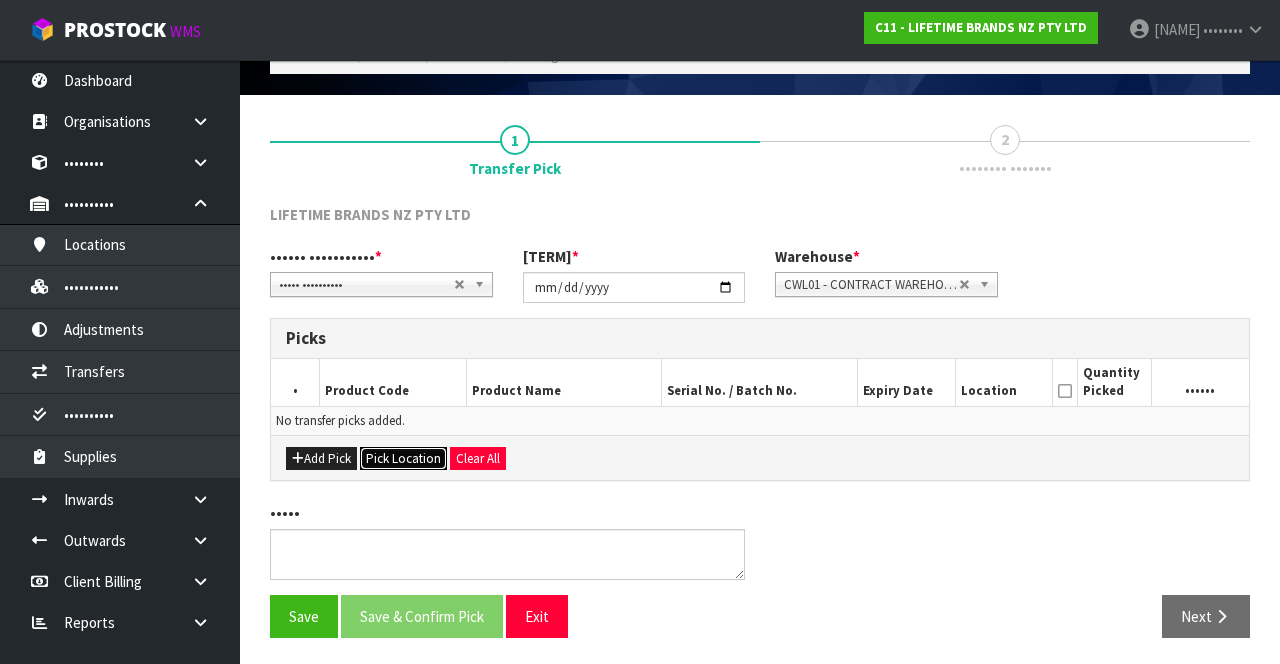 click on "Pick Location" at bounding box center [403, 459] 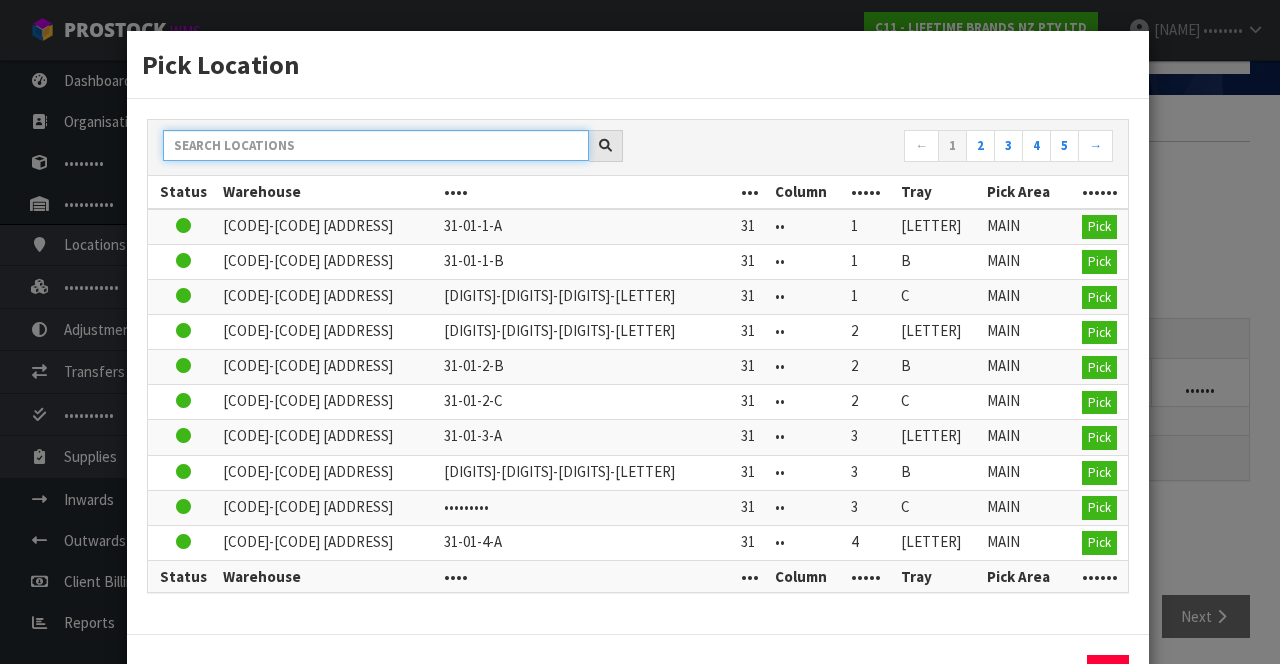 paste on "•••••••••" 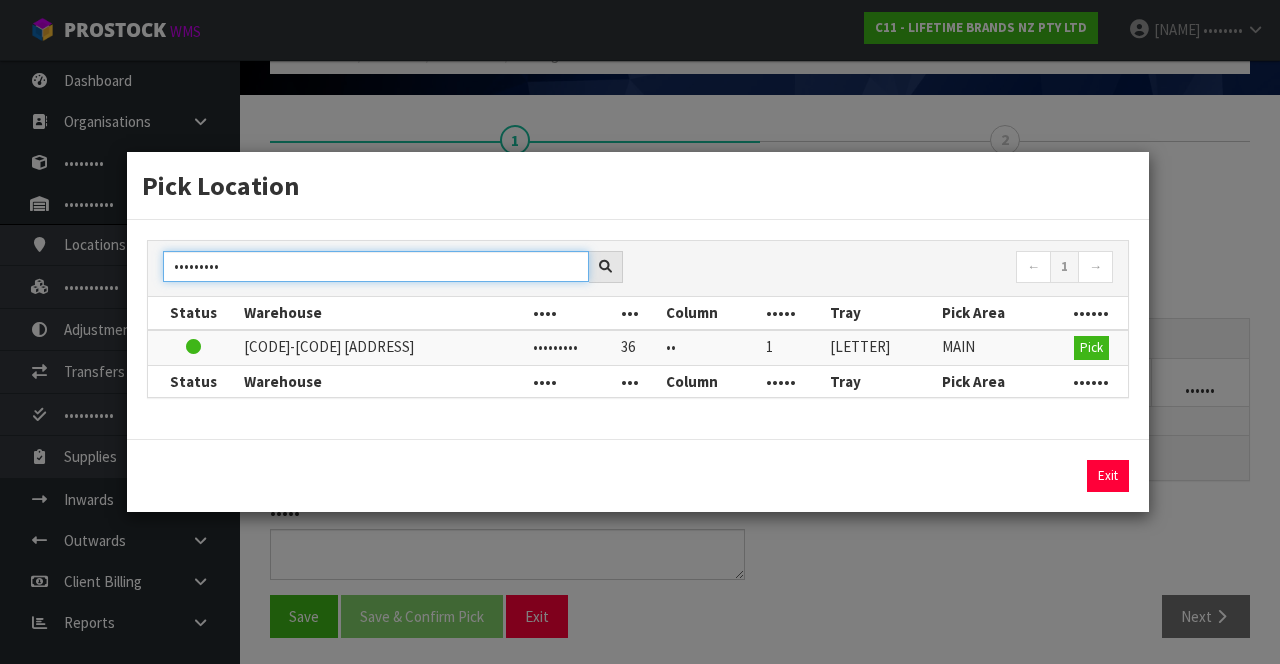type on "•••••••••" 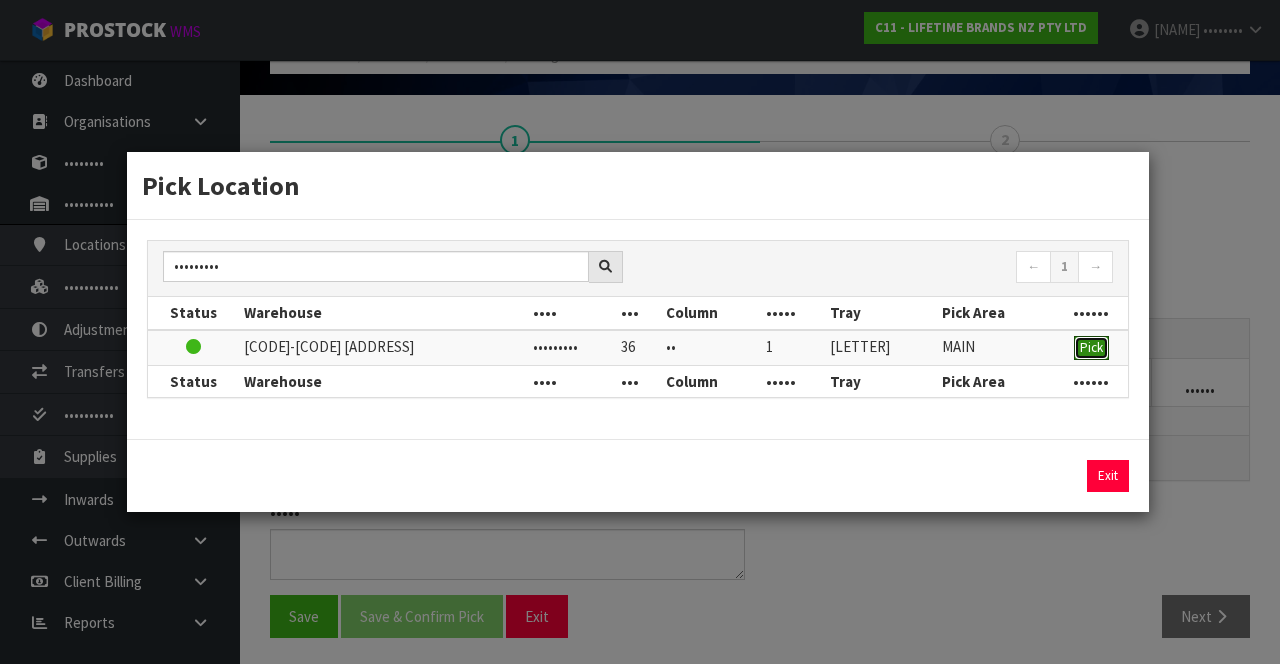 click on "Pick" at bounding box center [1091, 347] 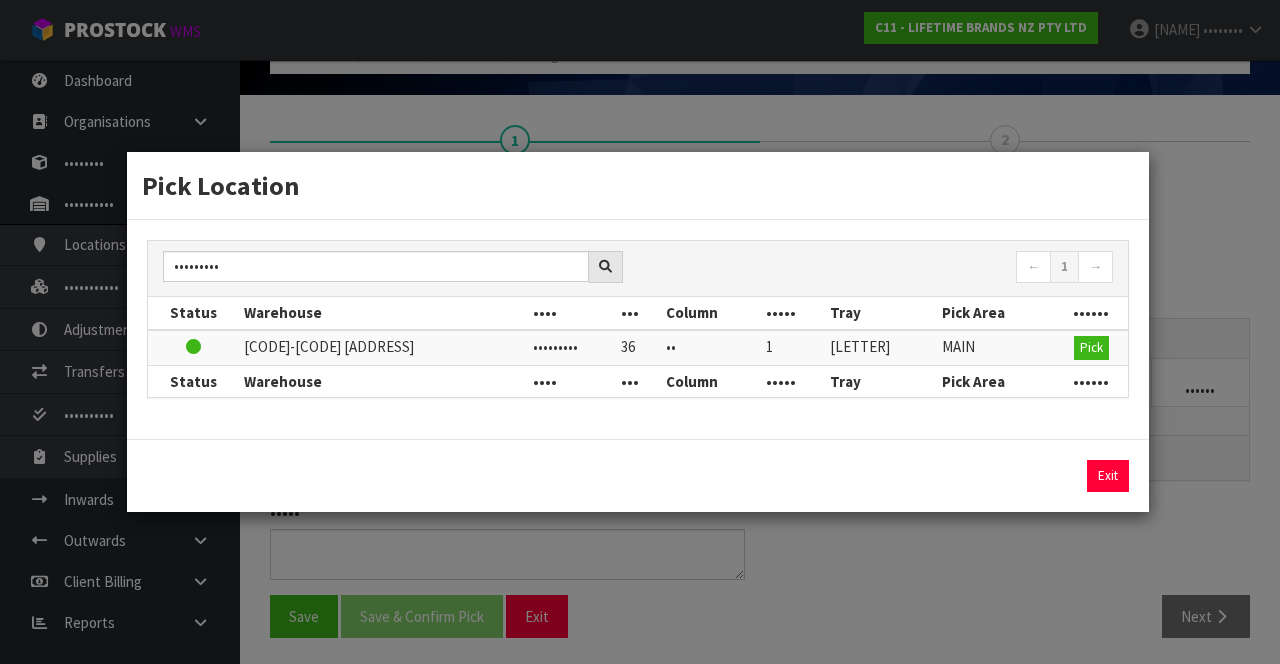 click on "••••••" at bounding box center [1091, 381] 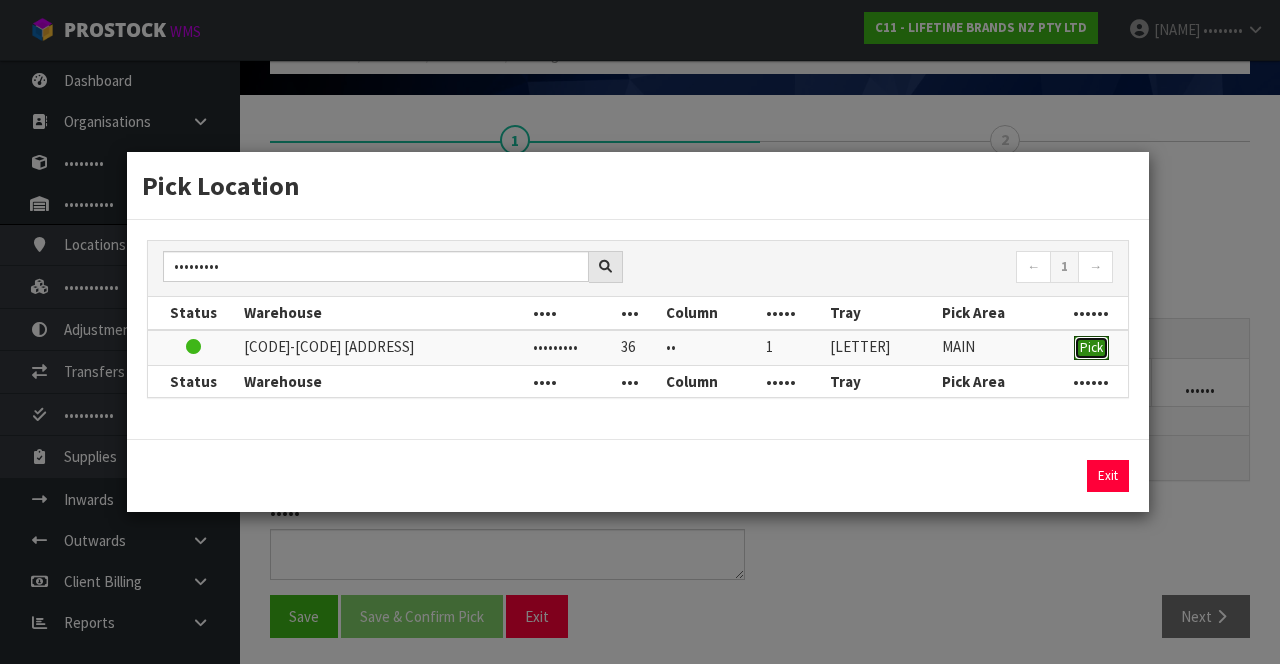 click on "Pick" at bounding box center (1091, 347) 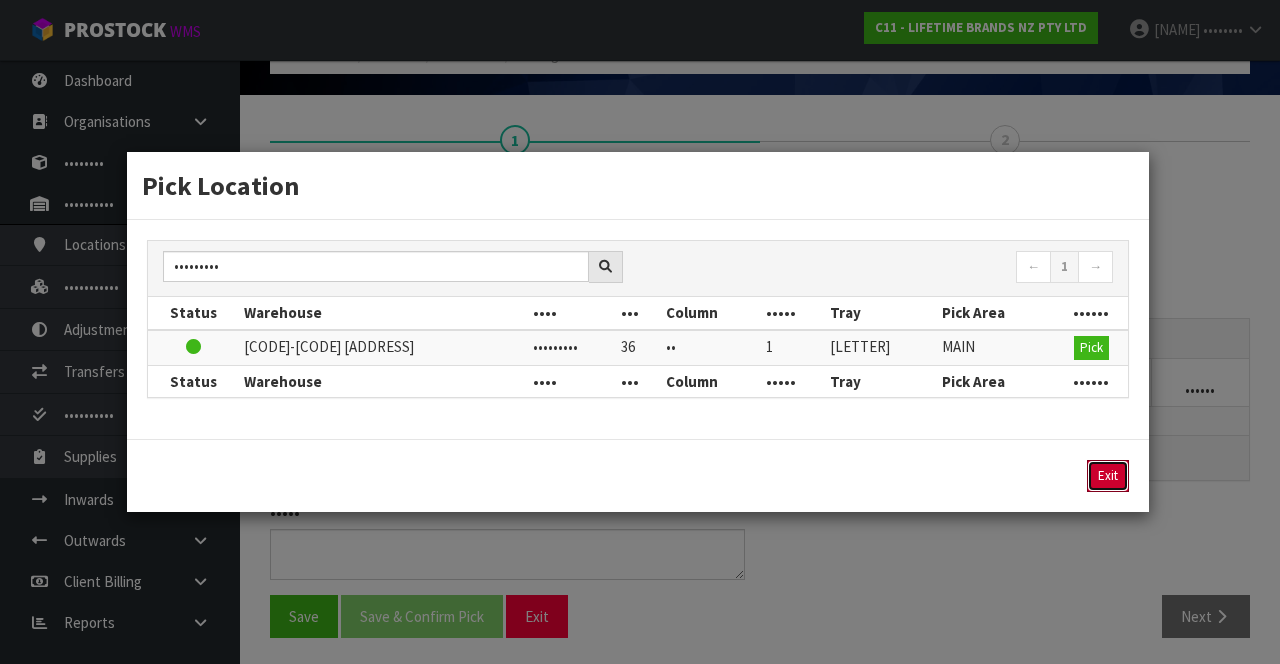 click on "Exit" at bounding box center (1108, 476) 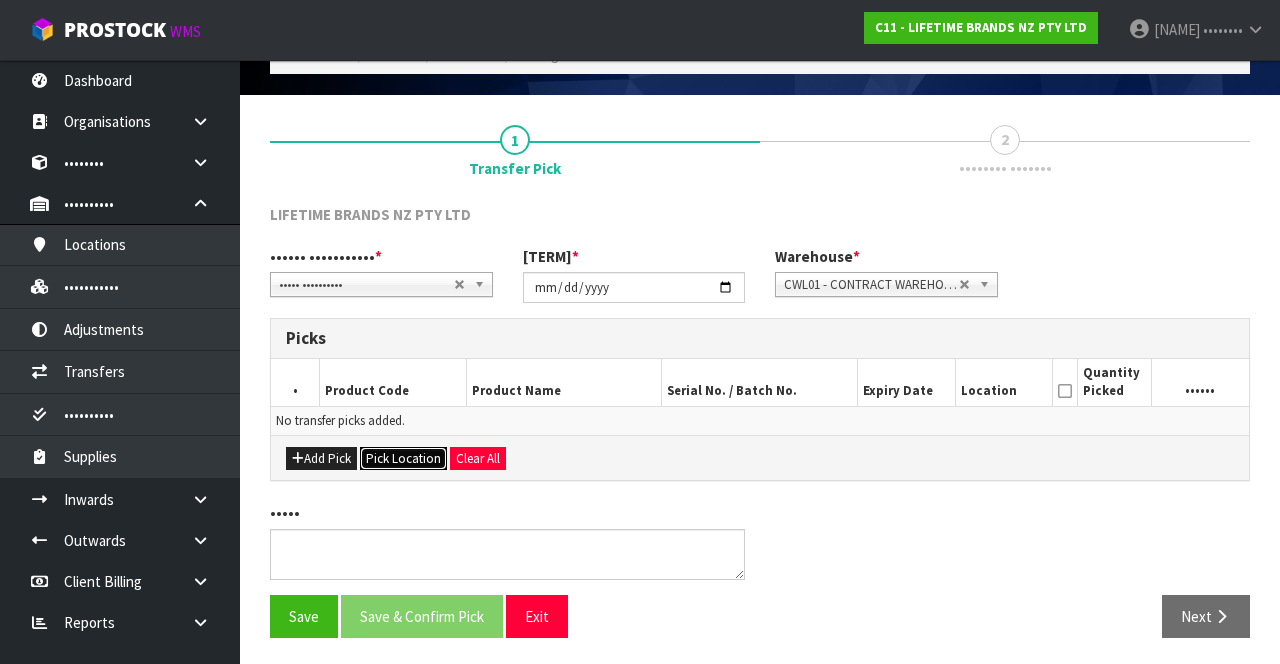 click on "Pick Location" at bounding box center (403, 459) 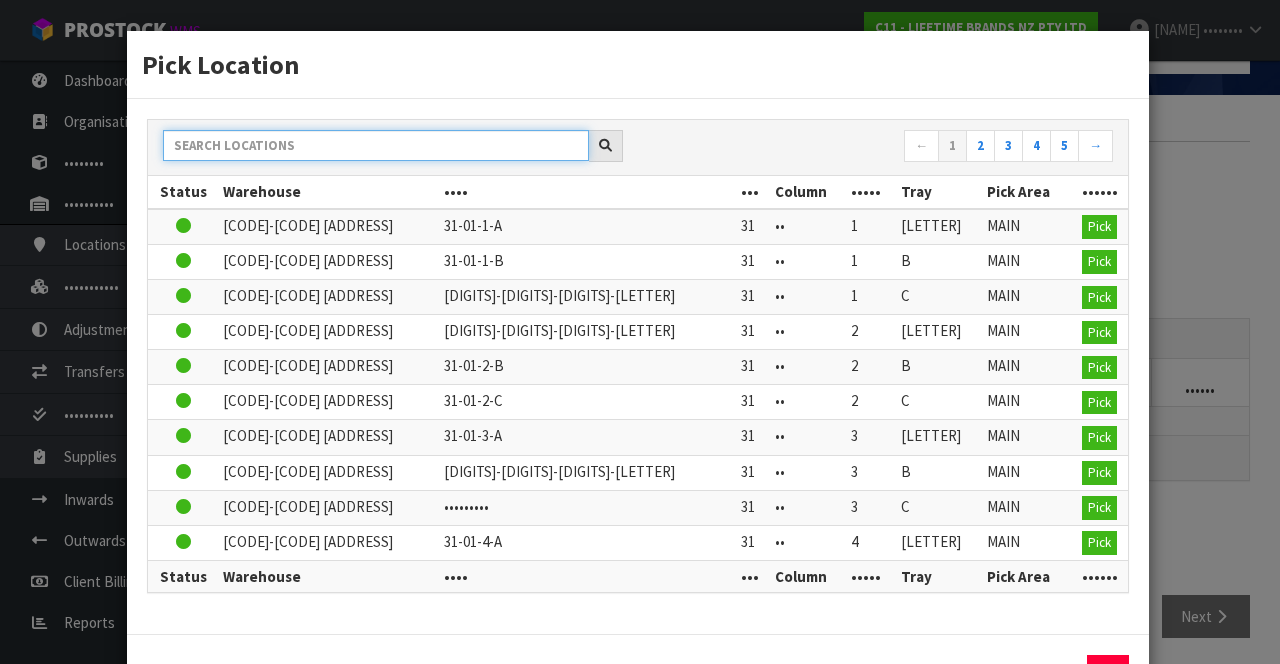 click at bounding box center (376, 145) 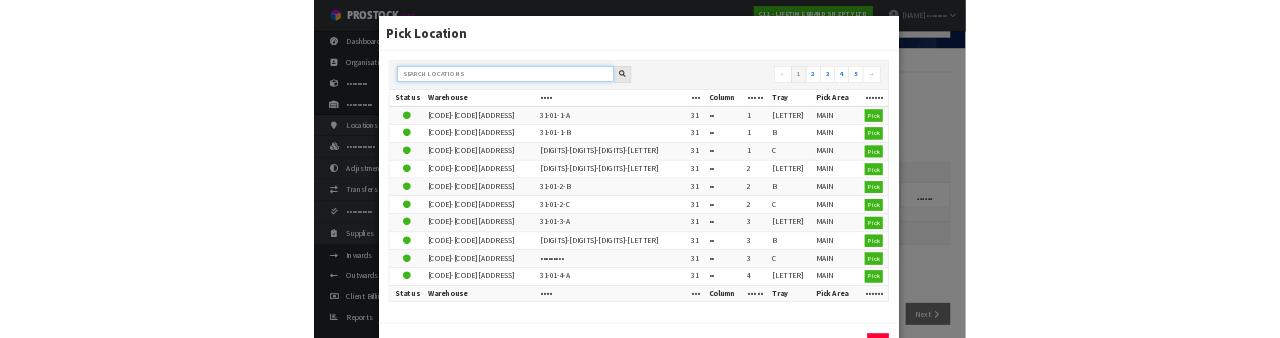 scroll, scrollTop: 108, scrollLeft: 0, axis: vertical 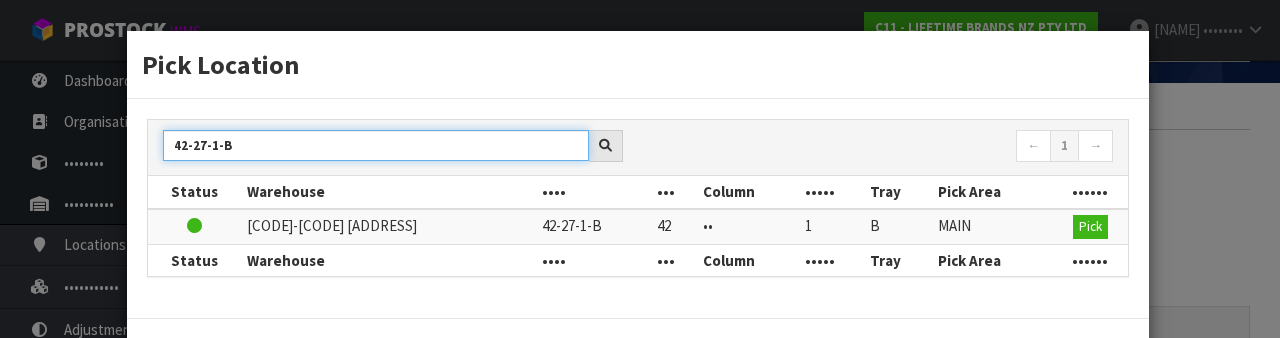 type on "42-27-1-B" 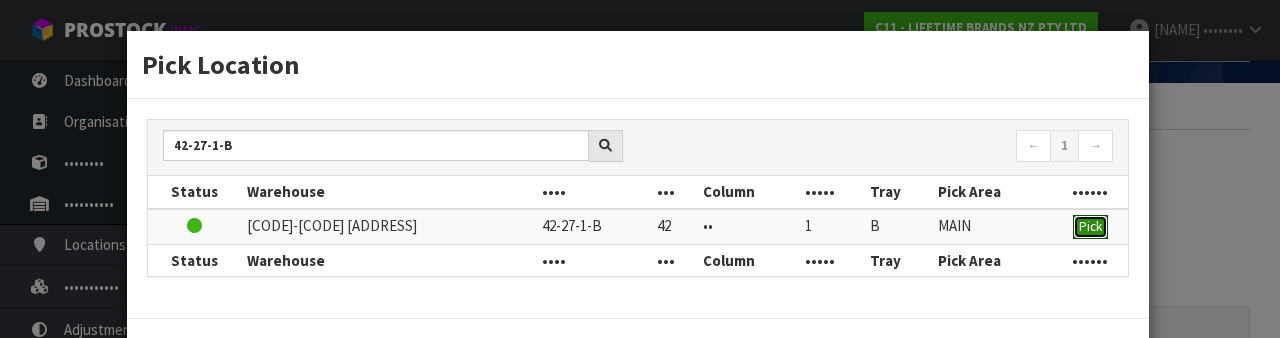 click on "Pick" at bounding box center (1090, 226) 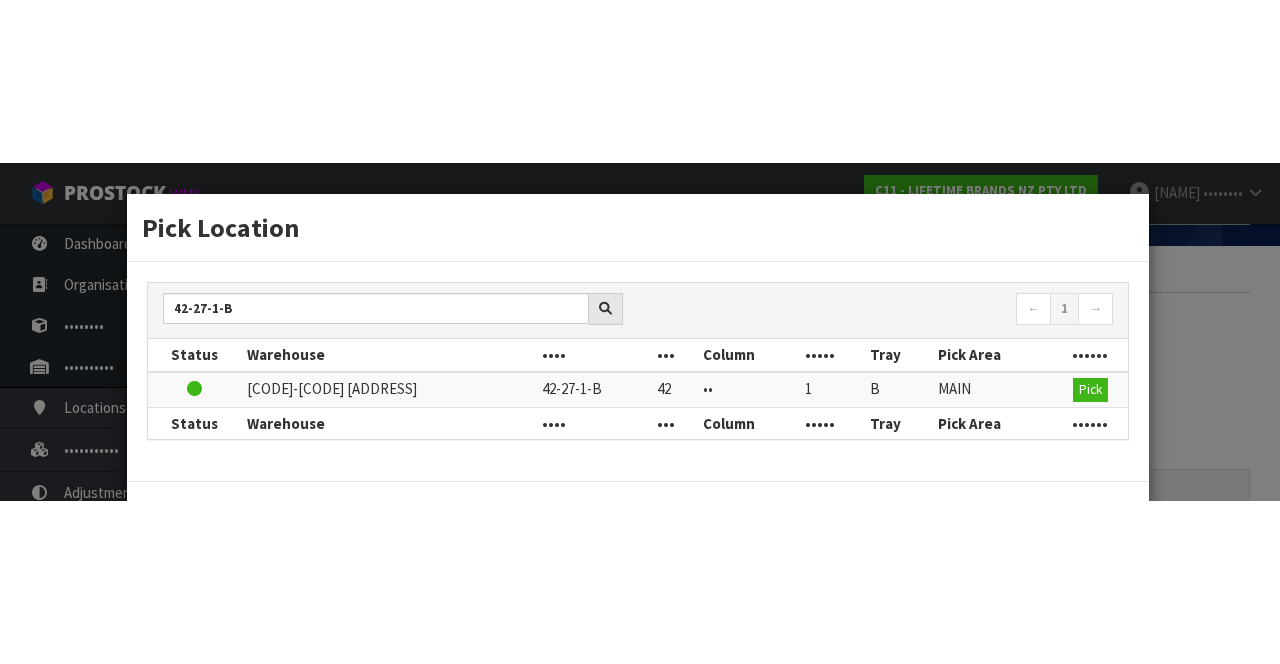 scroll, scrollTop: 108, scrollLeft: 0, axis: vertical 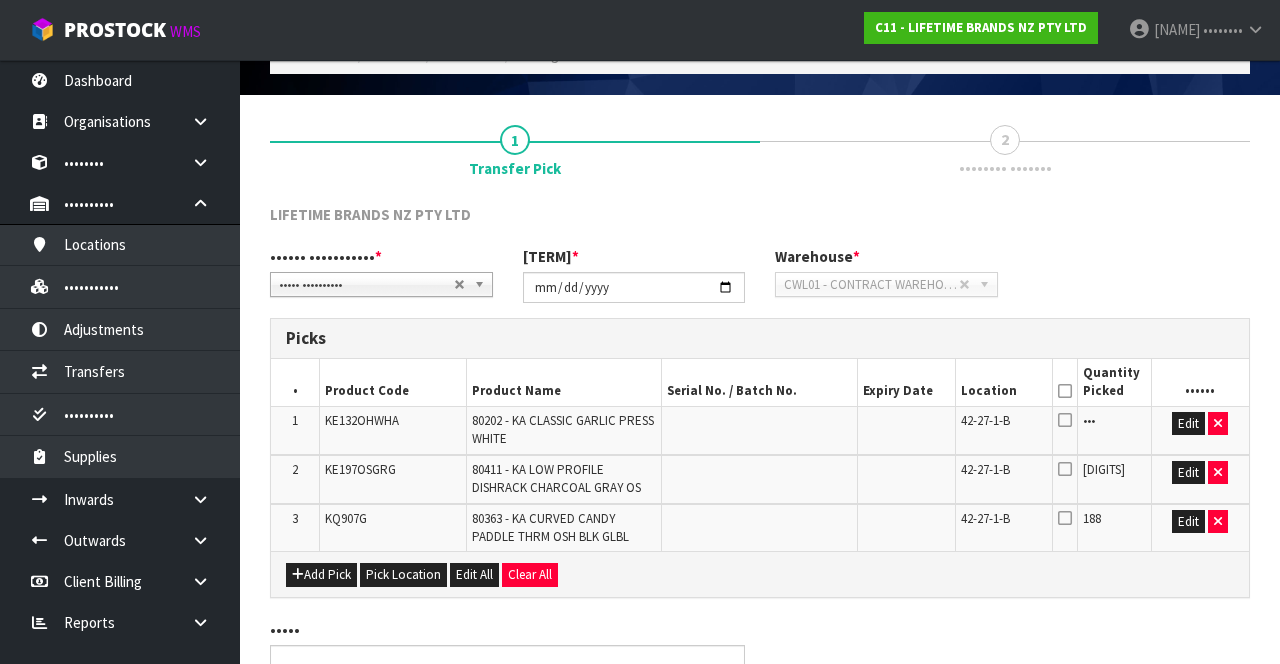 click at bounding box center (1065, 391) 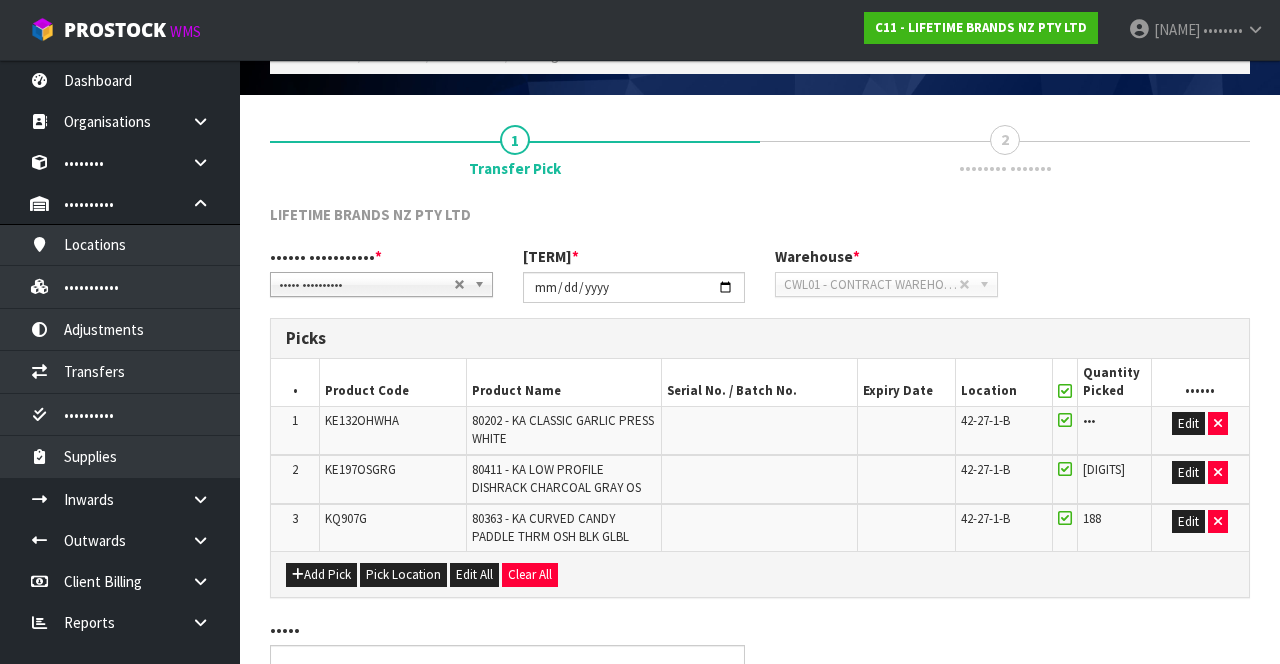 scroll, scrollTop: 224, scrollLeft: 0, axis: vertical 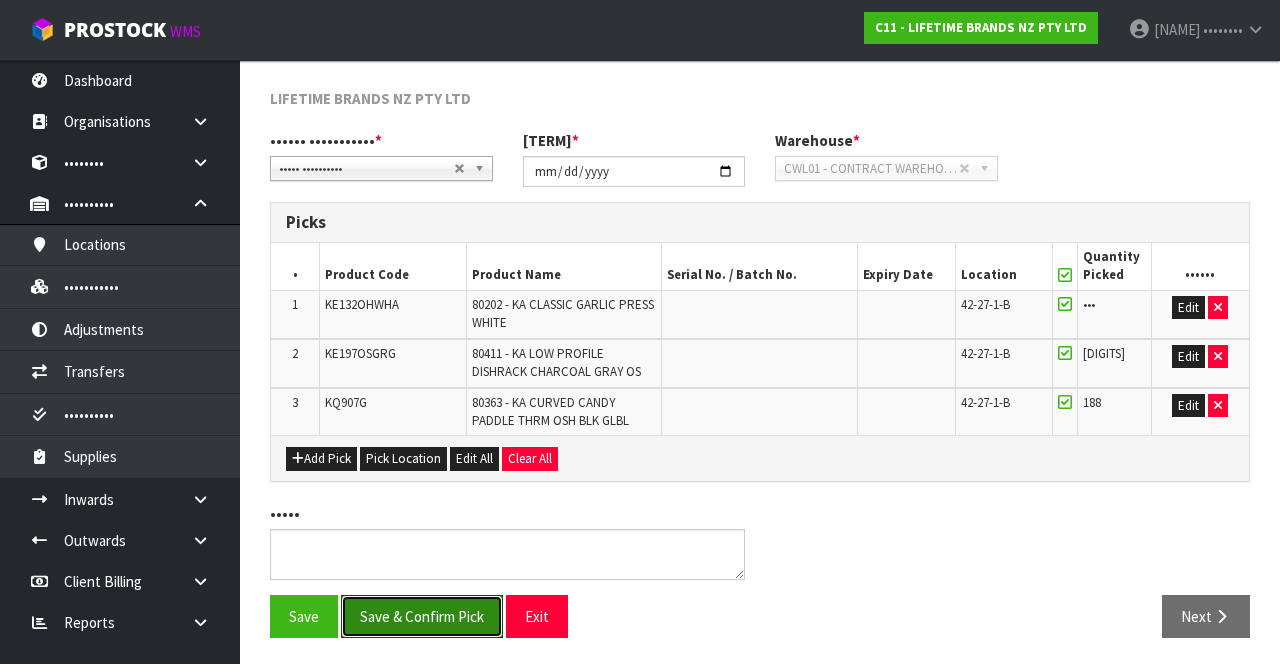 click on "Save & Confirm Pick" at bounding box center [422, 616] 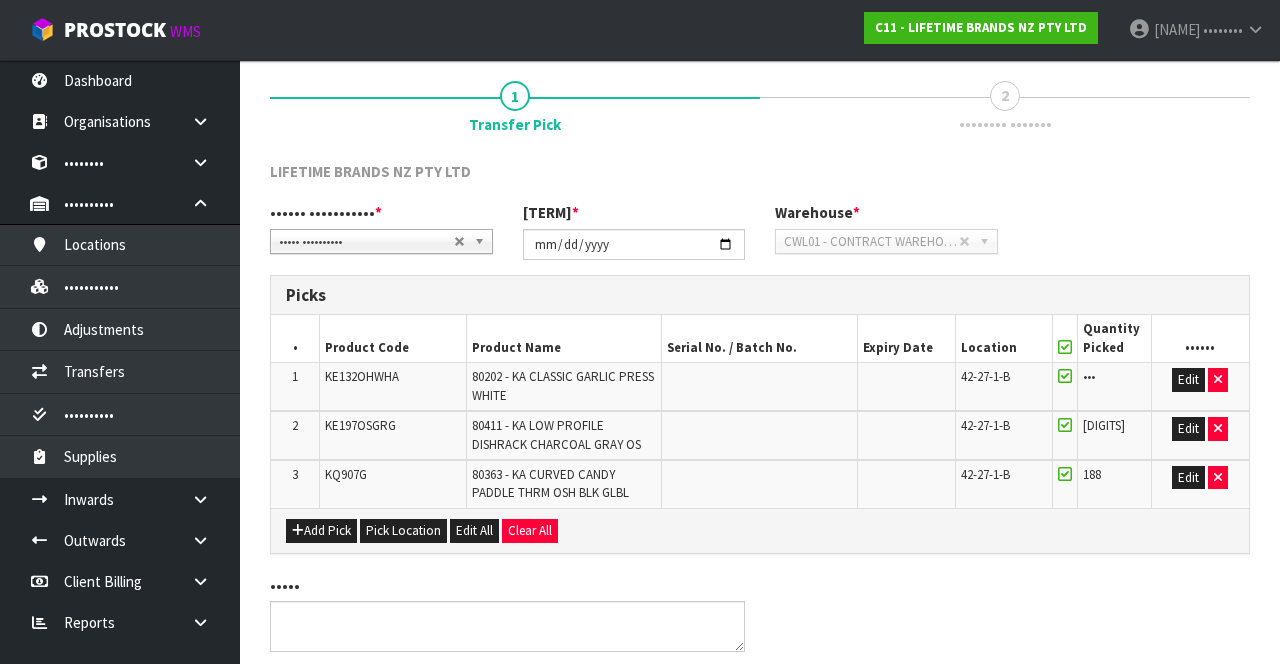 scroll, scrollTop: 0, scrollLeft: 0, axis: both 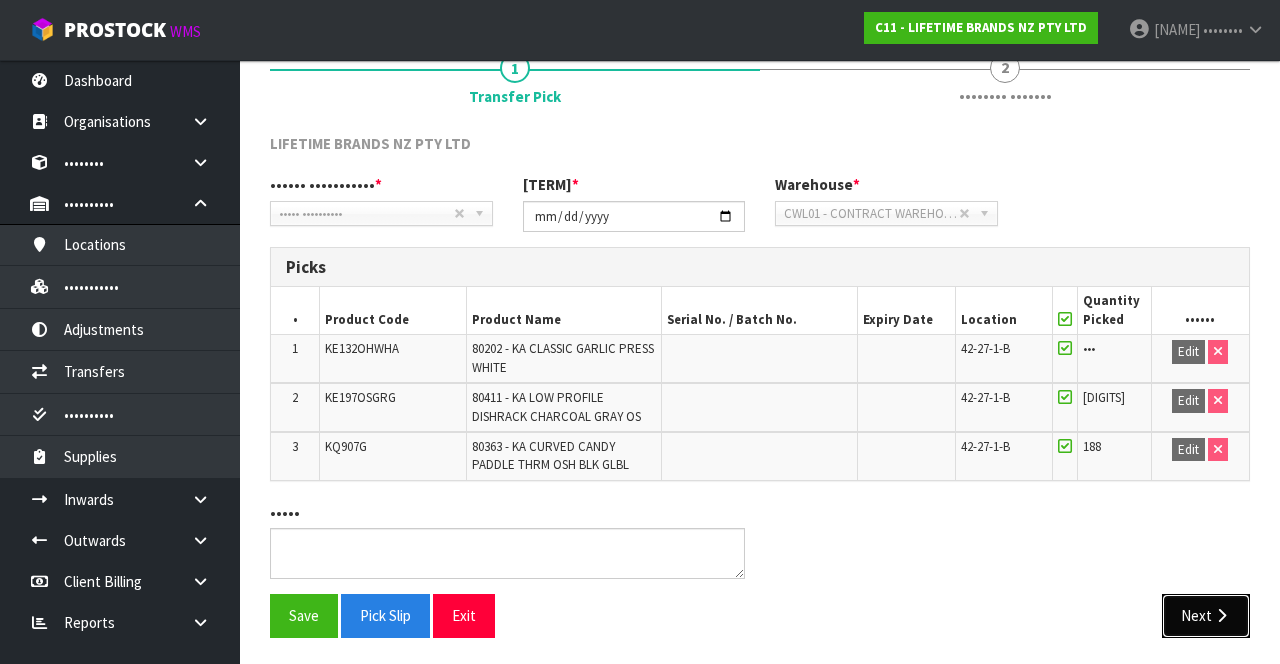 click on "Next" at bounding box center (1206, 615) 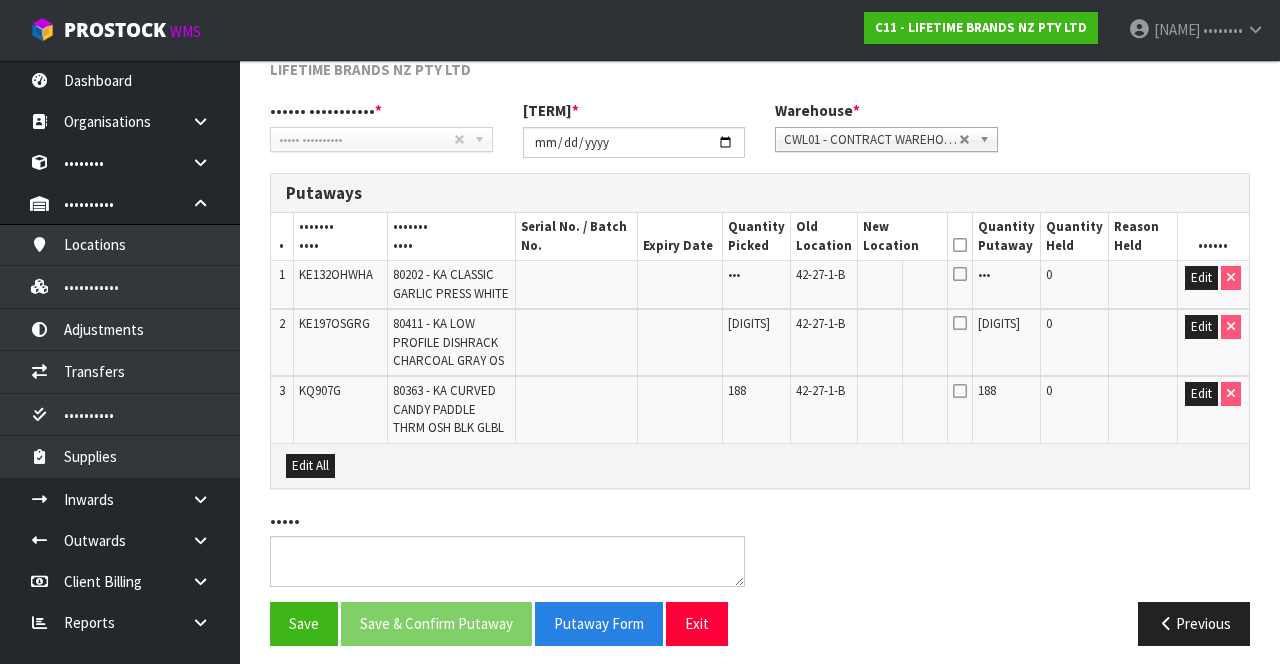 scroll, scrollTop: 325, scrollLeft: 0, axis: vertical 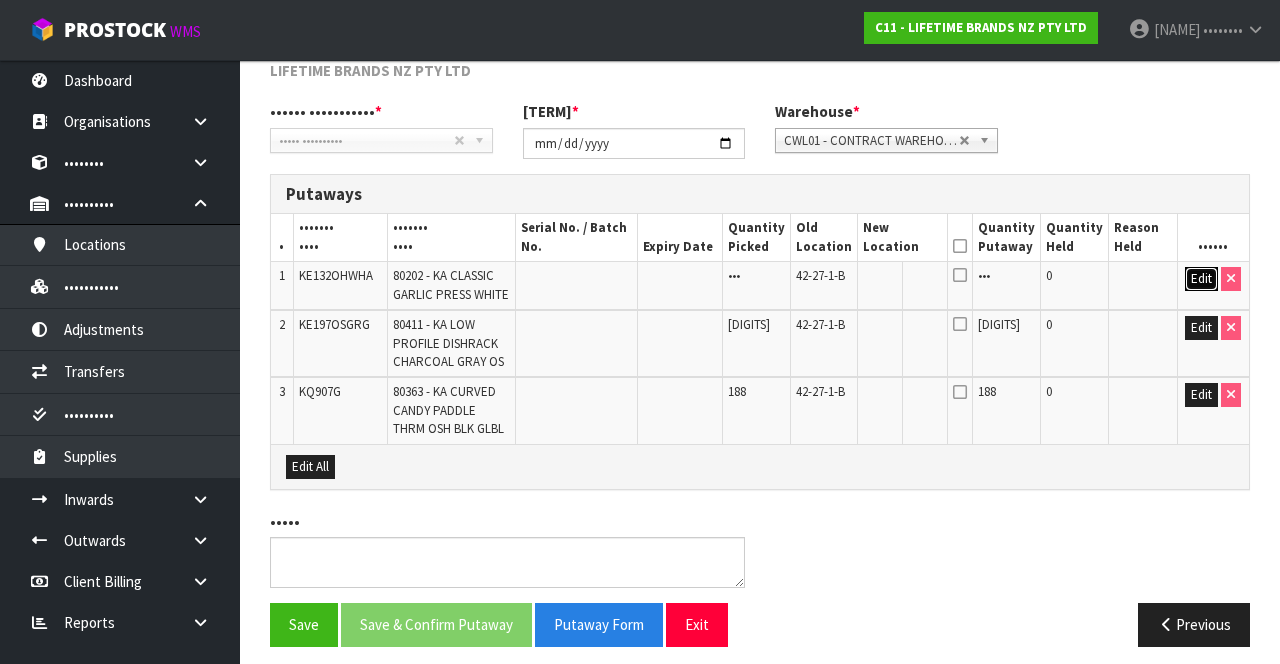 click on "Edit" at bounding box center (1201, 279) 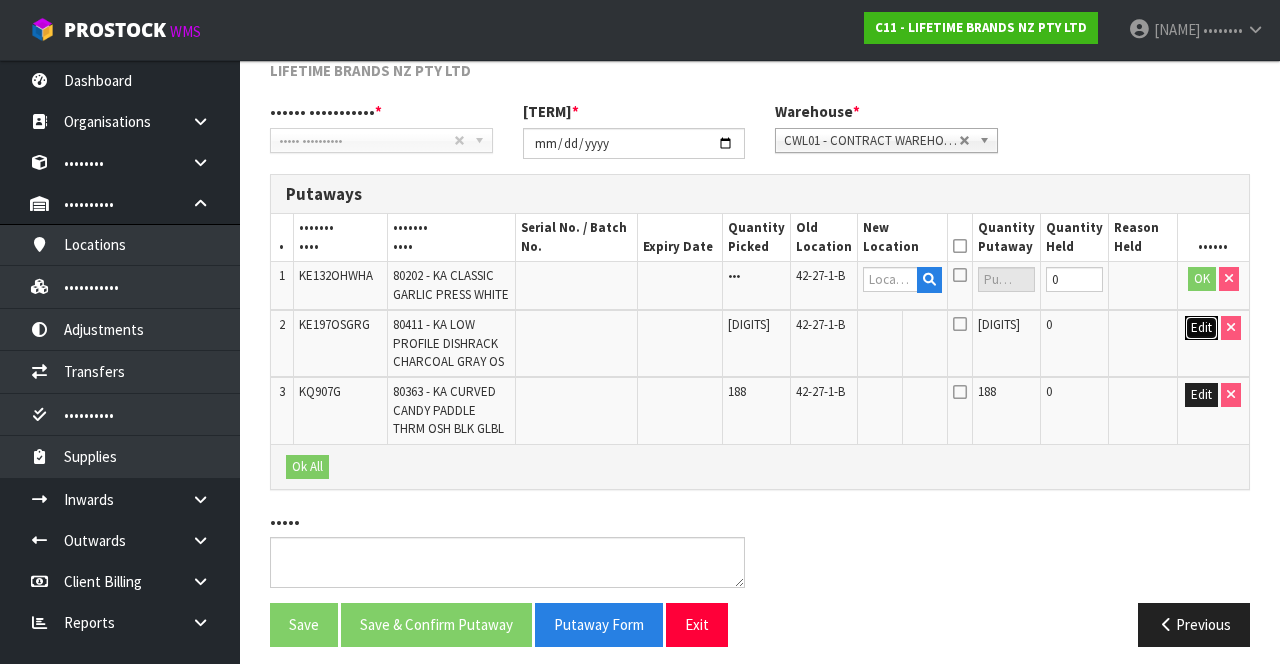 click on "Edit" at bounding box center [1201, 328] 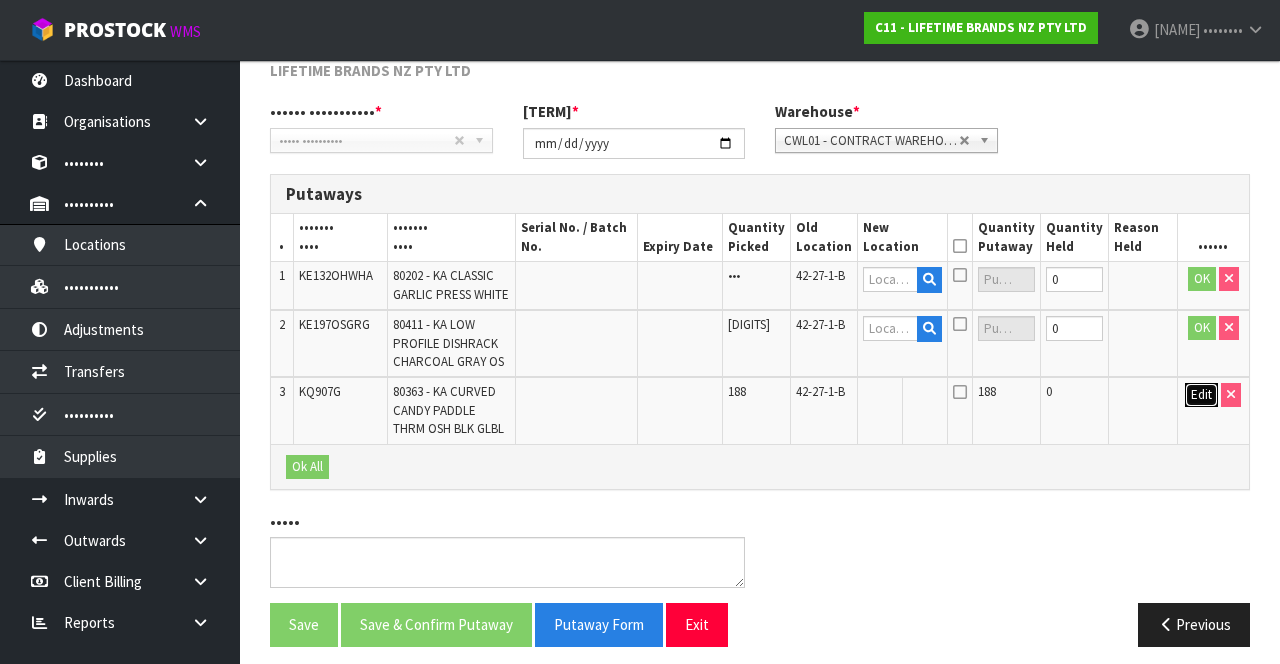 click on "Edit" at bounding box center (1201, 395) 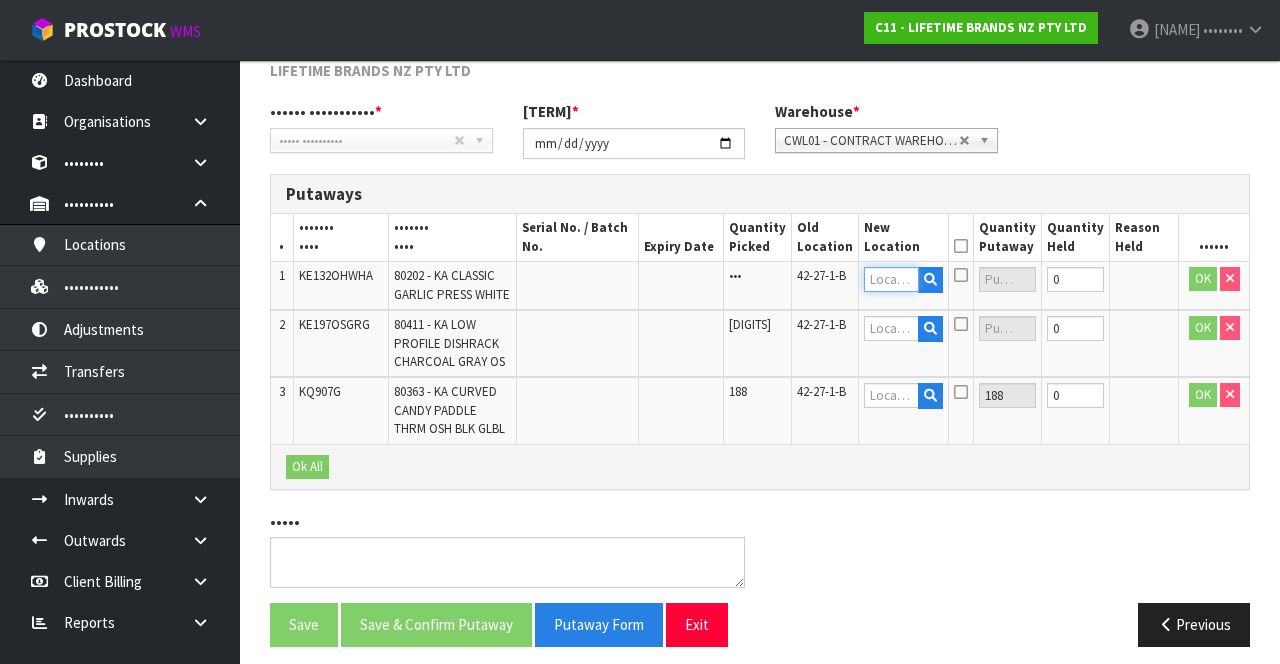 click at bounding box center (891, 279) 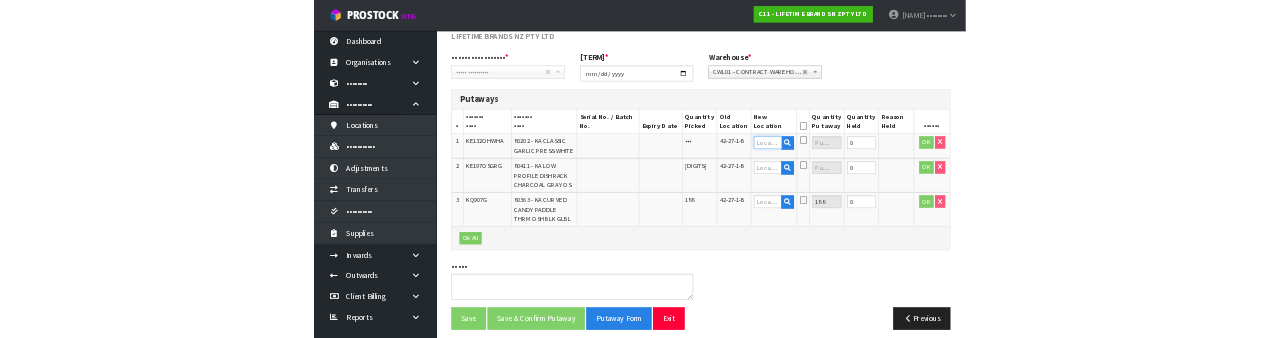 scroll, scrollTop: 313, scrollLeft: 0, axis: vertical 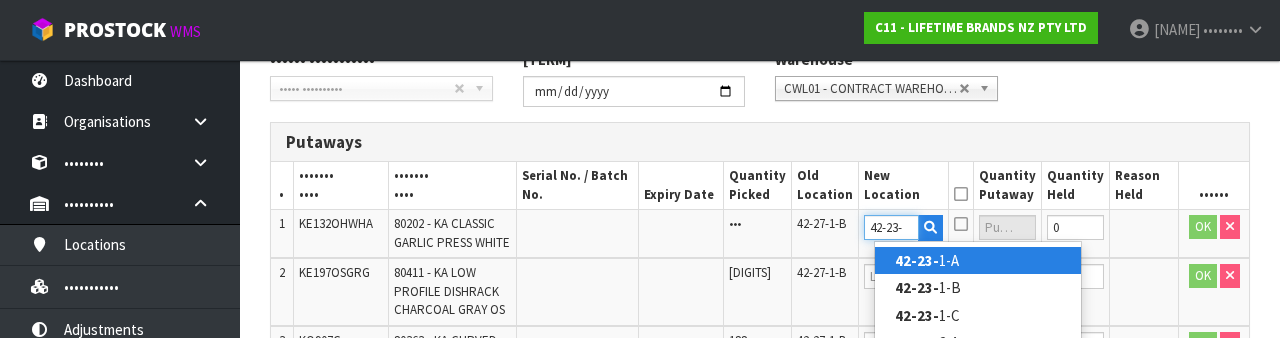 type on "42-23-" 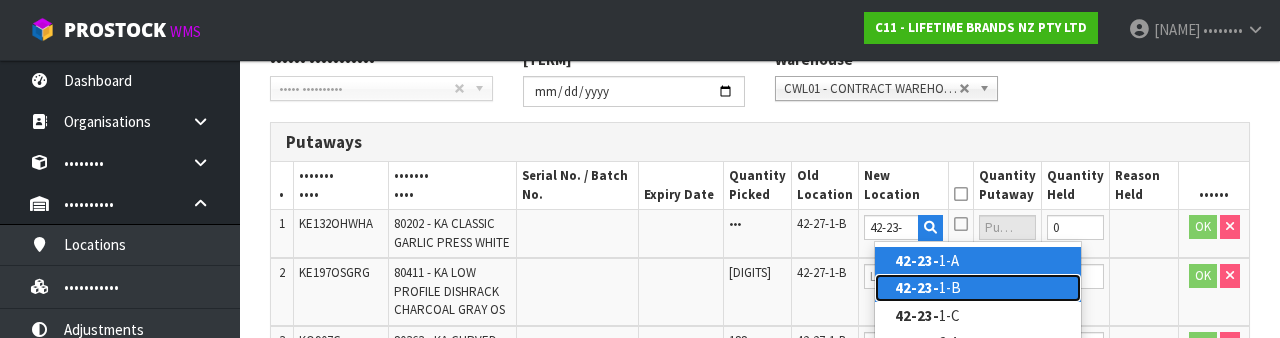 click on "[DIGITS]-[DIGITS]-[DIGITS]-[LETTER]" at bounding box center (978, 287) 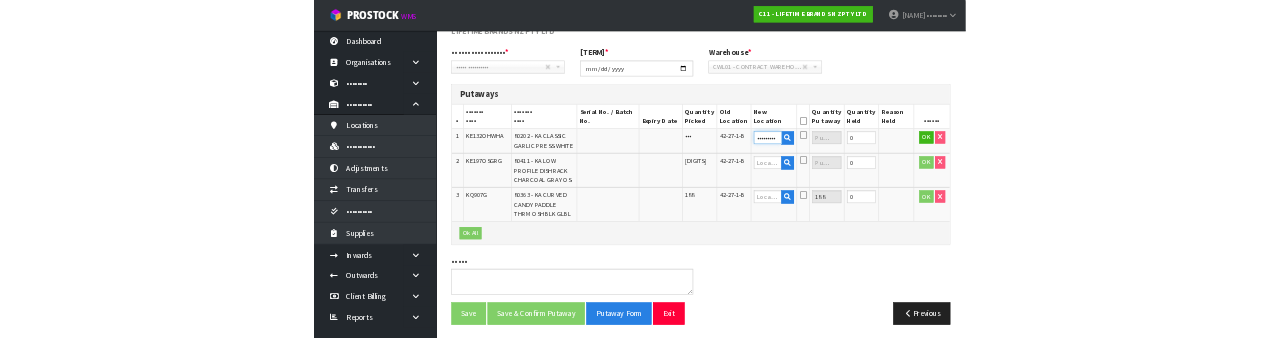 scroll, scrollTop: 365, scrollLeft: 0, axis: vertical 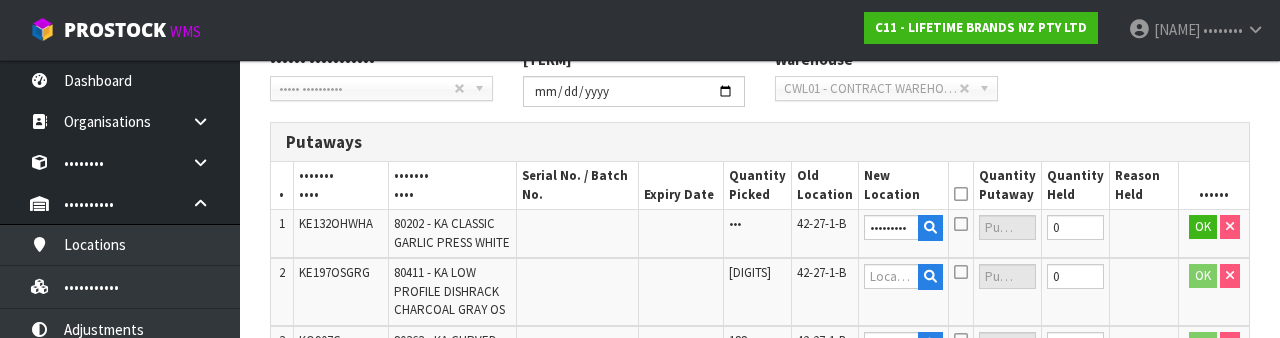 click at bounding box center (961, 224) 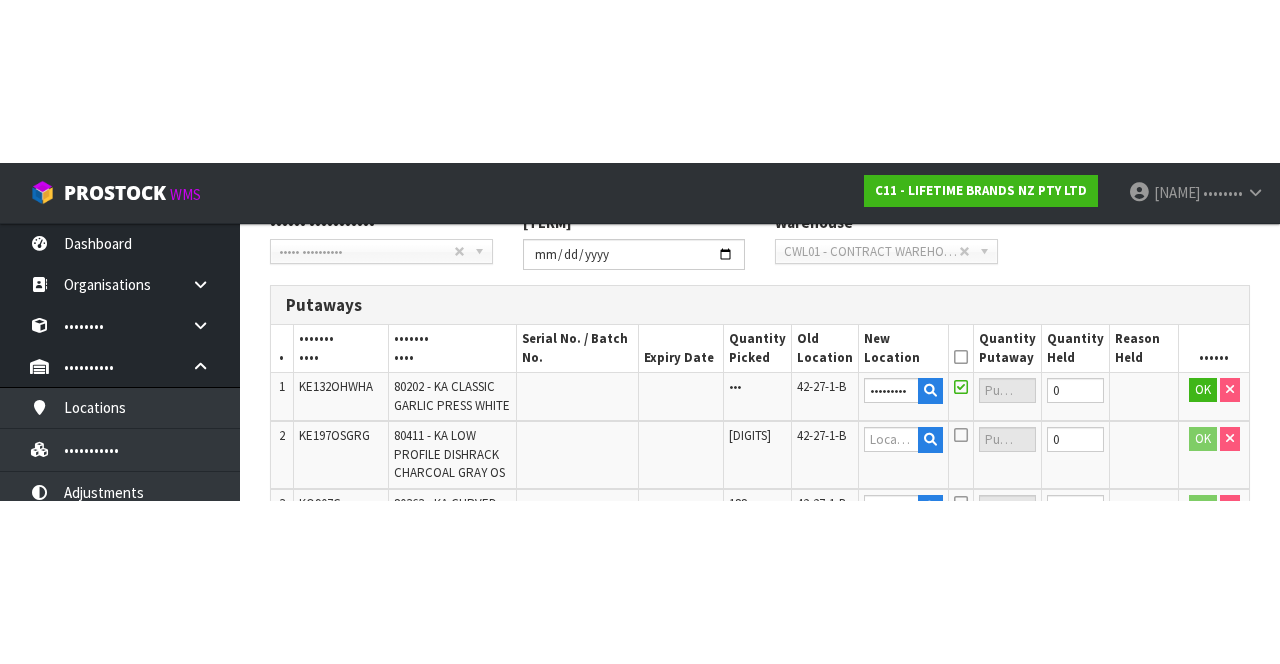 scroll, scrollTop: 333, scrollLeft: 0, axis: vertical 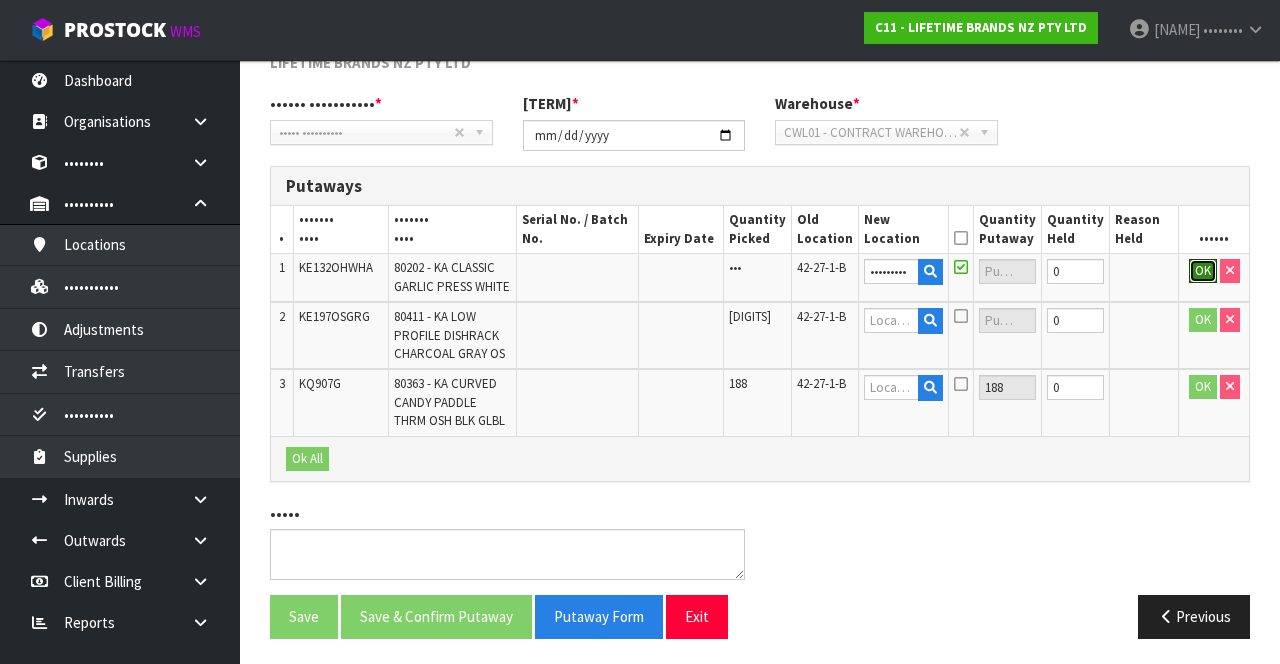 click on "OK" at bounding box center (1203, 271) 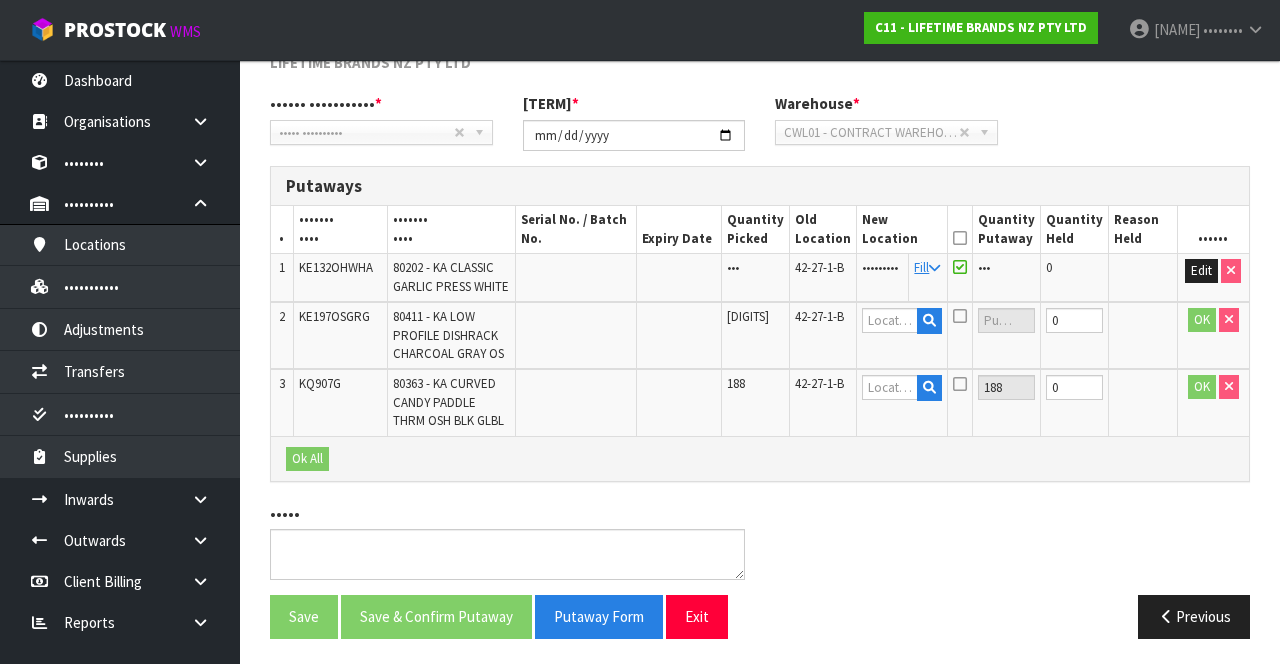click at bounding box center (934, 268) 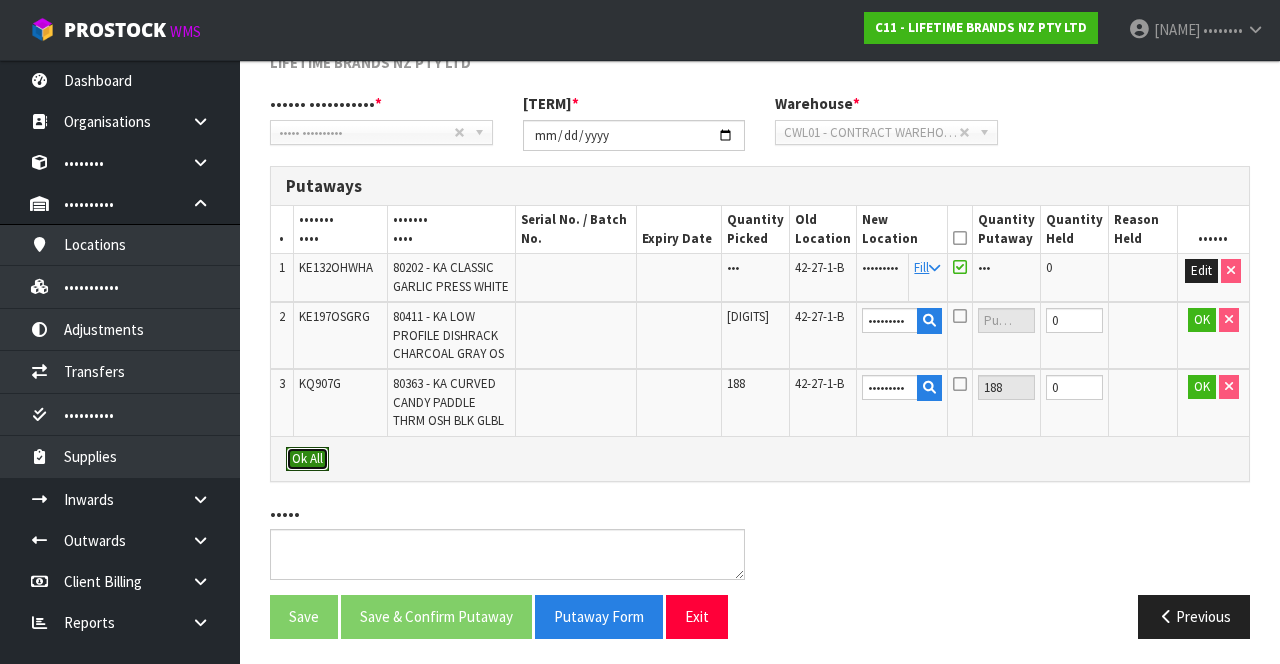 click on "Ok All" at bounding box center (307, 459) 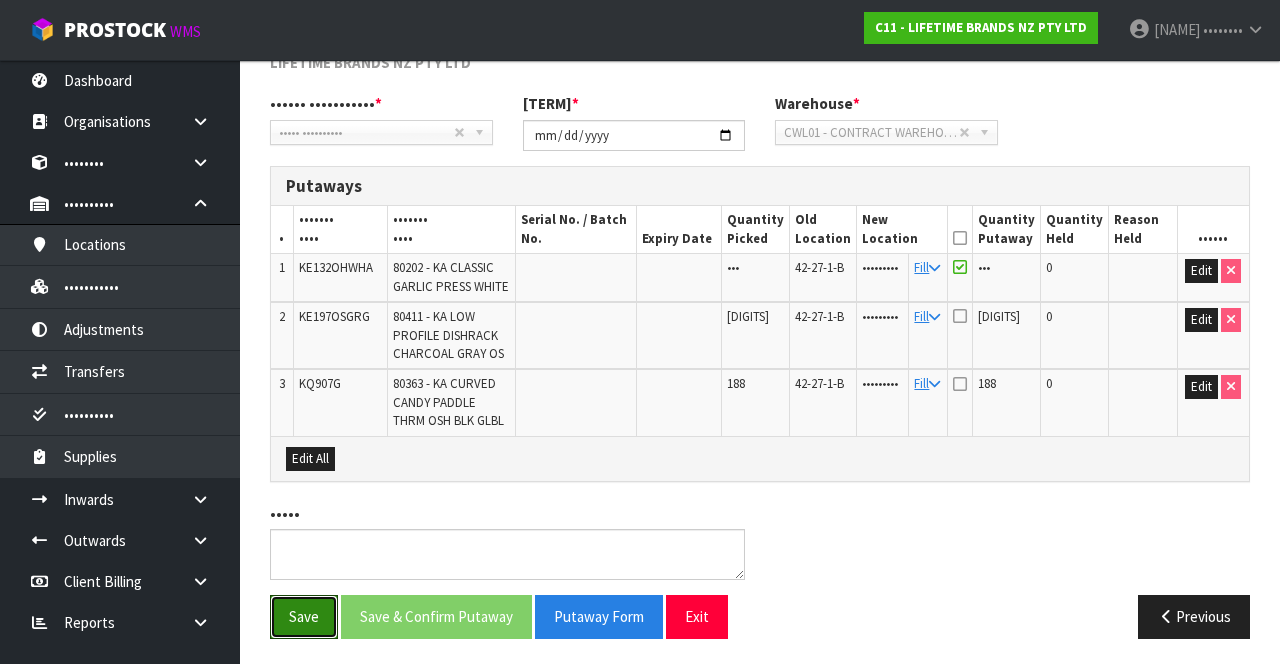 click on "Save" at bounding box center (304, 616) 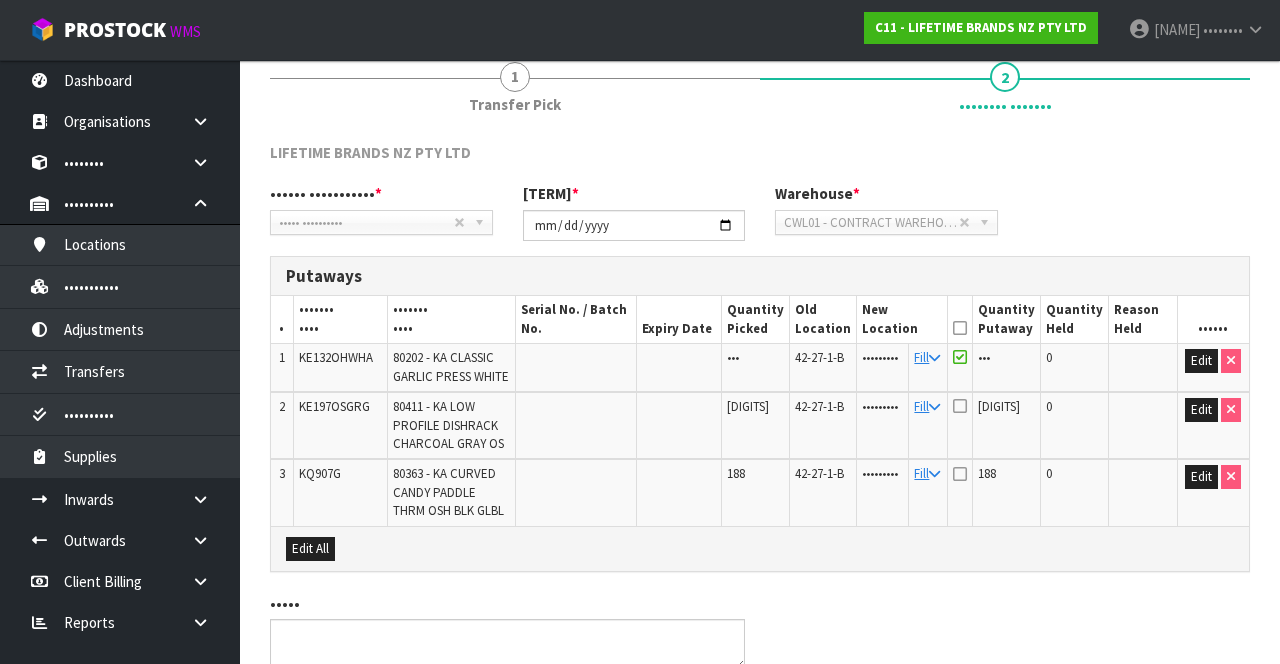 scroll, scrollTop: 256, scrollLeft: 0, axis: vertical 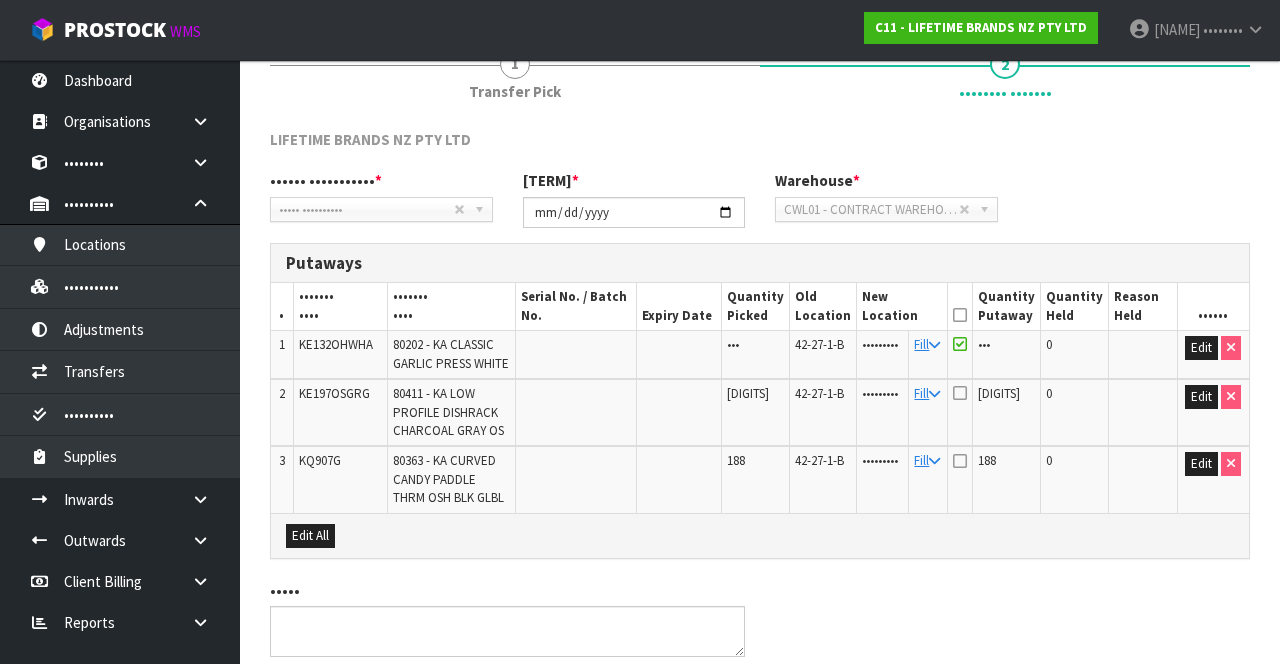 click at bounding box center (960, 315) 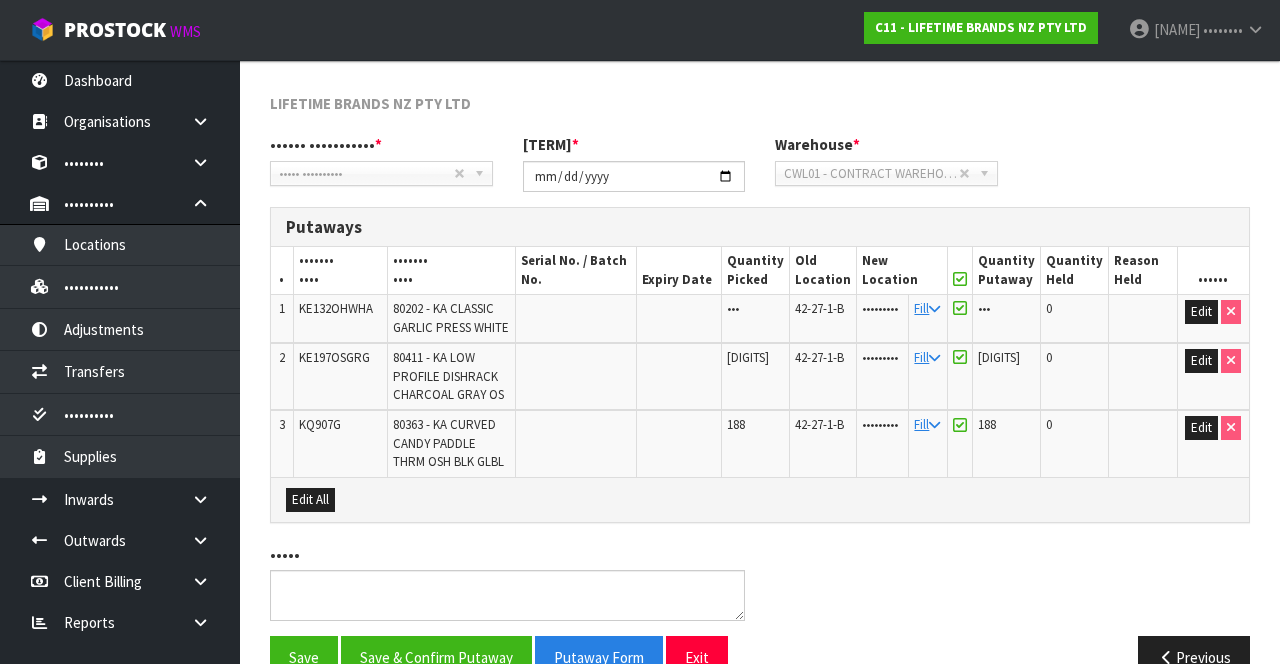 scroll, scrollTop: 333, scrollLeft: 0, axis: vertical 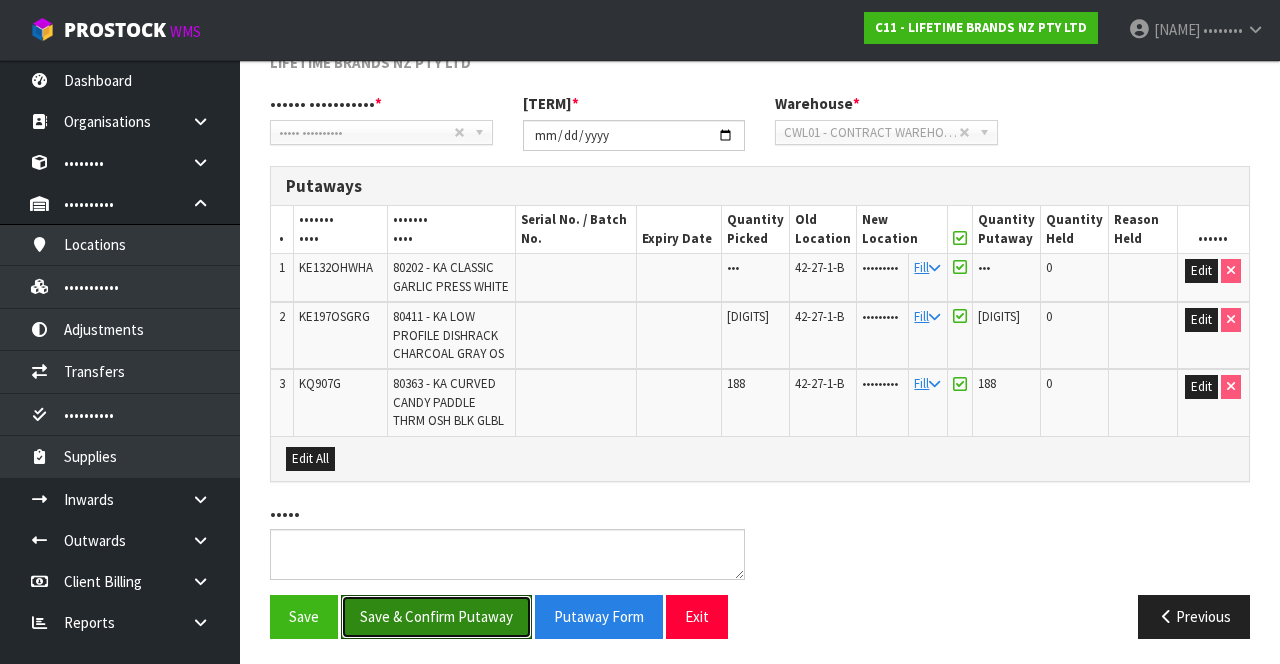 click on "Save & Confirm Putaway" at bounding box center [436, 616] 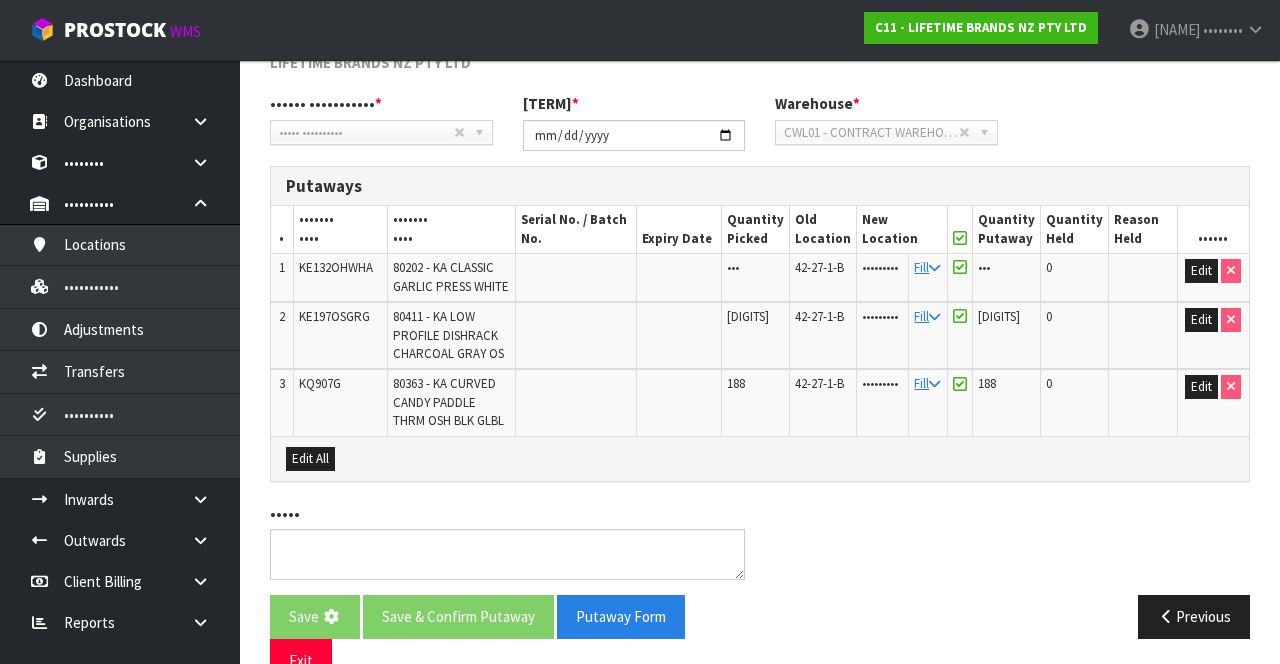 scroll, scrollTop: 0, scrollLeft: 0, axis: both 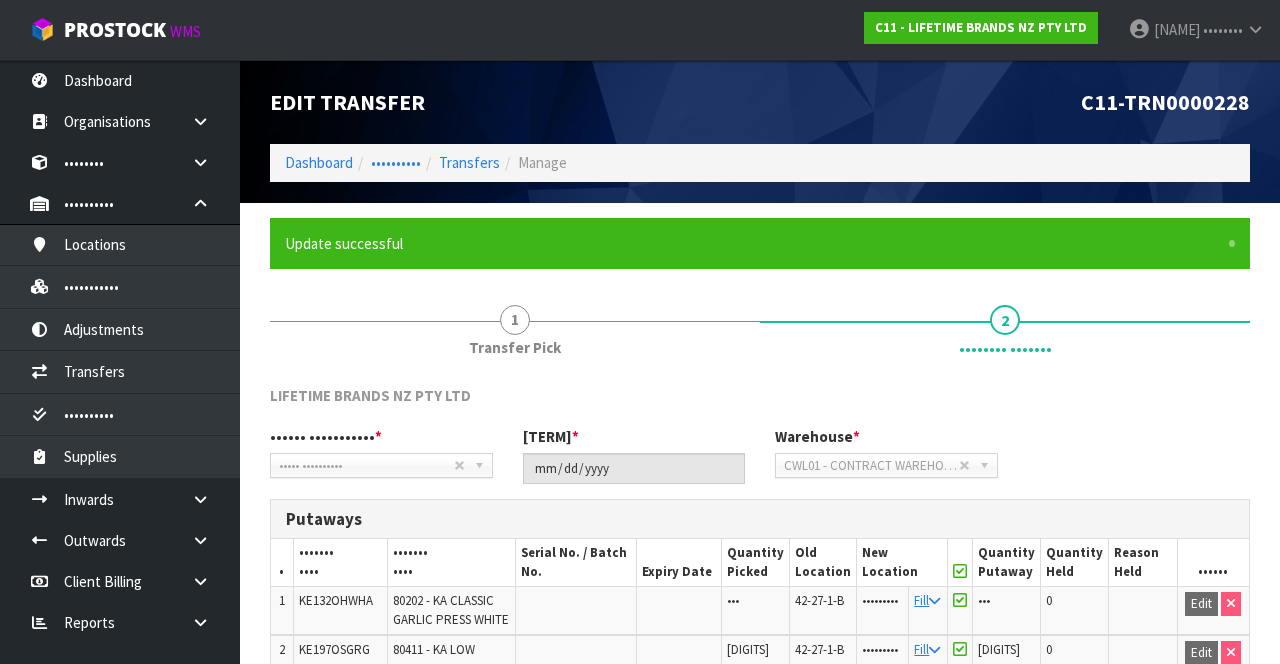 click on "2
Transfer Putaway" at bounding box center (1005, 330) 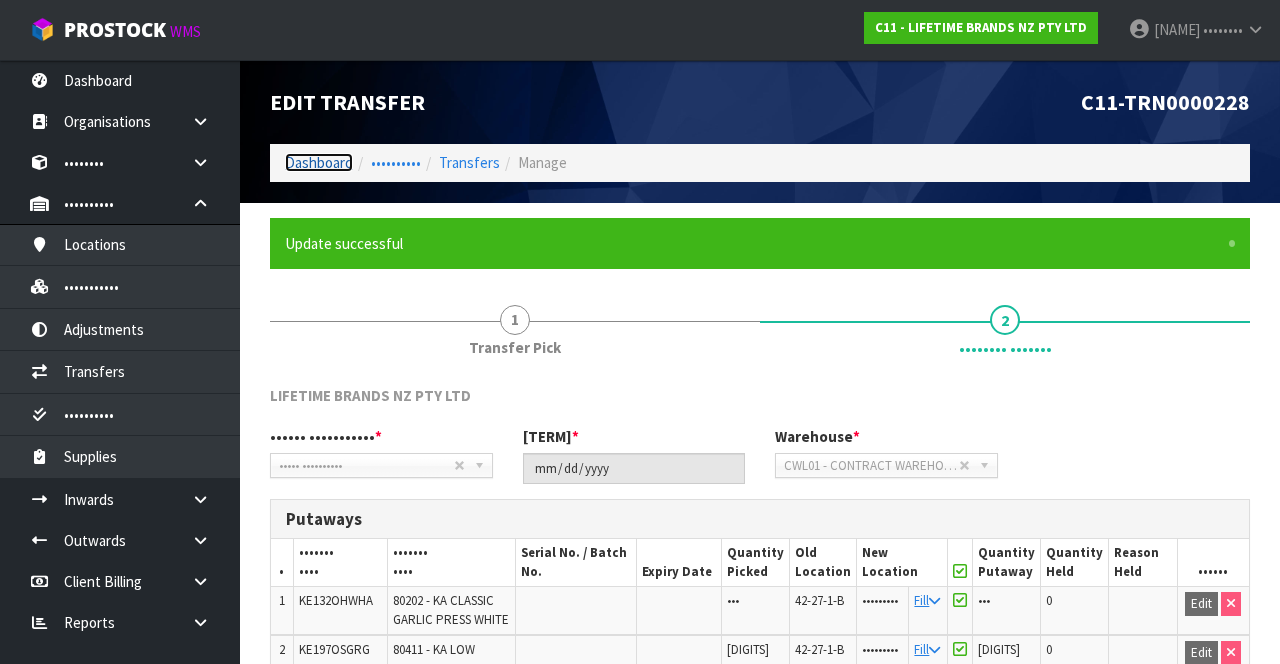 click on "Dashboard" at bounding box center (319, 162) 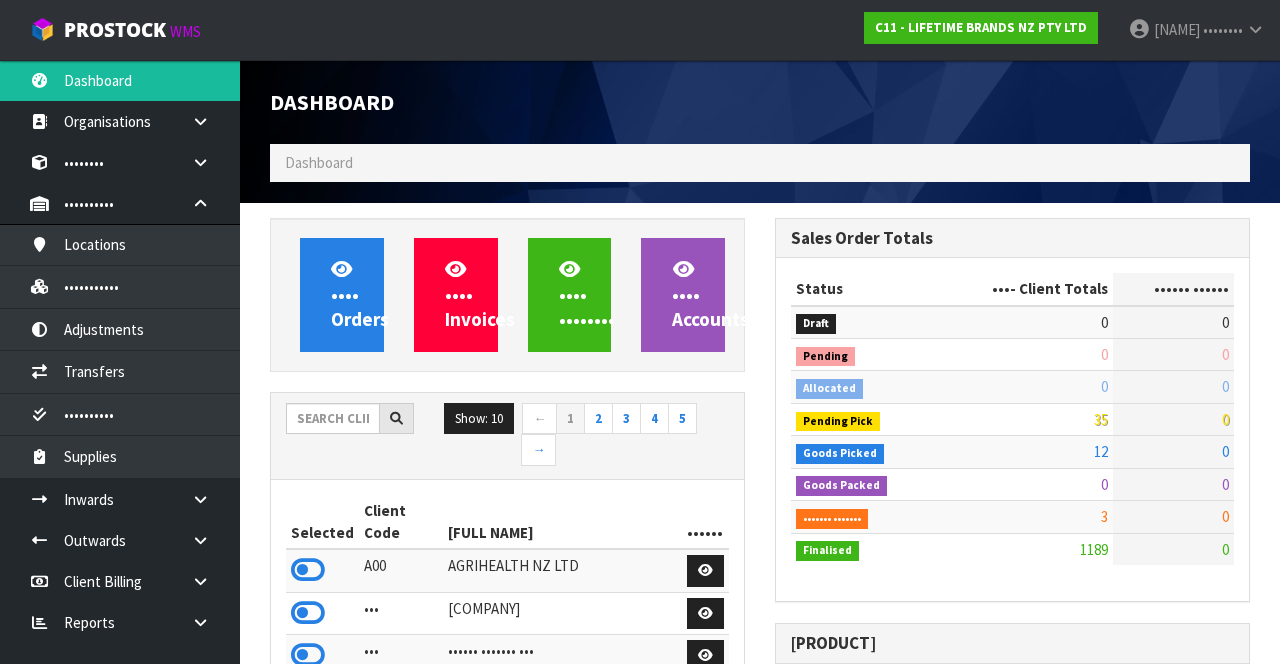 scroll, scrollTop: 998236, scrollLeft: 999494, axis: both 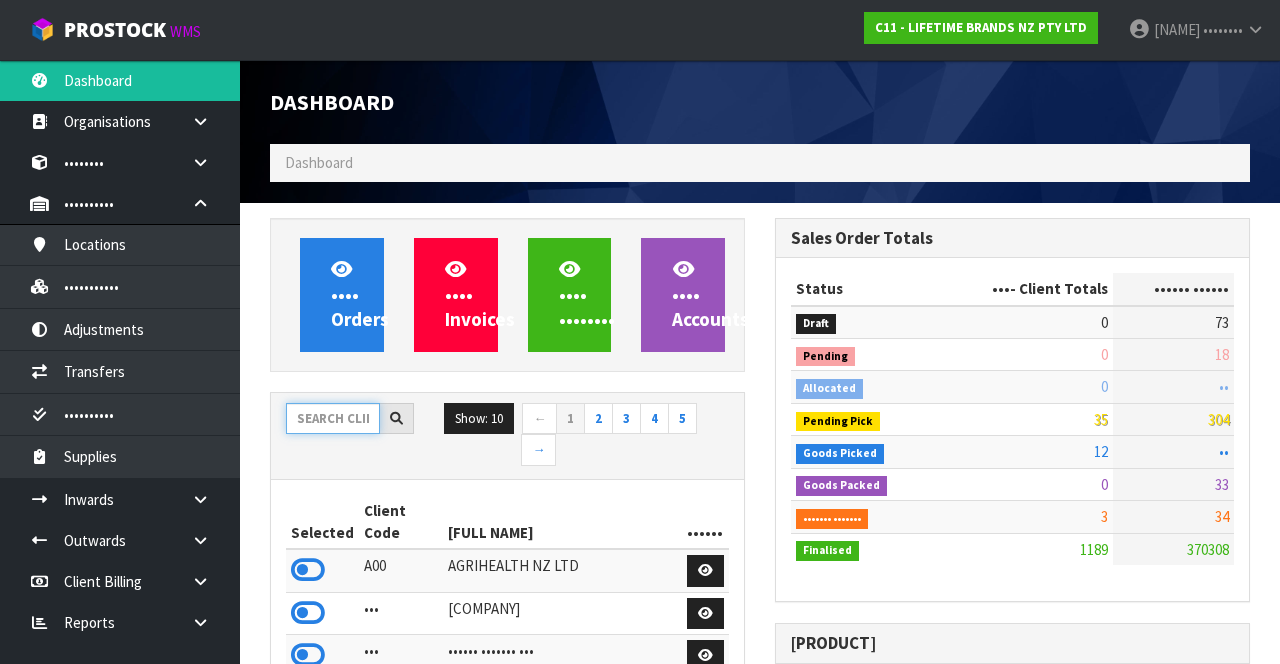 click at bounding box center [333, 418] 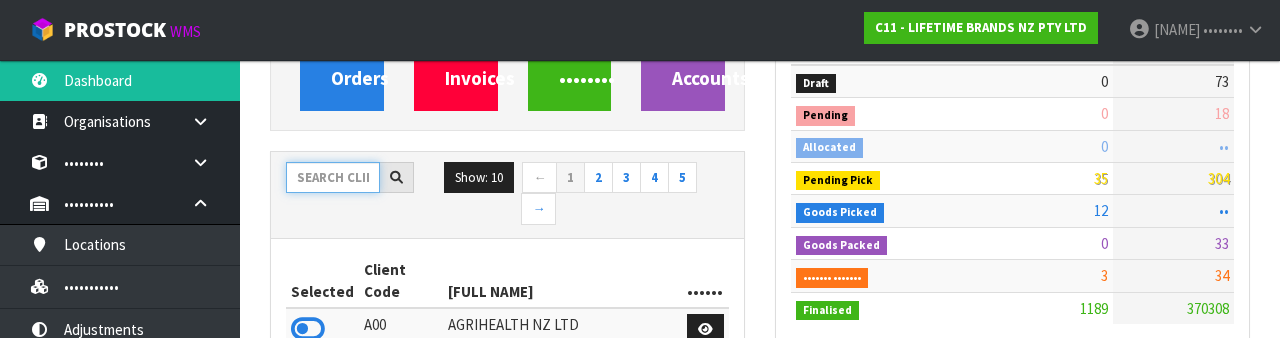 scroll, scrollTop: 235, scrollLeft: 0, axis: vertical 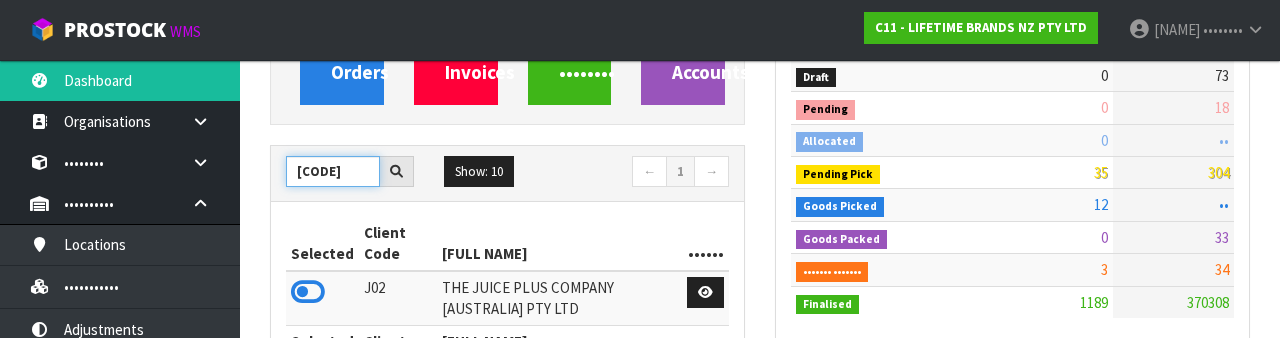 type on "[CODE]" 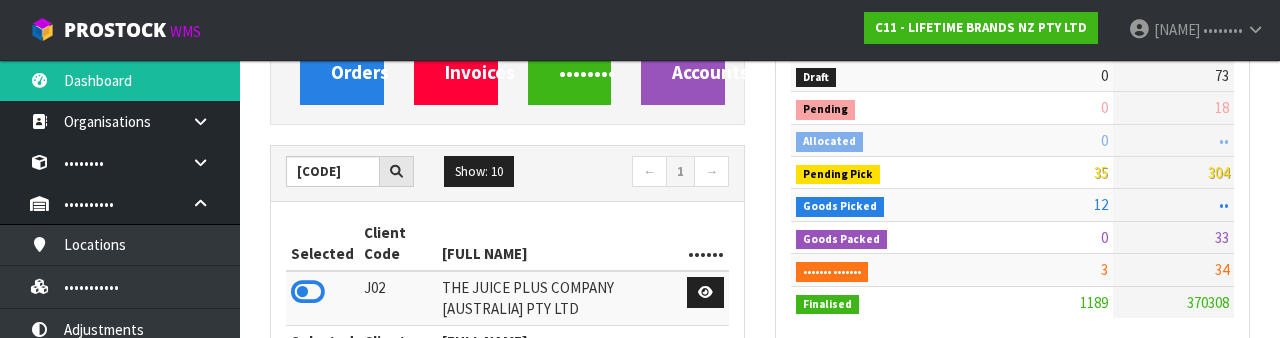 click at bounding box center (308, 292) 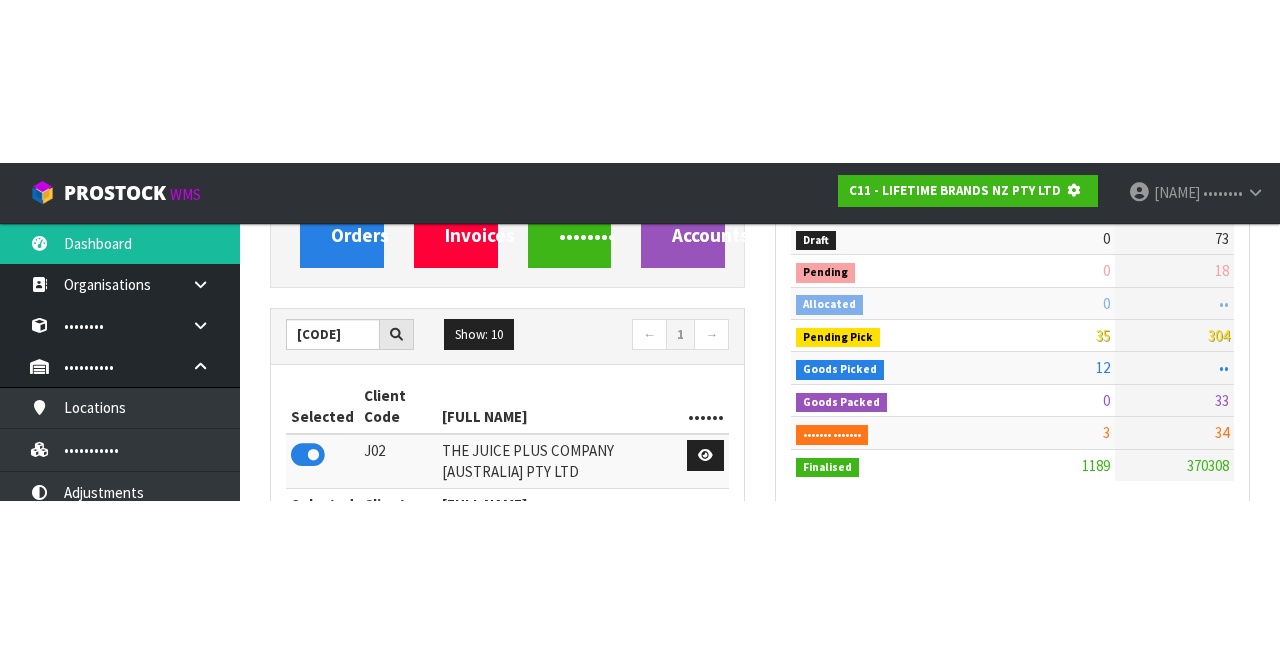 scroll, scrollTop: 247, scrollLeft: 0, axis: vertical 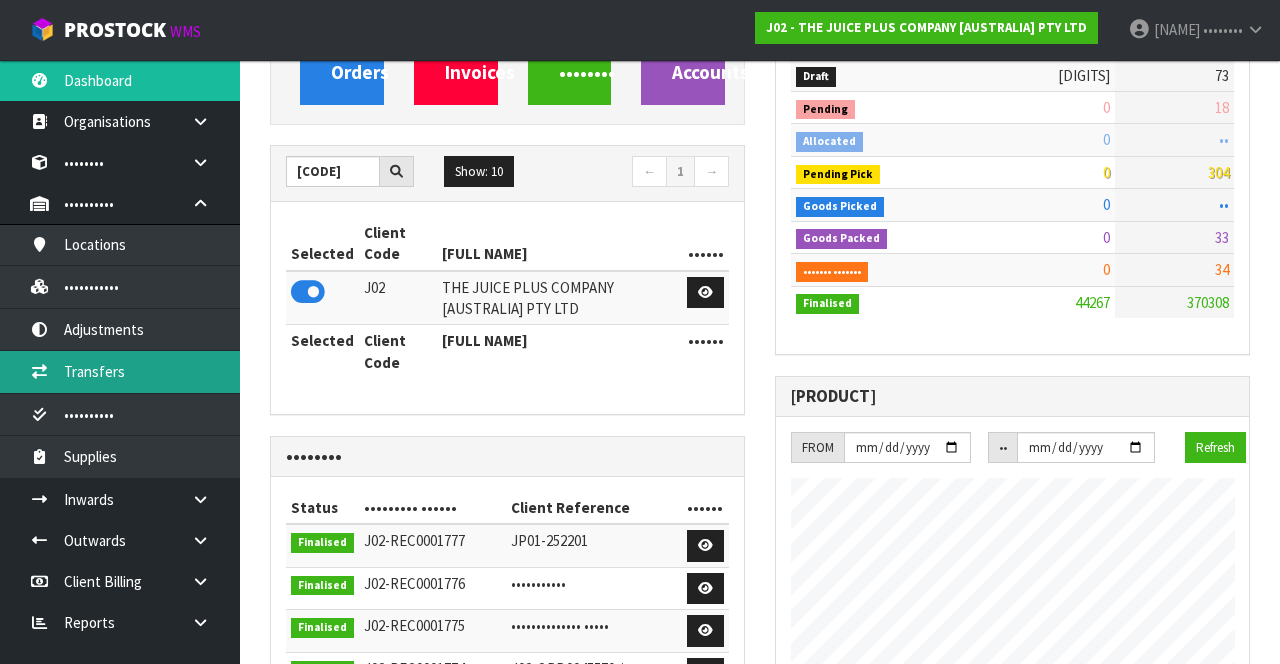 click on "Transfers" at bounding box center [120, 371] 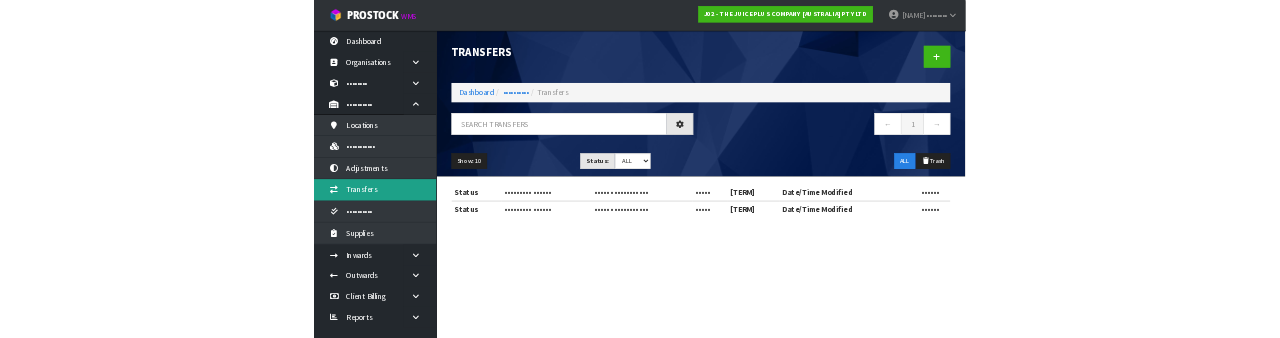 scroll, scrollTop: 0, scrollLeft: 0, axis: both 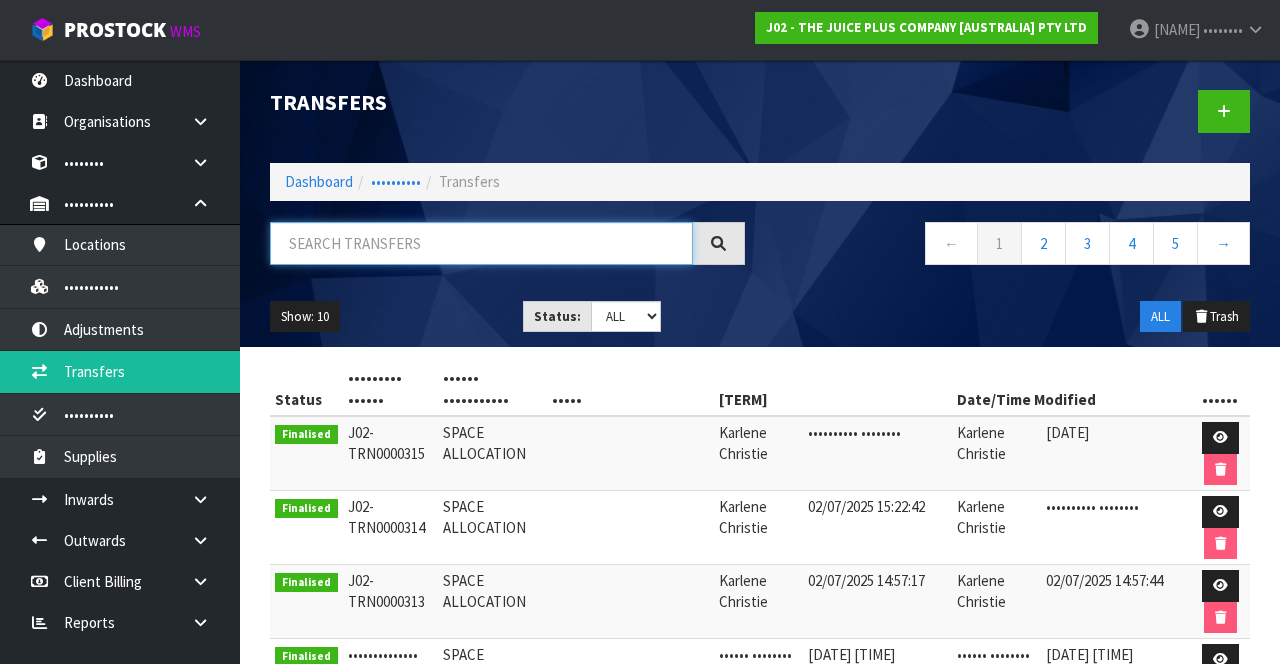 click at bounding box center (481, 243) 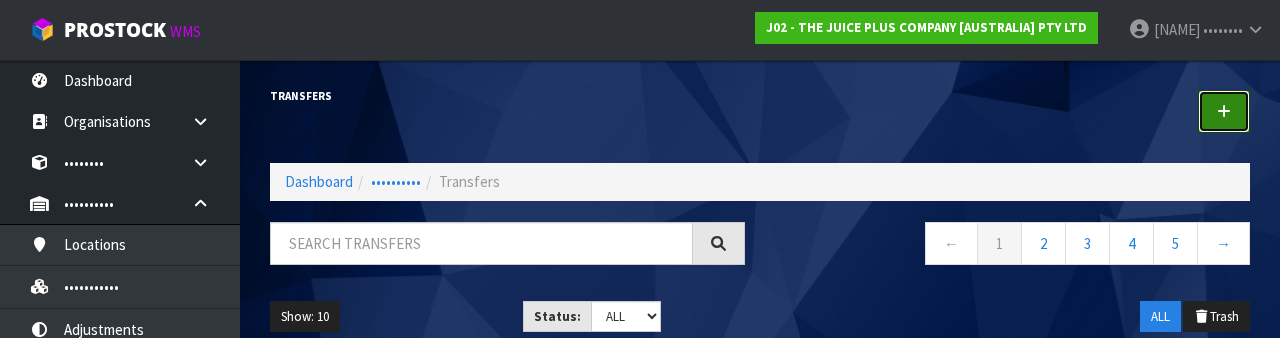 click at bounding box center (1224, 111) 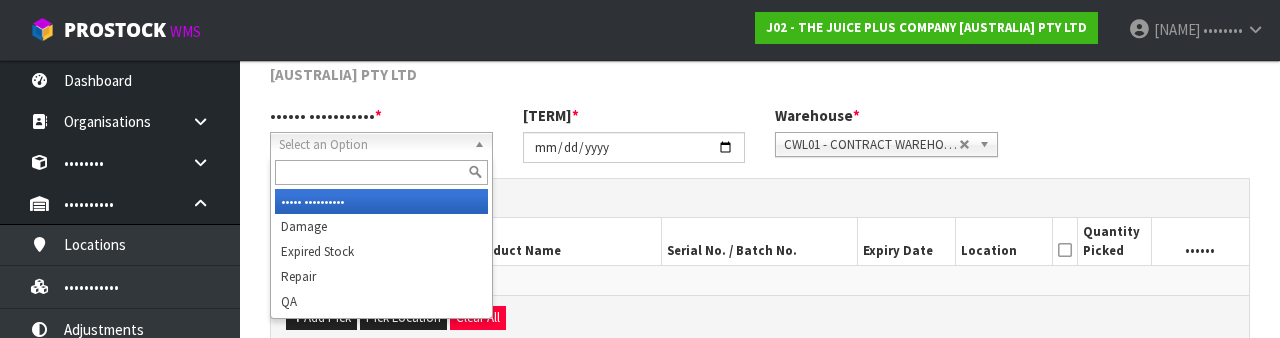 scroll, scrollTop: 260, scrollLeft: 0, axis: vertical 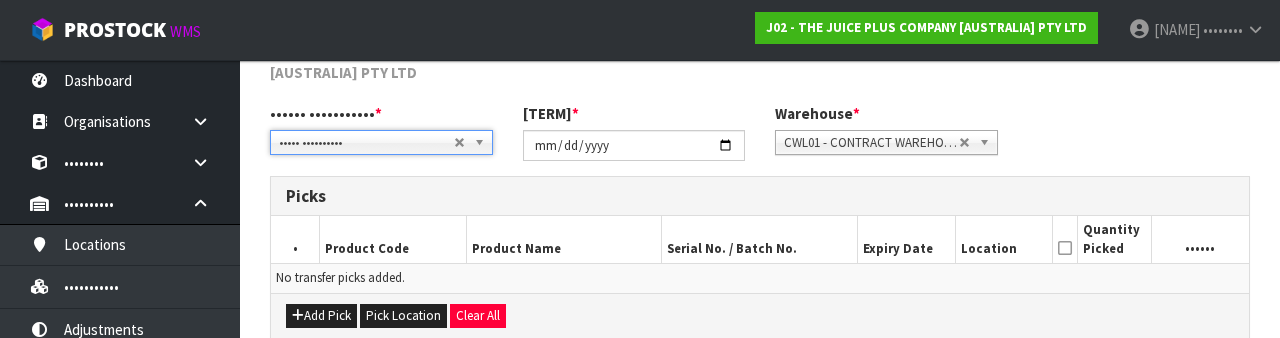 click on "•••••• •••••••••••  •
••••• •••••••••• •••••• ••••••• ••••• •••••• ••
••••• ••••••••••
••••• •••••••••• •••••• ••••••• ••••• •••••• ••
•••• ••••  •
••••••••••
•••••••••  •
•• • •••••••• ••••••••••• •••• •• • •••••••• ••••••••••• •• • ••• • ••• •••••••••••• ••••••• • ••••• •••• ••••••• ••••• • •••••••• ••••••••••• •••••• •••• ••••• • •••••••• ••••••••••• •••• •••• ••••• • •••••••• ••••••••••• ••••••••
••••• • •••••••• ••••••••••• •••••• ••••" at bounding box center (760, 139) 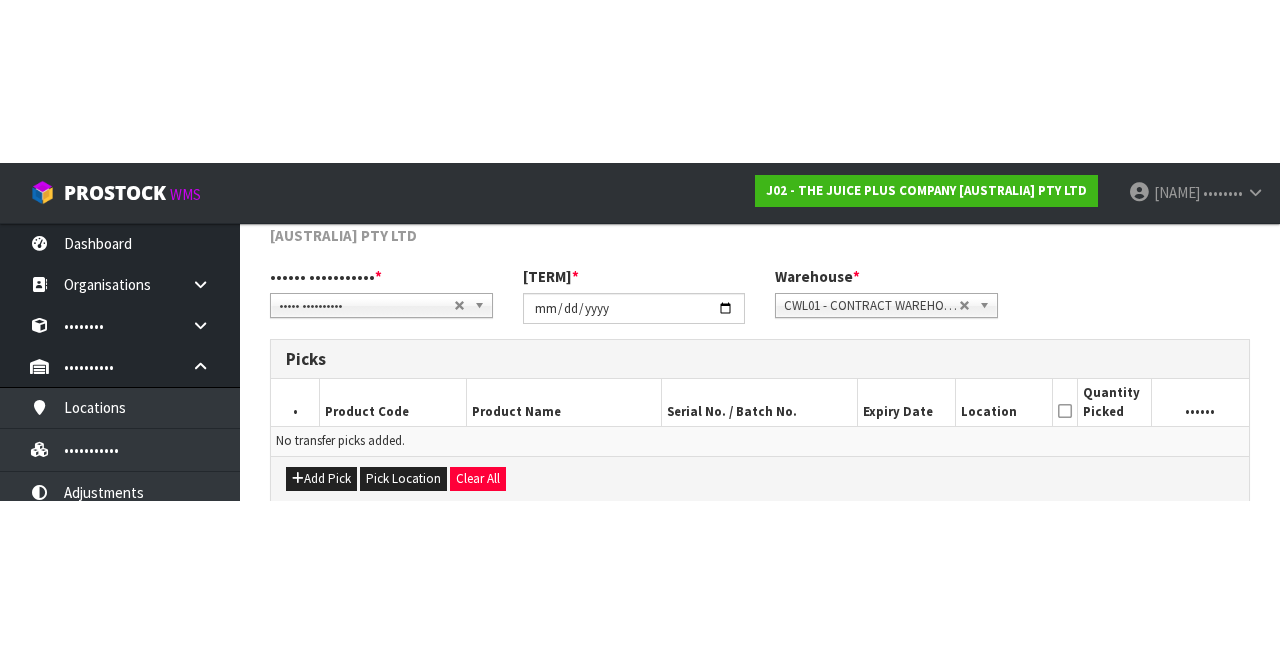 scroll, scrollTop: 129, scrollLeft: 0, axis: vertical 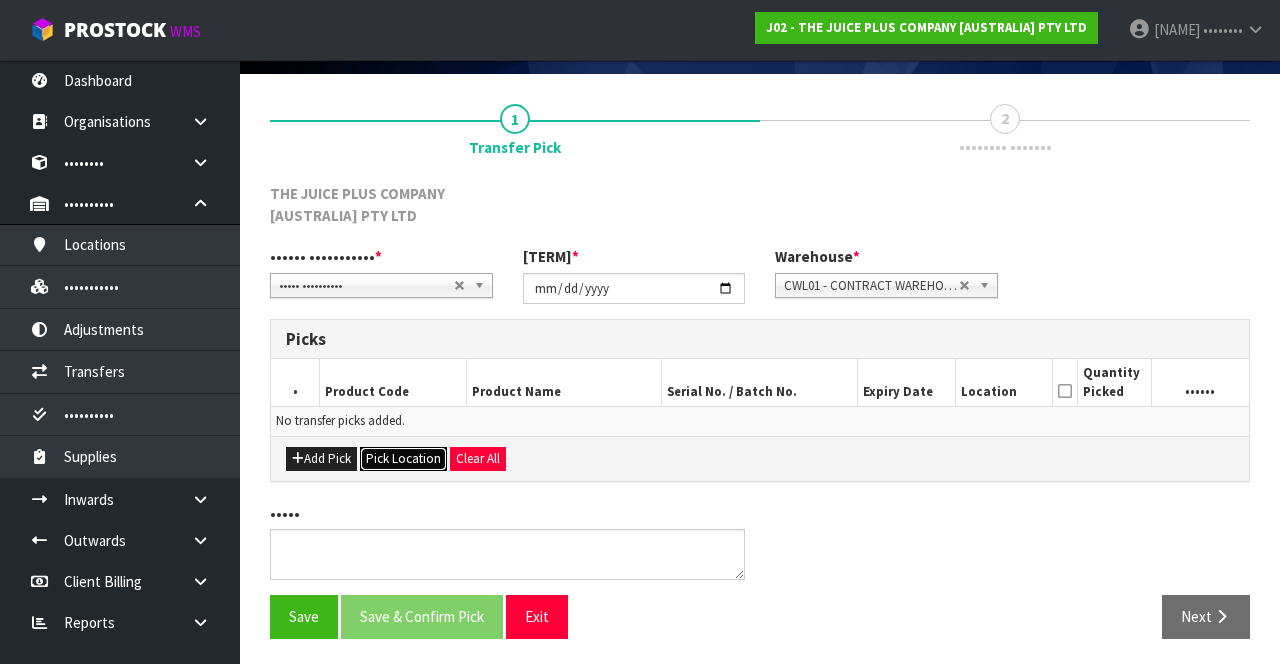 click on "Pick Location" at bounding box center (403, 459) 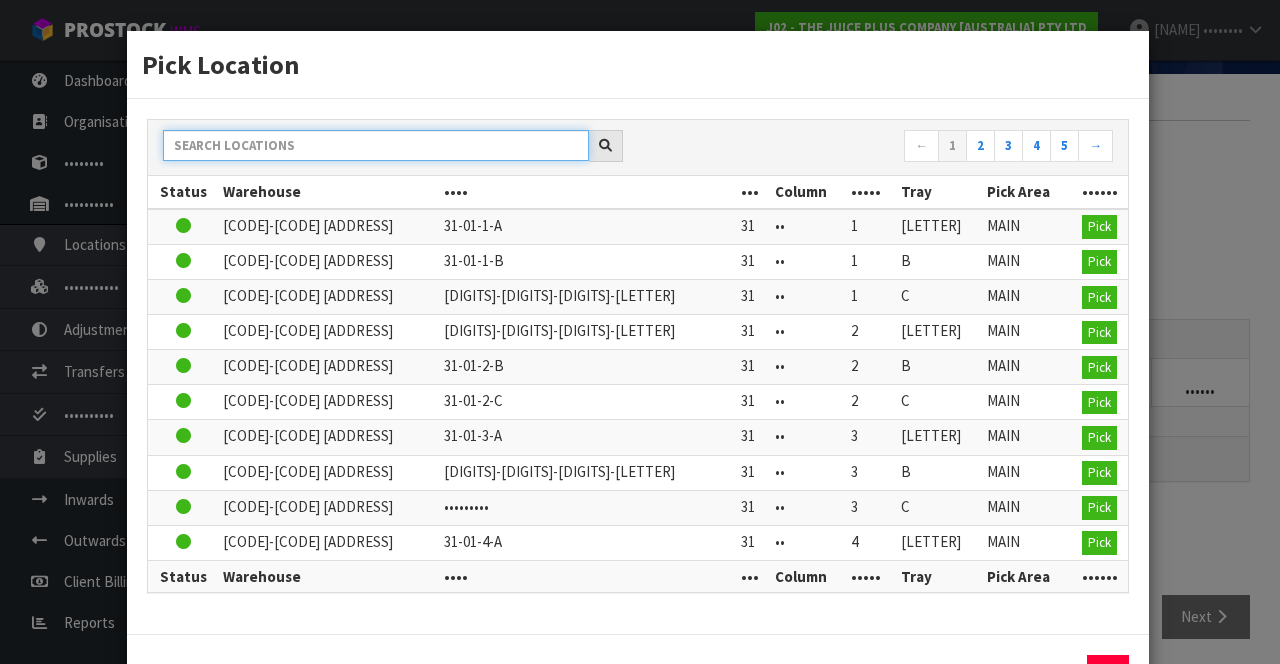 click at bounding box center [376, 145] 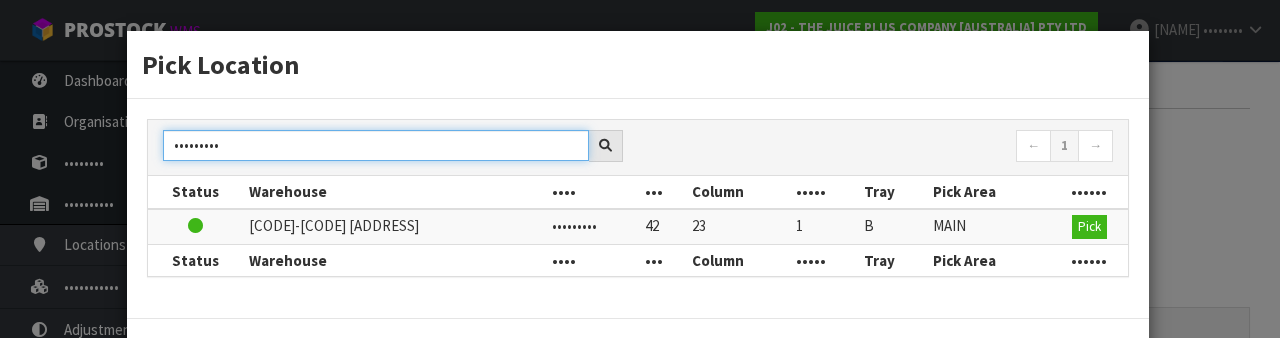 type on "•••••••••" 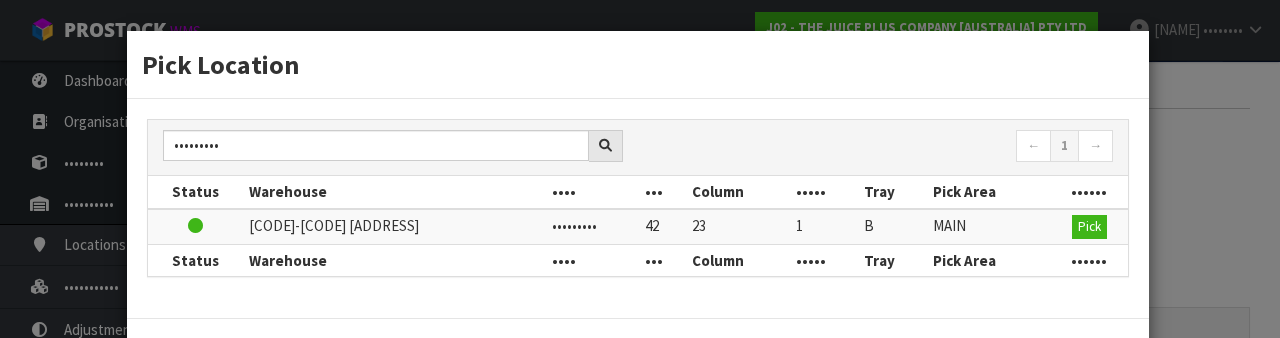 click on "•
•
•" at bounding box center (883, 147) 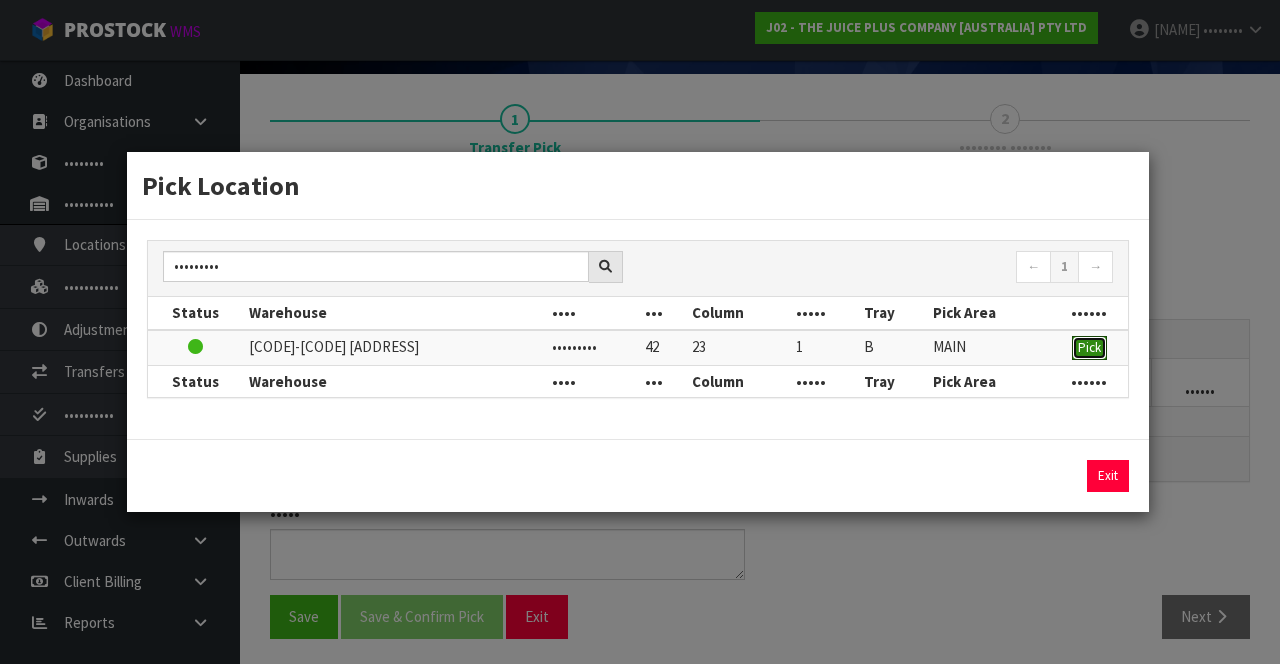 click on "Pick" at bounding box center (1089, 347) 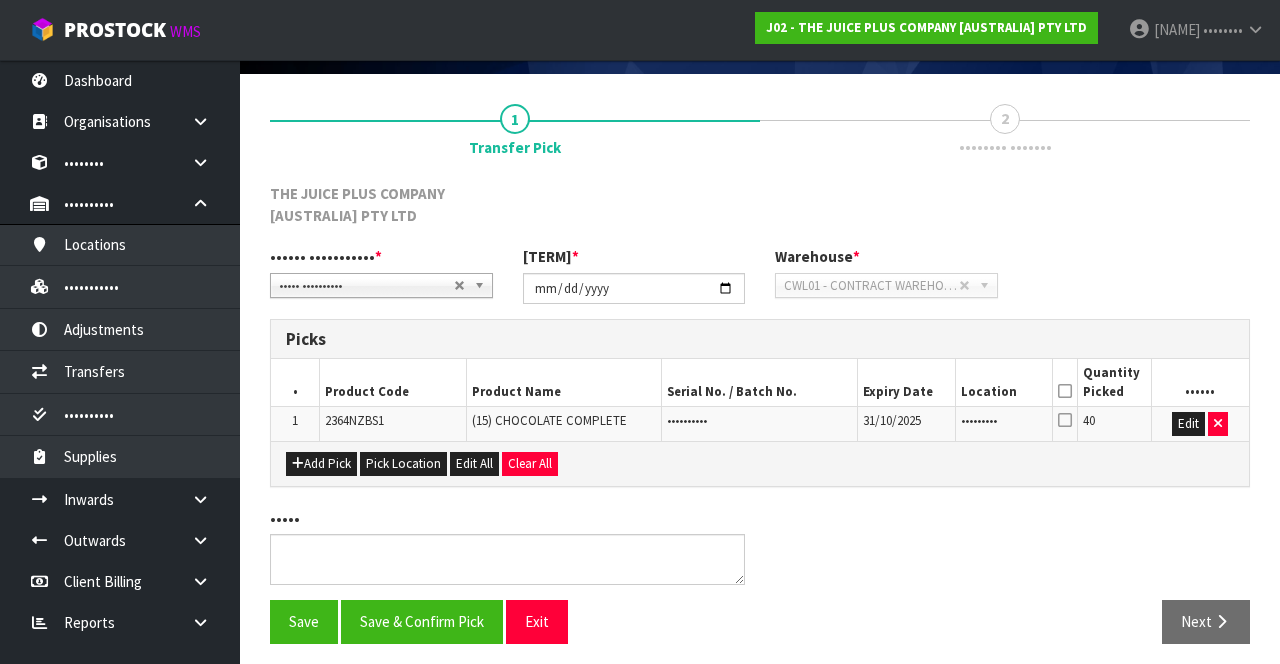 click at bounding box center (1065, 391) 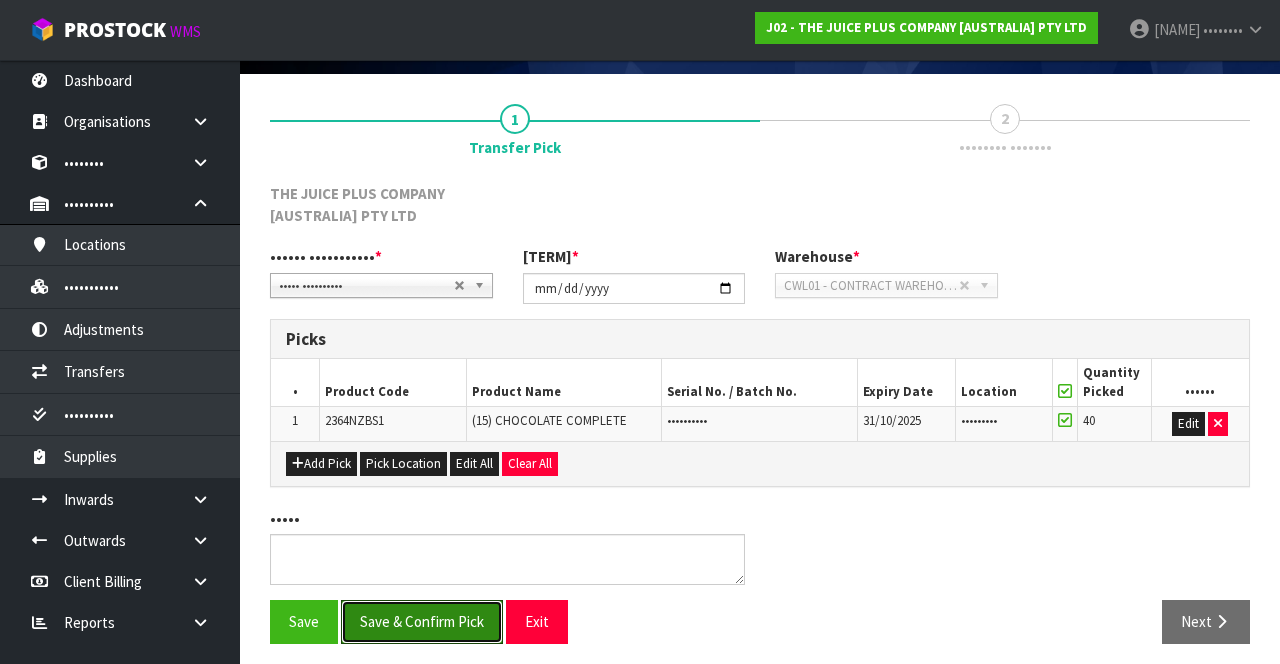 click on "Save & Confirm Pick" at bounding box center [422, 621] 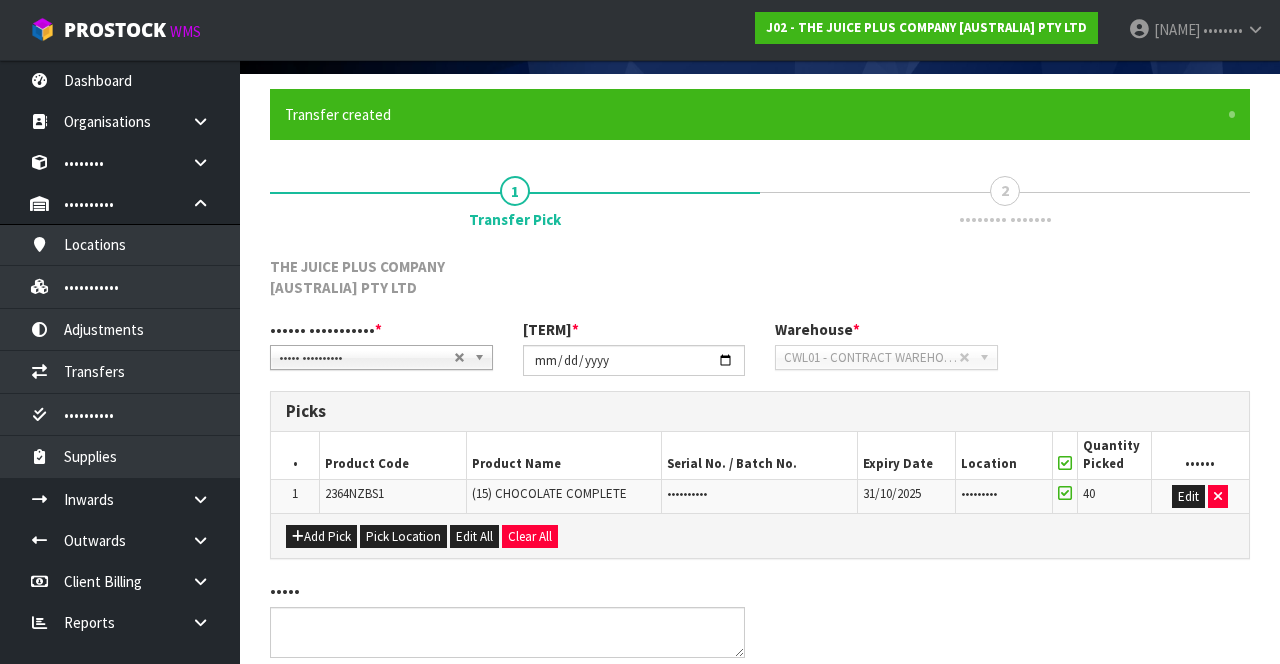 scroll, scrollTop: 0, scrollLeft: 0, axis: both 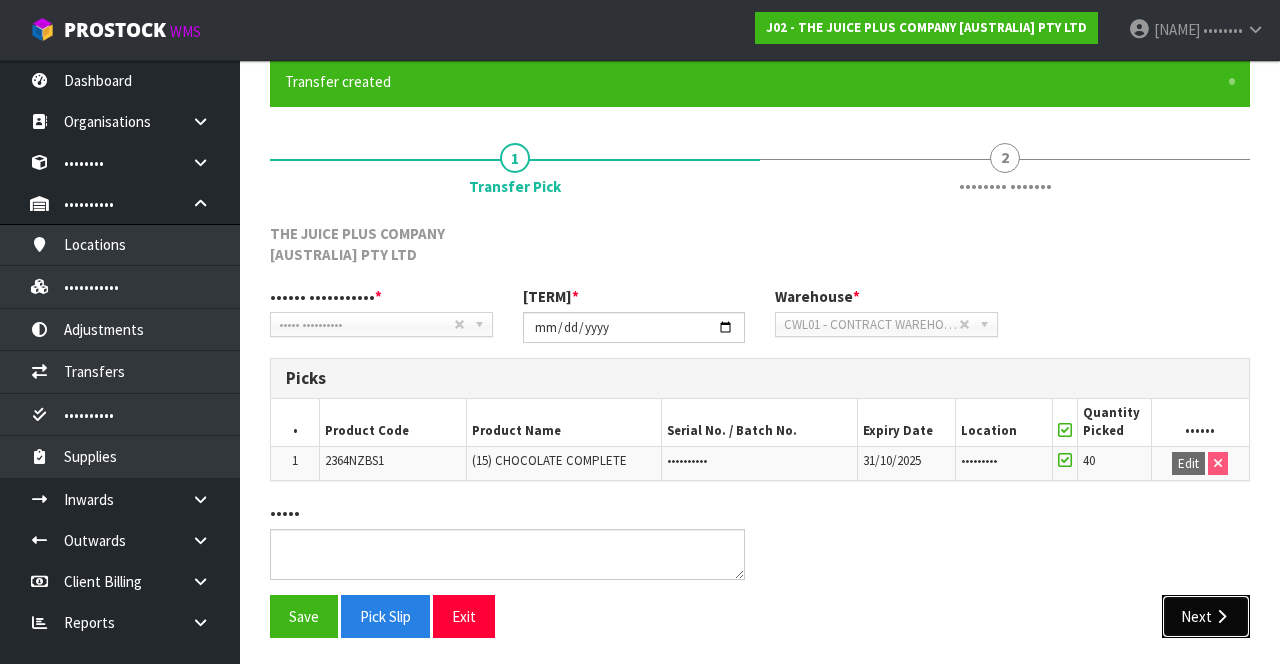 click at bounding box center [1221, 616] 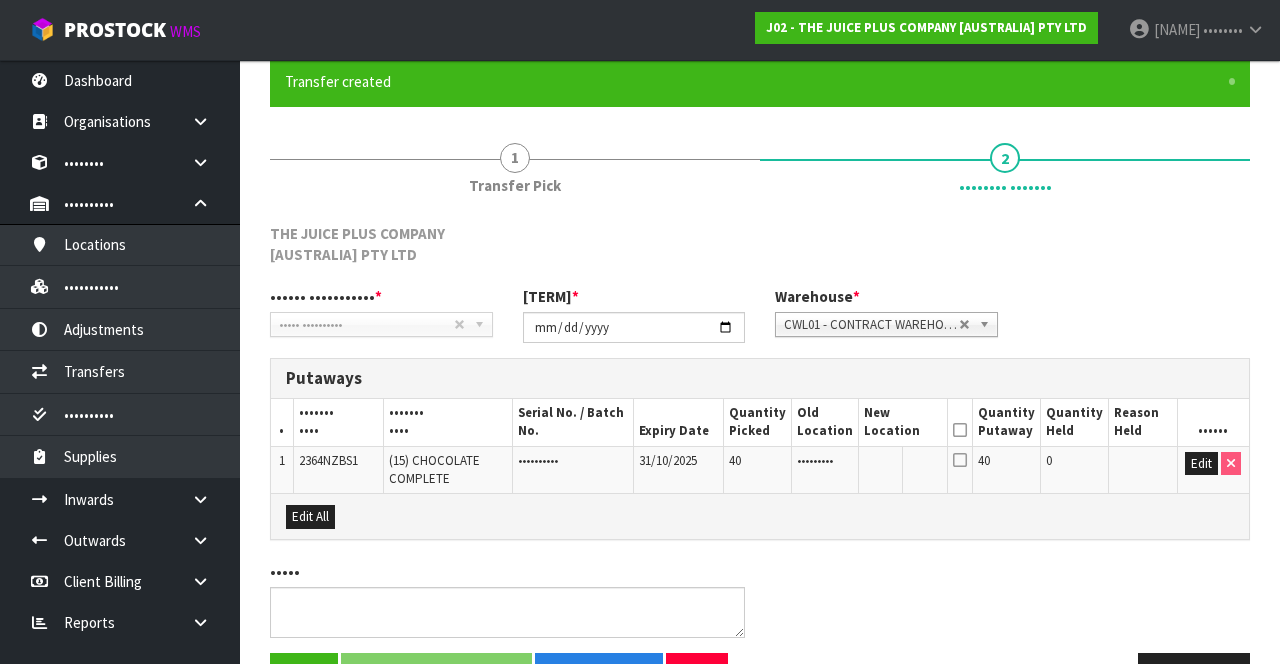 scroll, scrollTop: 220, scrollLeft: 0, axis: vertical 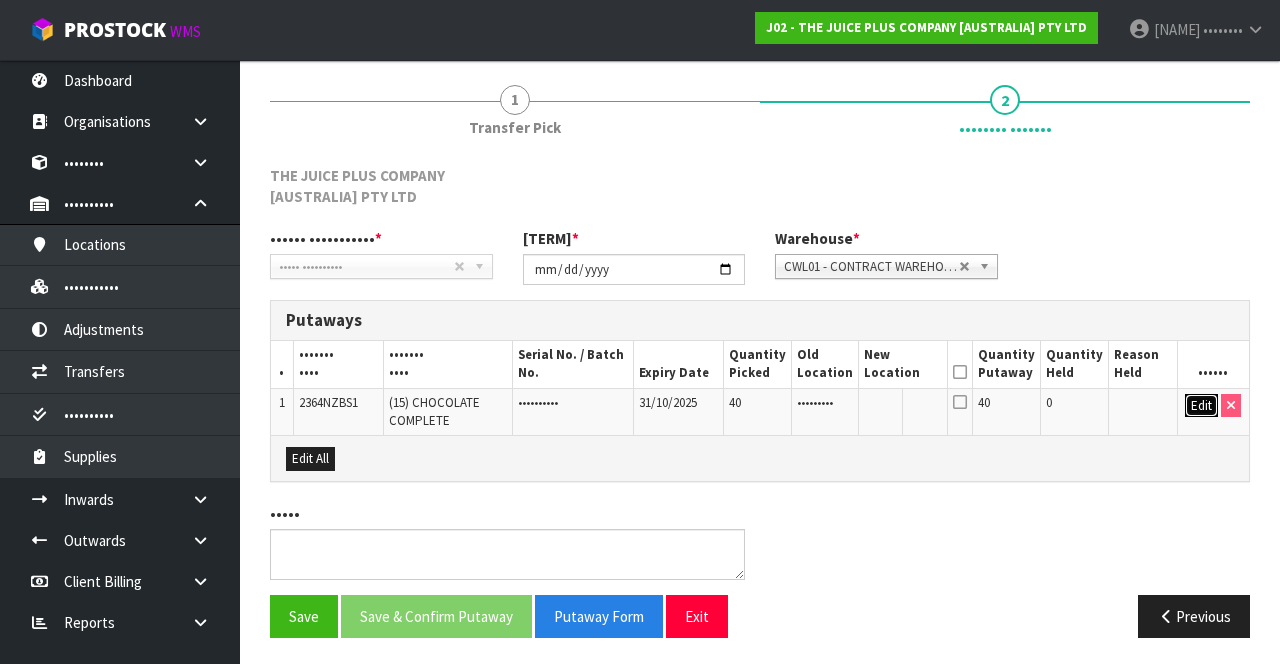 click on "Edit" at bounding box center [1201, 406] 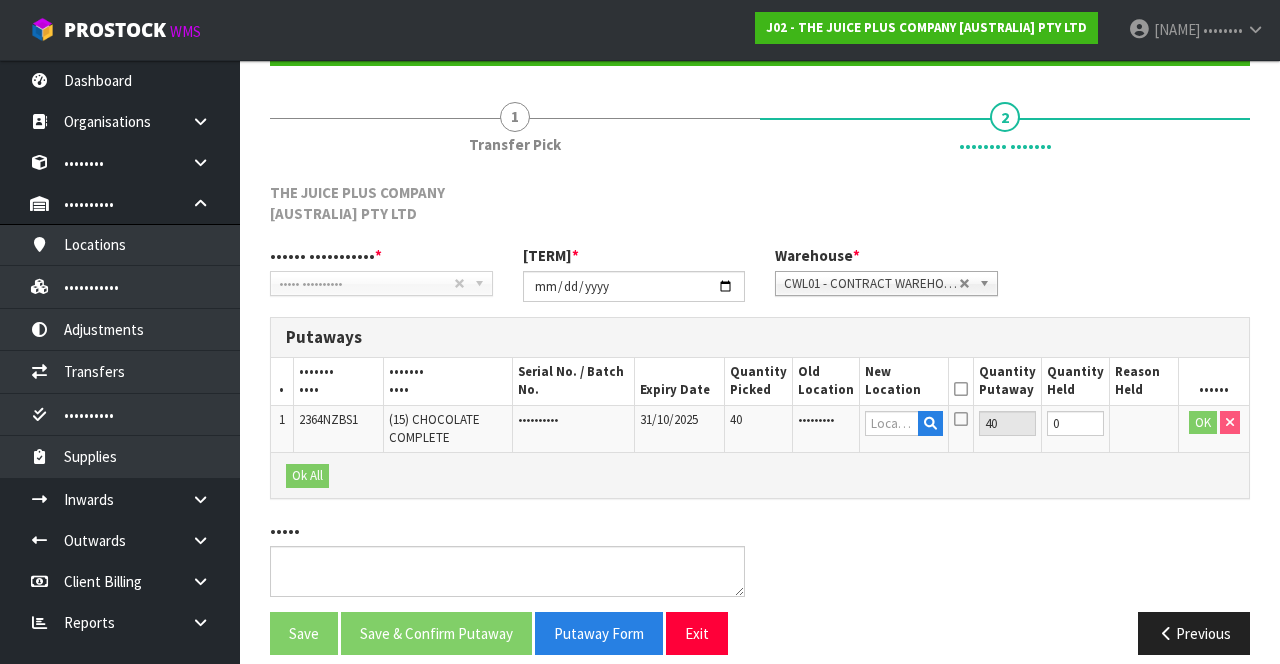 scroll, scrollTop: 199, scrollLeft: 0, axis: vertical 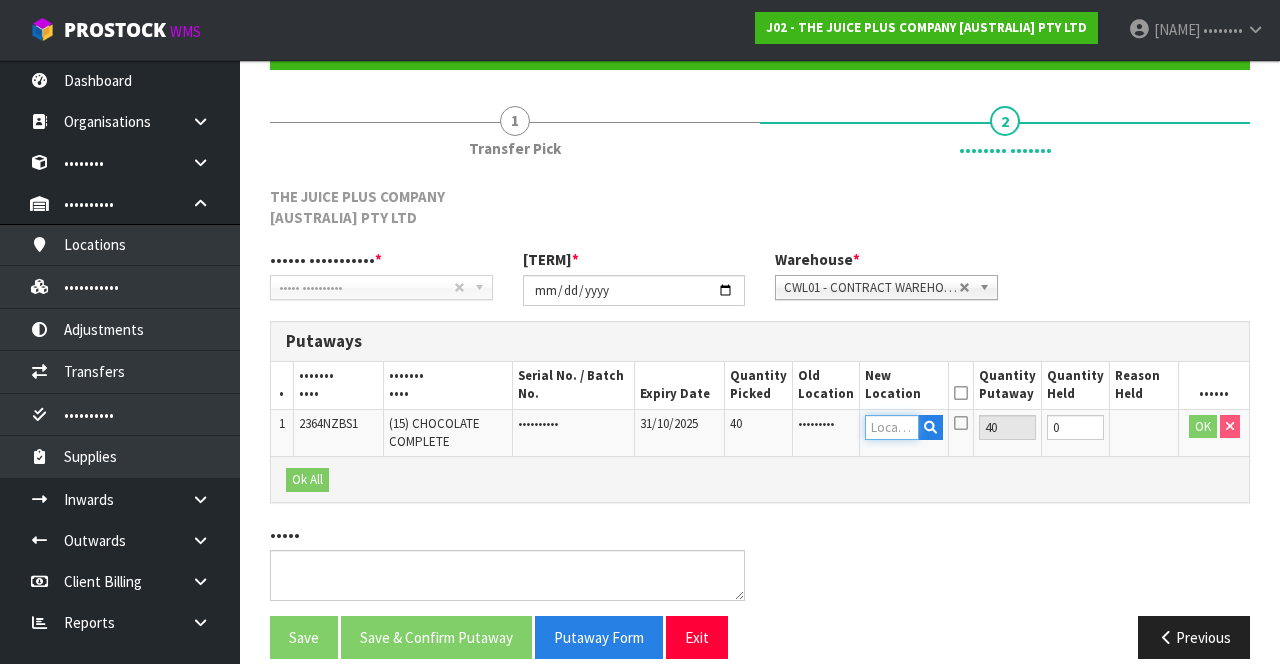 click at bounding box center (892, 427) 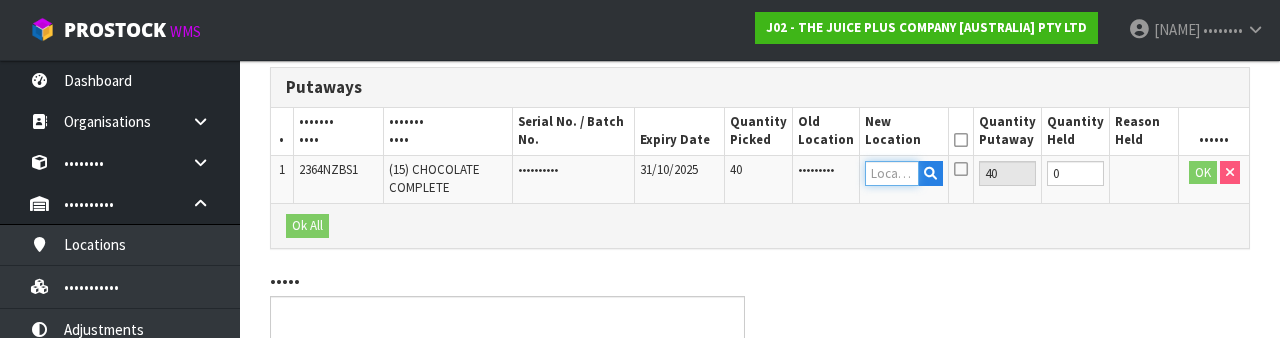 scroll, scrollTop: 444, scrollLeft: 0, axis: vertical 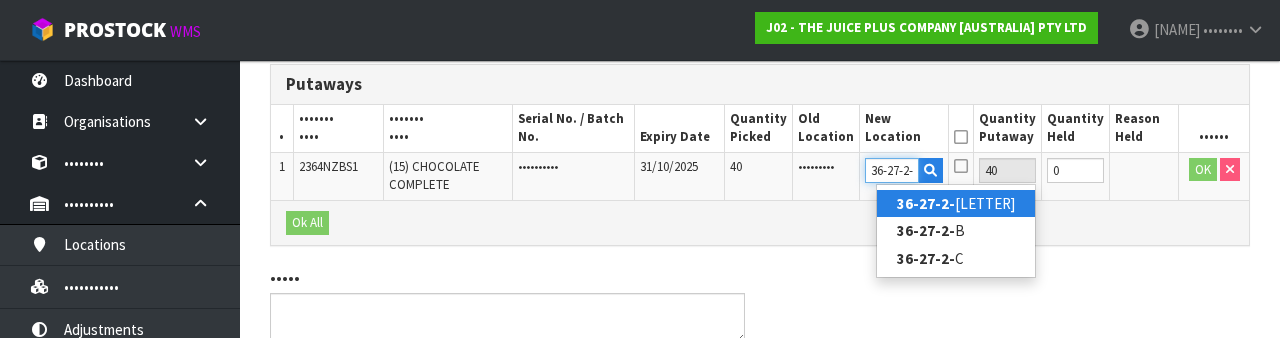 type on "36-27-2-" 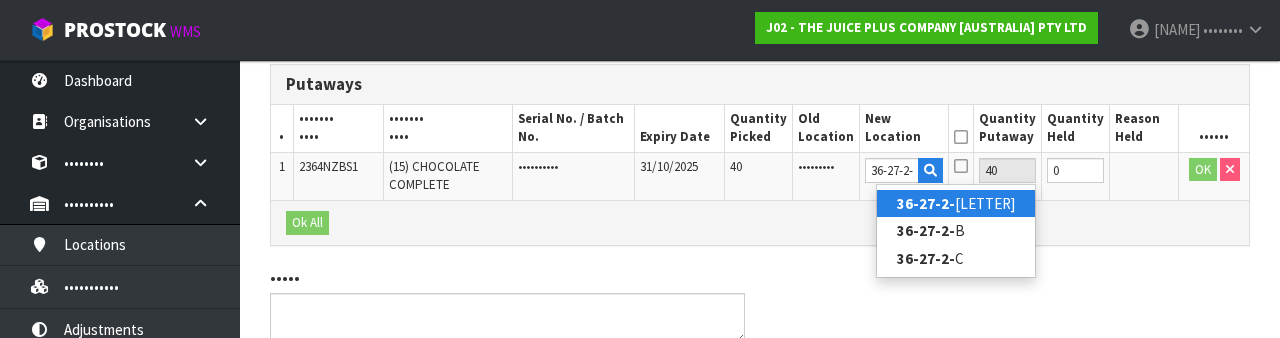 click on "36-27-2- A" at bounding box center [956, 203] 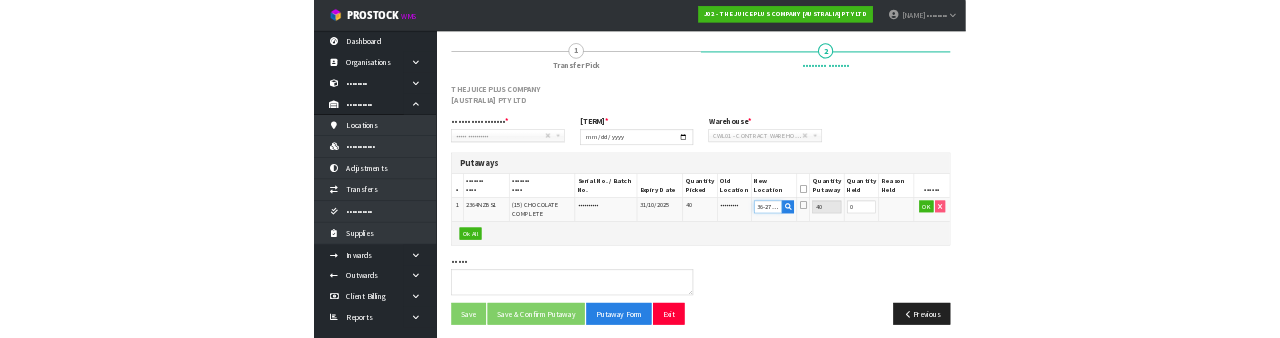 scroll, scrollTop: 444, scrollLeft: 0, axis: vertical 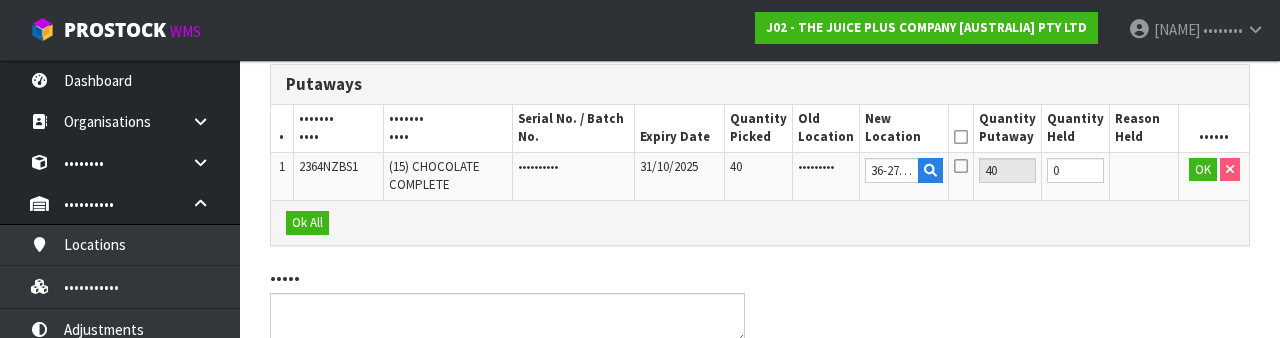 click at bounding box center (961, 166) 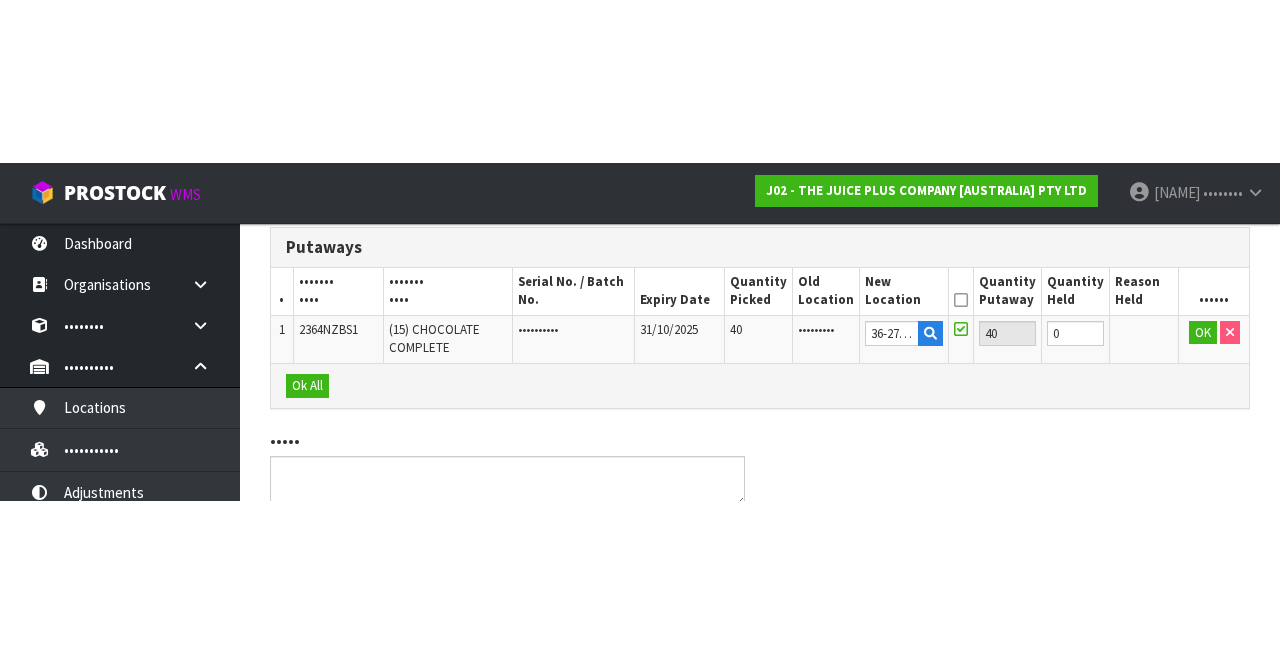 scroll, scrollTop: 220, scrollLeft: 0, axis: vertical 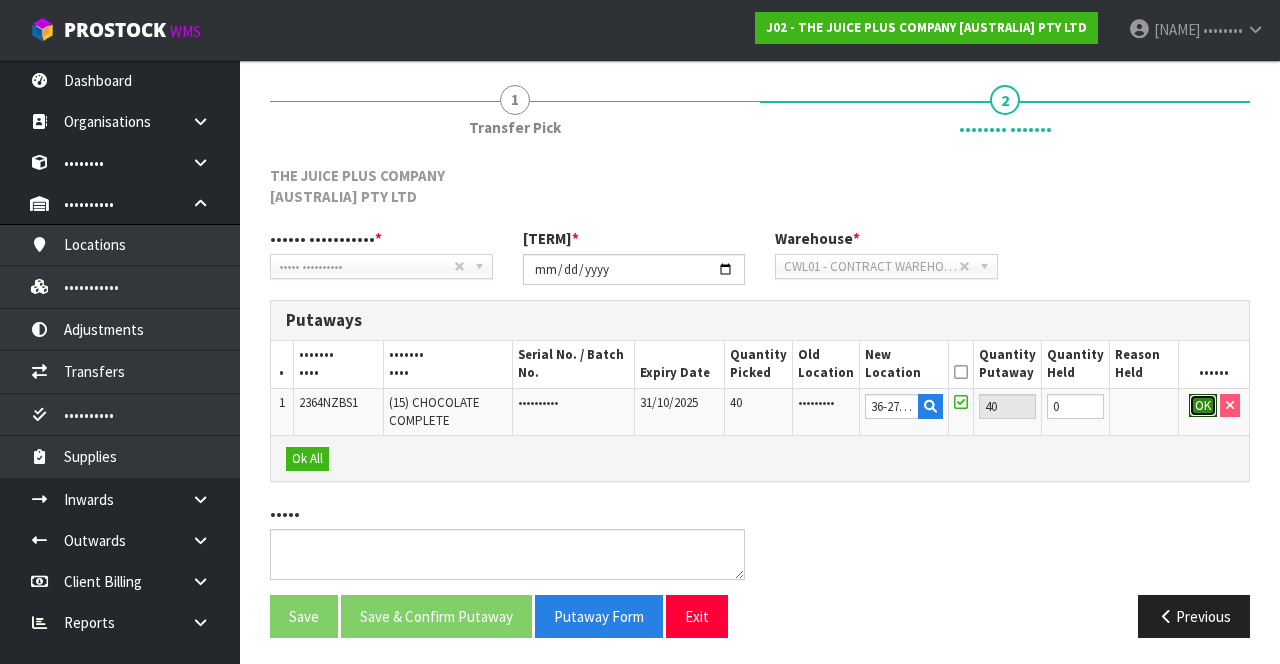 click on "OK" at bounding box center [1203, 406] 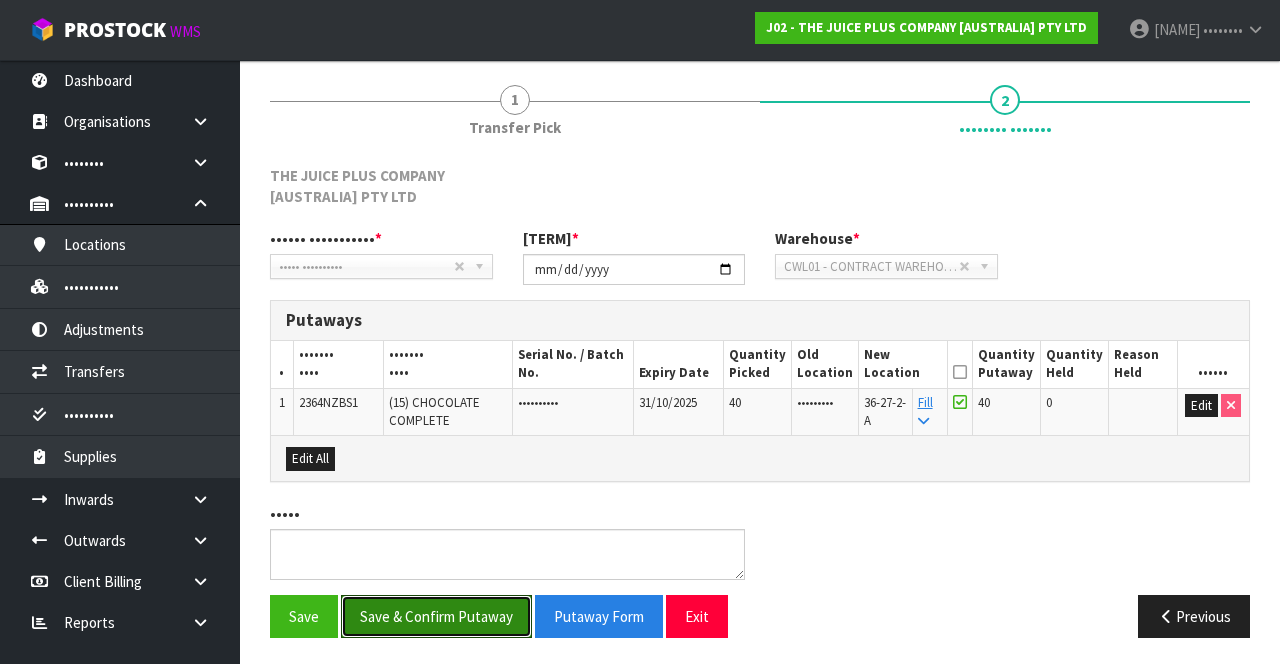 click on "Save & Confirm Putaway" at bounding box center (436, 616) 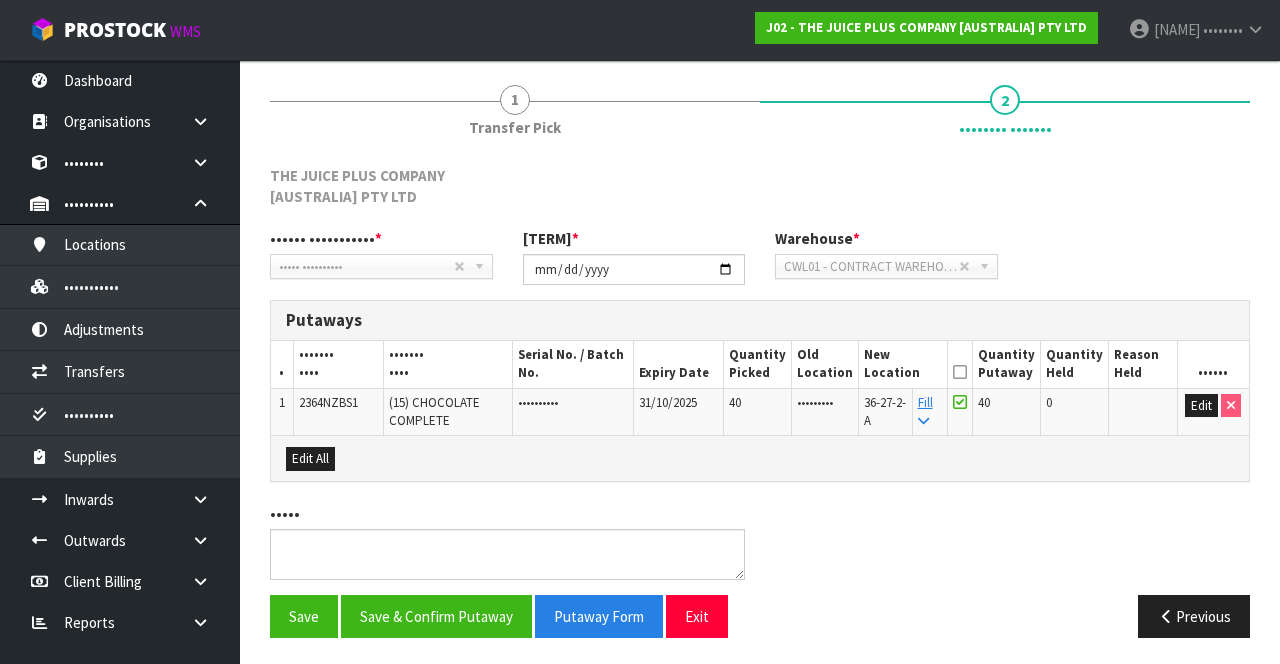 scroll, scrollTop: 0, scrollLeft: 0, axis: both 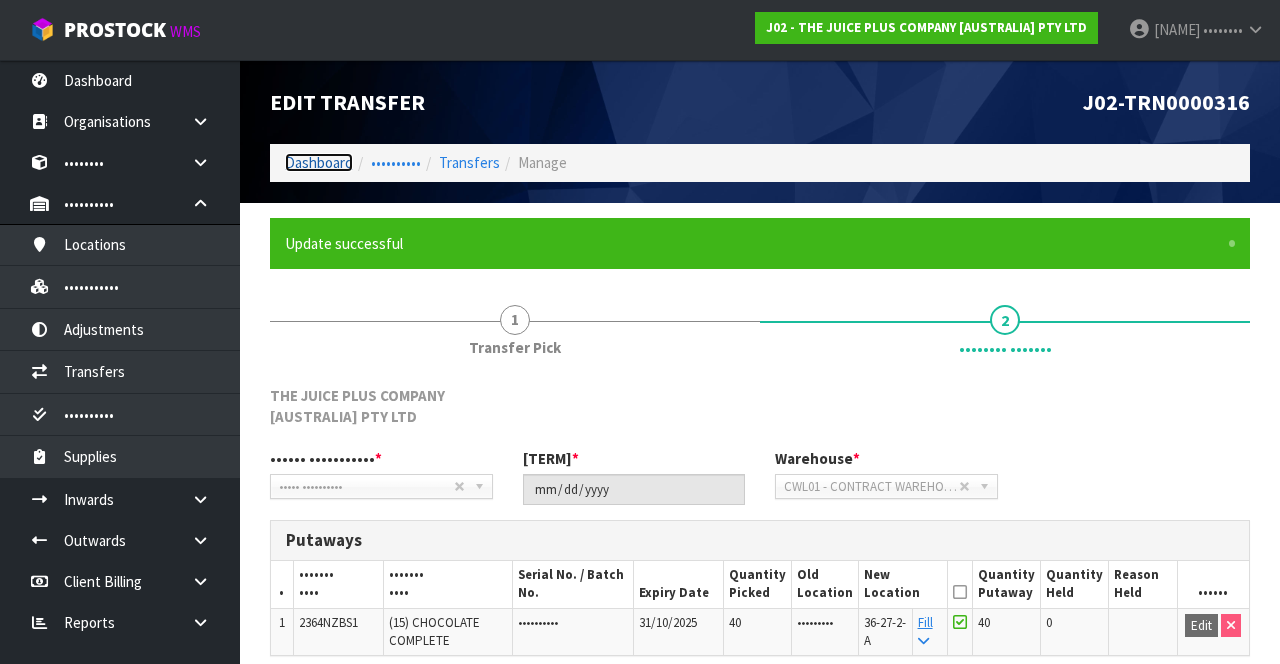 click on "Dashboard" at bounding box center (319, 162) 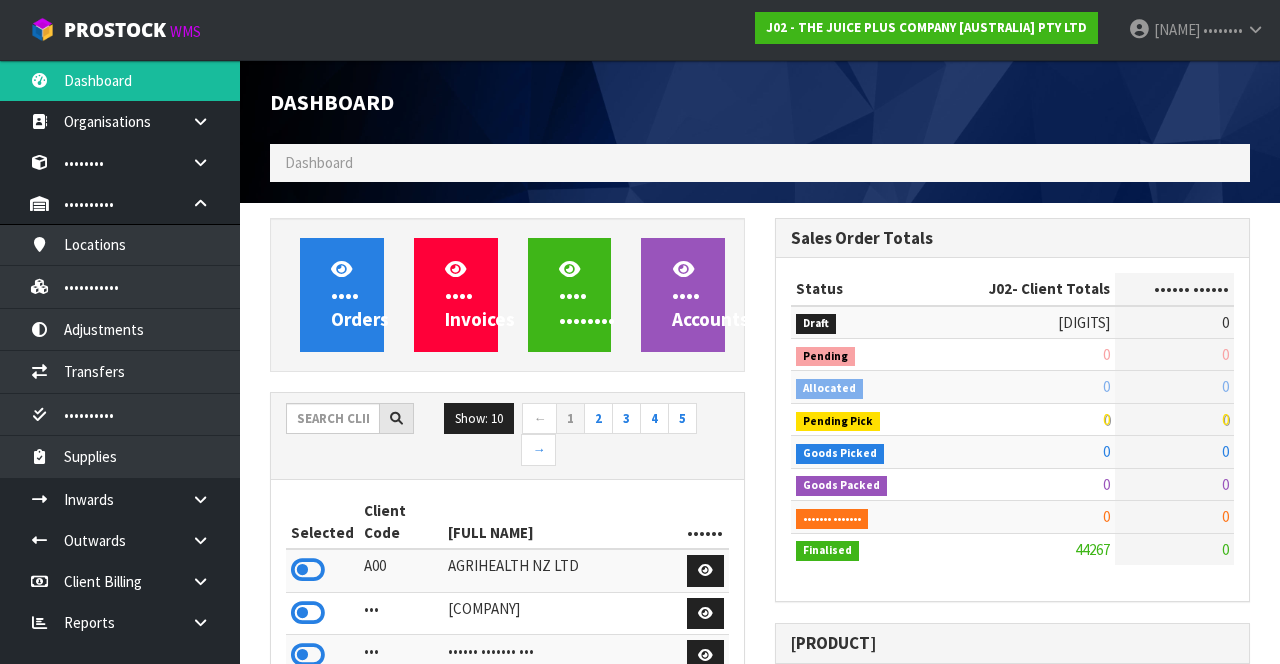 scroll, scrollTop: 998429, scrollLeft: 999494, axis: both 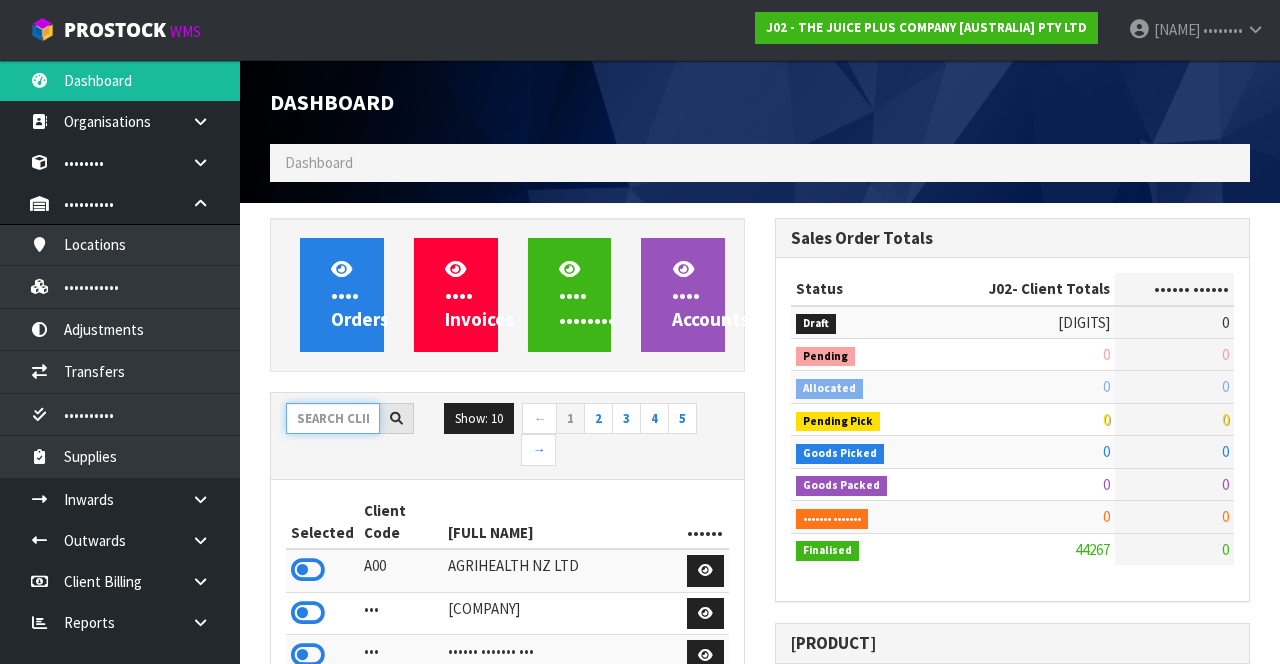 click at bounding box center (333, 418) 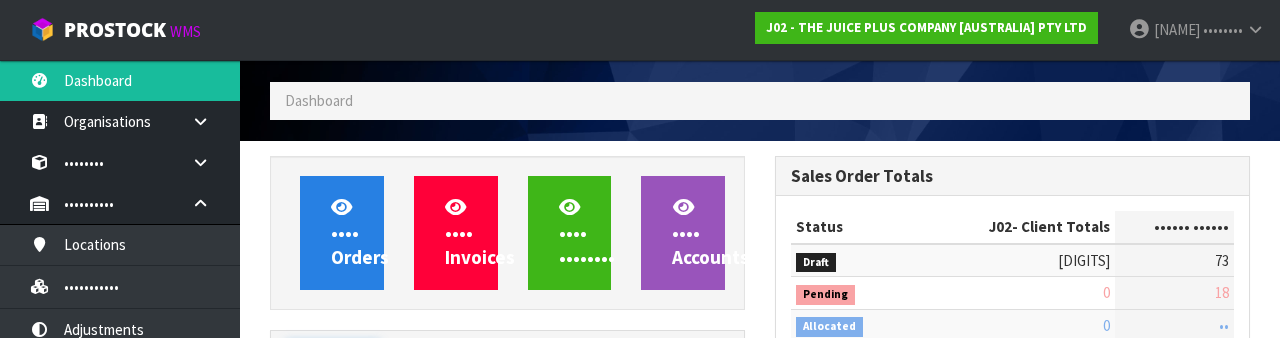 scroll, scrollTop: 235, scrollLeft: 0, axis: vertical 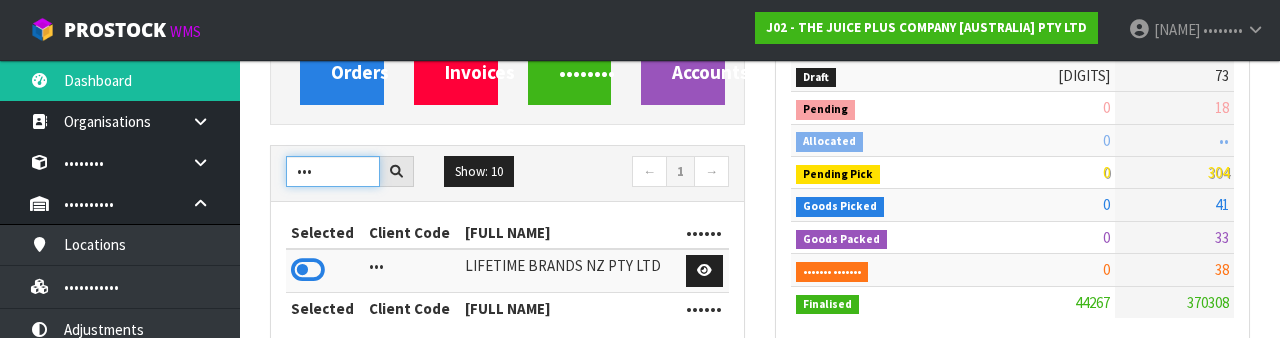 type on "•••" 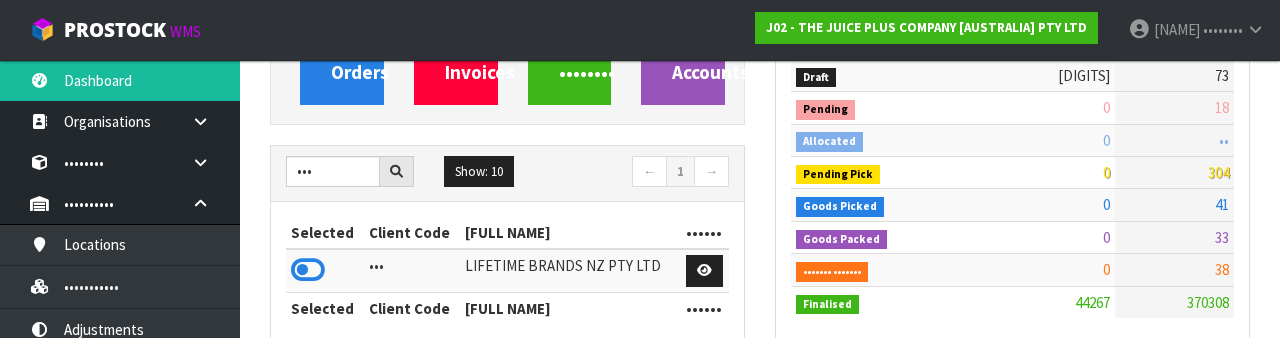 click at bounding box center (308, 270) 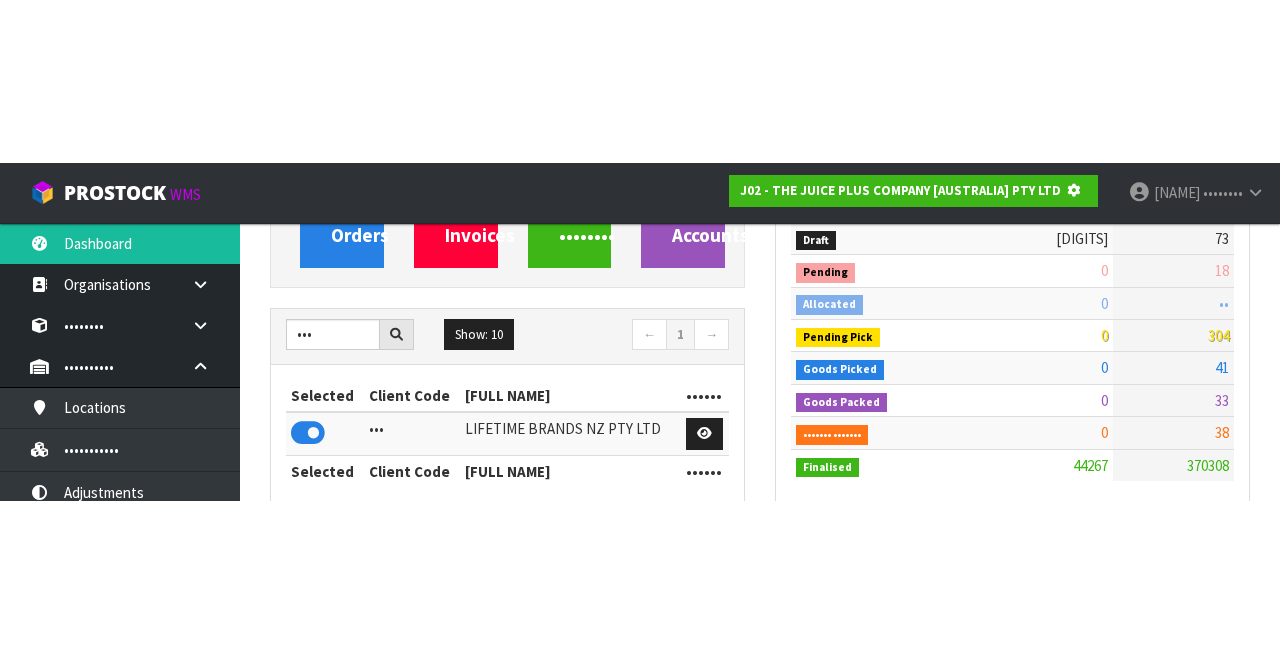 scroll, scrollTop: 247, scrollLeft: 0, axis: vertical 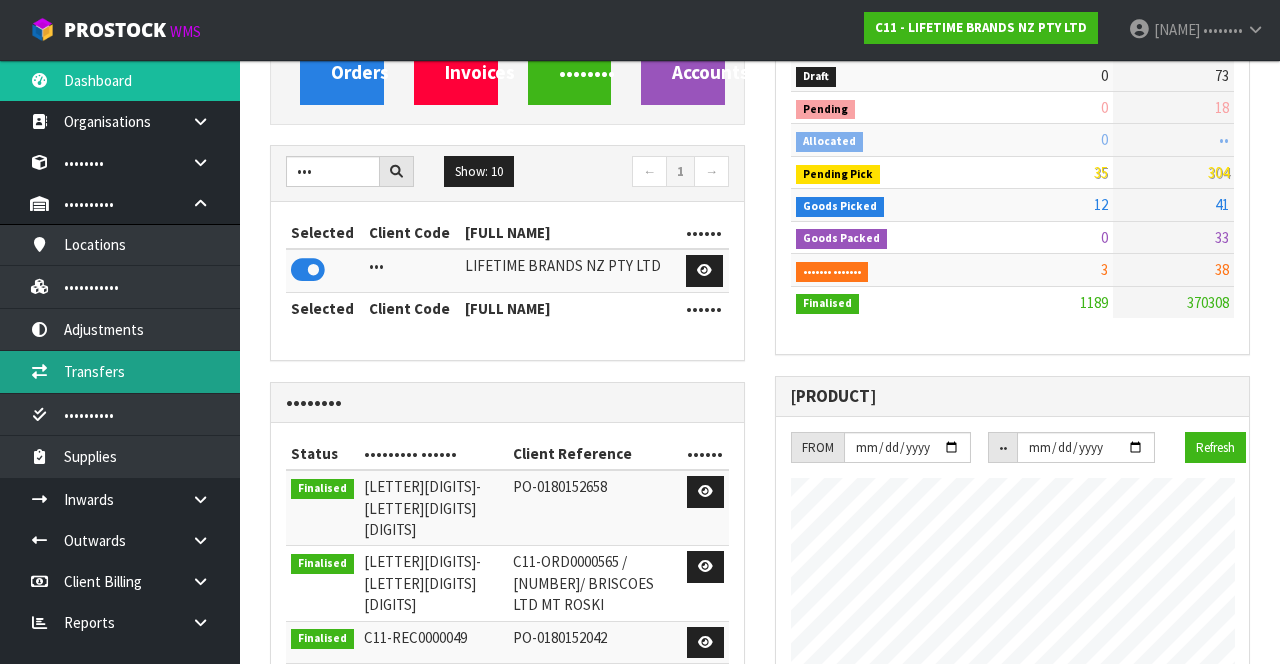click on "Transfers" at bounding box center [120, 371] 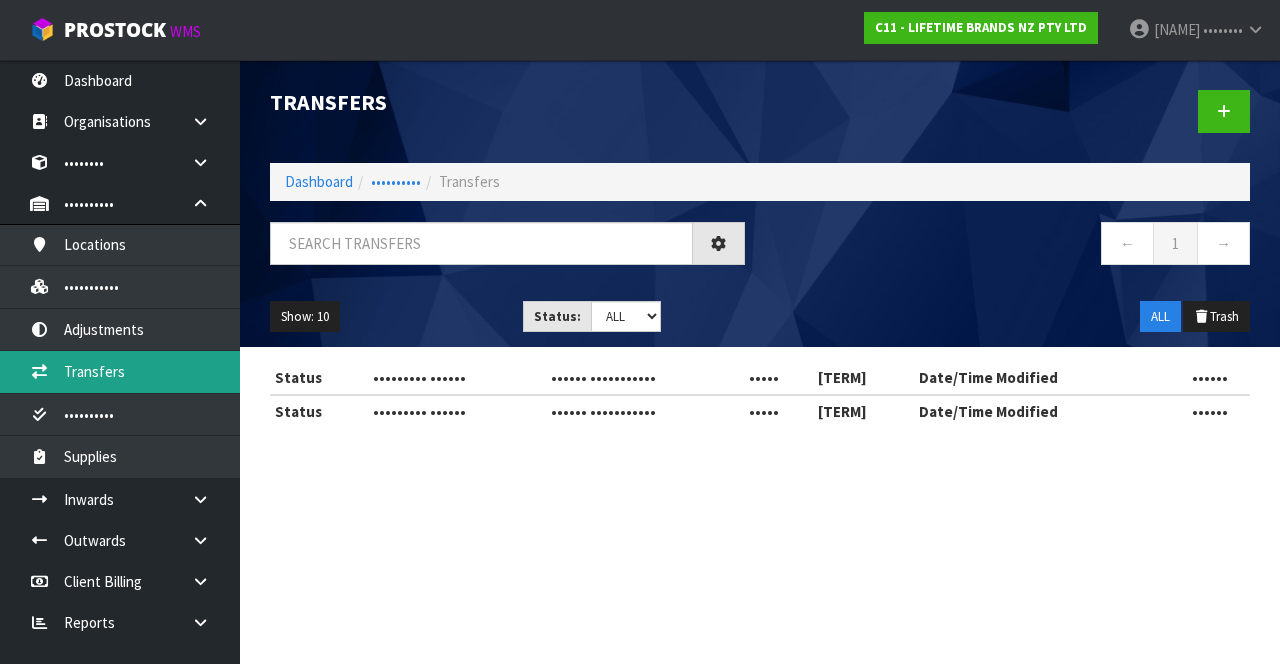 scroll, scrollTop: 0, scrollLeft: 0, axis: both 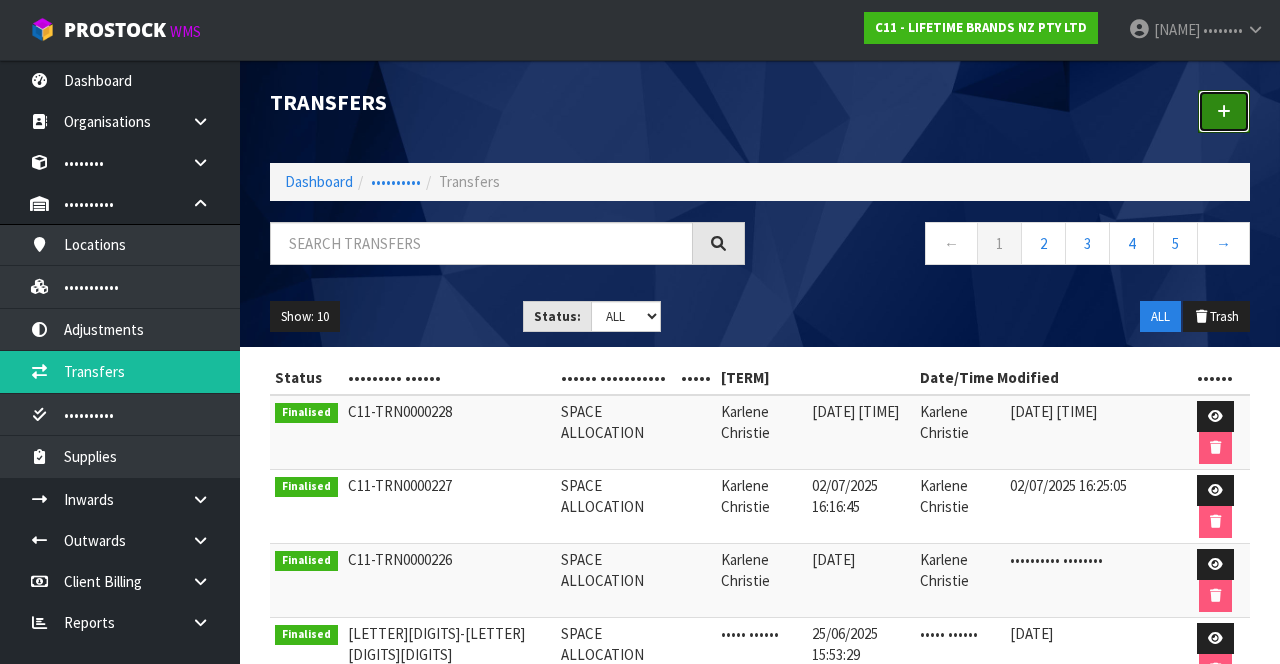 click at bounding box center (1224, 111) 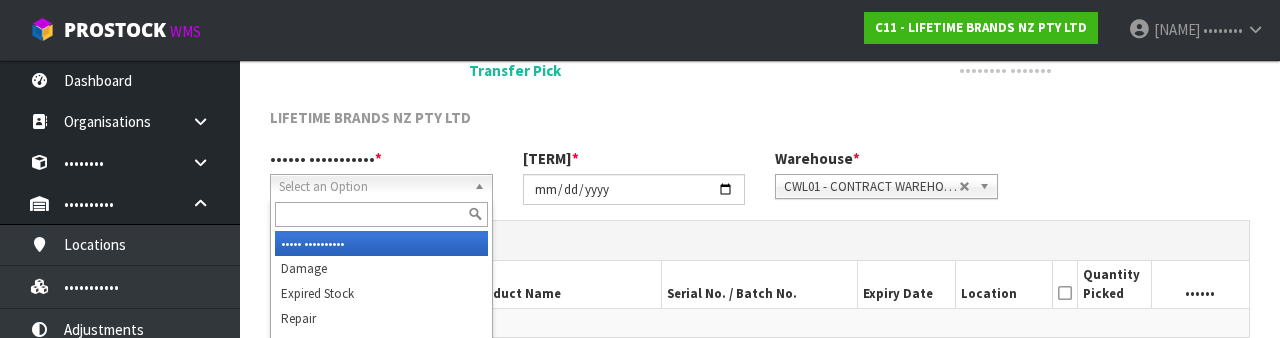 scroll, scrollTop: 239, scrollLeft: 0, axis: vertical 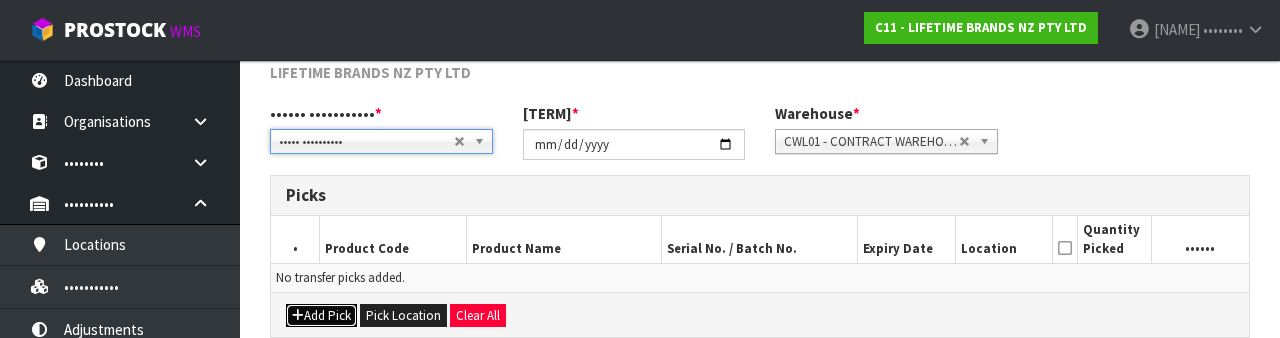 click on "Add Pick" at bounding box center (321, 316) 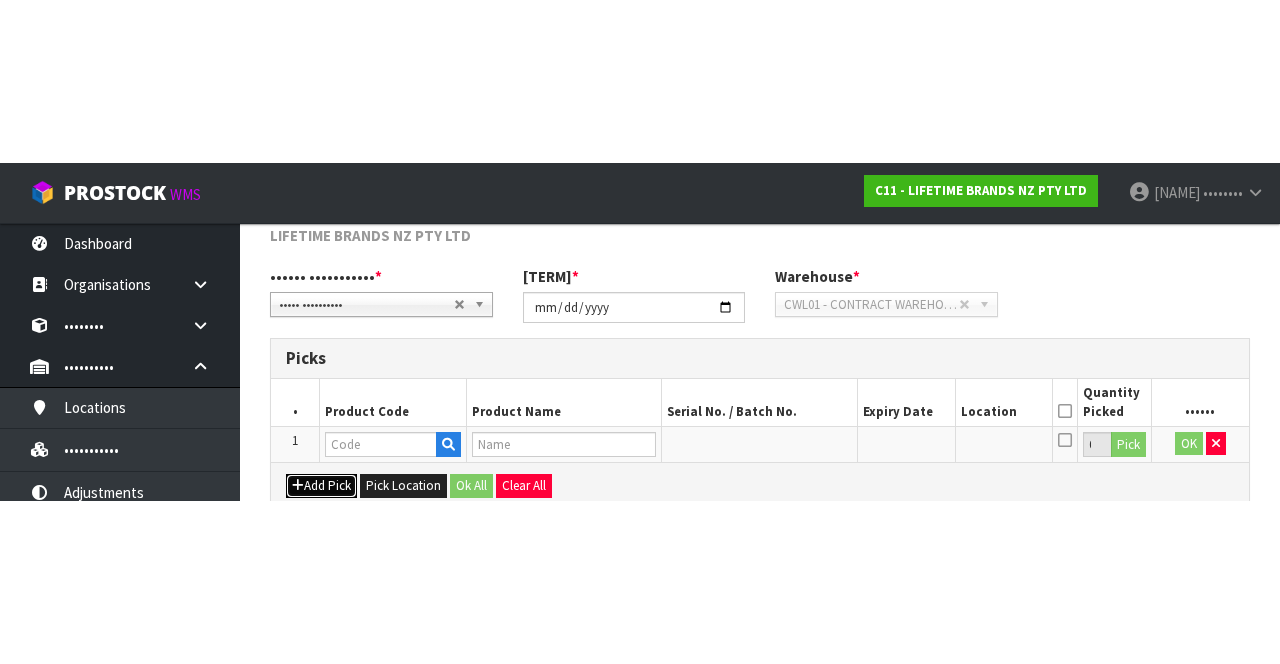 scroll, scrollTop: 114, scrollLeft: 0, axis: vertical 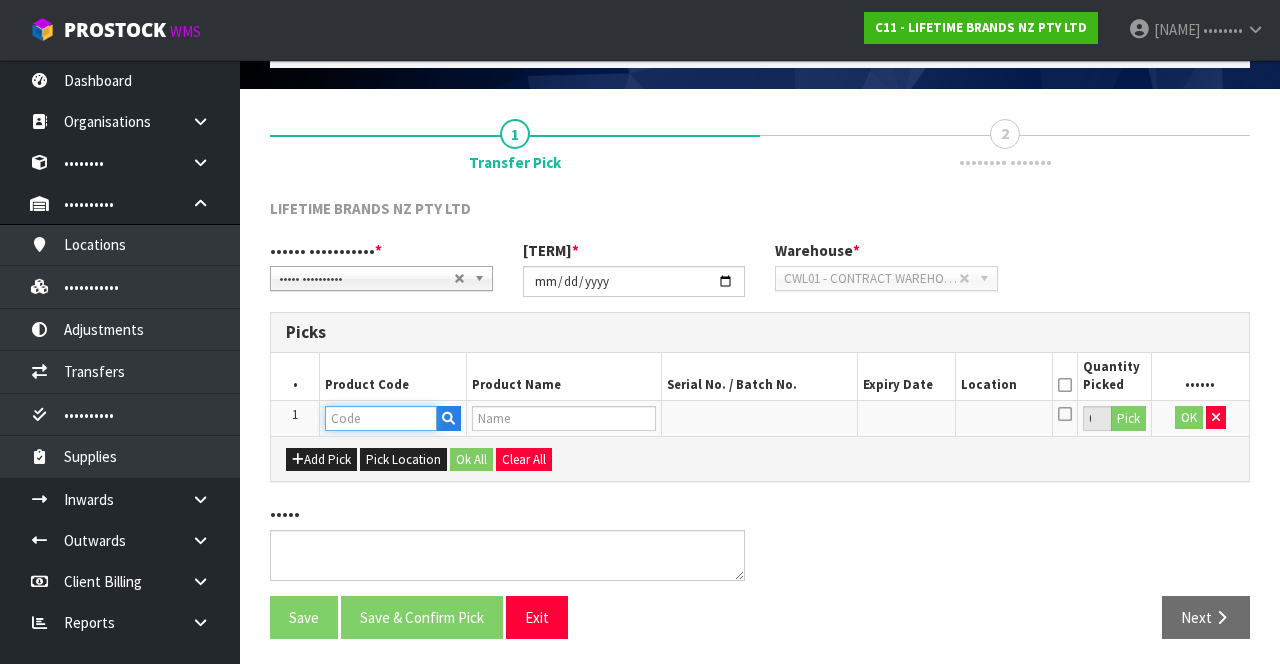 click at bounding box center (381, 418) 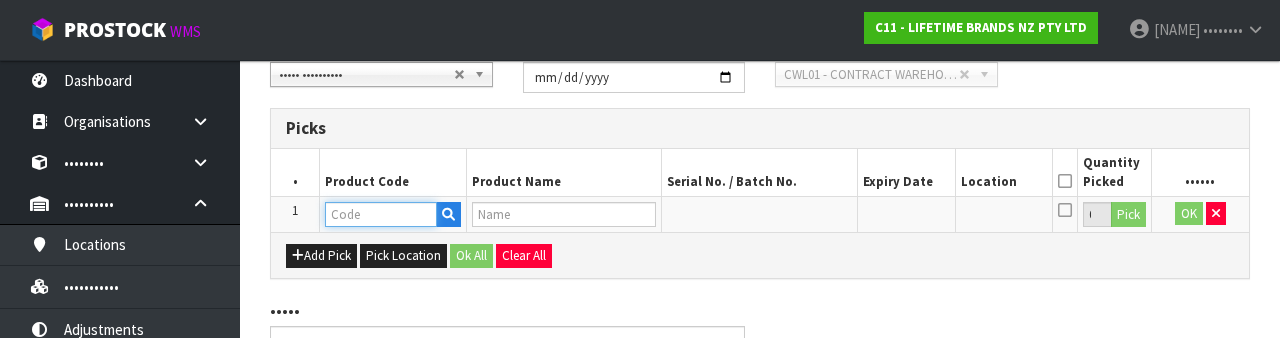 scroll, scrollTop: 350, scrollLeft: 0, axis: vertical 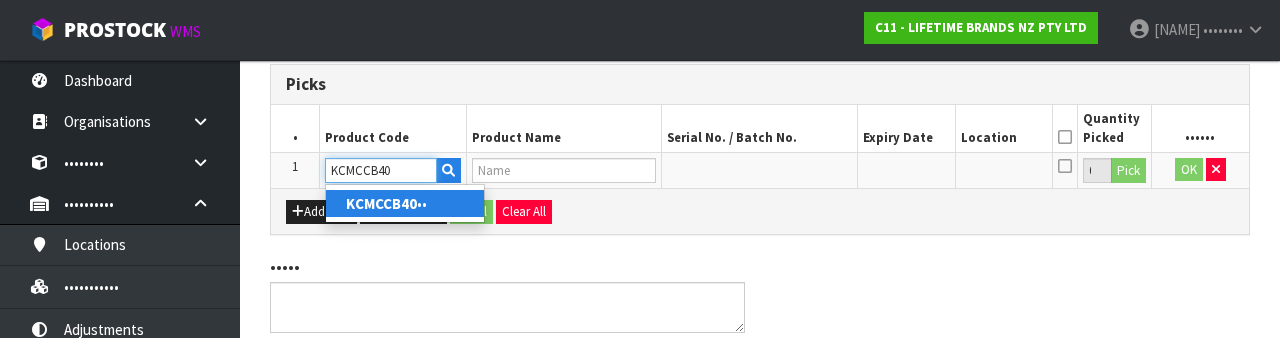 type on "KCMCCB40" 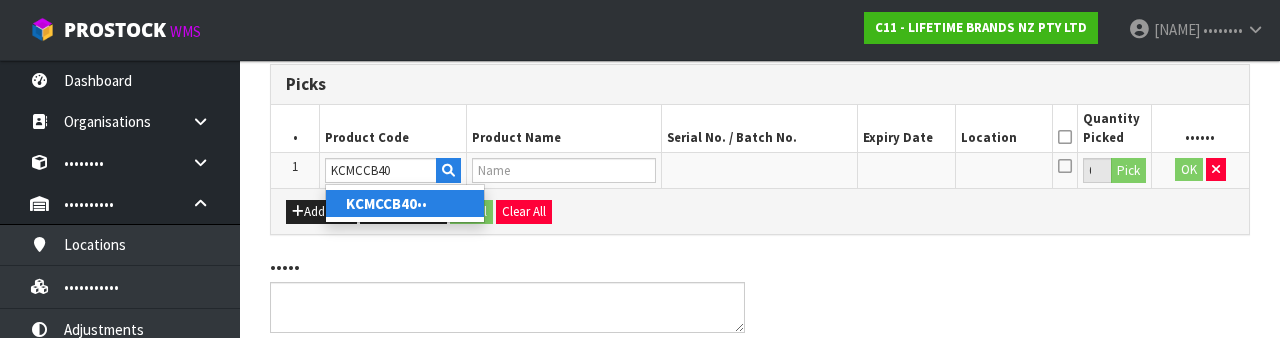 click on "•••••••• ••" at bounding box center [405, 203] 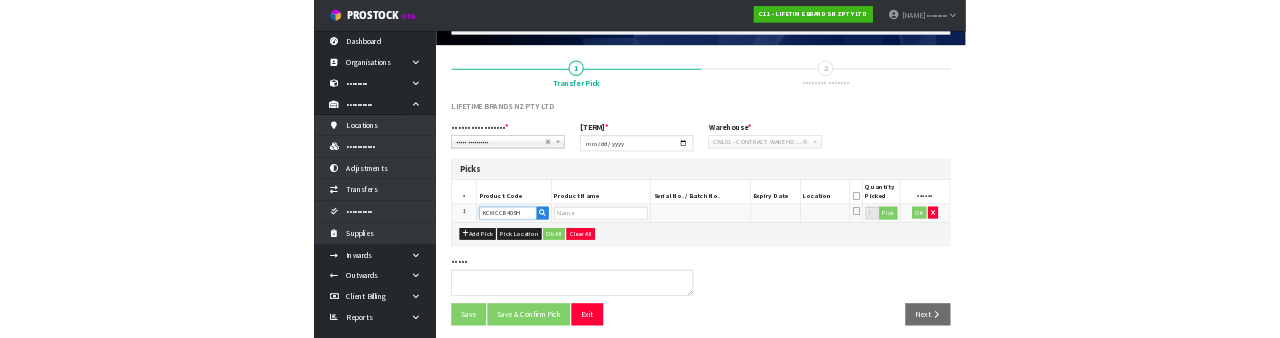 scroll, scrollTop: 350, scrollLeft: 0, axis: vertical 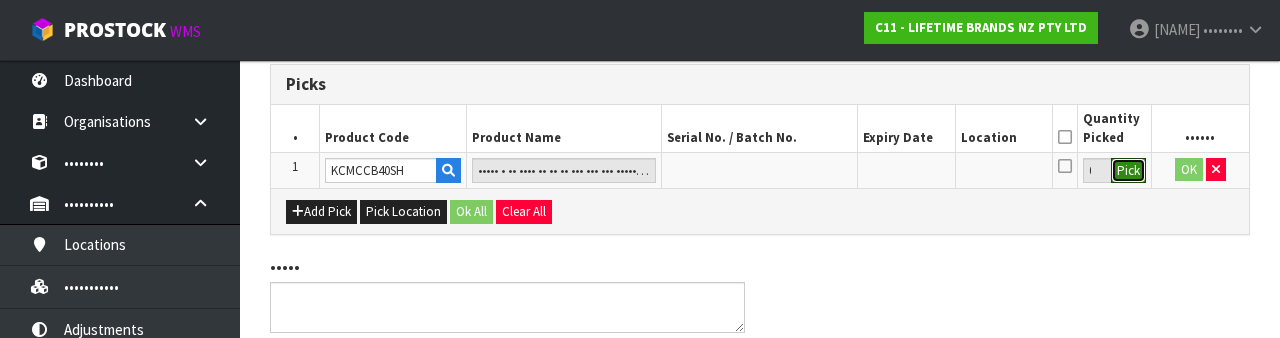 click on "Pick" at bounding box center (1128, 171) 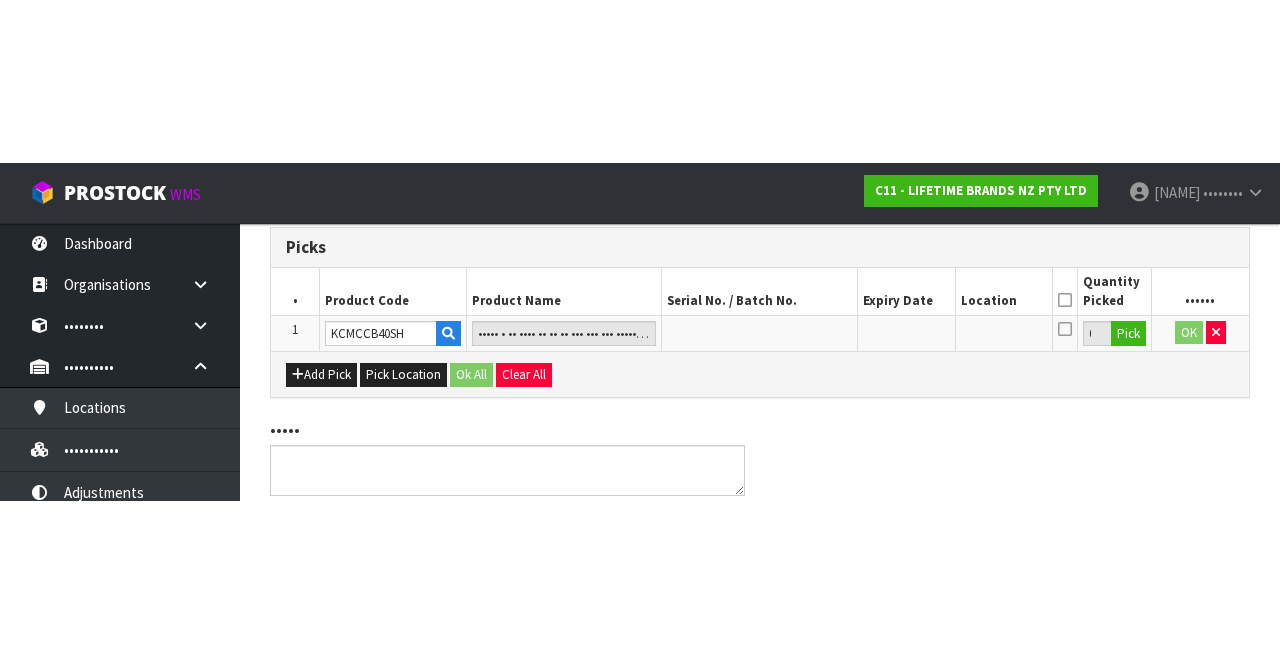 scroll, scrollTop: 114, scrollLeft: 0, axis: vertical 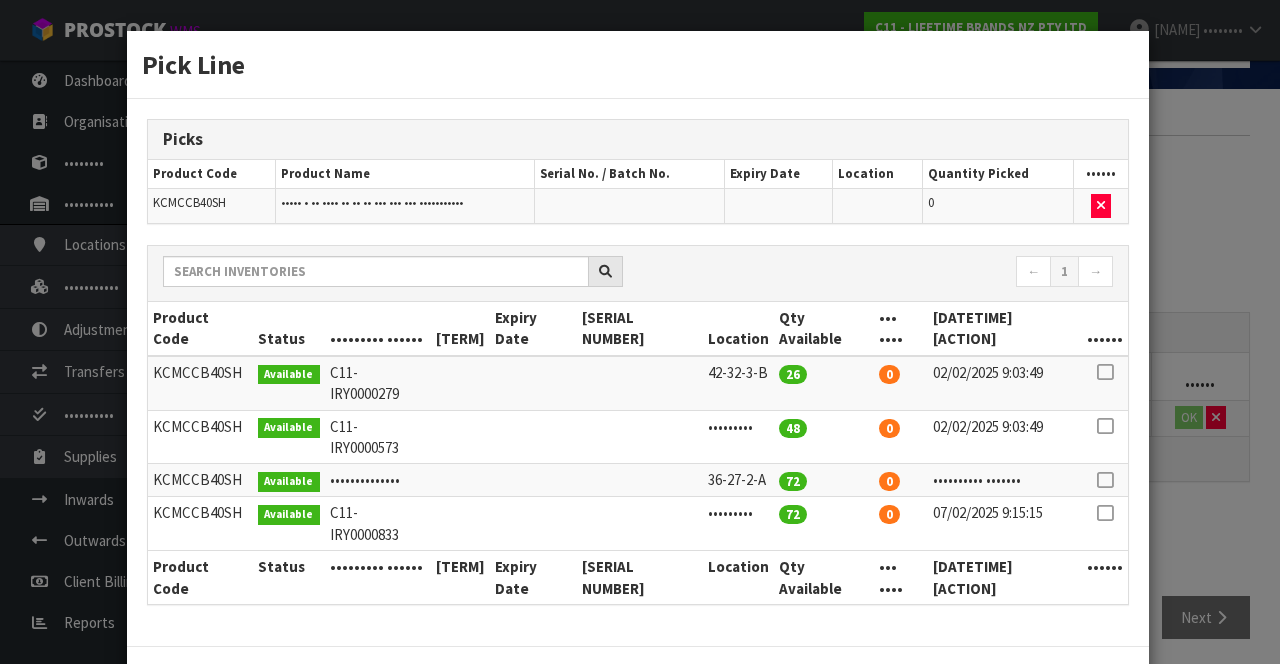 click at bounding box center [1105, 372] 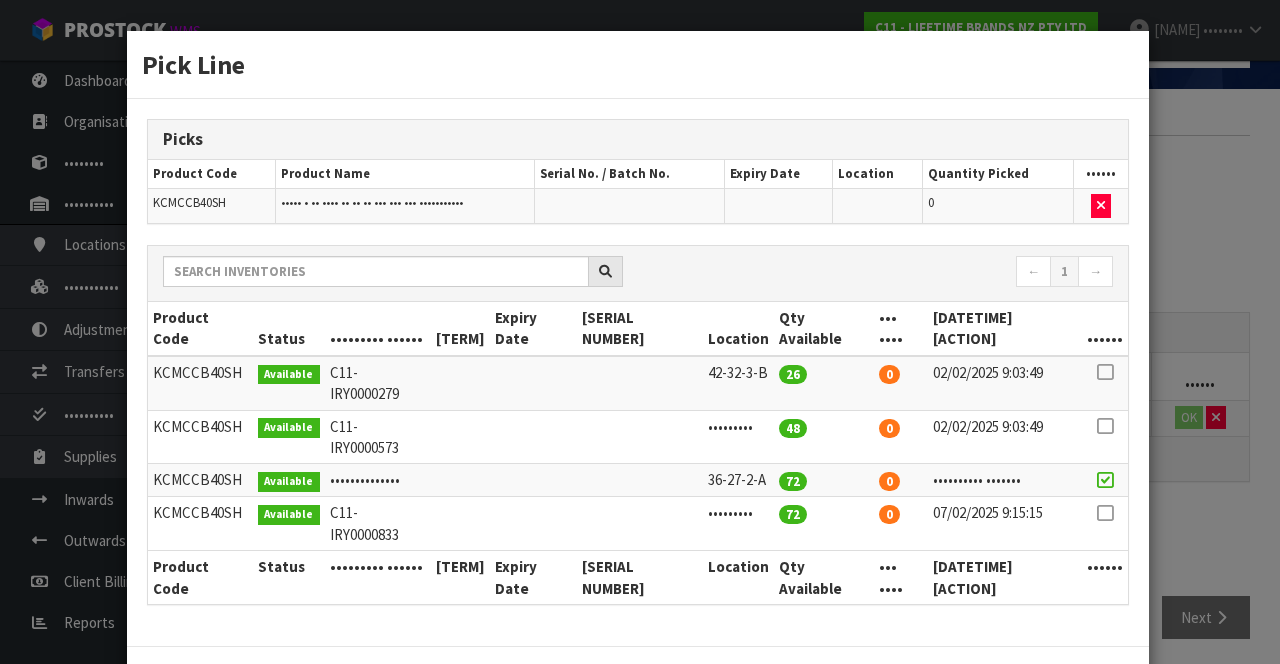 scroll, scrollTop: 99, scrollLeft: 0, axis: vertical 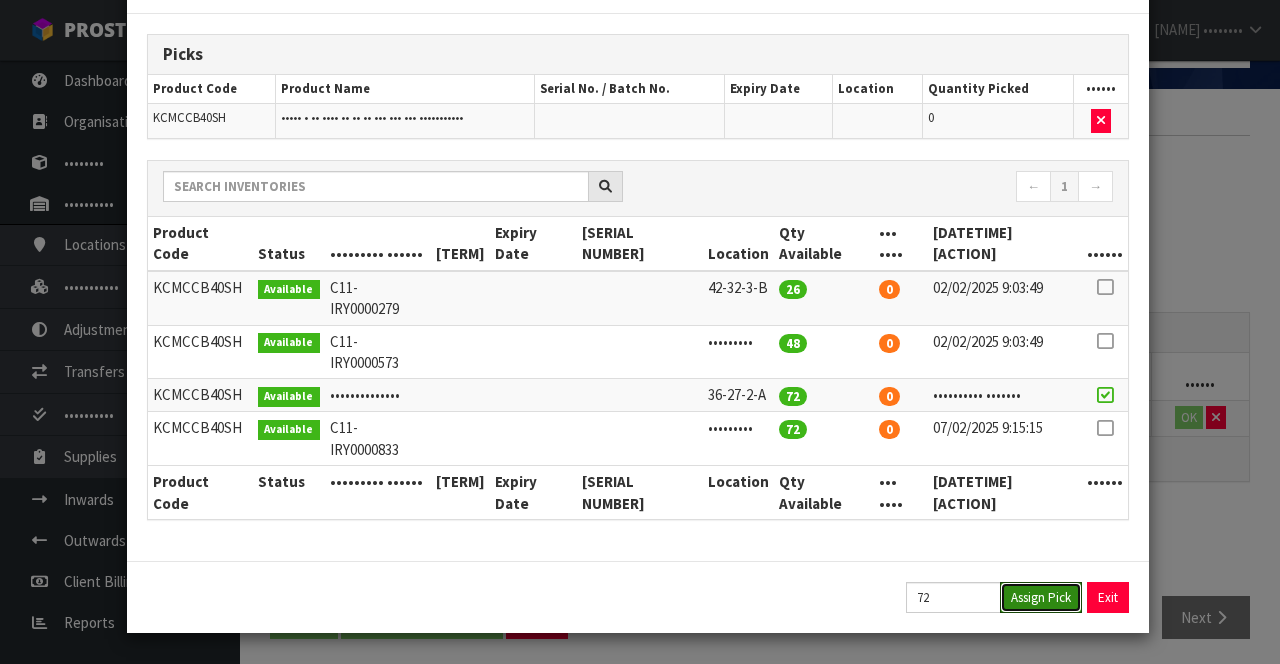 click on "Assign Pick" at bounding box center (1041, 597) 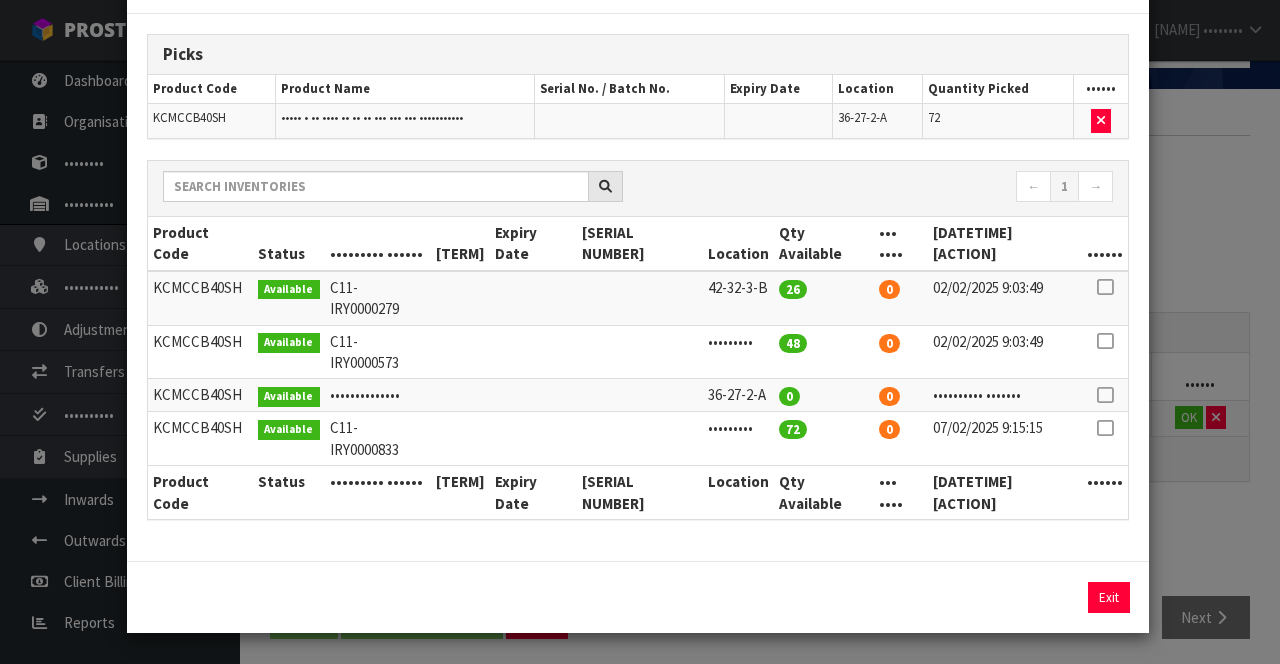 click on "Pick Line
Picks
Product Code
Product Name
Serial No. / Batch No.
Expiry Date
Location
Quantity Picked
Action
KCMCCB40SH
81207 - MC CRST BK LS BS RND FLN QCH PN300X3.5CM
36-27-2-A
72
←
1
→
Product Code
Status
Reference Number
Batch Number
Expiry Date
Serial Number
Location
Qty Available
Qty Held
Datetime Arrived
Action
0" at bounding box center (640, 332) 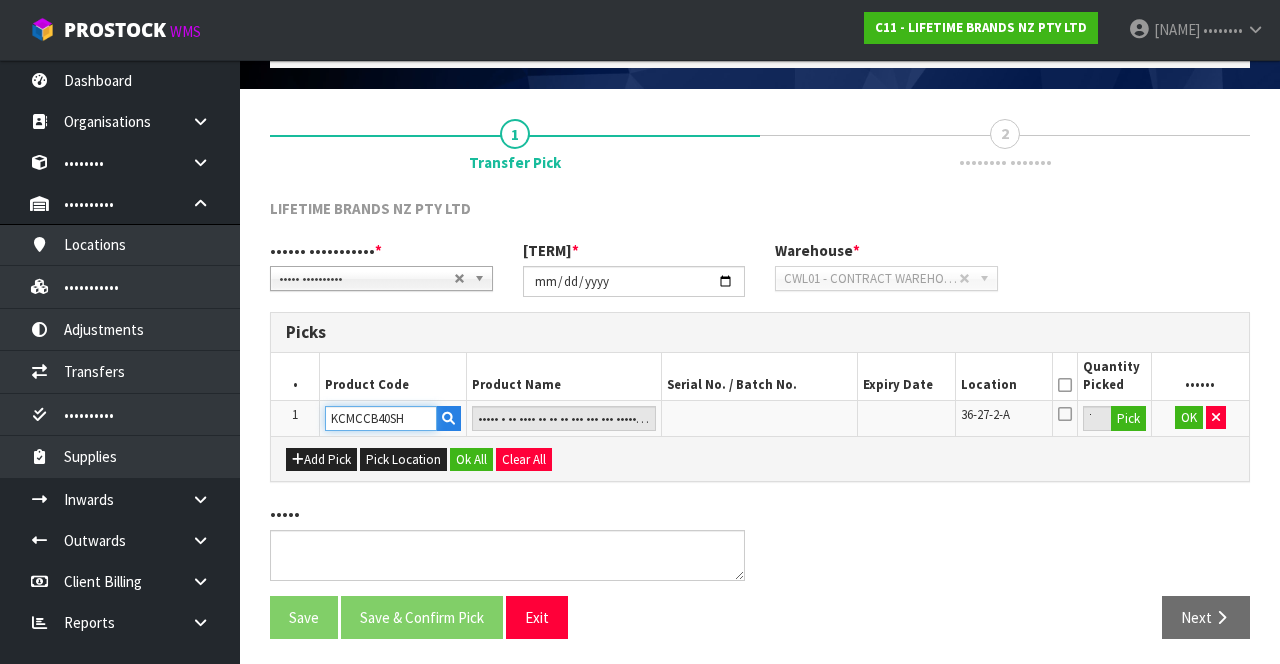 click on "KCMCCB40SH" at bounding box center [381, 418] 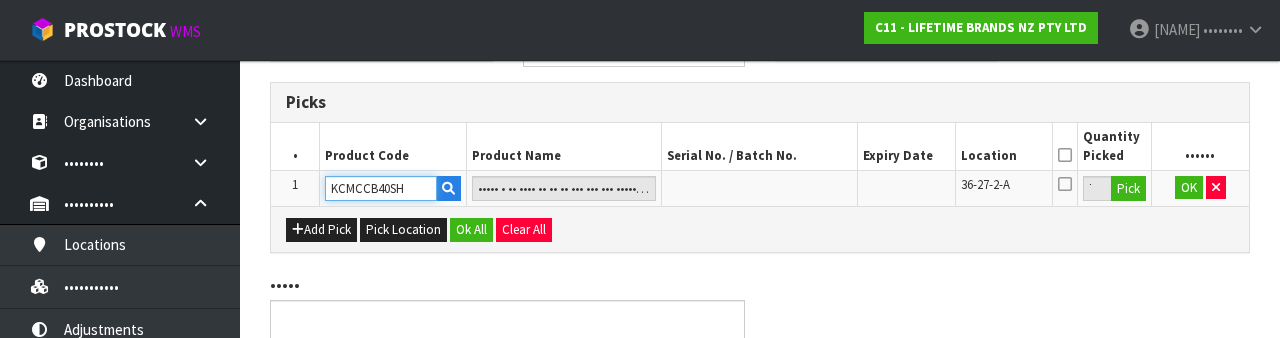 scroll, scrollTop: 350, scrollLeft: 0, axis: vertical 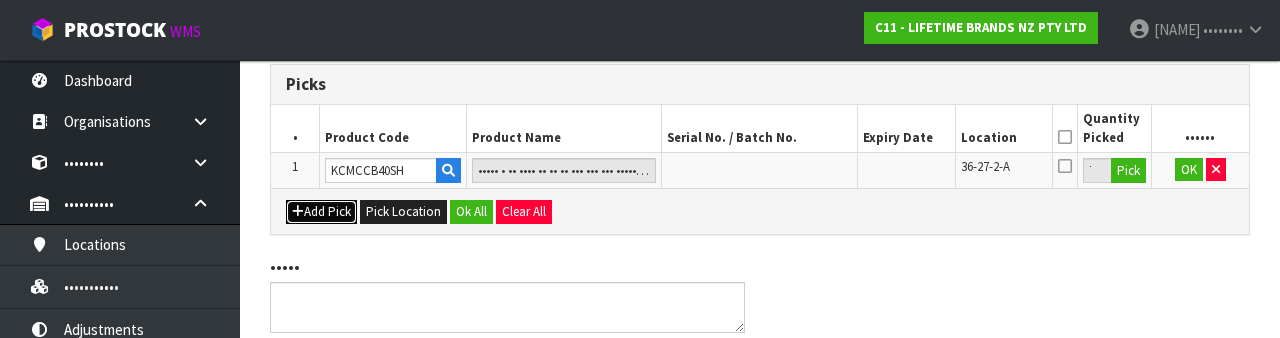 click on "Add Pick" at bounding box center (321, 212) 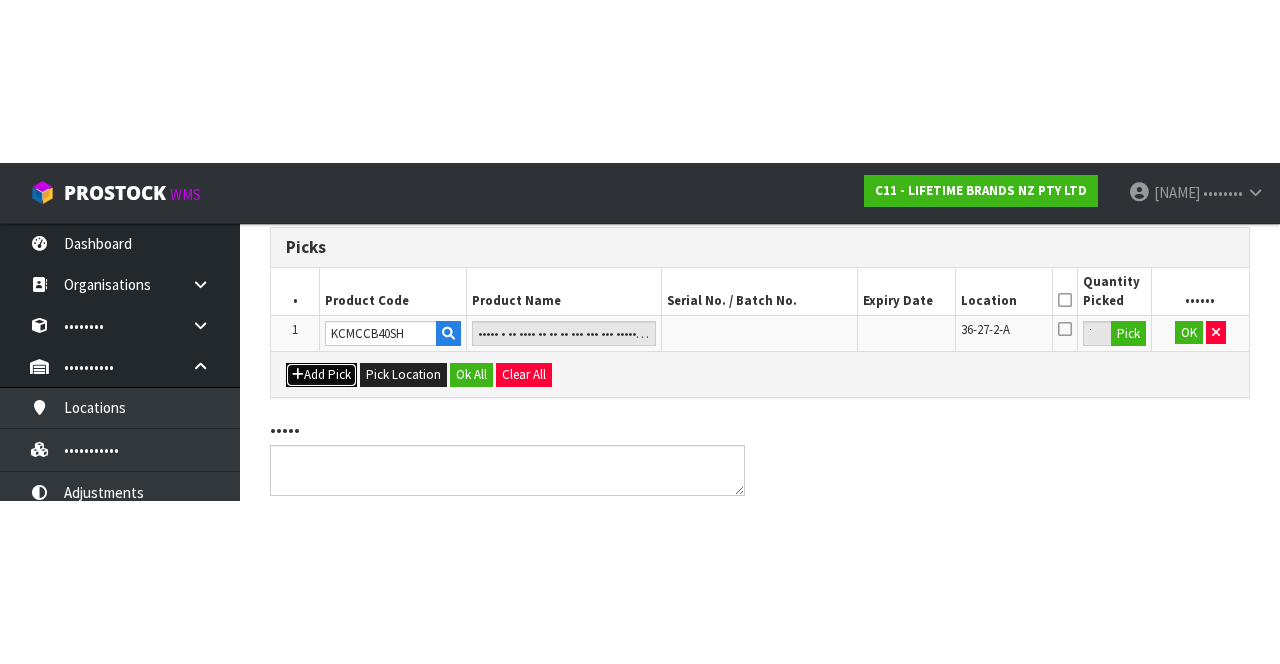 scroll, scrollTop: 152, scrollLeft: 0, axis: vertical 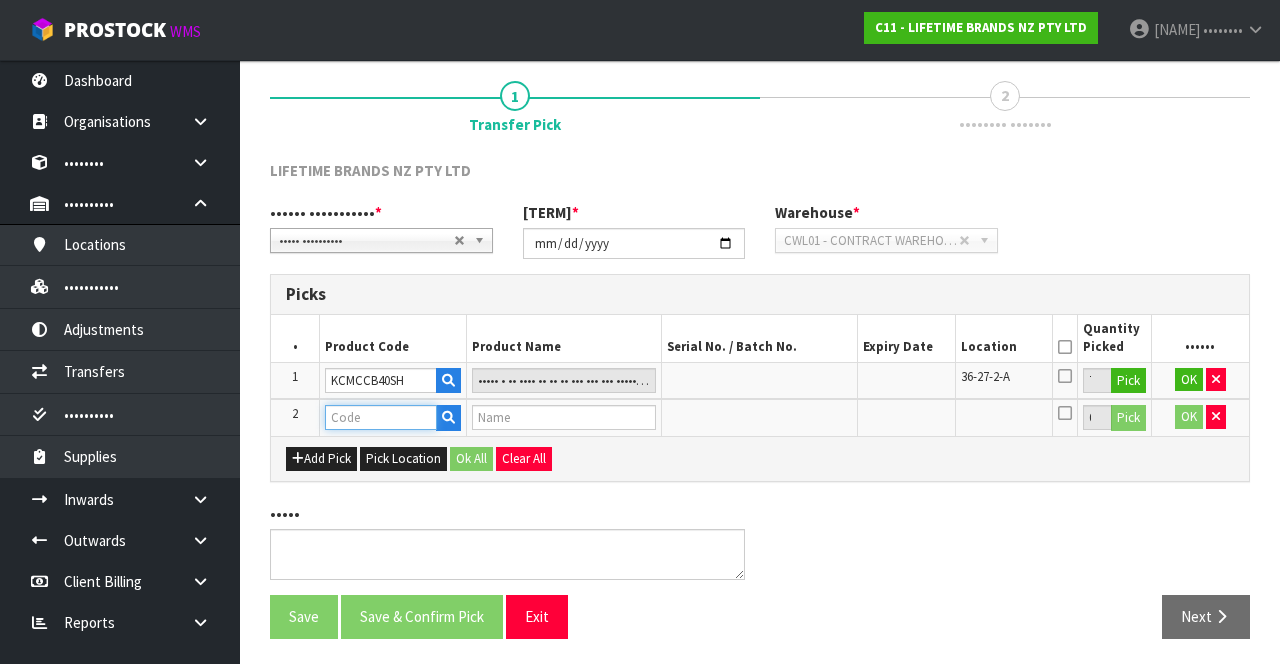 click at bounding box center (381, 417) 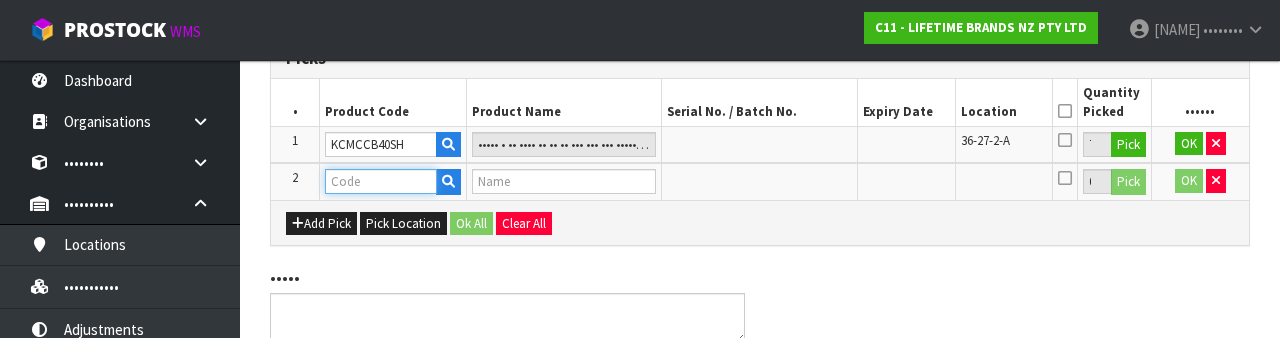 scroll, scrollTop: 387, scrollLeft: 0, axis: vertical 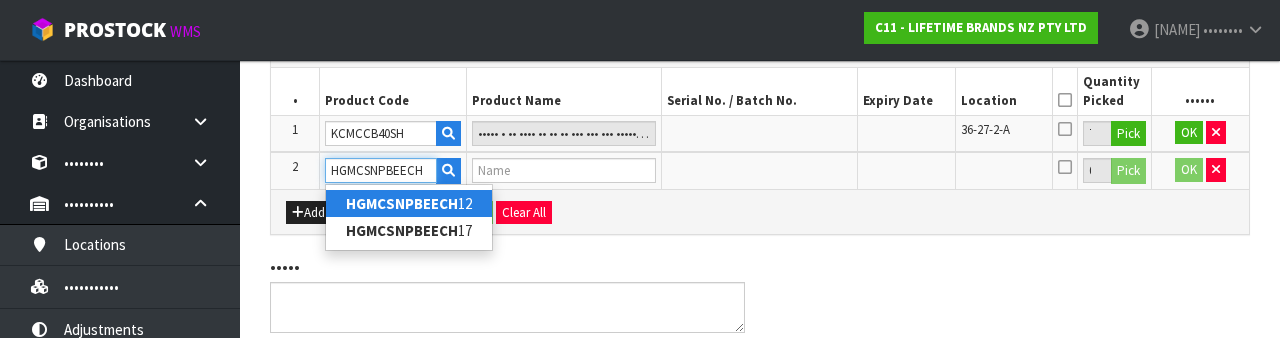 type on "HGMCSNPBEECH" 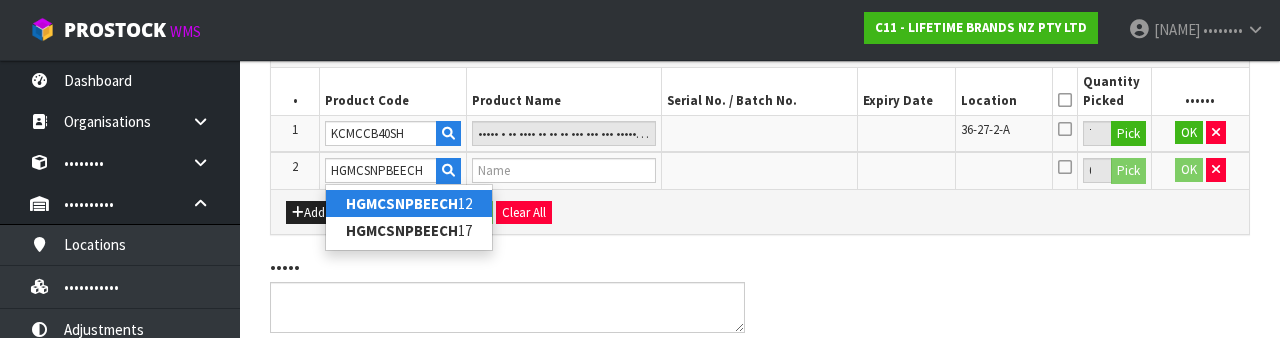 click on "HGMCSNPBEECH 12" at bounding box center (409, 203) 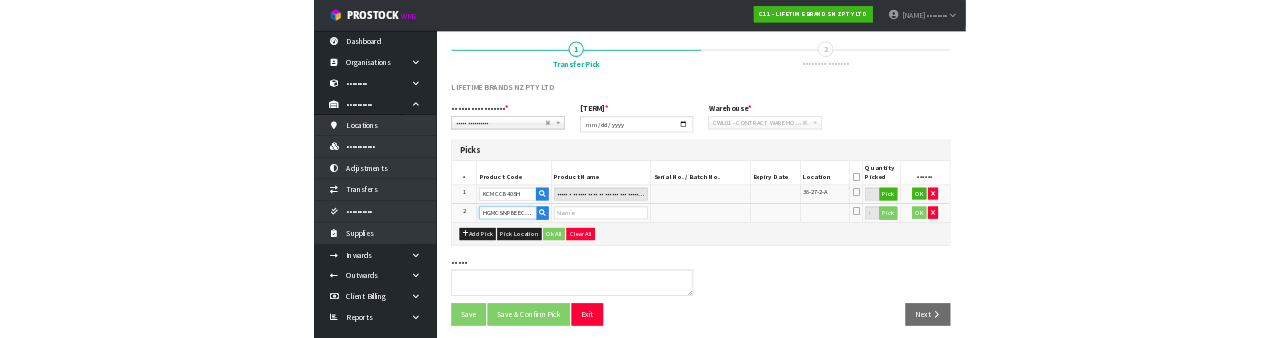 scroll, scrollTop: 387, scrollLeft: 0, axis: vertical 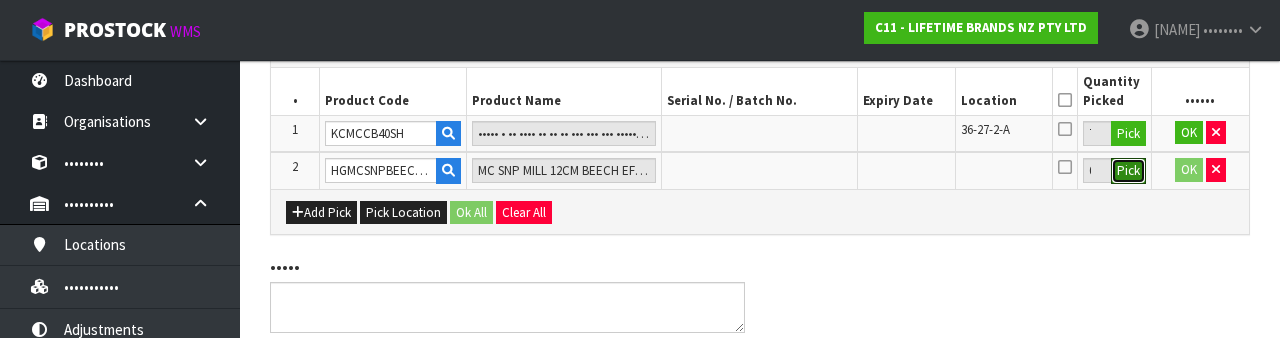 click on "Pick" at bounding box center [1128, 134] 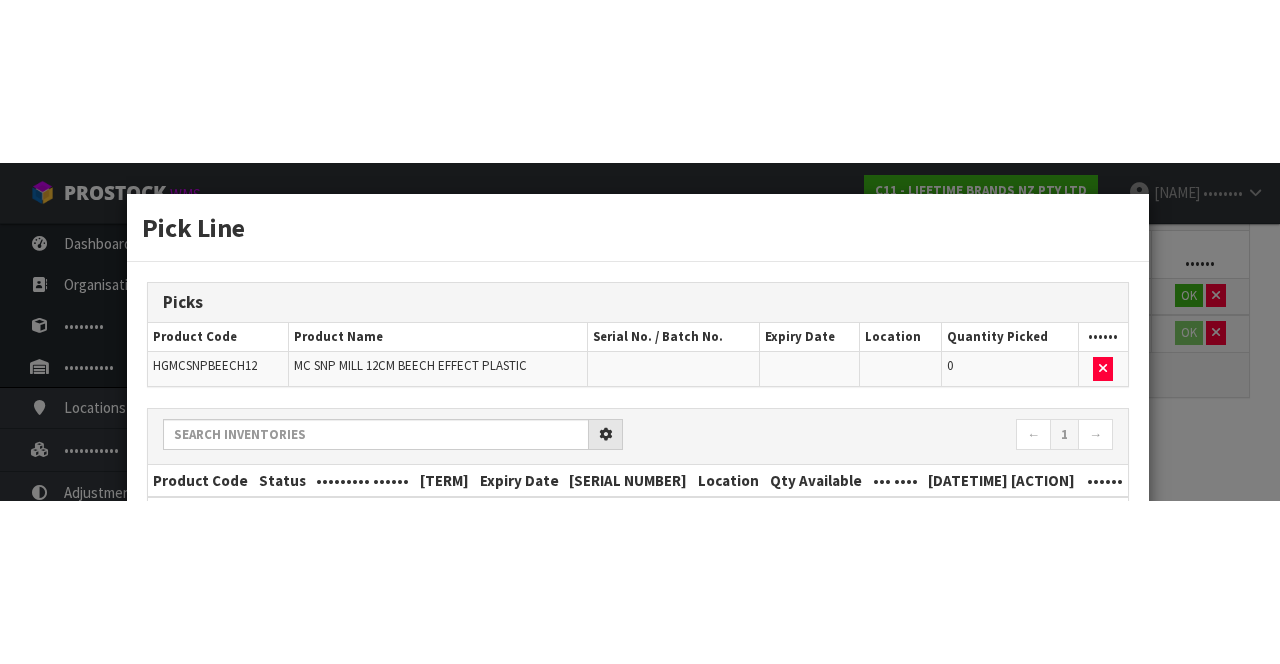 scroll, scrollTop: 152, scrollLeft: 0, axis: vertical 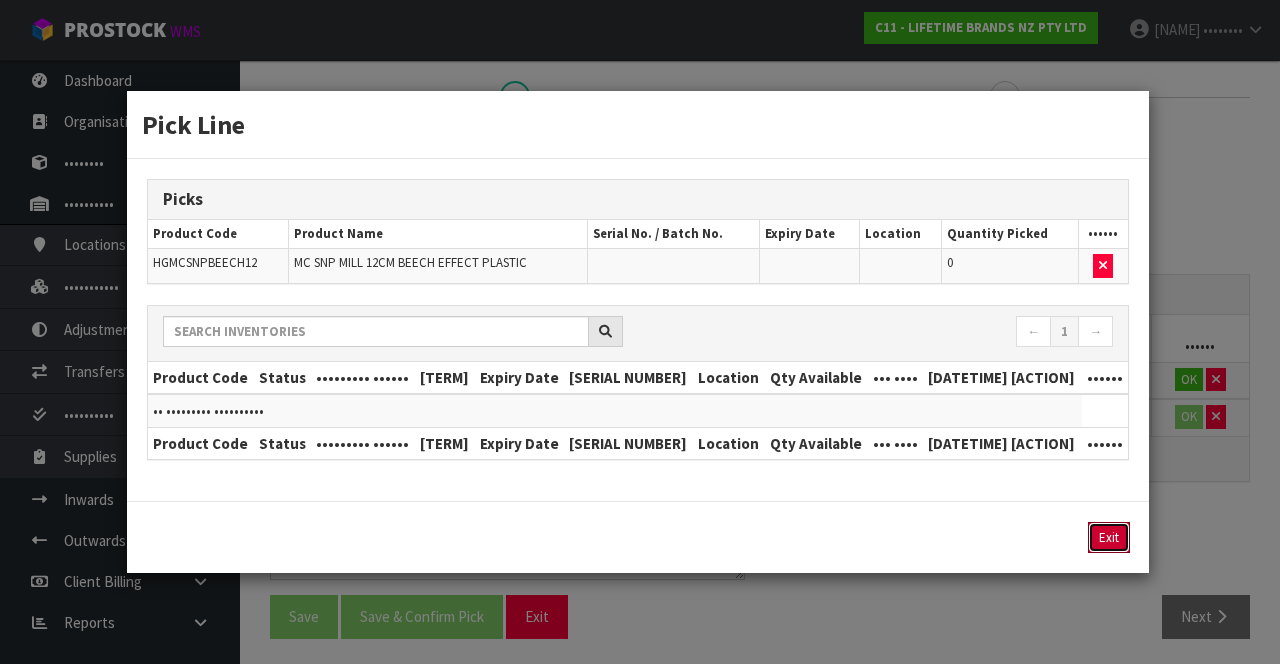 click on "Exit" at bounding box center [1109, 537] 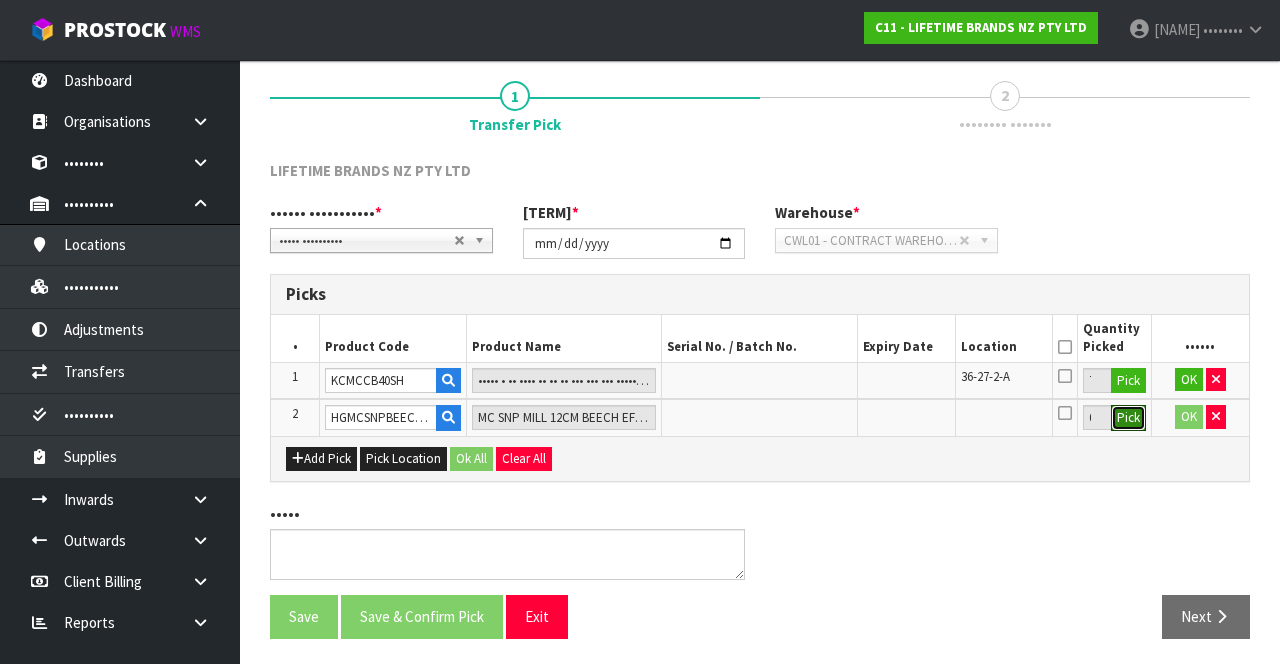 click on "Pick" at bounding box center [1128, 381] 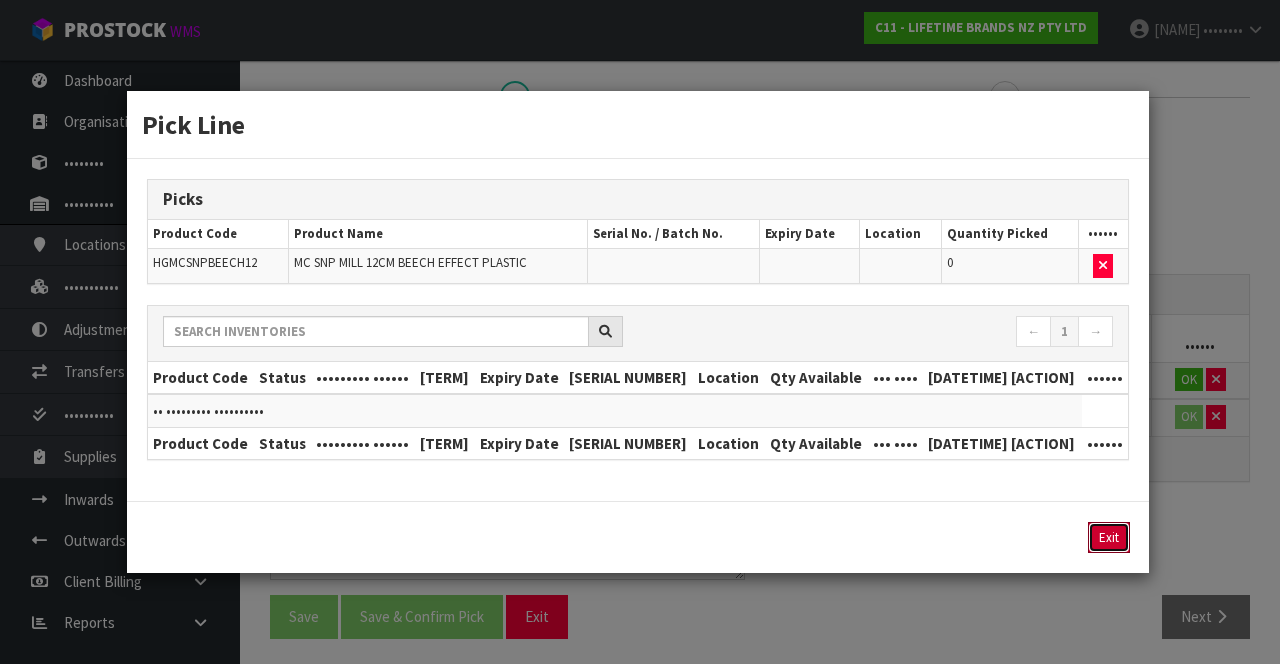 click on "Exit" at bounding box center (1109, 537) 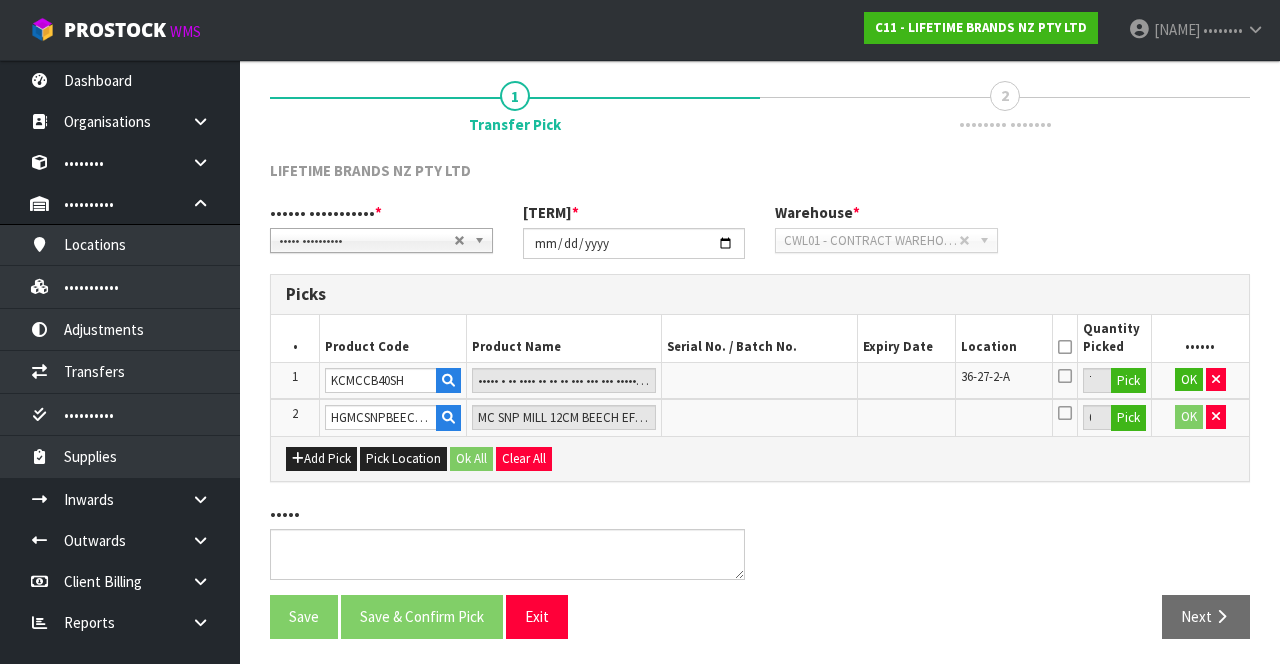 click at bounding box center [1065, 347] 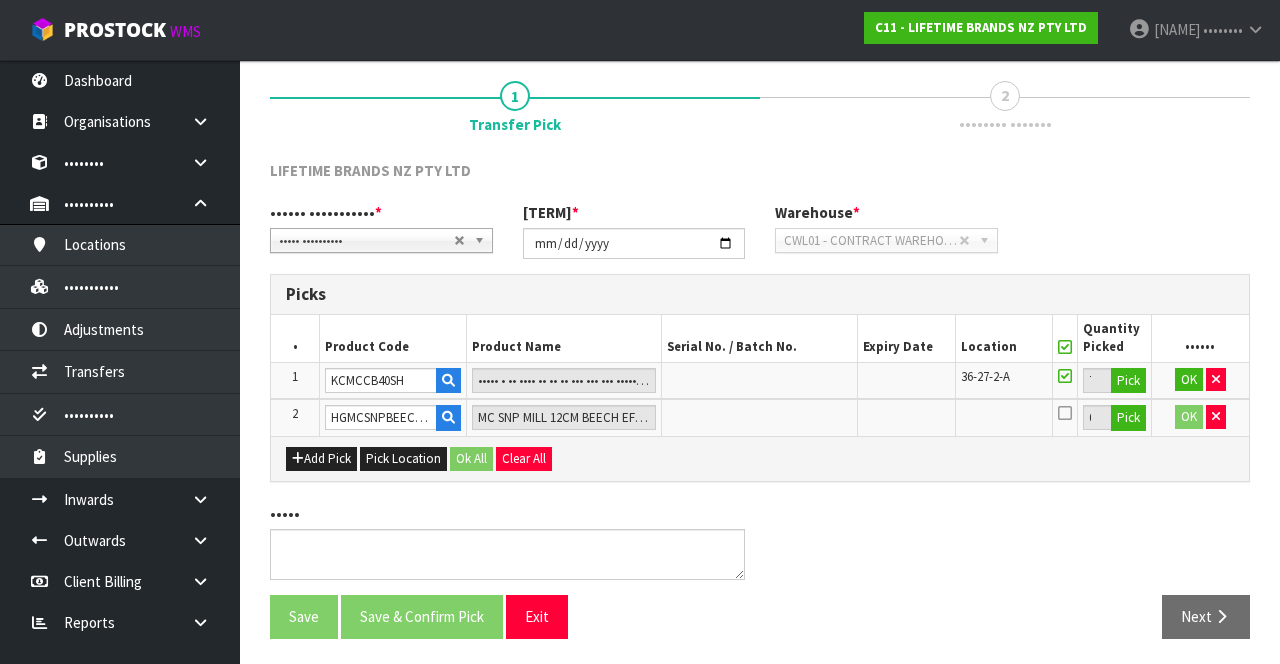 click at bounding box center (1065, 413) 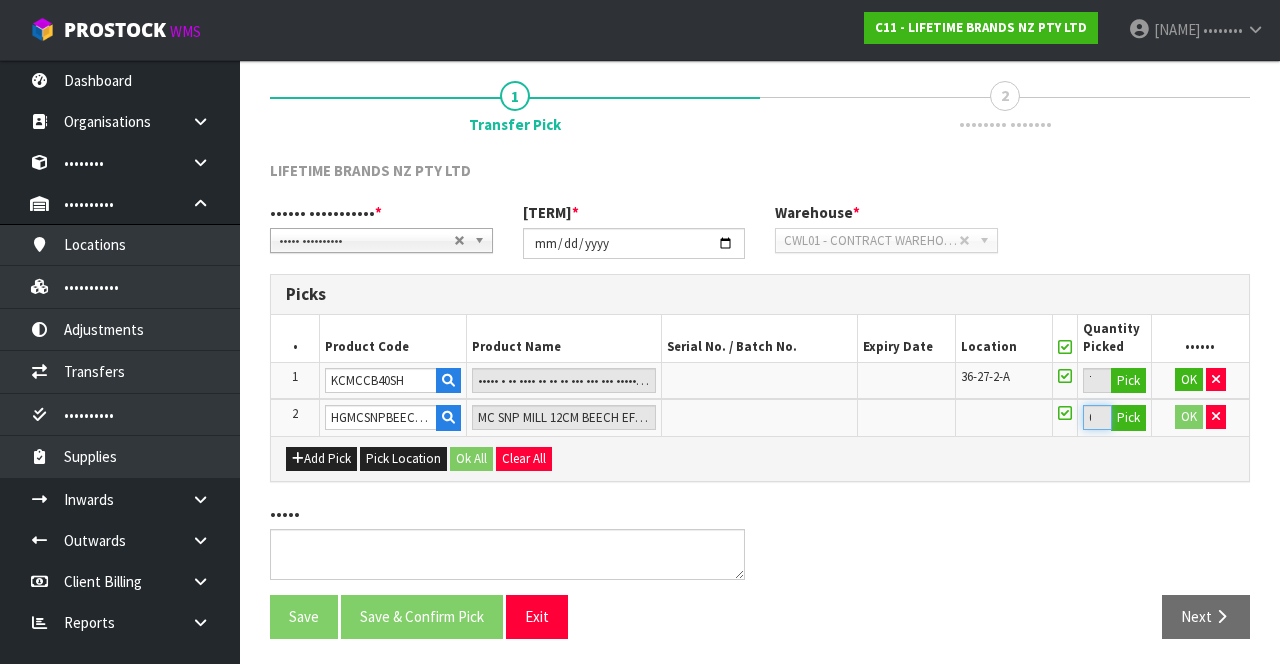 click on "0" at bounding box center [1097, 380] 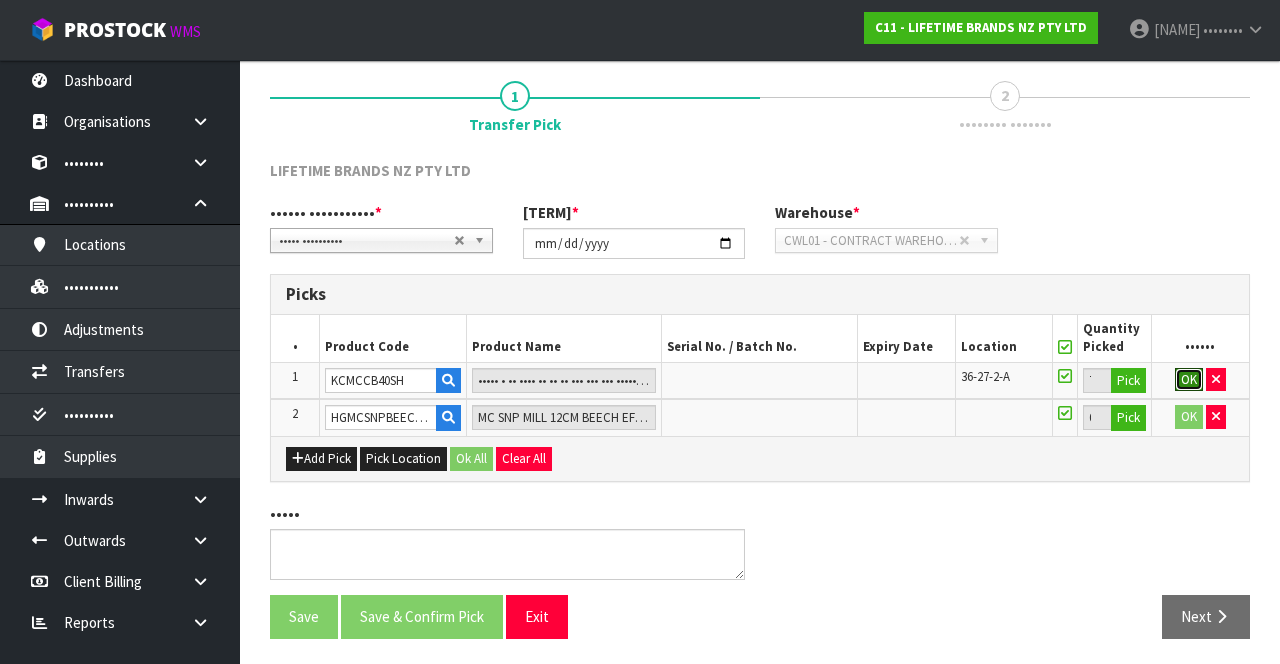 click on "OK" at bounding box center [1189, 380] 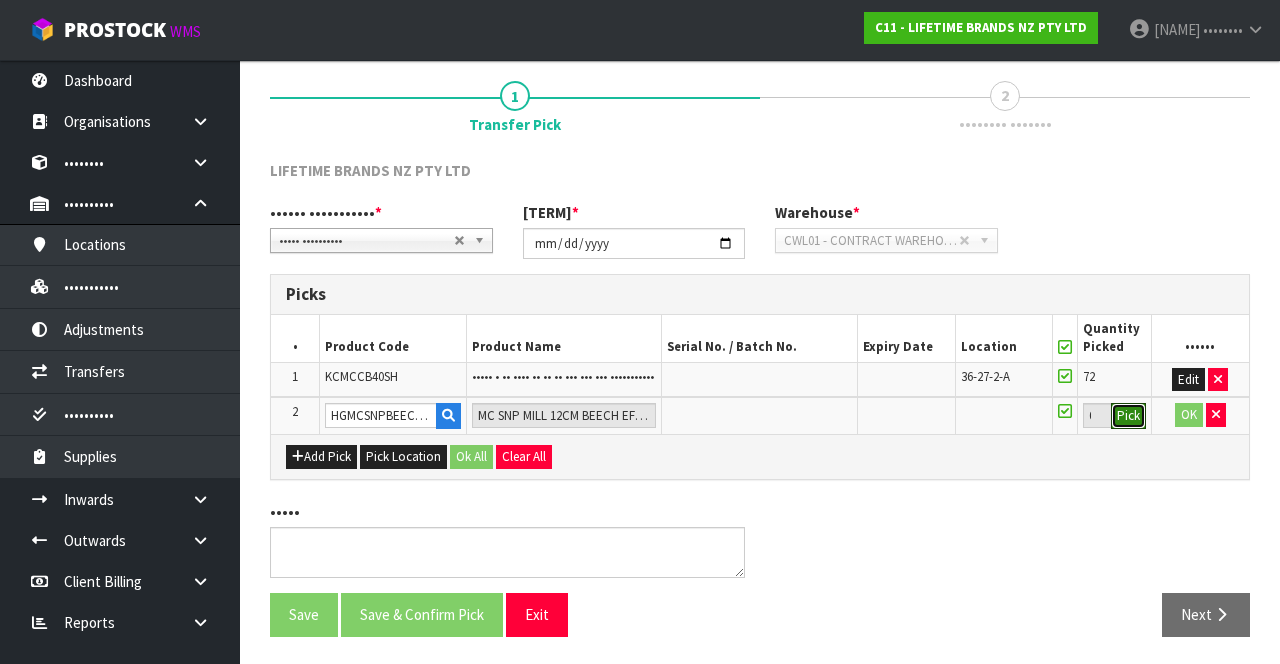 click on "Pick" at bounding box center [1128, 416] 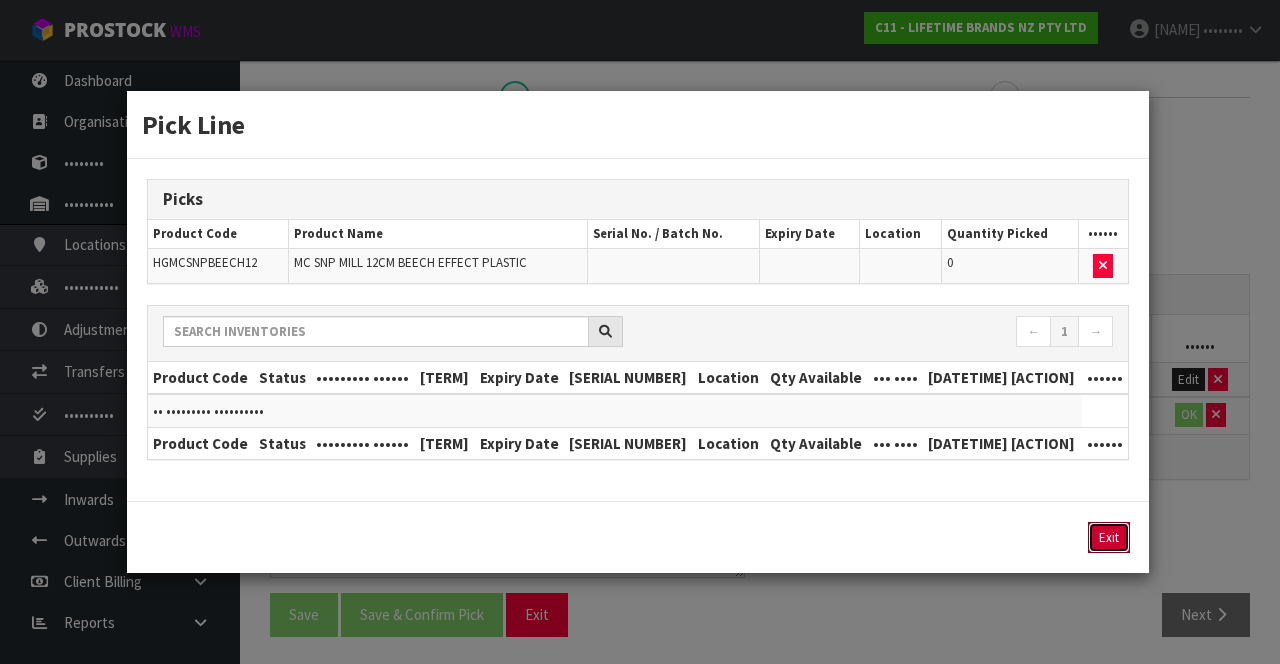 click on "Exit" at bounding box center [1109, 537] 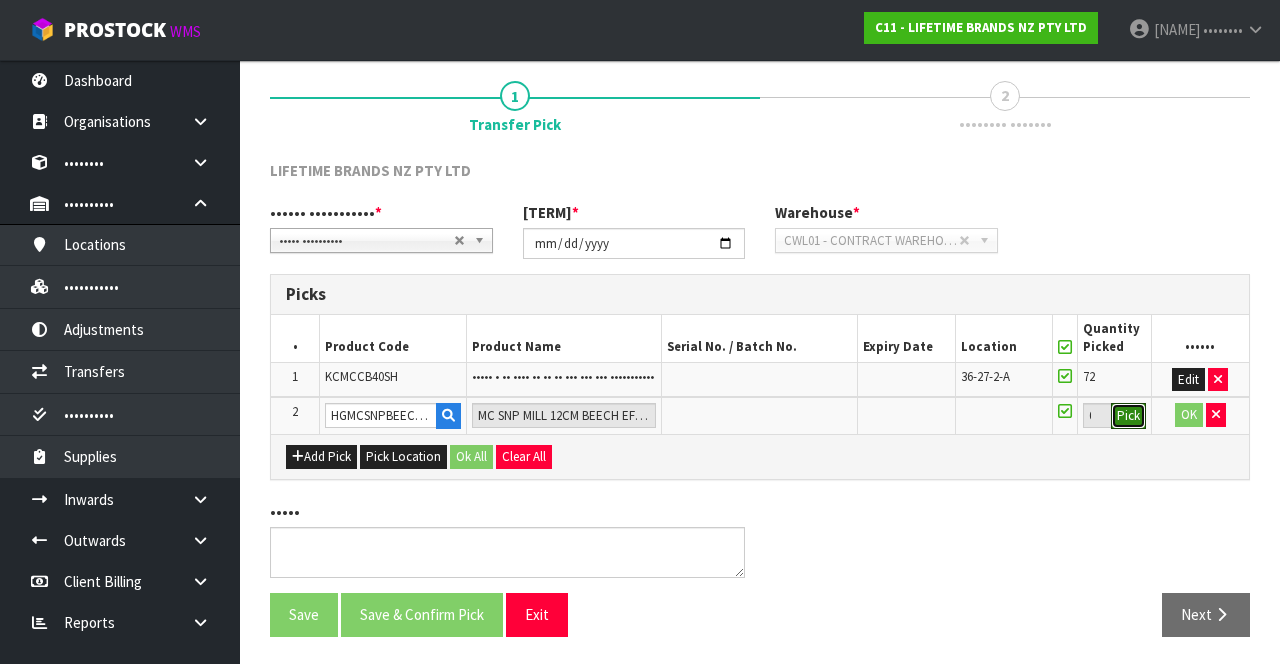scroll, scrollTop: 0, scrollLeft: 0, axis: both 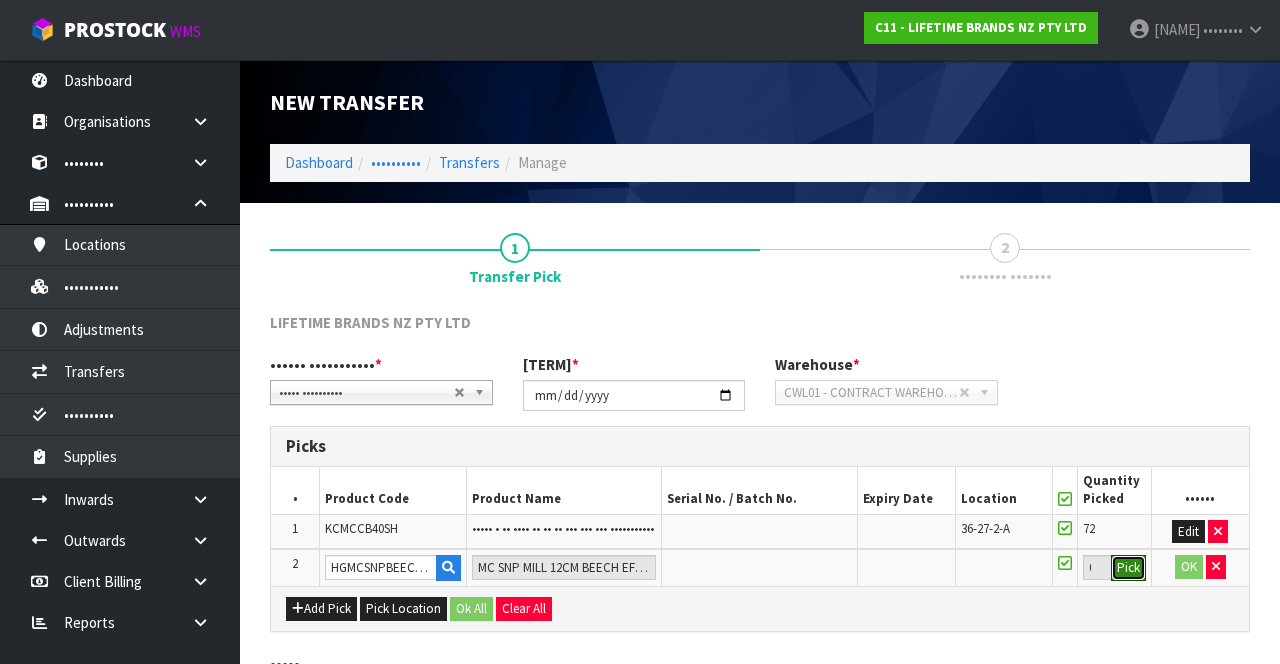 click on "Pick" at bounding box center [1128, 568] 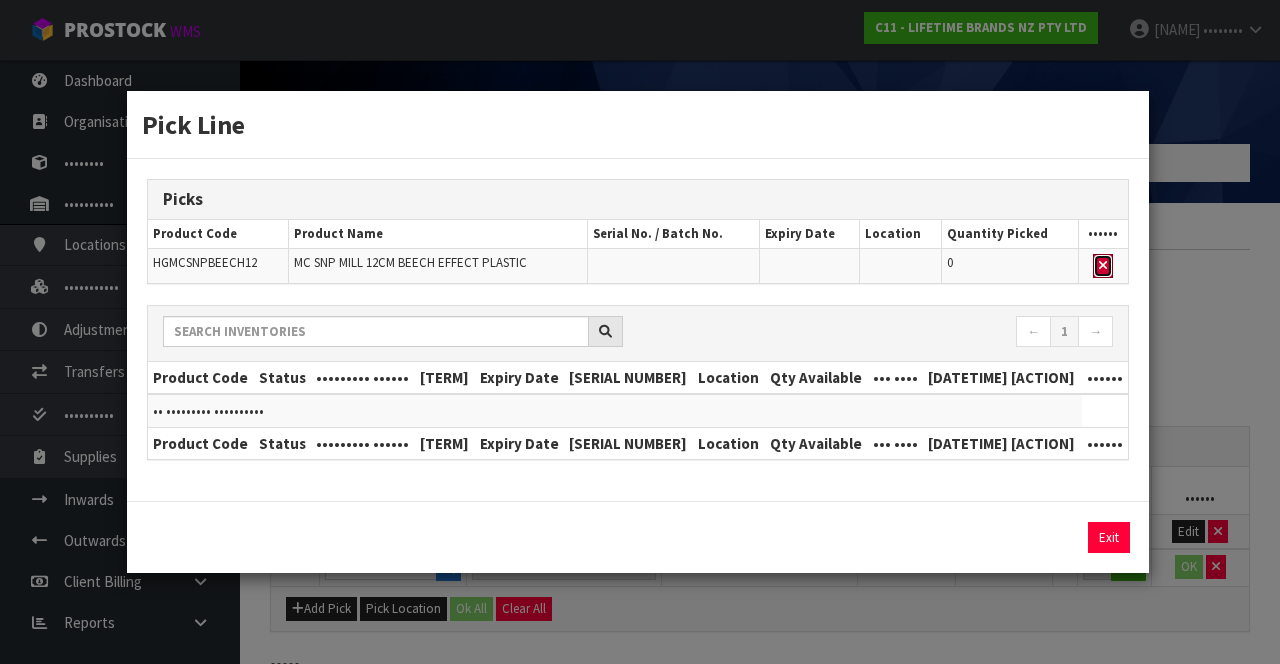 click at bounding box center (1103, 265) 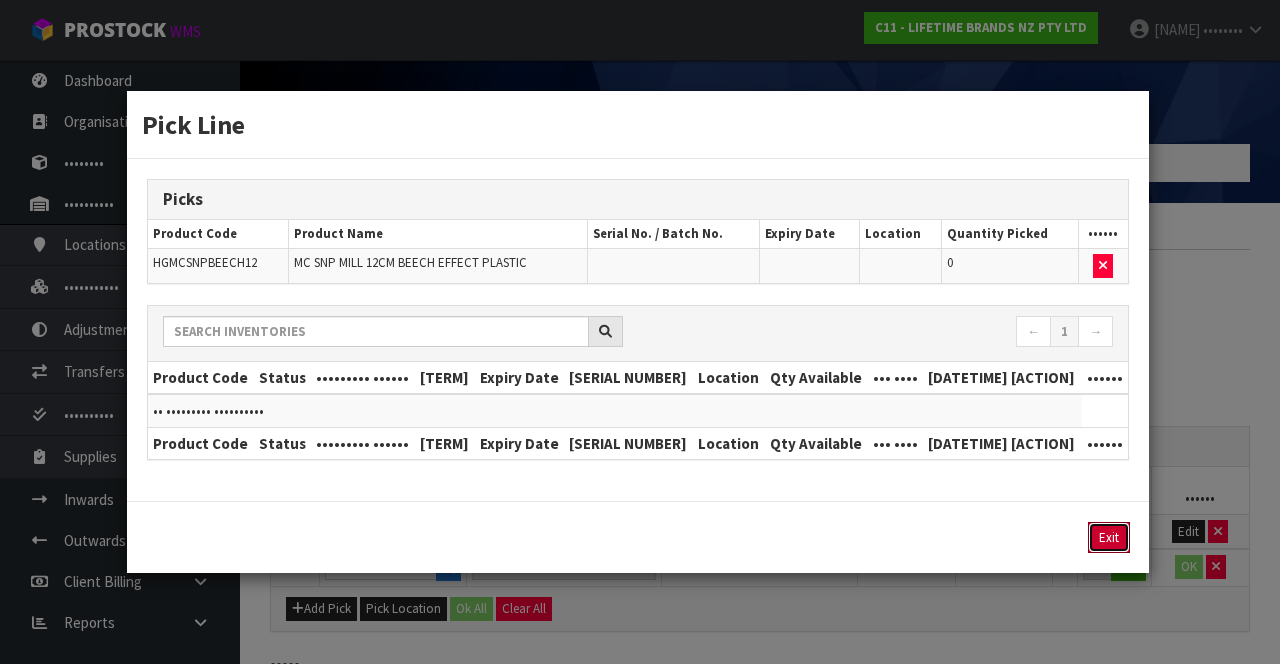 click on "Exit" at bounding box center [1109, 537] 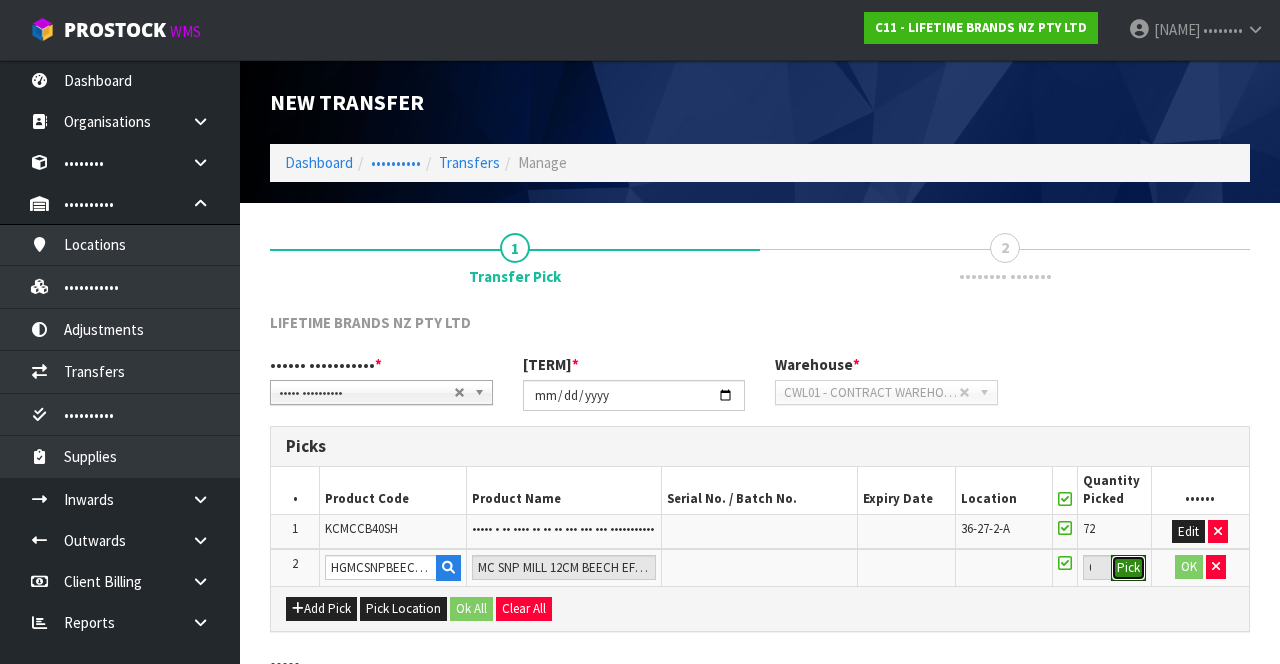 click on "Pick" at bounding box center [1128, 568] 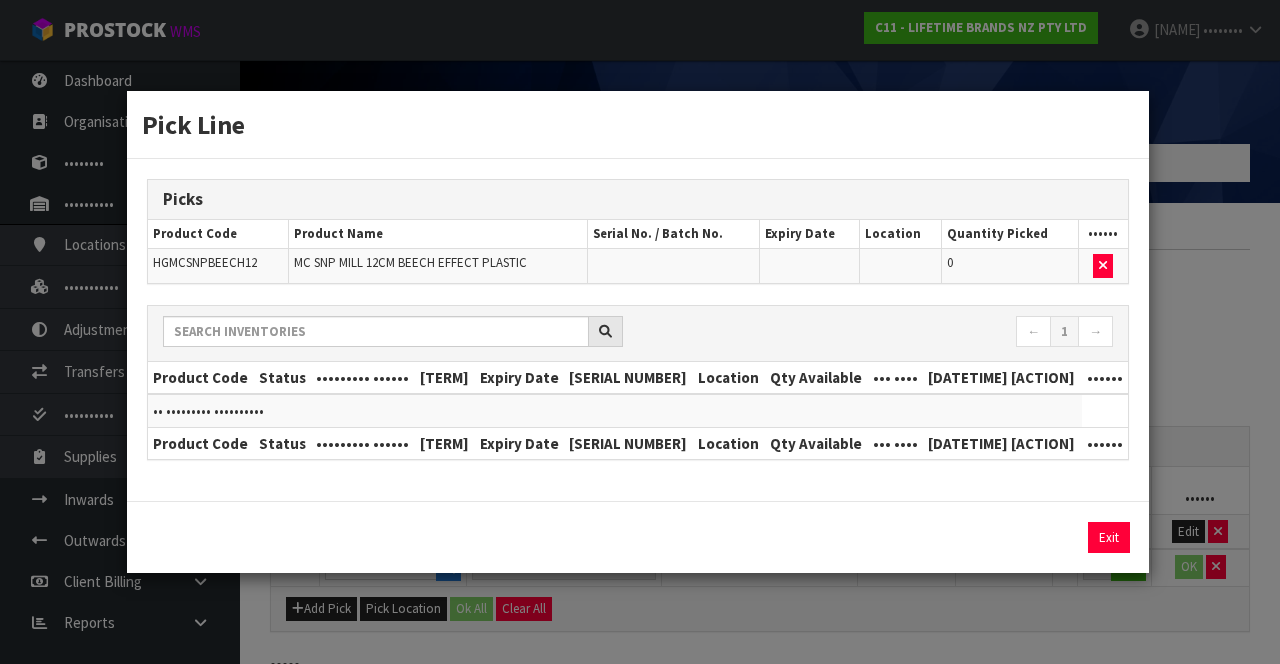 click on "[ACTION]
[ACTION]
[PRODUCT_CODE]
[PRODUCT_NAME]
[SERIAL_NO] / [BATCH_NO]
[EXPIRY_DATE]
[LOCATION]
[QUANTITY] [ACTION]
[SERIAL_NO]
[PRODUCT_NAME]
[LOCATION]
[QUANTITY]
[PRODUCT_CODE]
[STATUS]
[REFERENCE_NUMBER]
[BATCH_NUMBER]
[EXPIRY_DATE]
[SERIAL_NUMBER]
[LOCATION]
[QTY_AVAILABLE]
[QTY_HELD]
[DATETIME_ARRIVED]
[ACTION]" at bounding box center [640, 332] 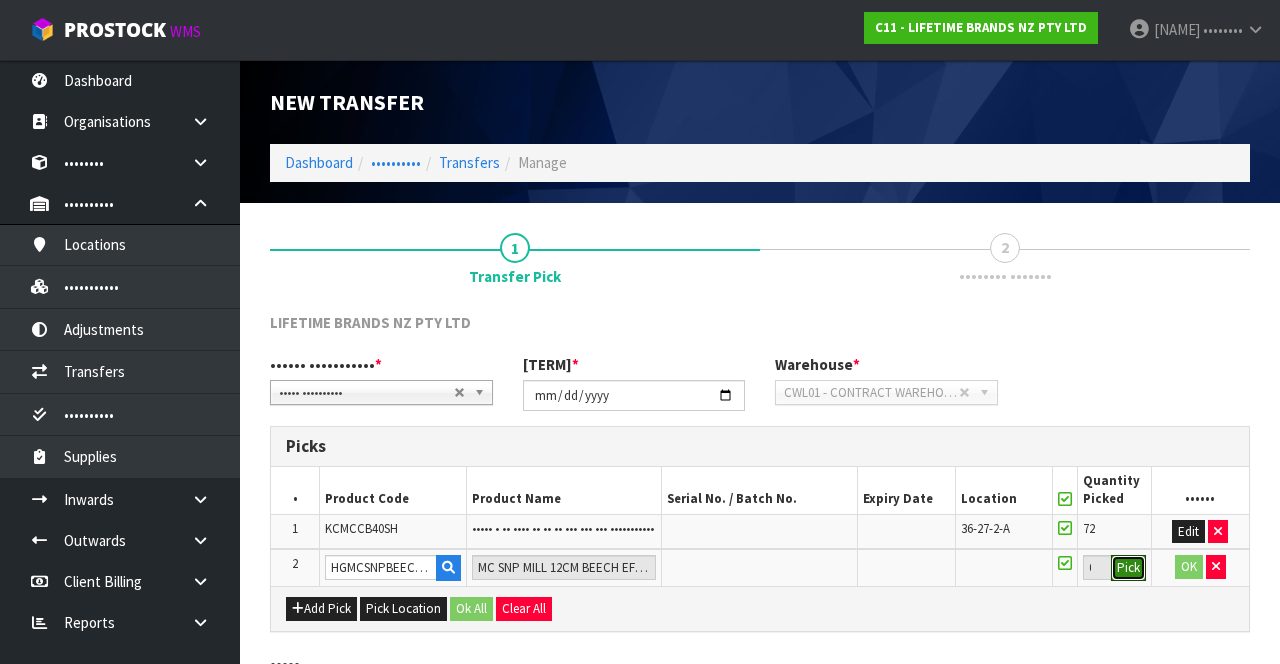 scroll, scrollTop: 163, scrollLeft: 0, axis: vertical 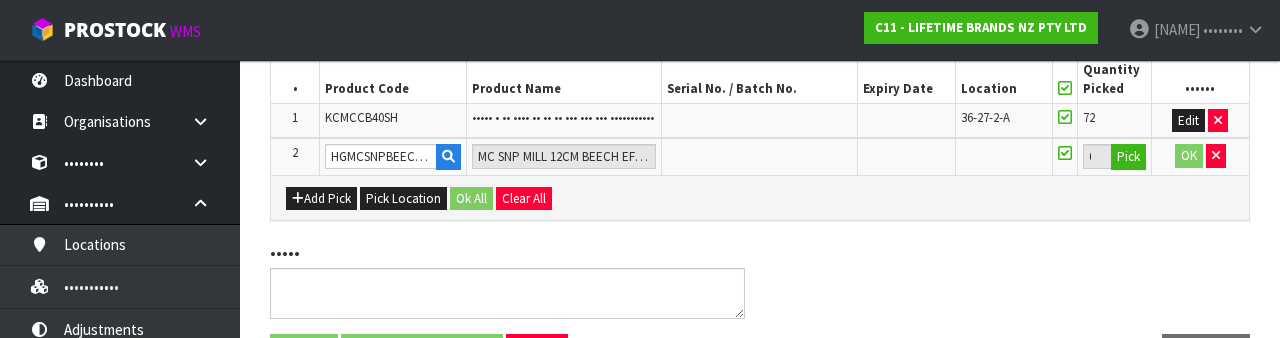 click on "OK" at bounding box center [1200, 120] 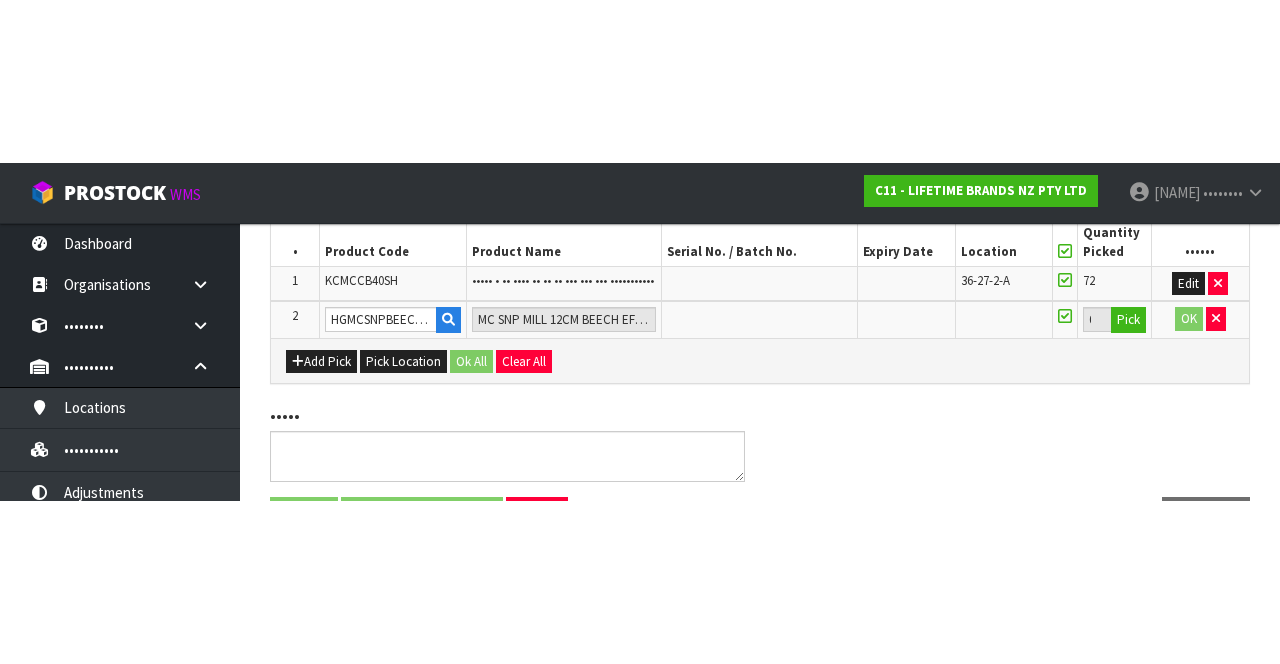 scroll, scrollTop: 163, scrollLeft: 0, axis: vertical 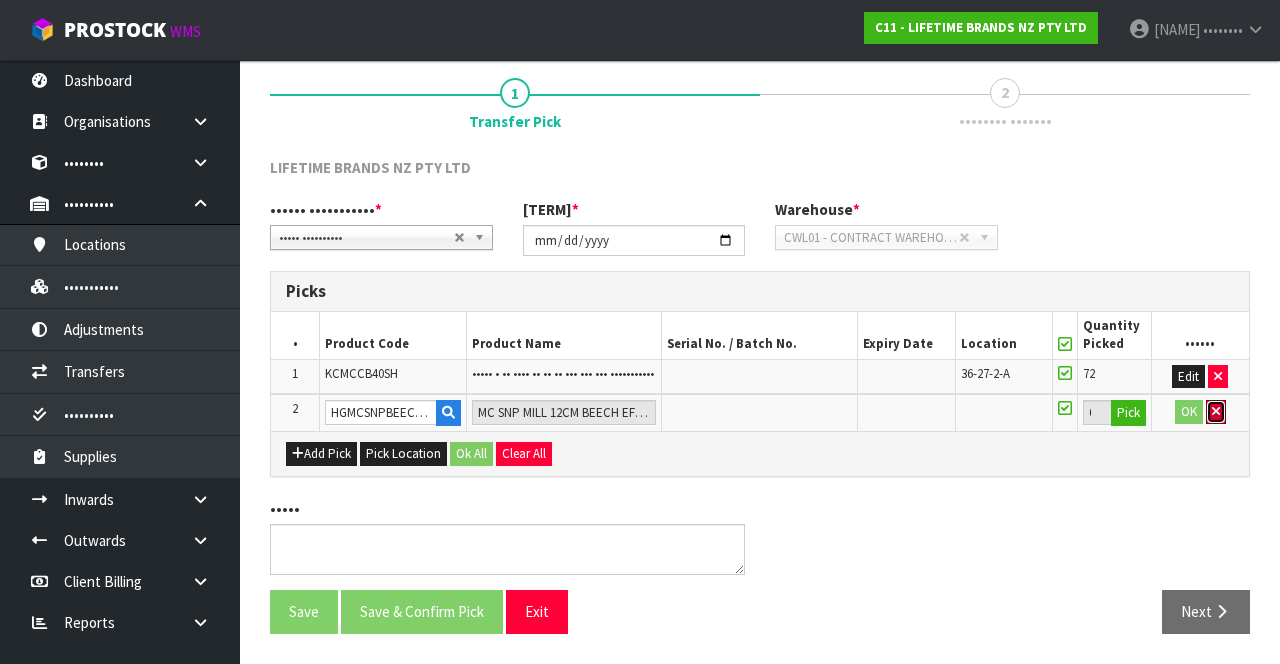 click at bounding box center (1218, 376) 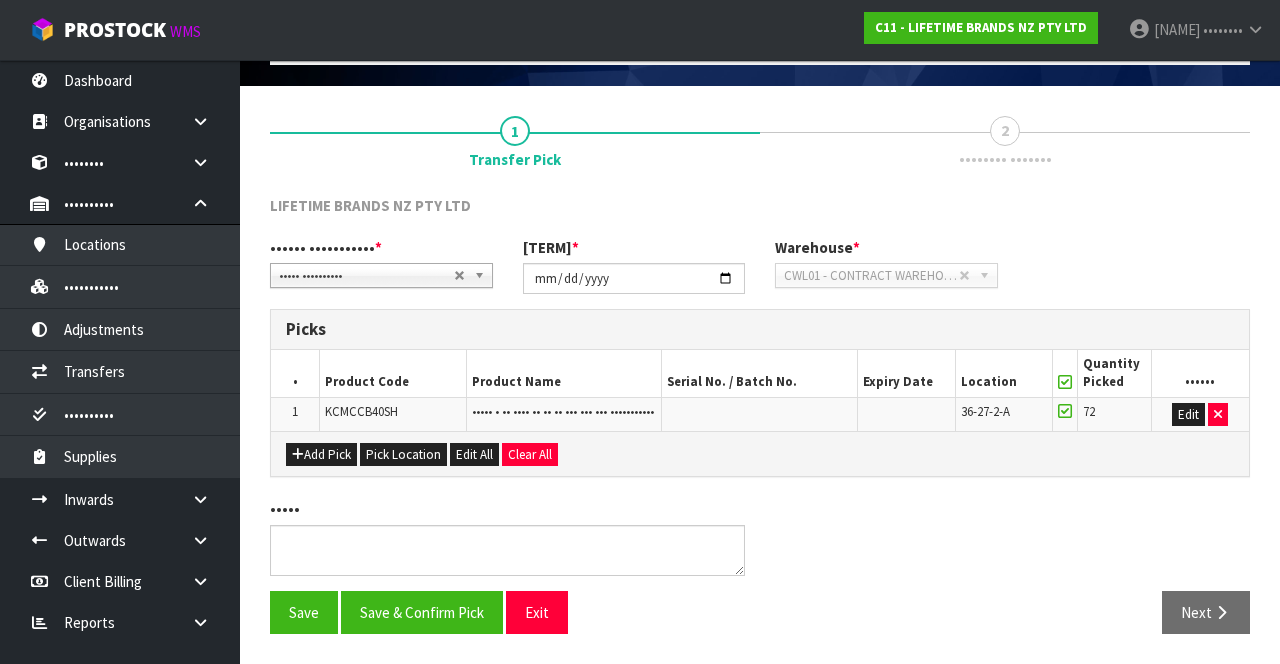 scroll, scrollTop: 126, scrollLeft: 0, axis: vertical 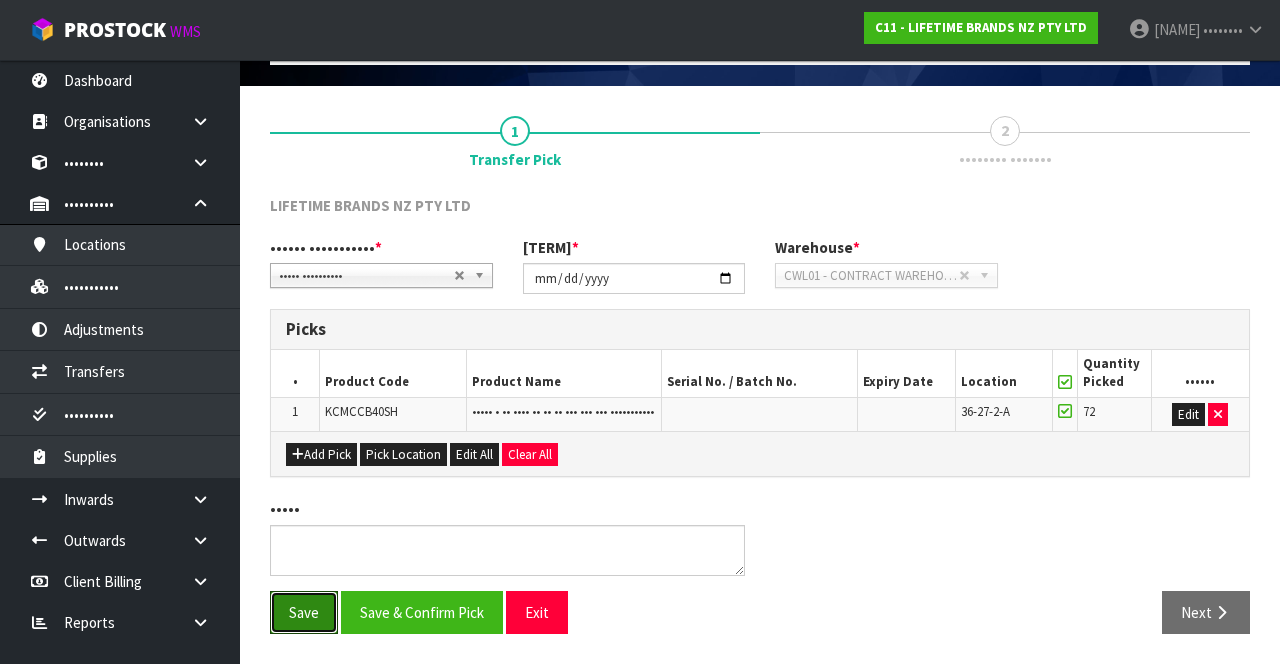 click on "Save" at bounding box center [304, 612] 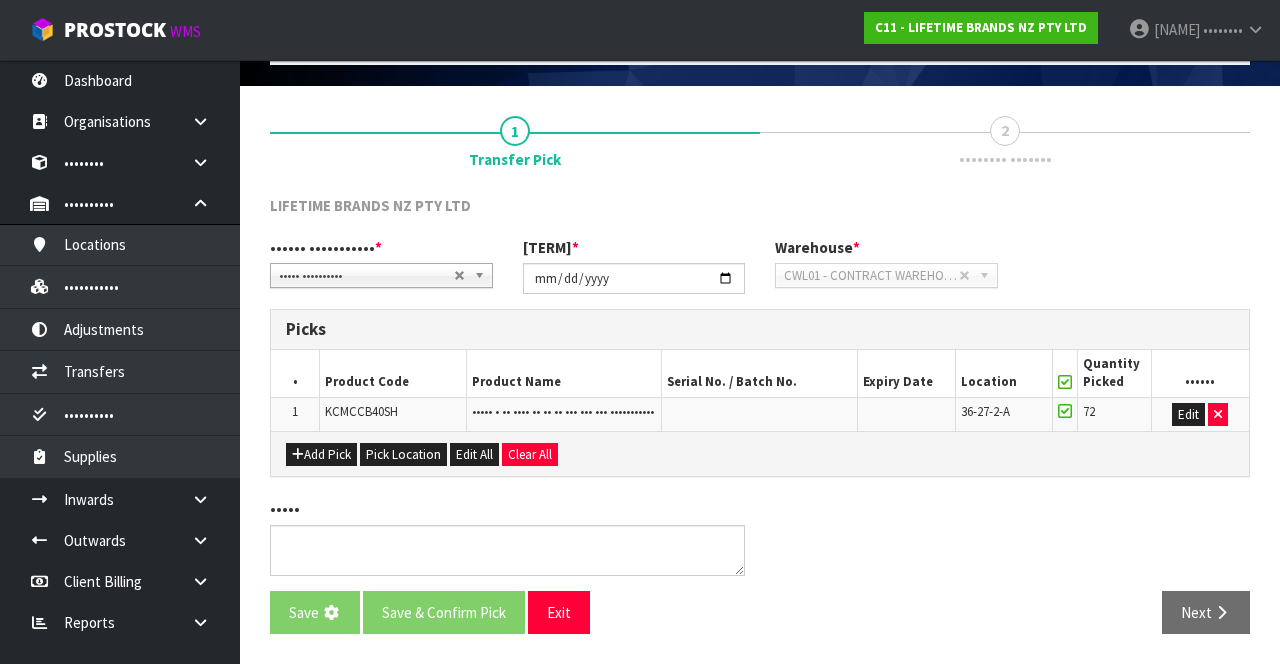scroll, scrollTop: 0, scrollLeft: 0, axis: both 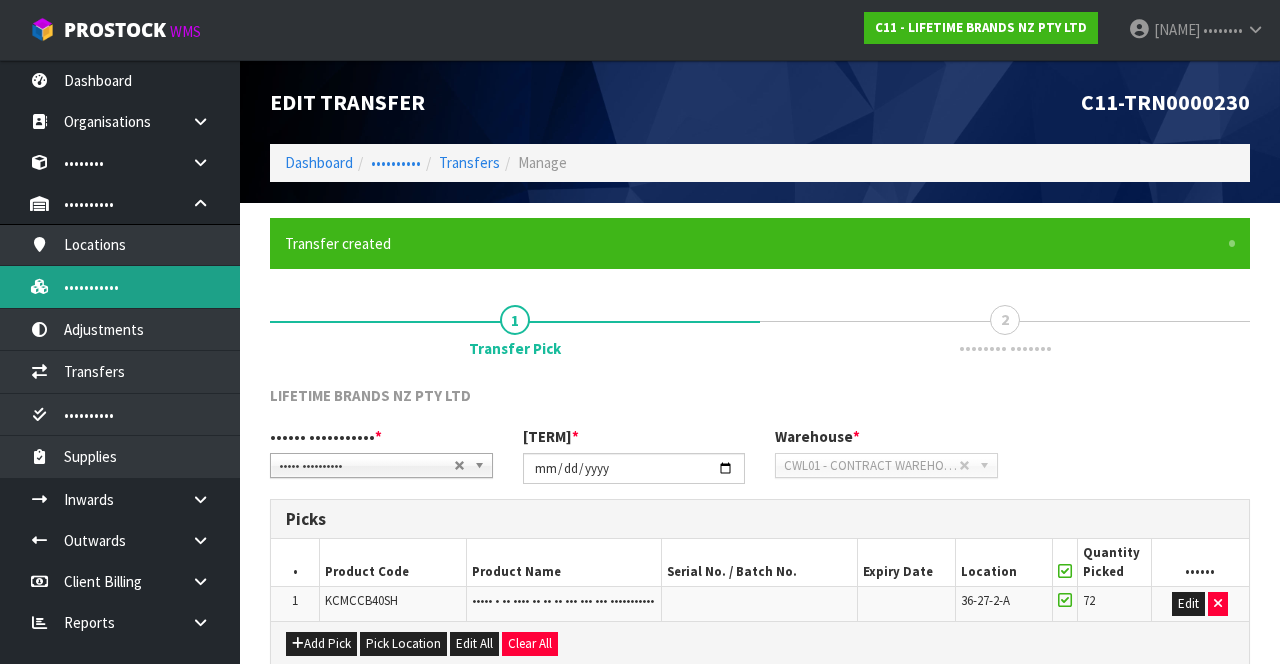 click on "•••••••••••" at bounding box center (120, 286) 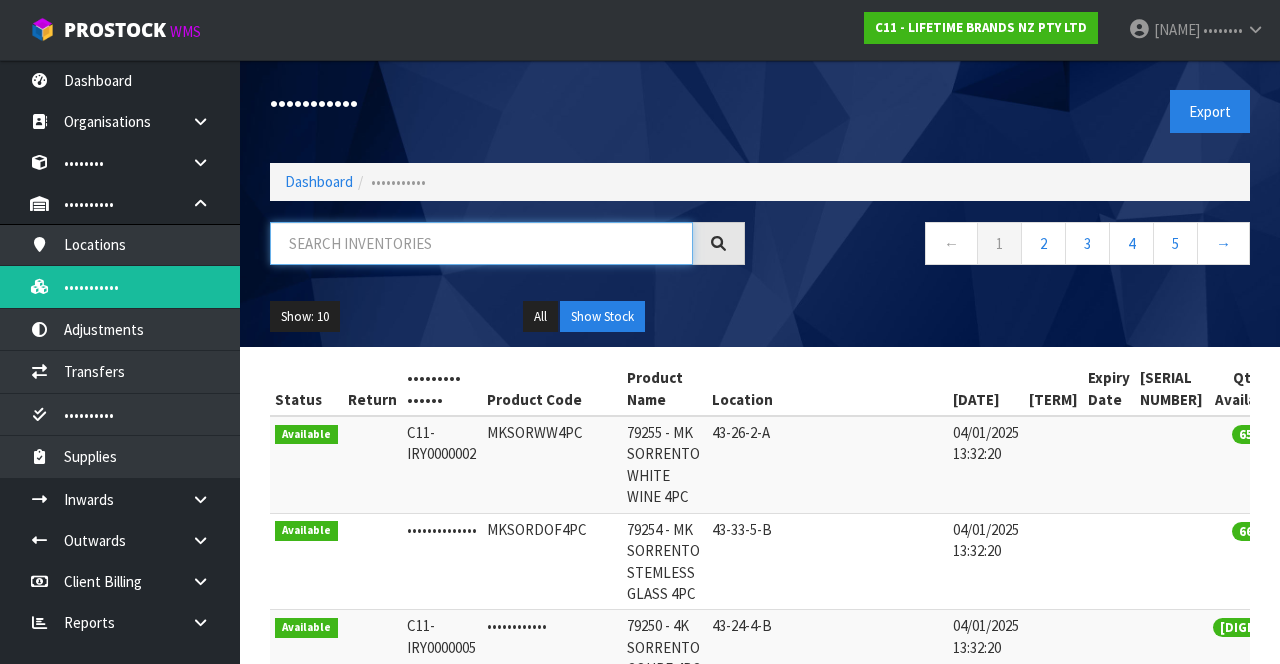 paste on "HGMCSNPBEECH12" 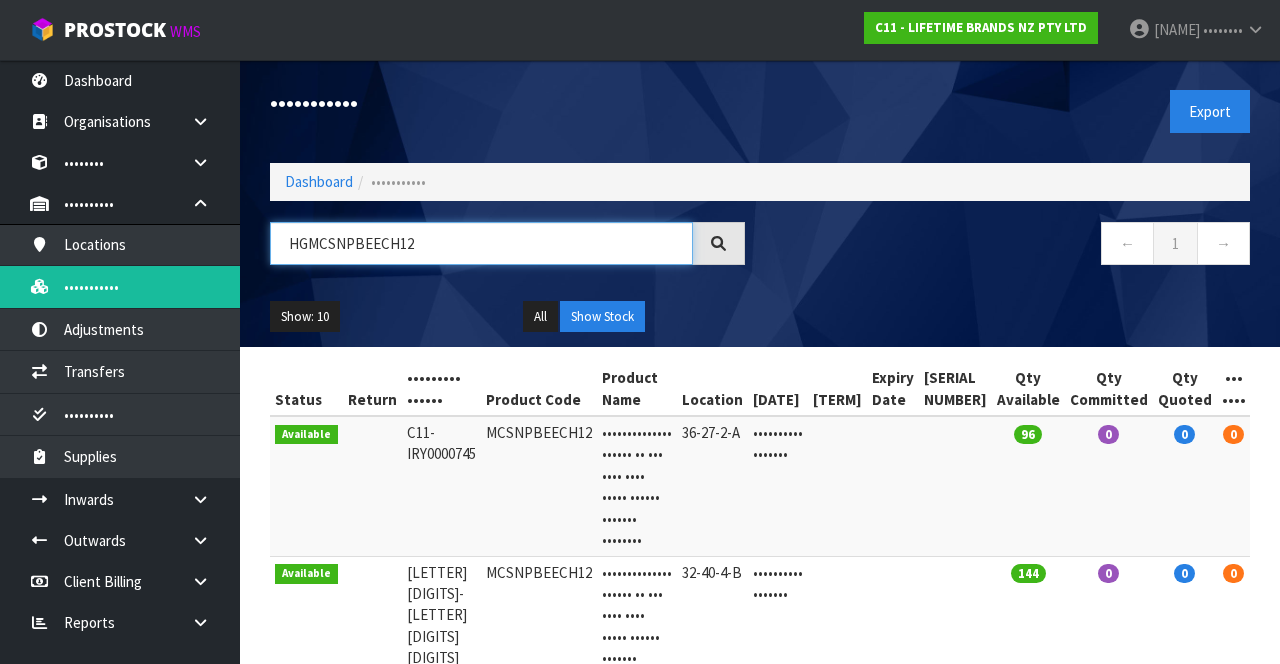 scroll, scrollTop: 76, scrollLeft: 0, axis: vertical 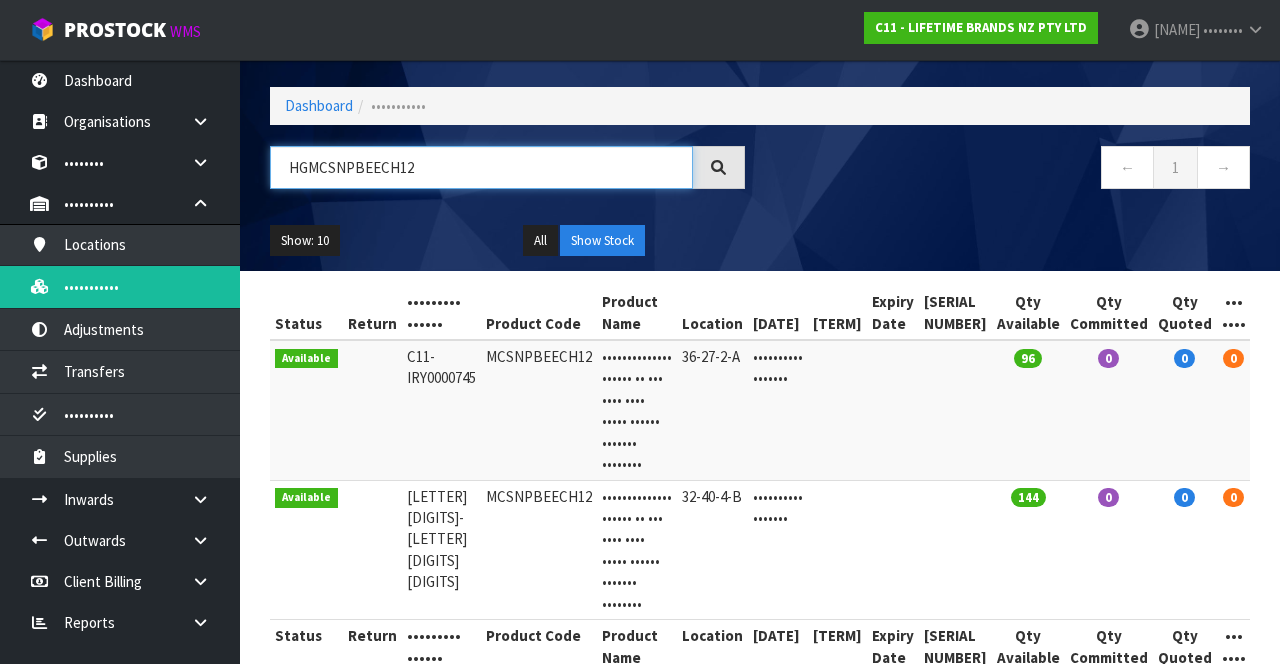 type on "HGMCSNPBEECH12" 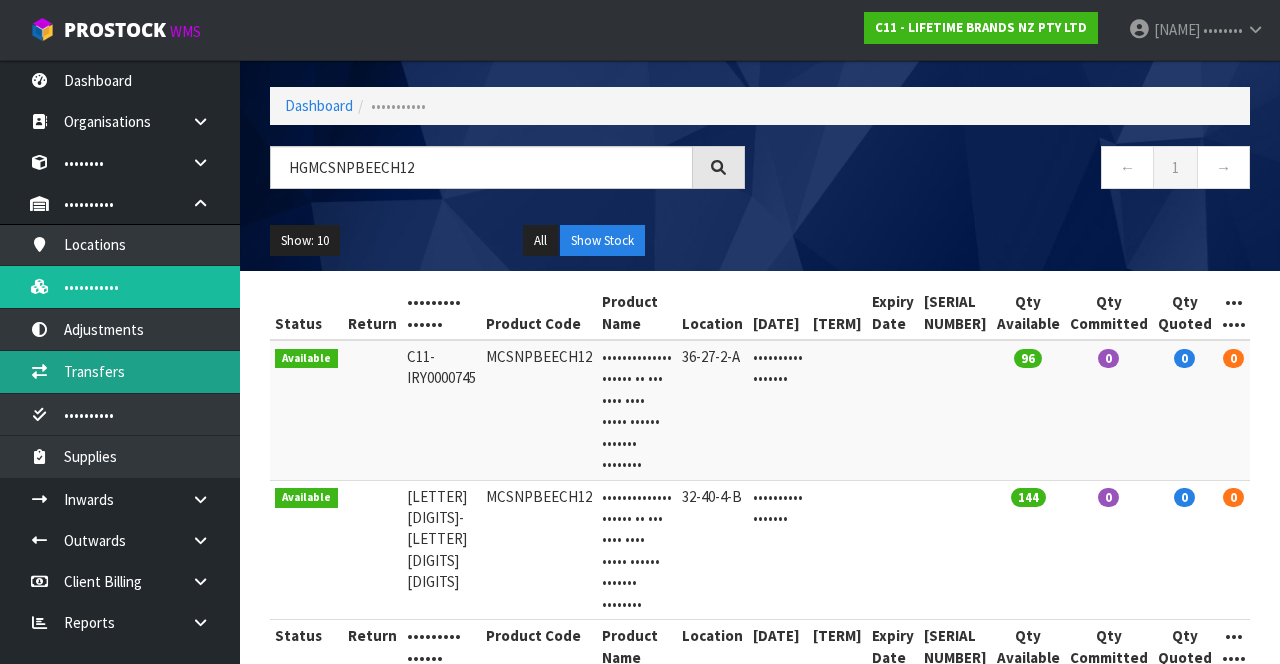 click on "Transfers" at bounding box center (120, 371) 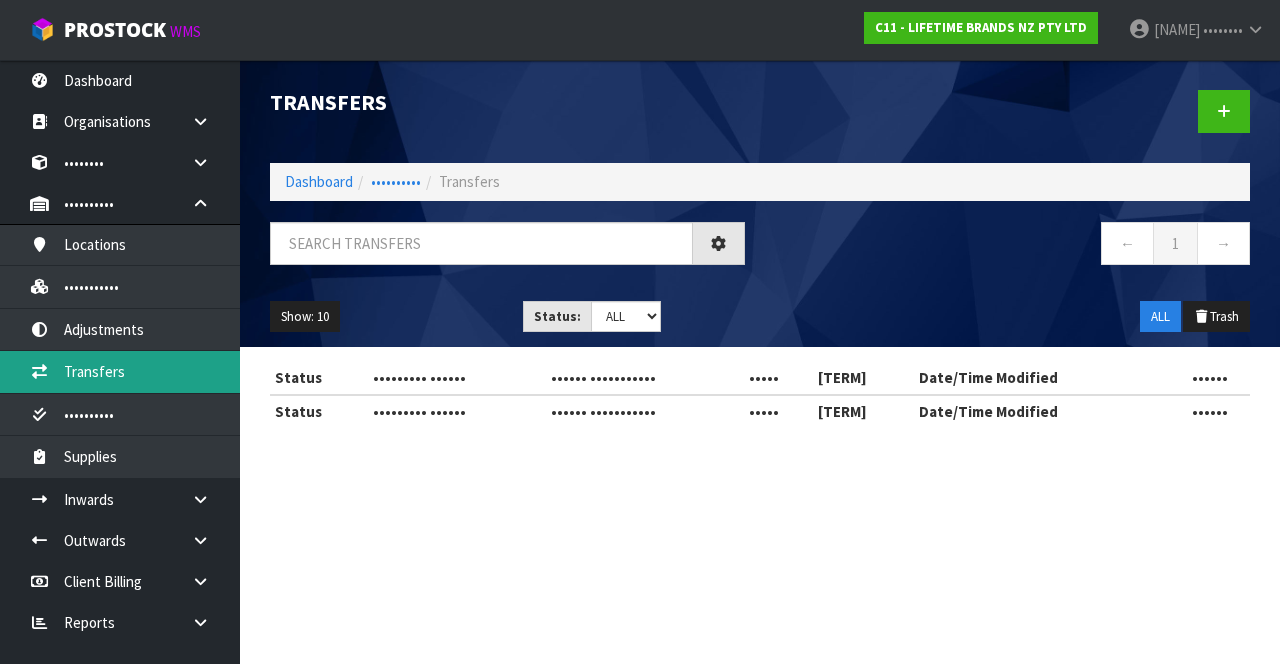 scroll, scrollTop: 0, scrollLeft: 0, axis: both 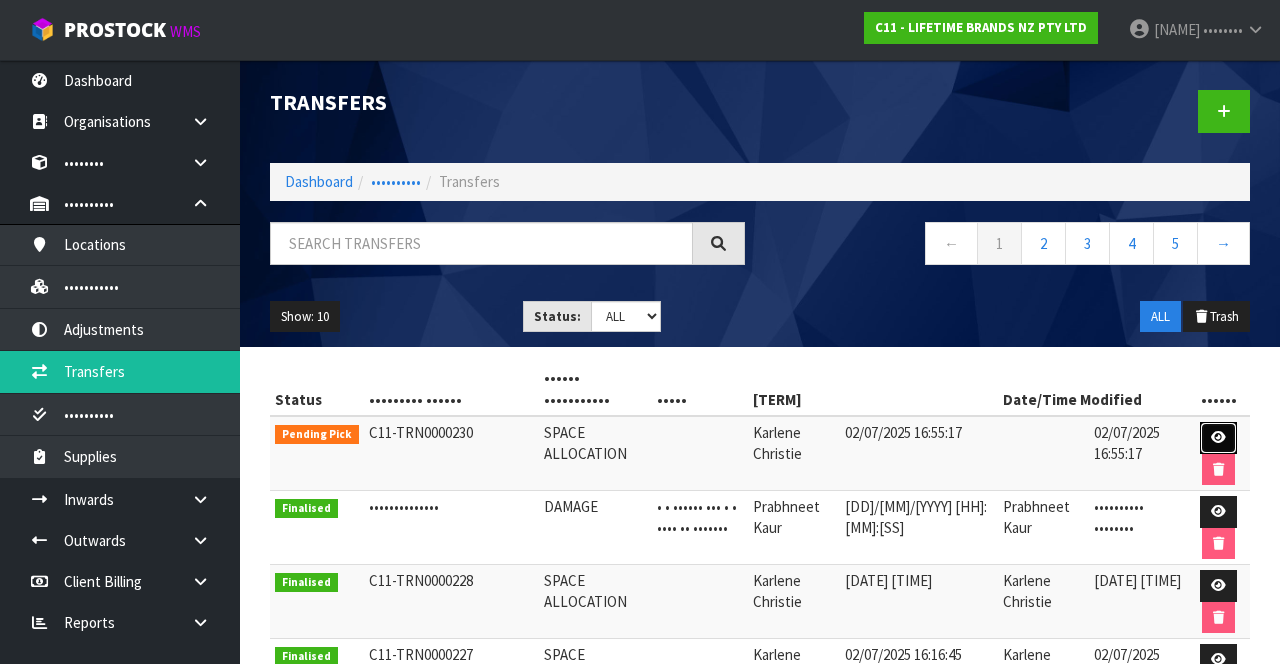 click at bounding box center (1218, 438) 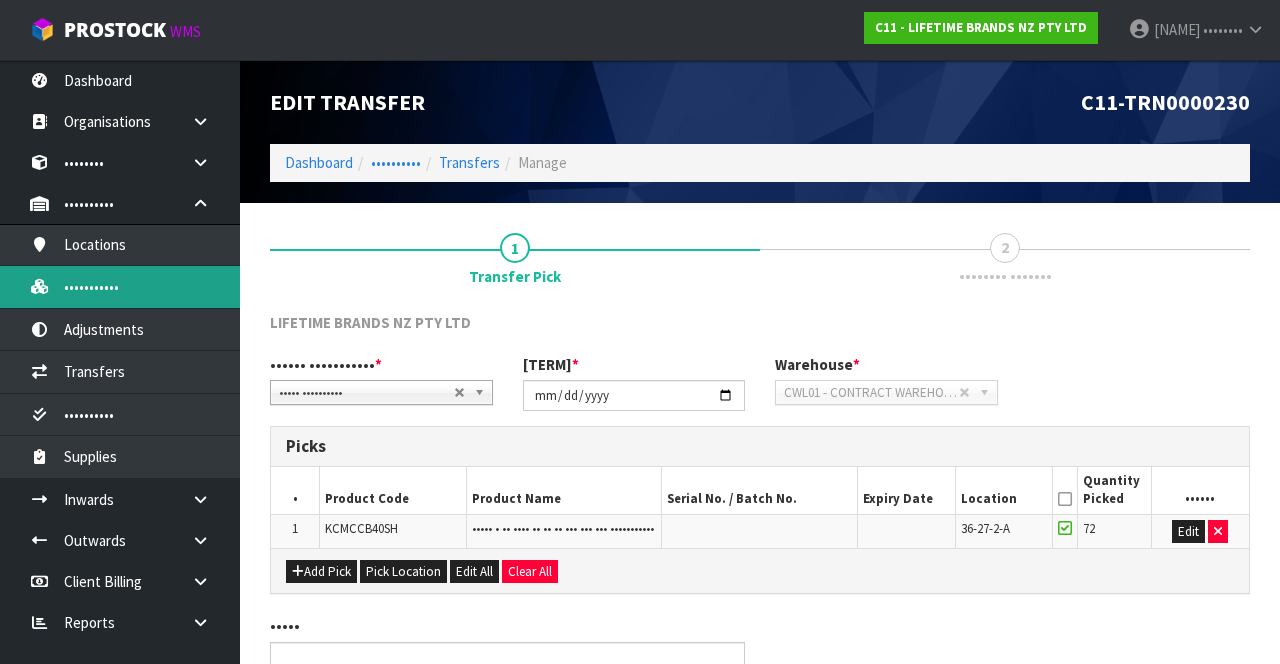 click on "•••••••••••" at bounding box center (120, 286) 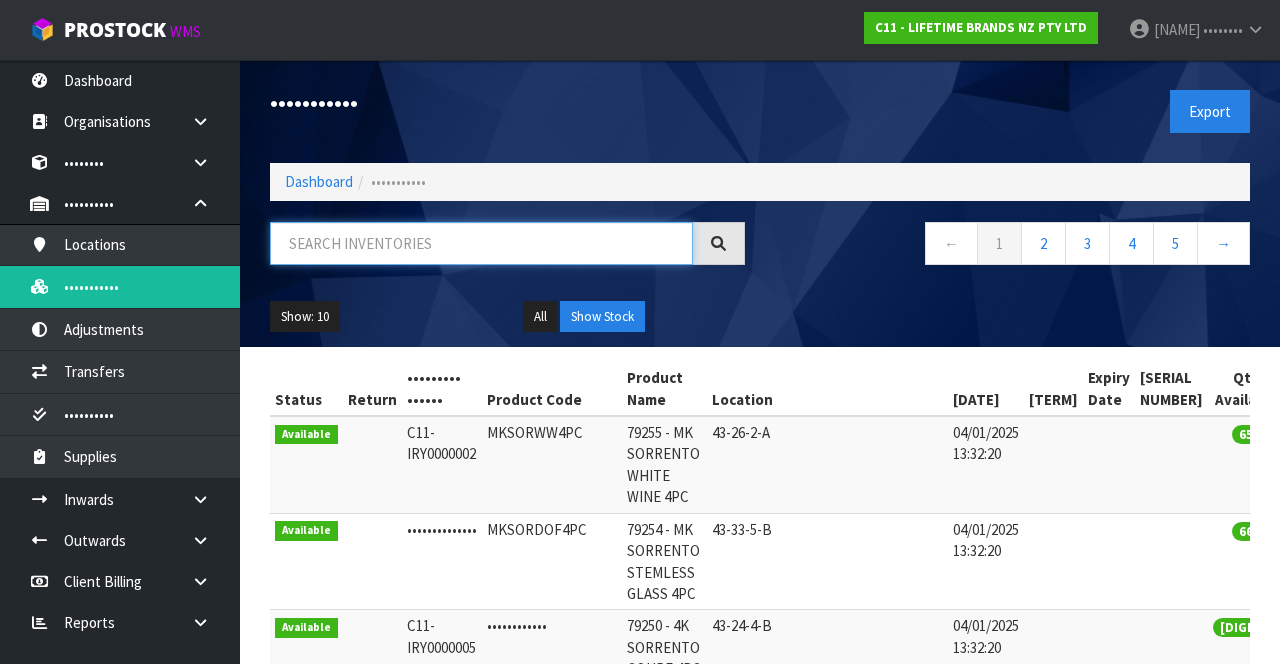 paste on "HGMCSNPBEECH12" 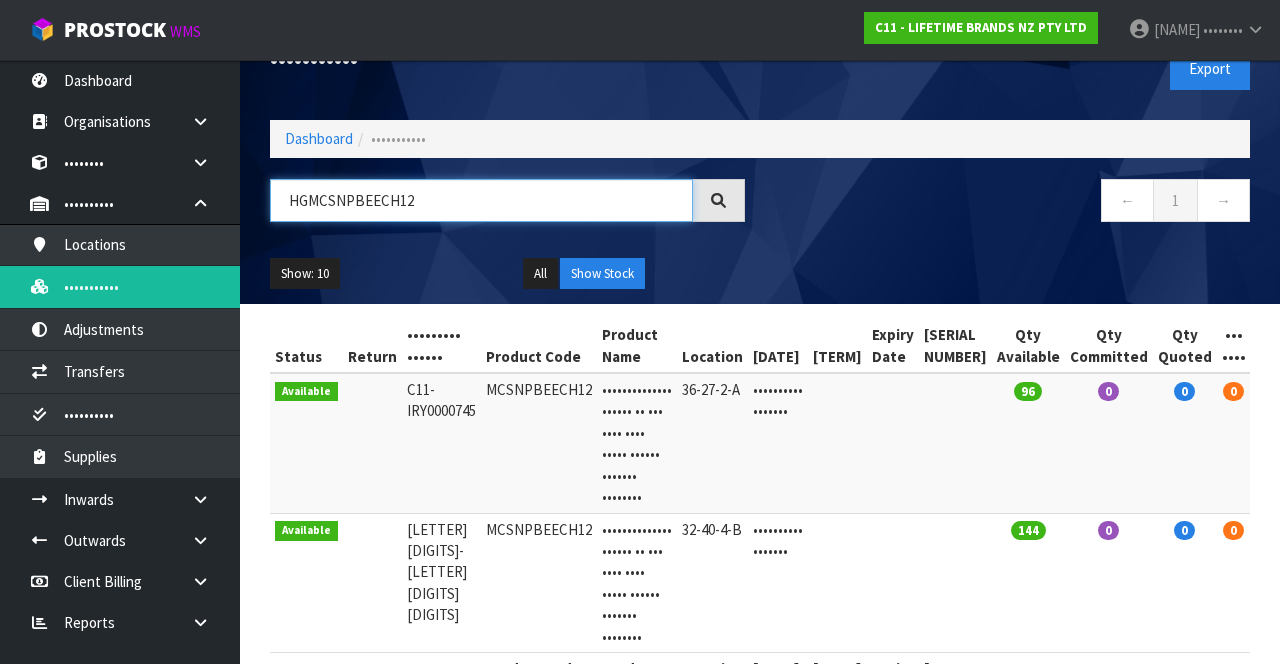 scroll, scrollTop: 76, scrollLeft: 0, axis: vertical 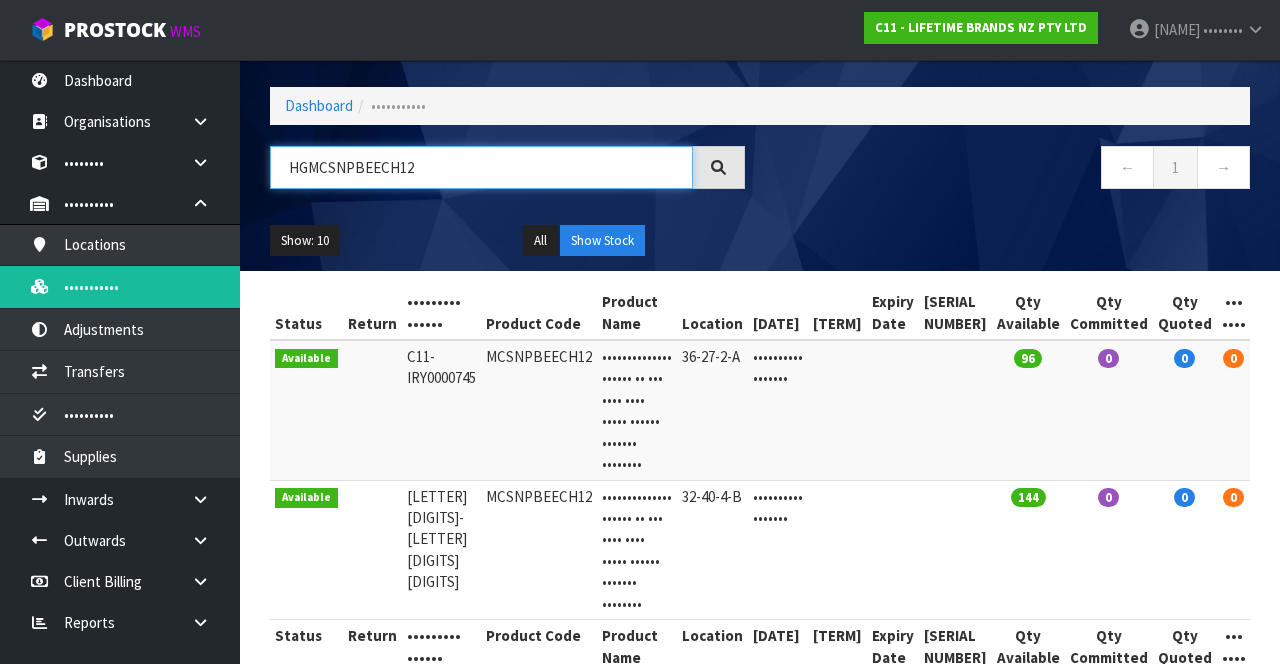 type on "HGMCSNPBEECH12" 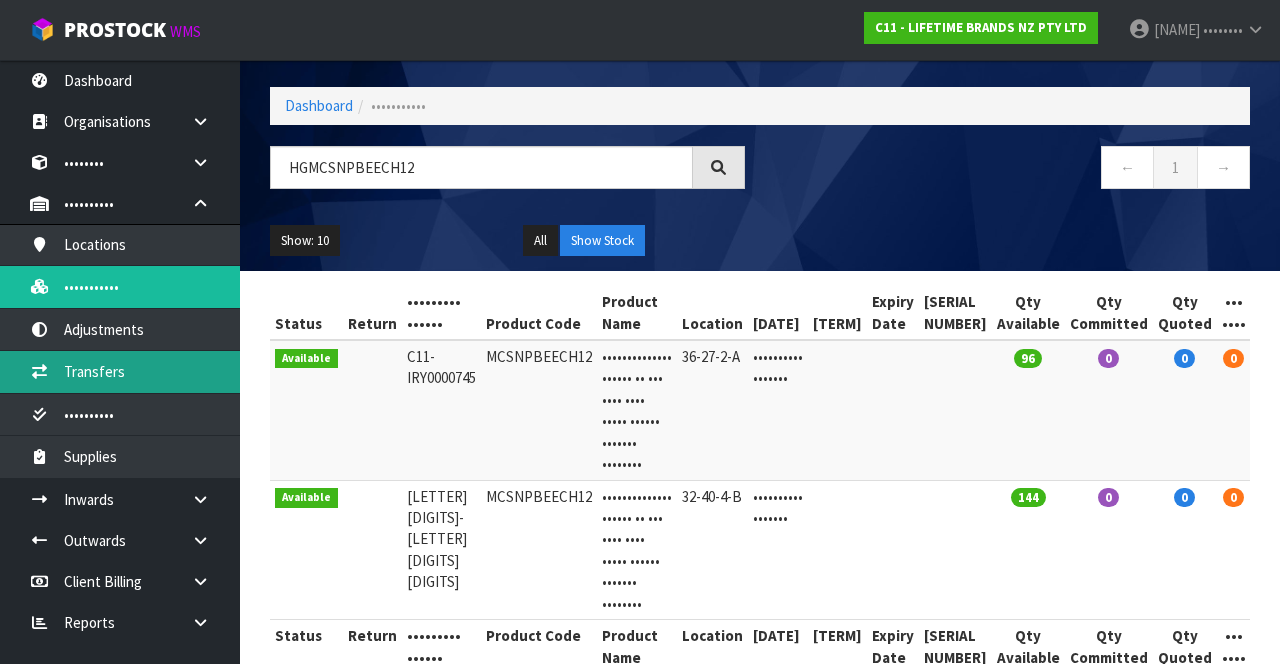 click on "Transfers" at bounding box center (120, 371) 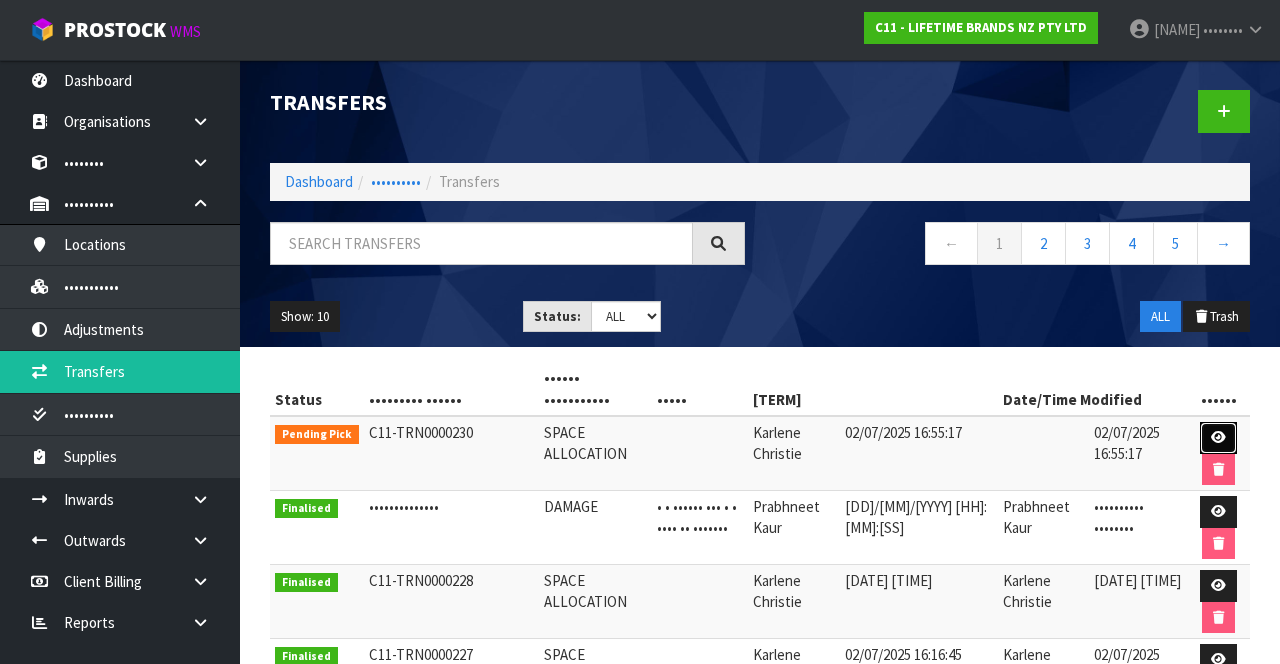 click at bounding box center [1218, 438] 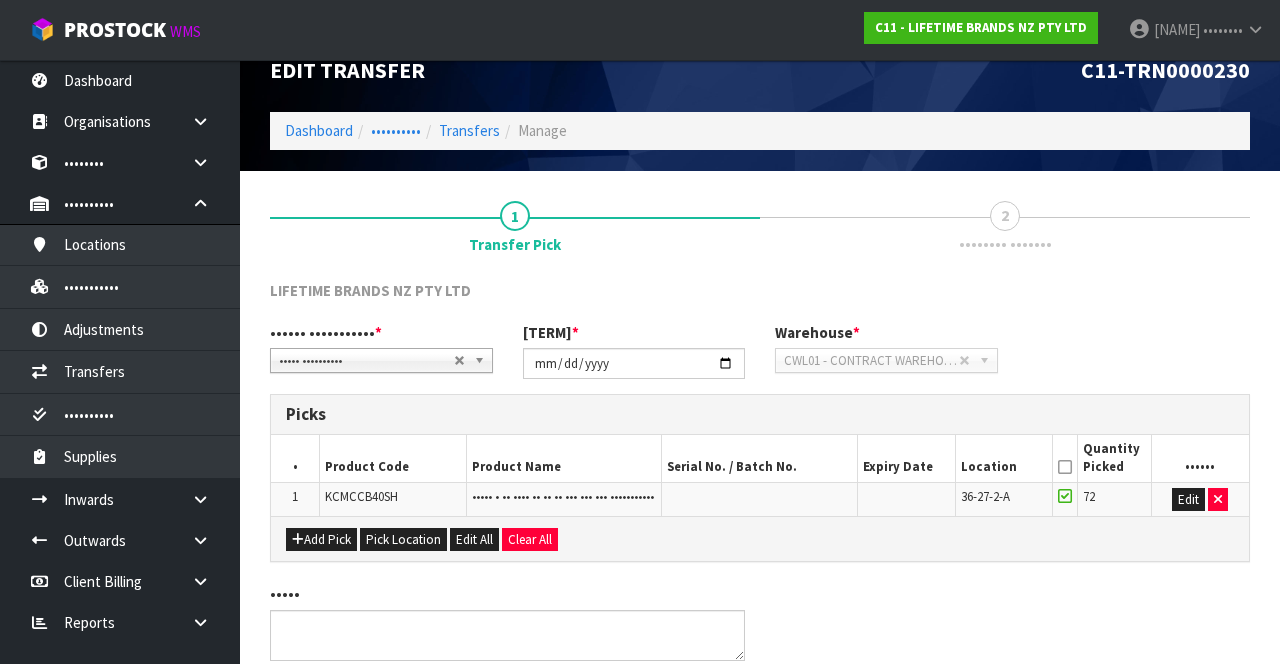 scroll, scrollTop: 33, scrollLeft: 0, axis: vertical 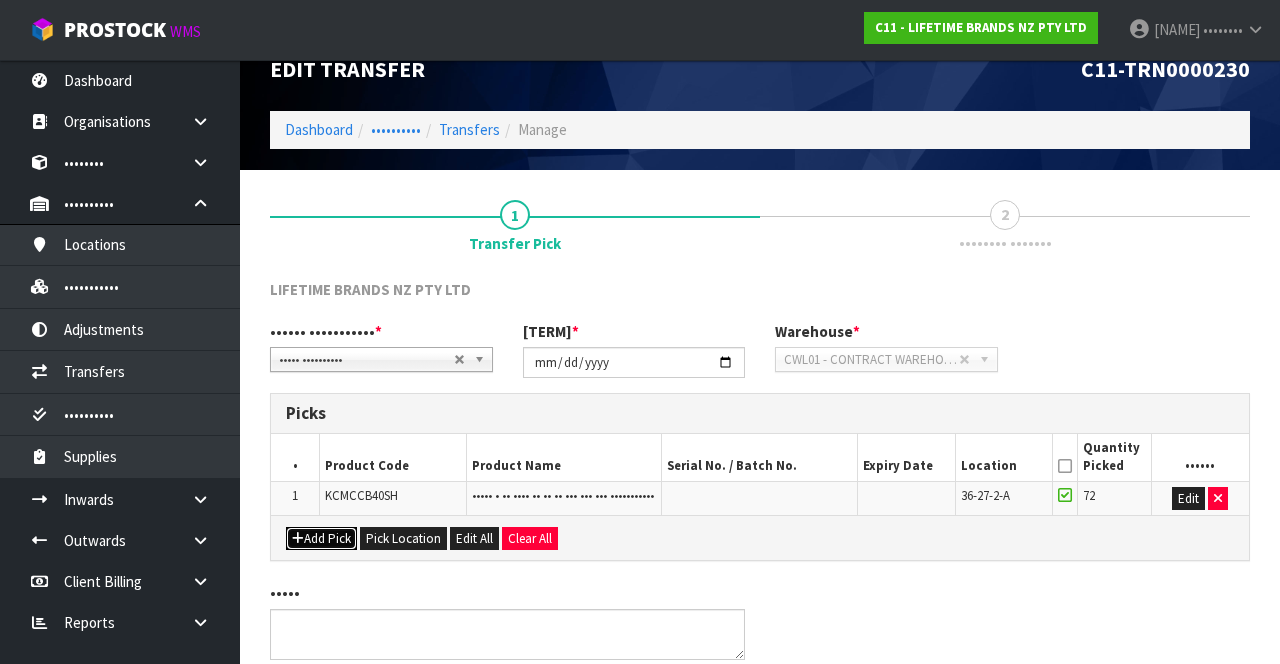 click on "Add Pick" at bounding box center (321, 539) 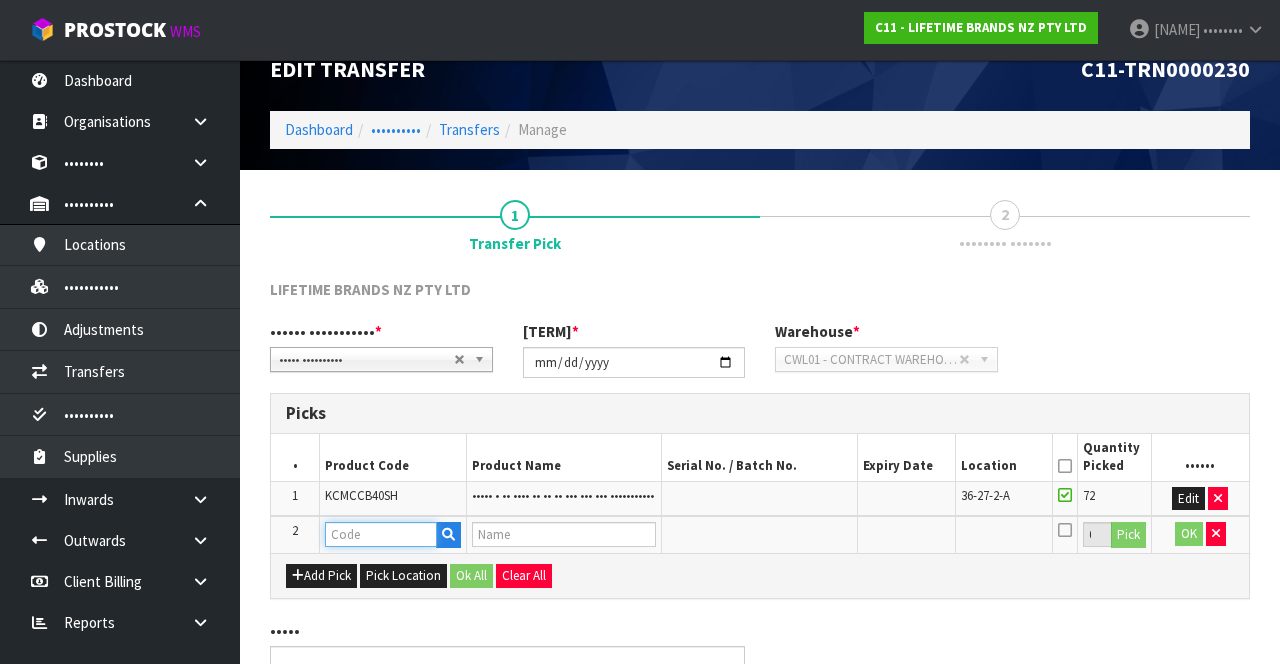 paste on "HGMCSNPBEECH12" 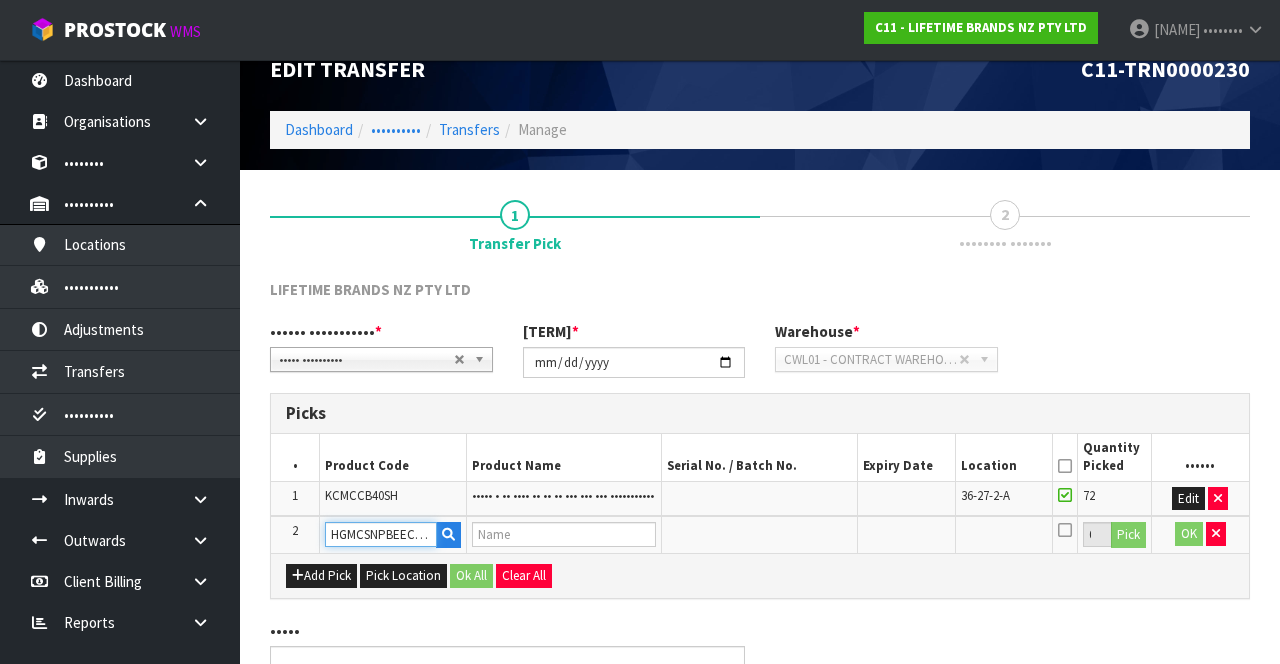 scroll, scrollTop: 0, scrollLeft: 4, axis: horizontal 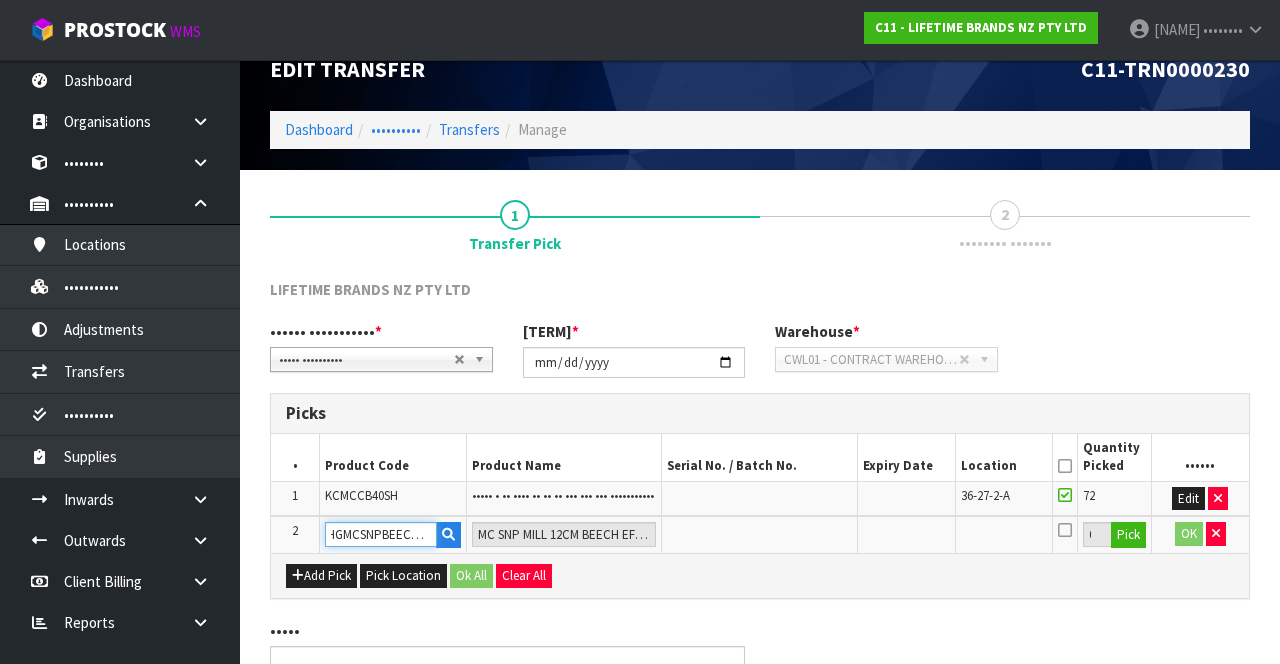 type on "HGMCSNPBEECH12" 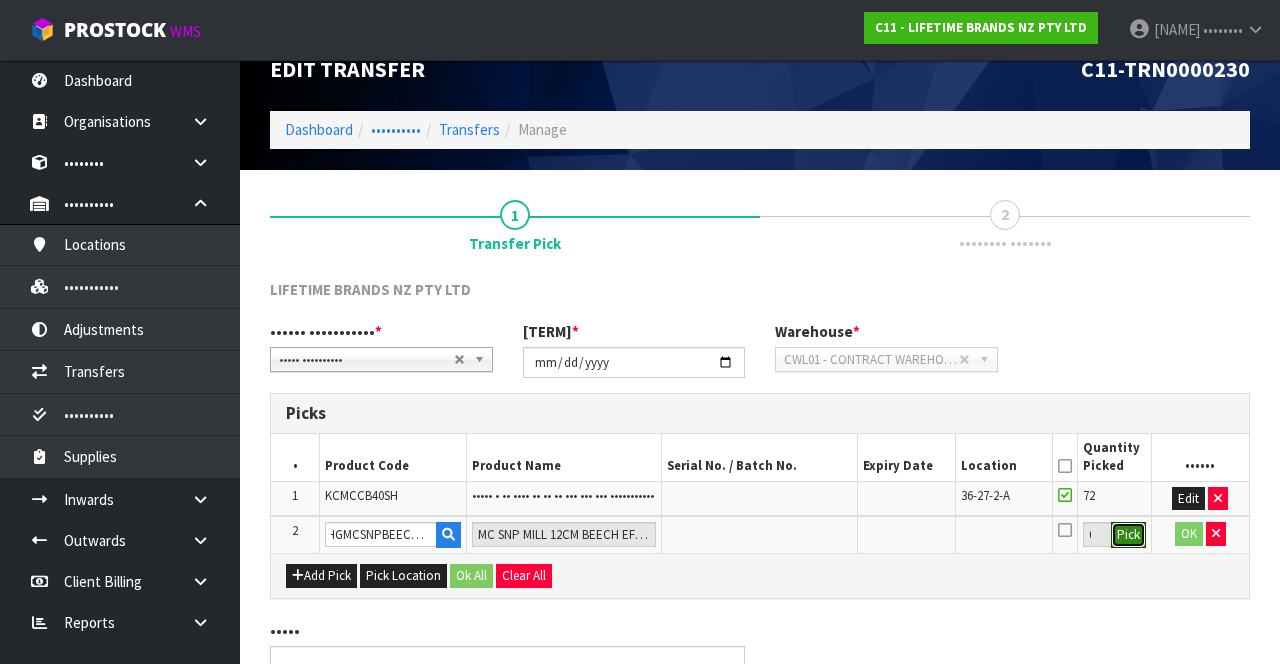 click on "Pick" at bounding box center [1128, 535] 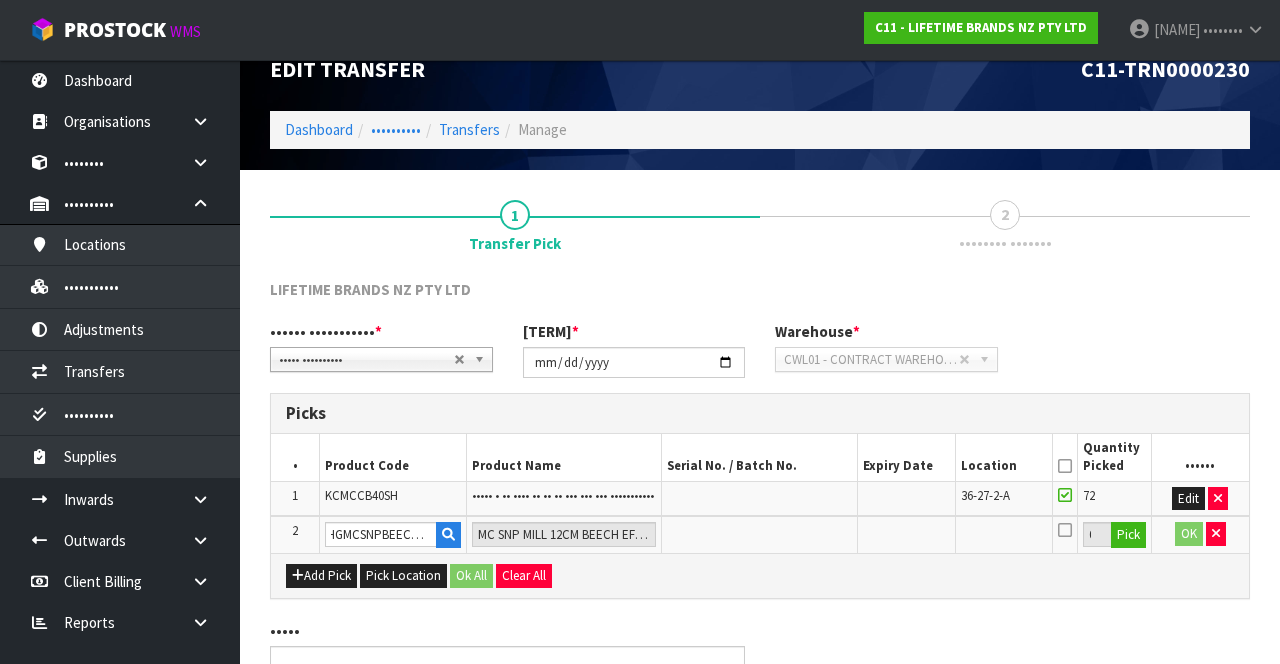 scroll, scrollTop: 0, scrollLeft: 0, axis: both 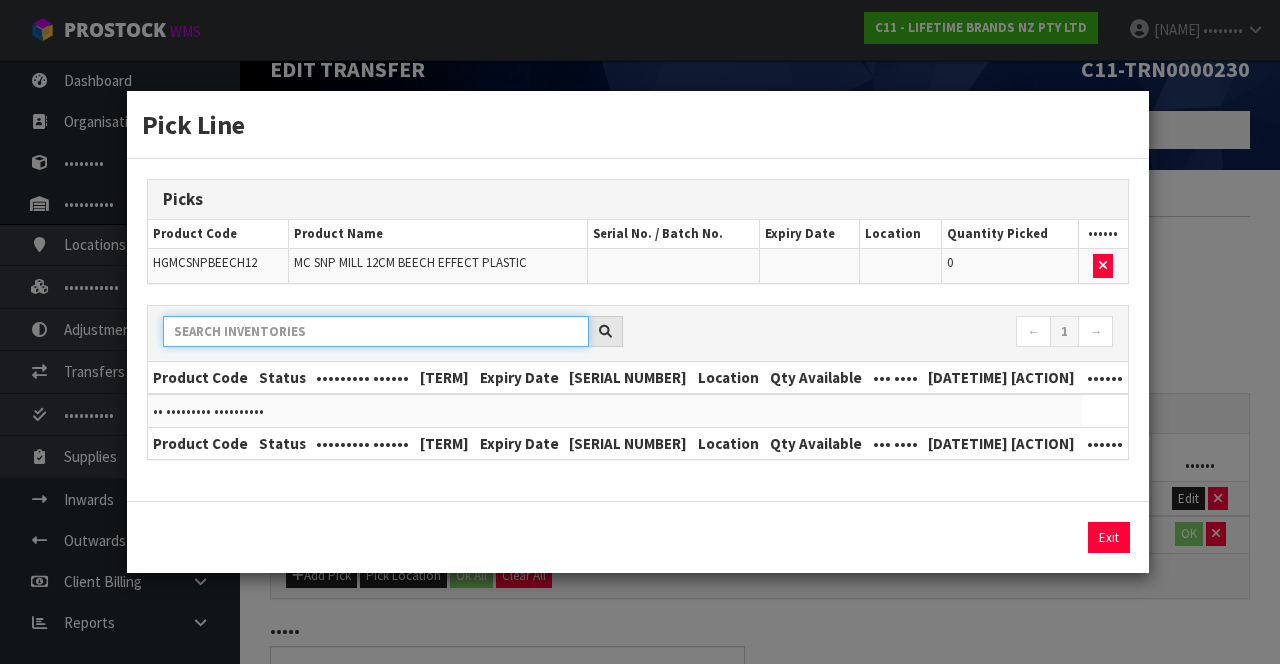 click at bounding box center (376, 331) 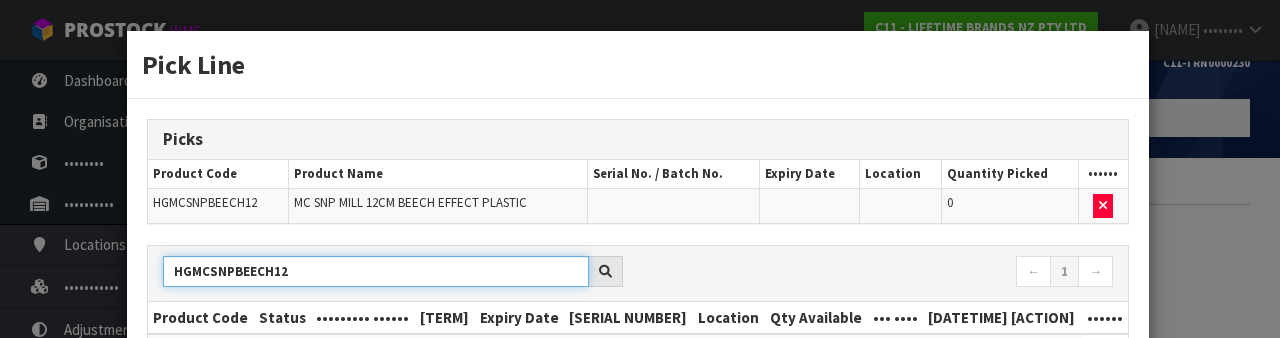 type on "HGMCSNPBEECH12" 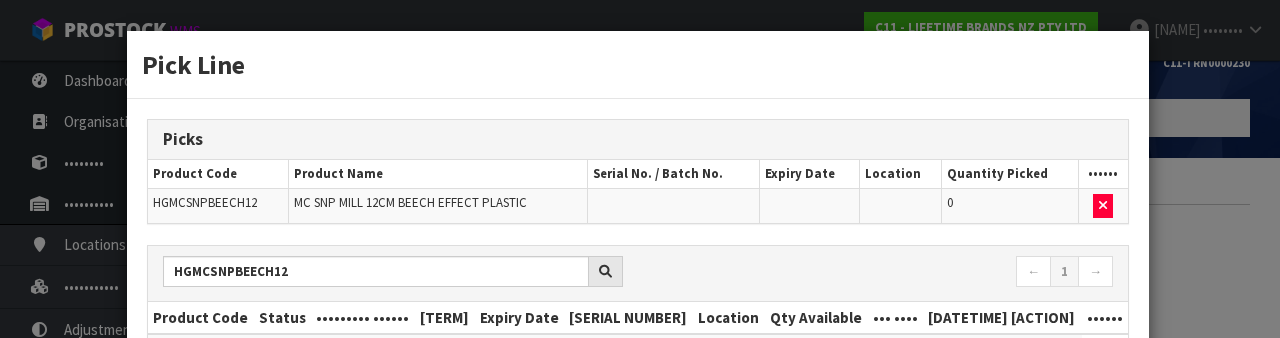 click on "•
•
•" at bounding box center [883, 273] 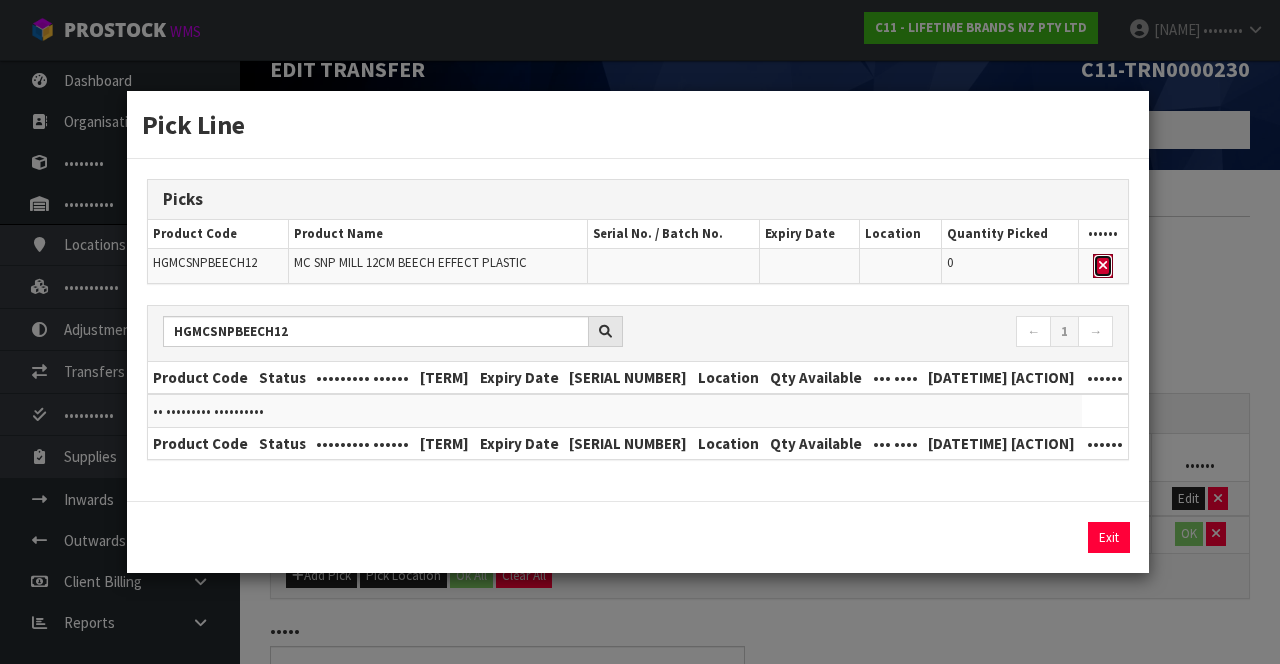 click at bounding box center [1103, 265] 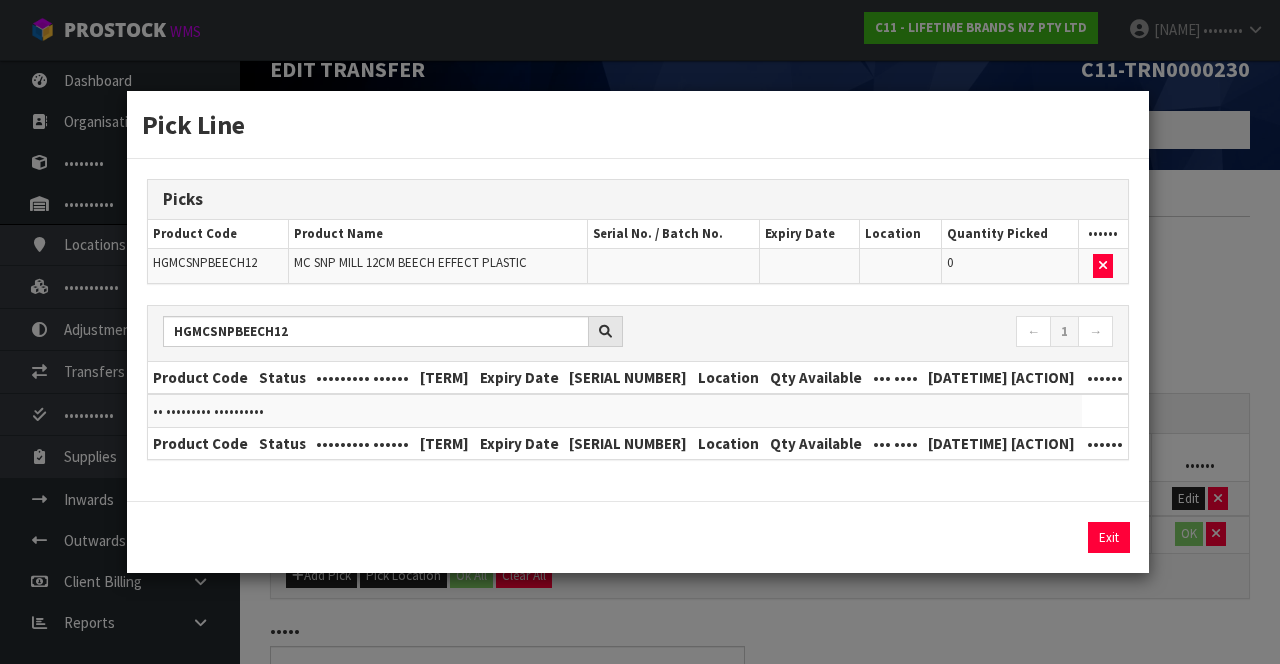 click on "•••• ••••
•••••
••••••• ••••
••••••• ••••
•••••• ••• • ••••• •••
•••••• ••••
••••••••
•••••••• ••••••
••••••
••••••••••••••
•• ••• •••• •••• ••••• •••••• •••••••
•
••••••••••••••
•
•
•
••••••• ••••
••••••
••••••••• ••••••
••••• ••••••
•••••• ••••
•••••• ••••••
••••••••
••• •••••••••
••• ••••
•••••••• •••••••
••••••" at bounding box center [640, 332] 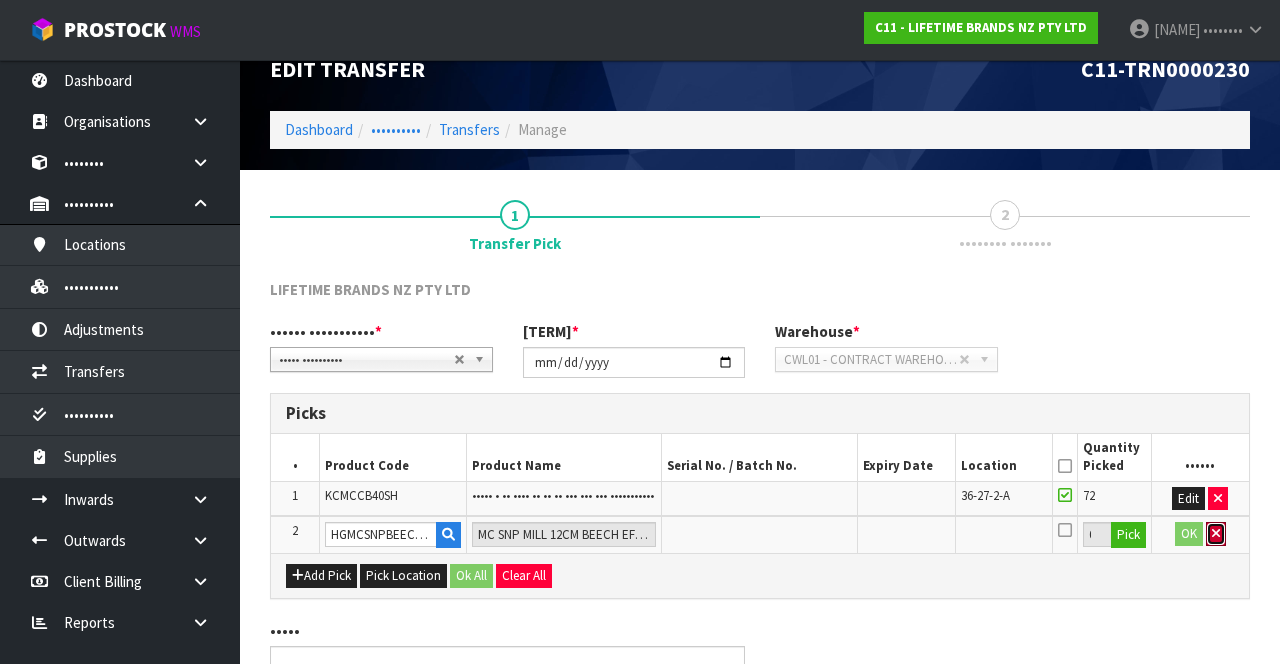 click at bounding box center (1218, 498) 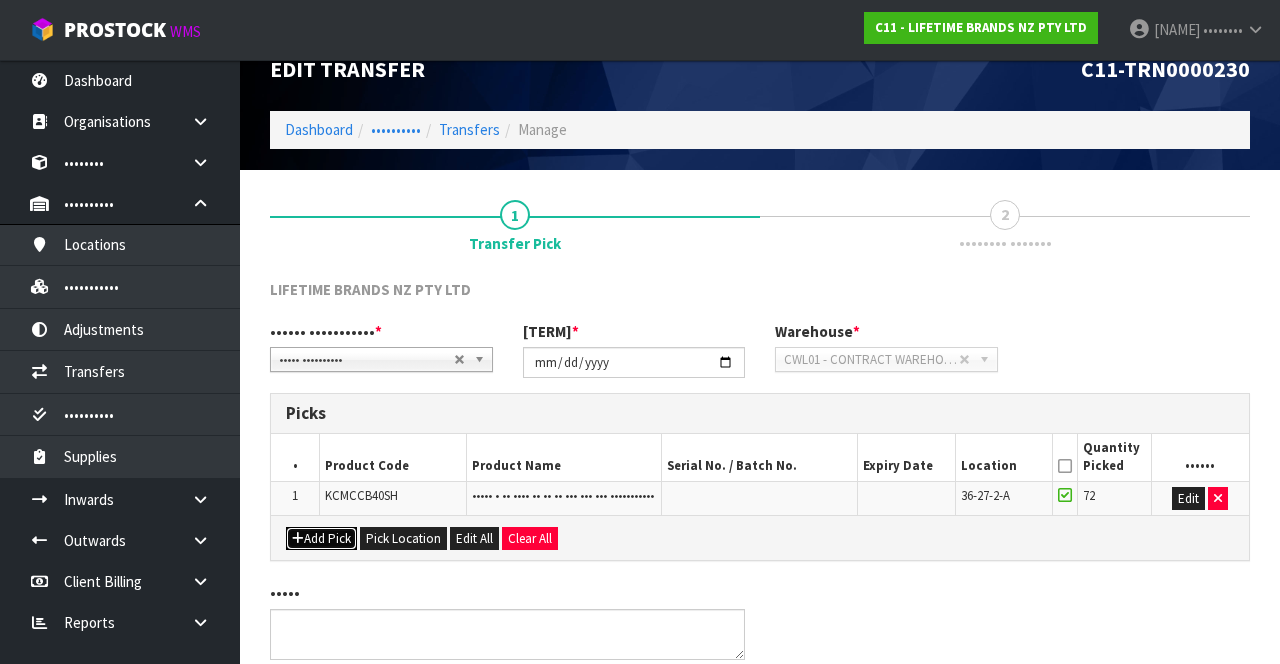 click at bounding box center (298, 538) 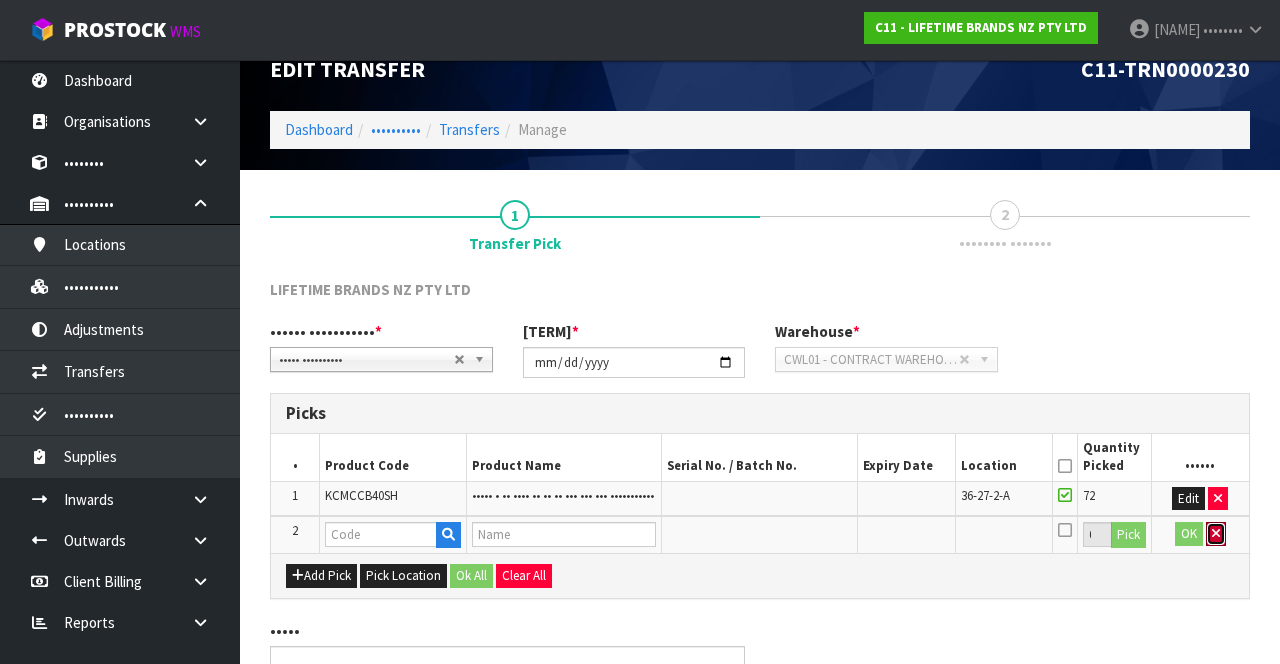 click at bounding box center (1218, 499) 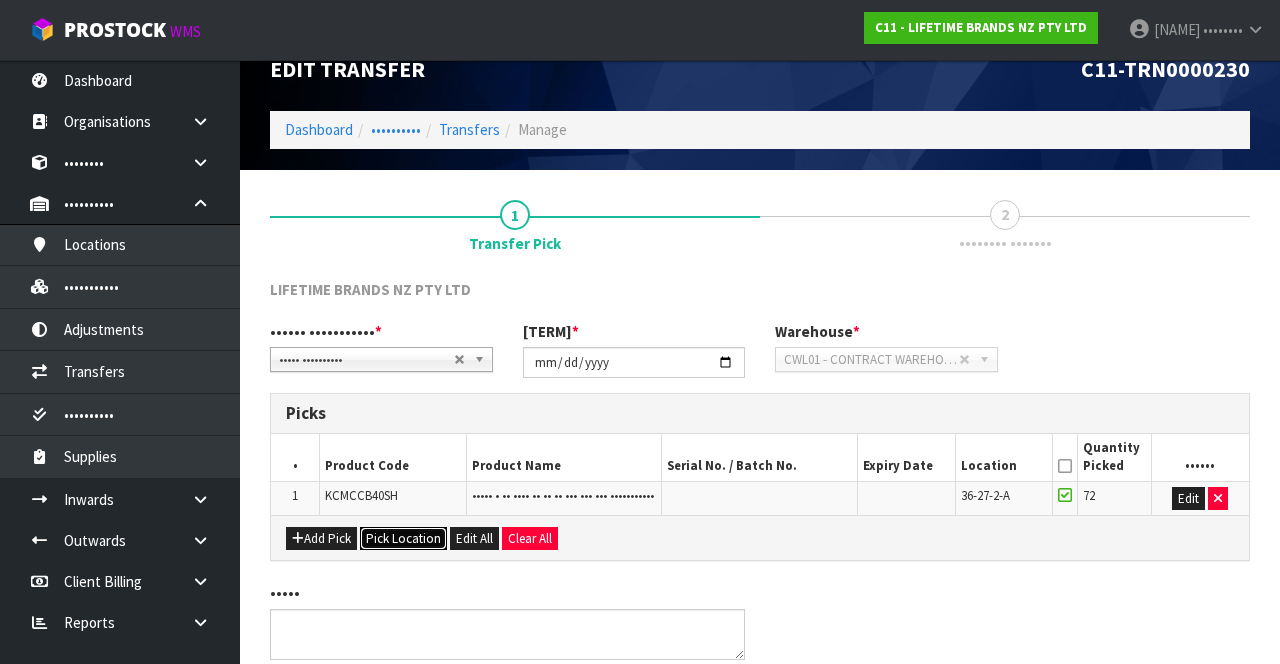 click on "Pick Location" at bounding box center [403, 539] 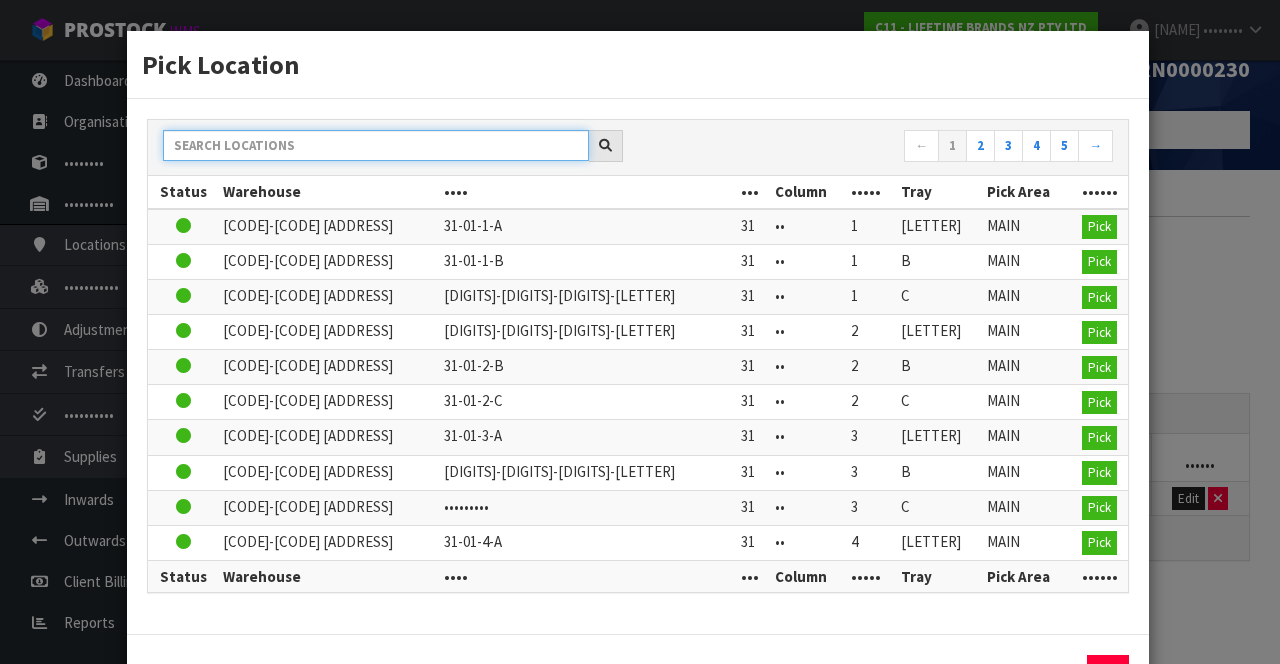 click at bounding box center [376, 145] 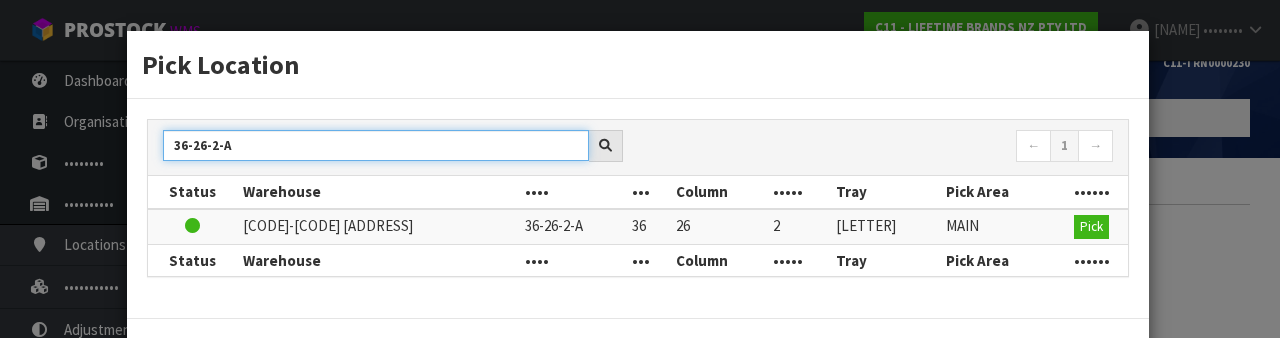 type on "36-26-2-A" 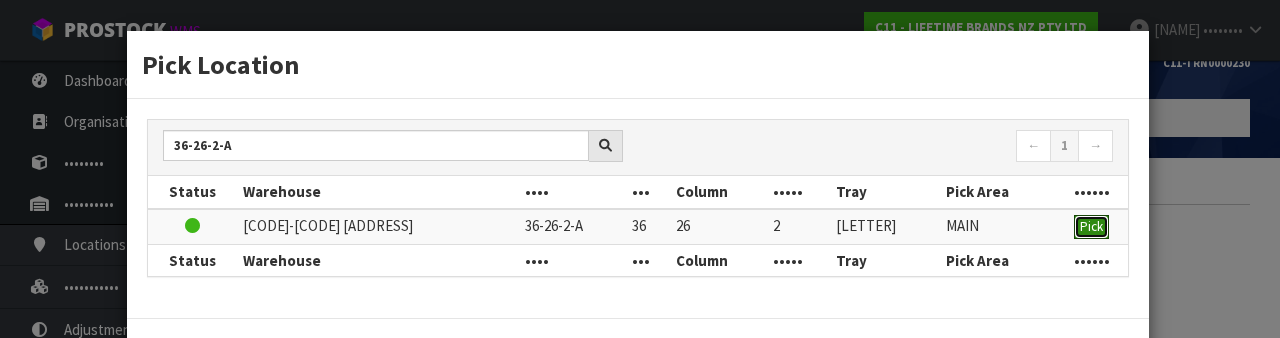 click on "Pick" at bounding box center [1091, 226] 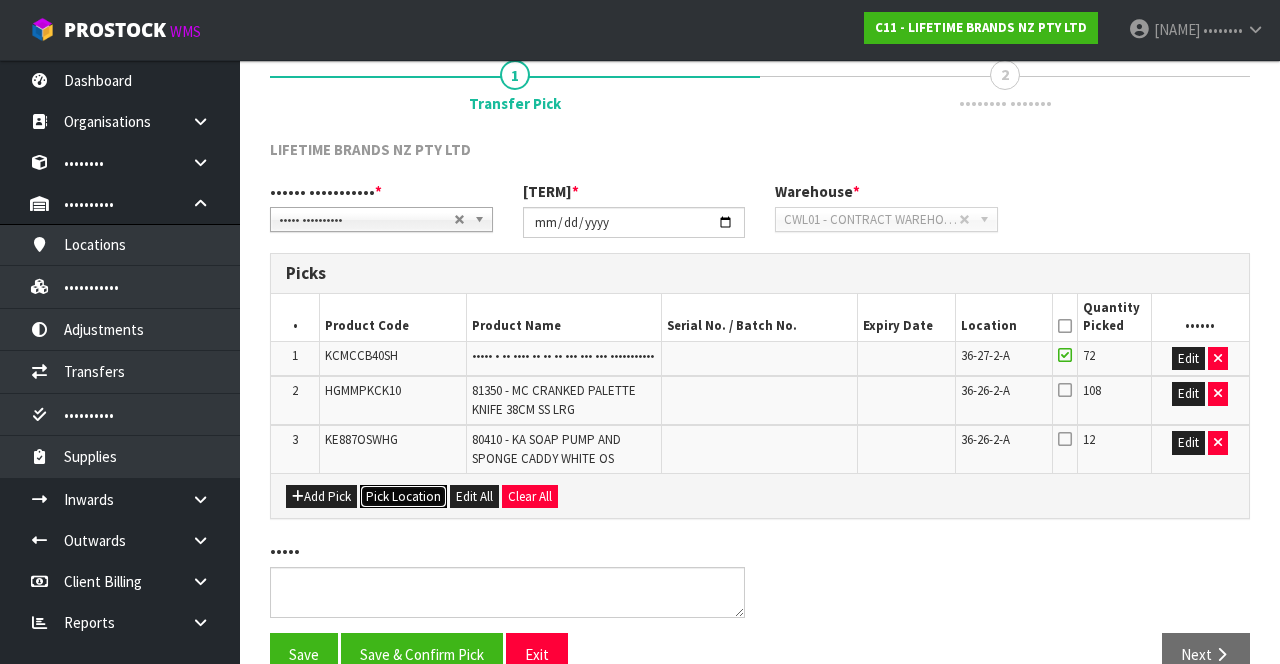 scroll, scrollTop: 200, scrollLeft: 0, axis: vertical 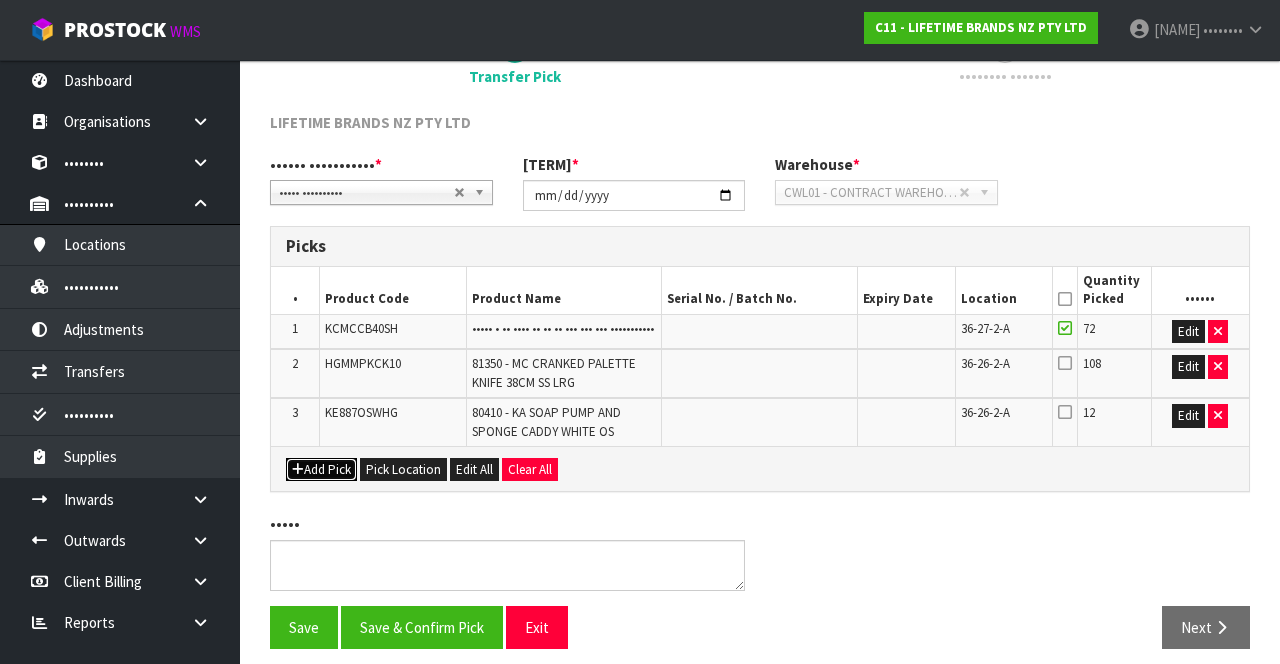 click on "Add Pick" at bounding box center [321, 470] 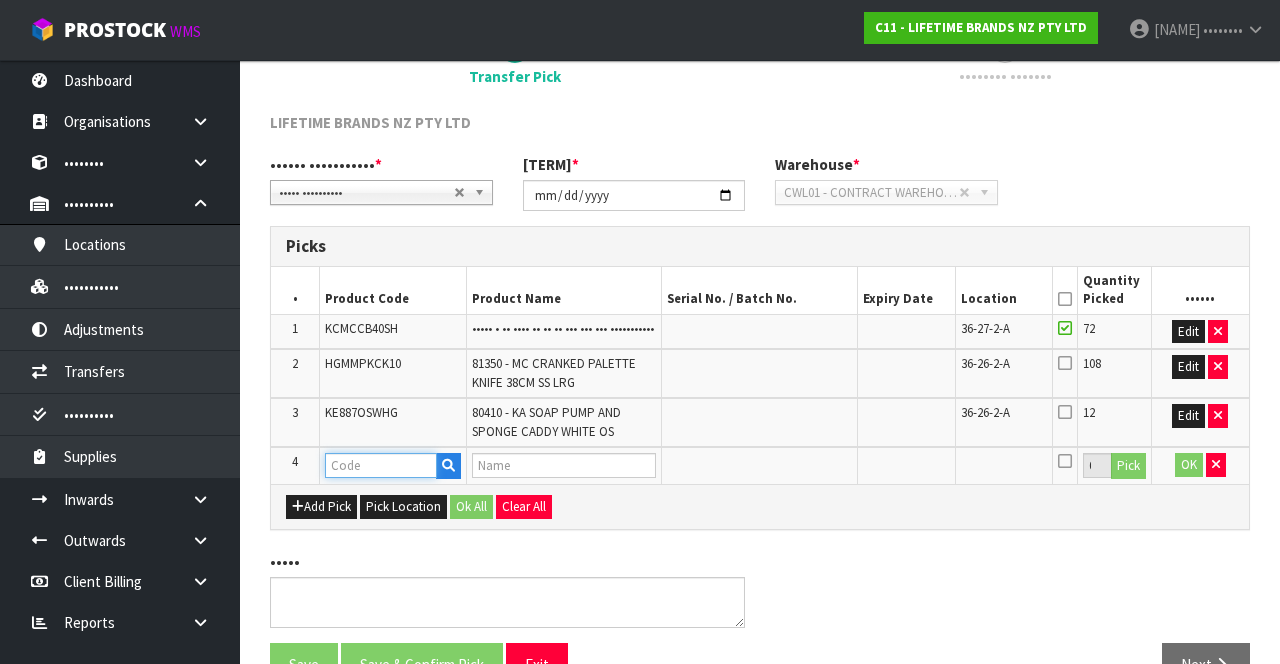 click at bounding box center [381, 465] 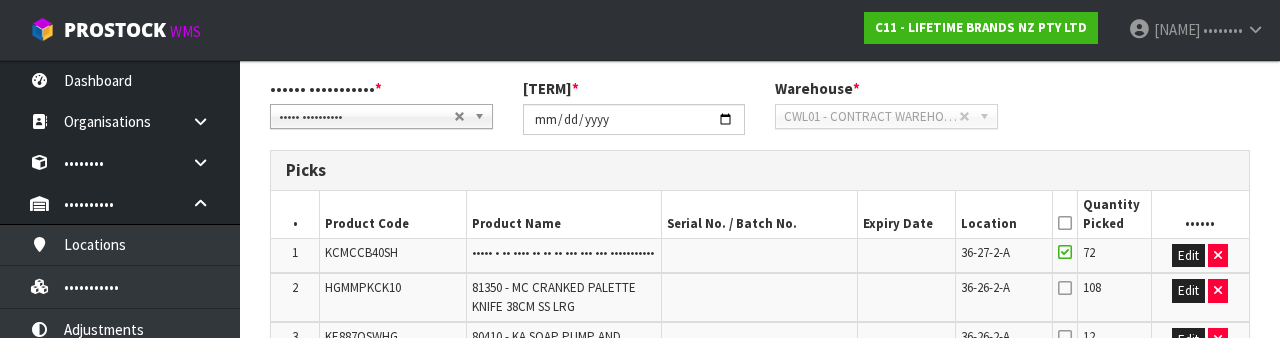 scroll, scrollTop: 496, scrollLeft: 0, axis: vertical 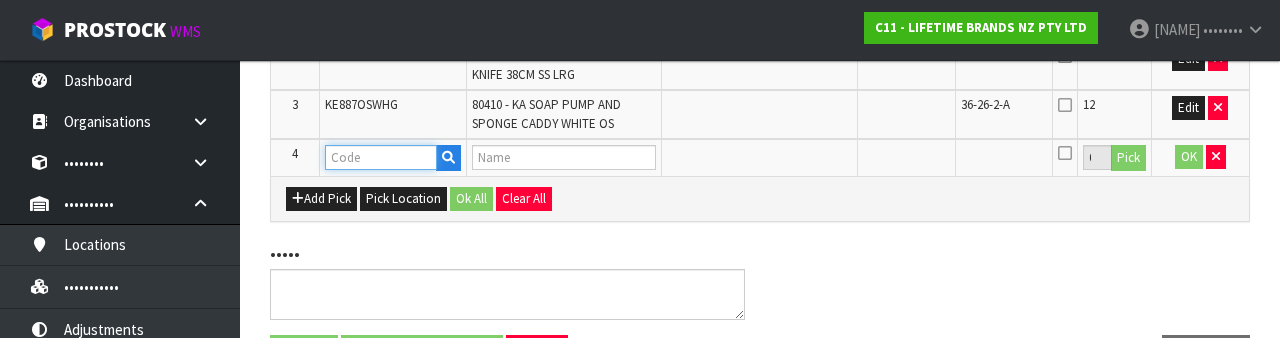 paste on "HGMCSNPBEECH12" 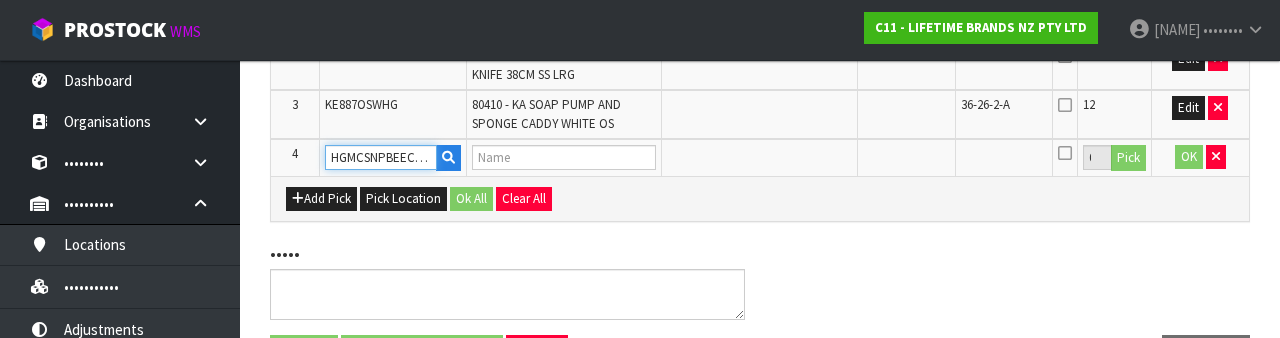 scroll, scrollTop: 0, scrollLeft: 4, axis: horizontal 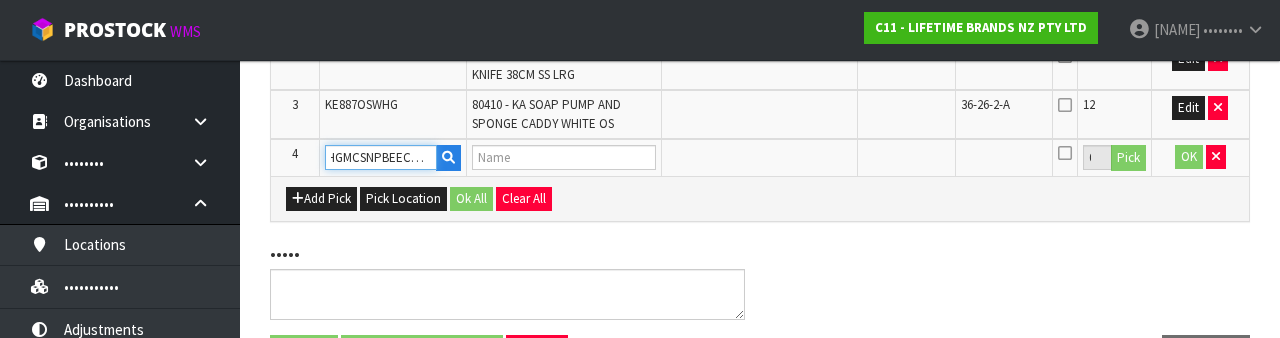 type on "HGMCSNPBEECH12" 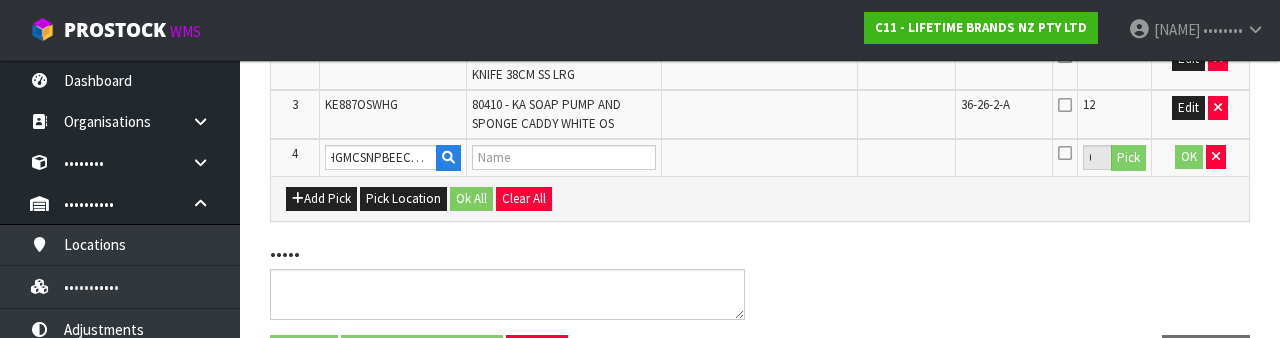 click on "Add Pick
Pick Location
Ok All
Clear All" at bounding box center [760, 198] 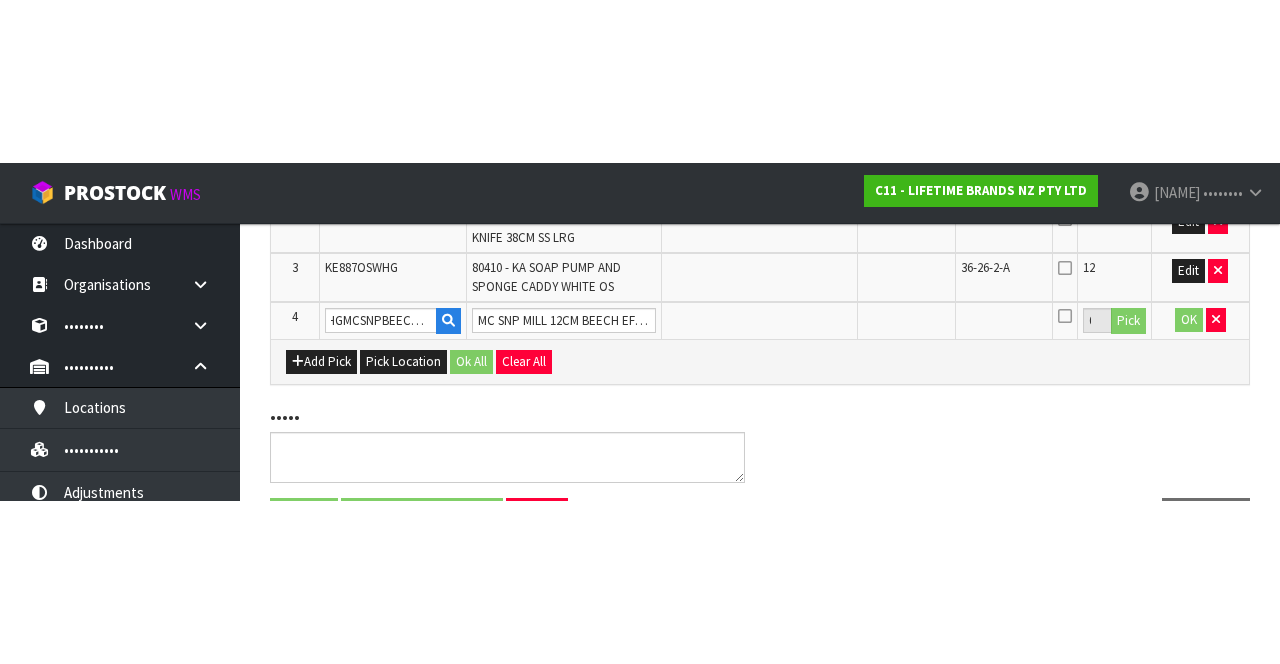 scroll, scrollTop: 261, scrollLeft: 0, axis: vertical 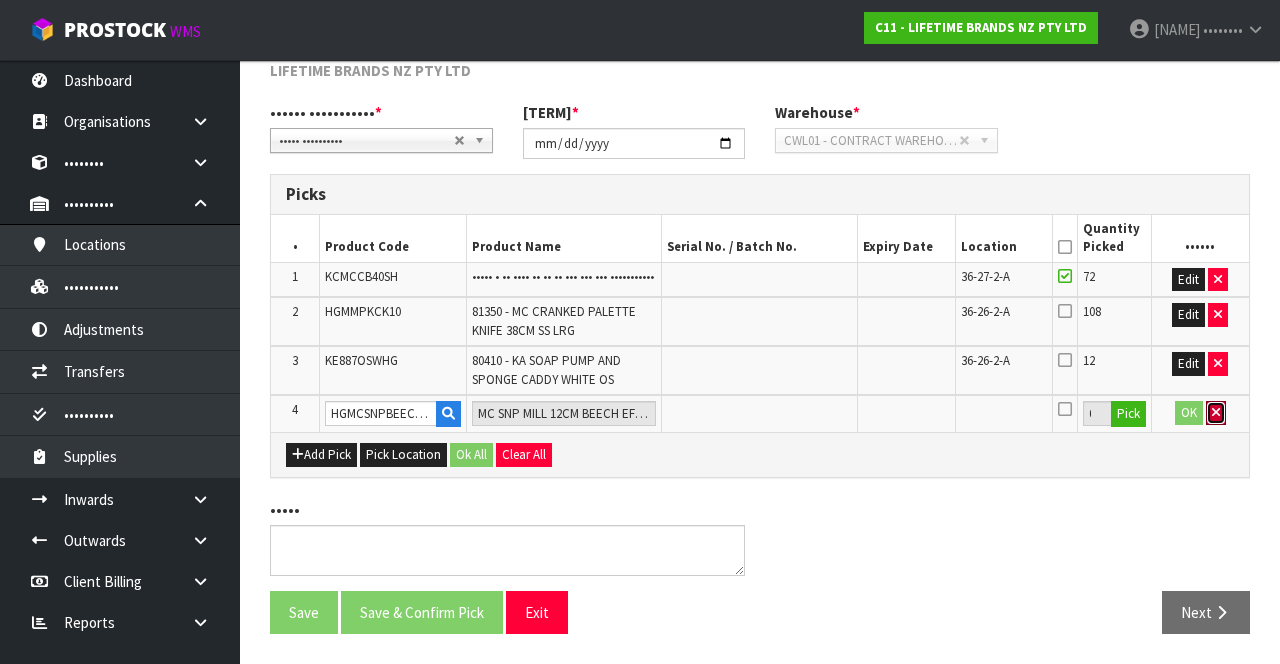 click at bounding box center [1218, 279] 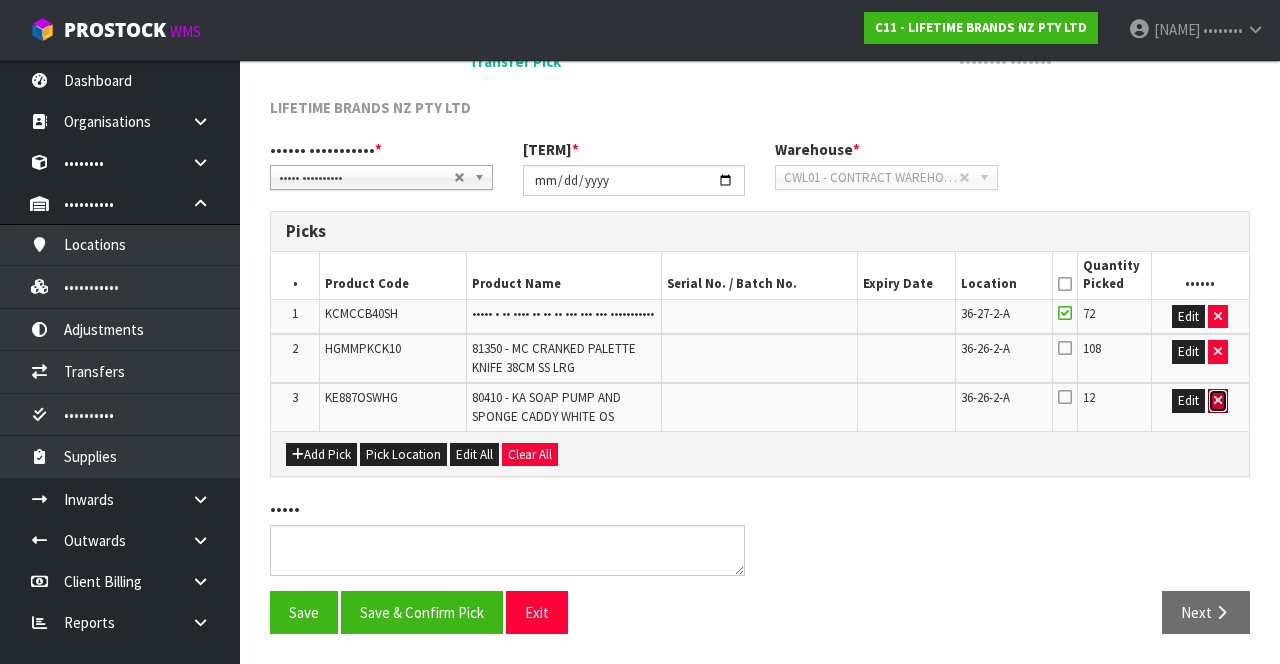 click at bounding box center [1218, 316] 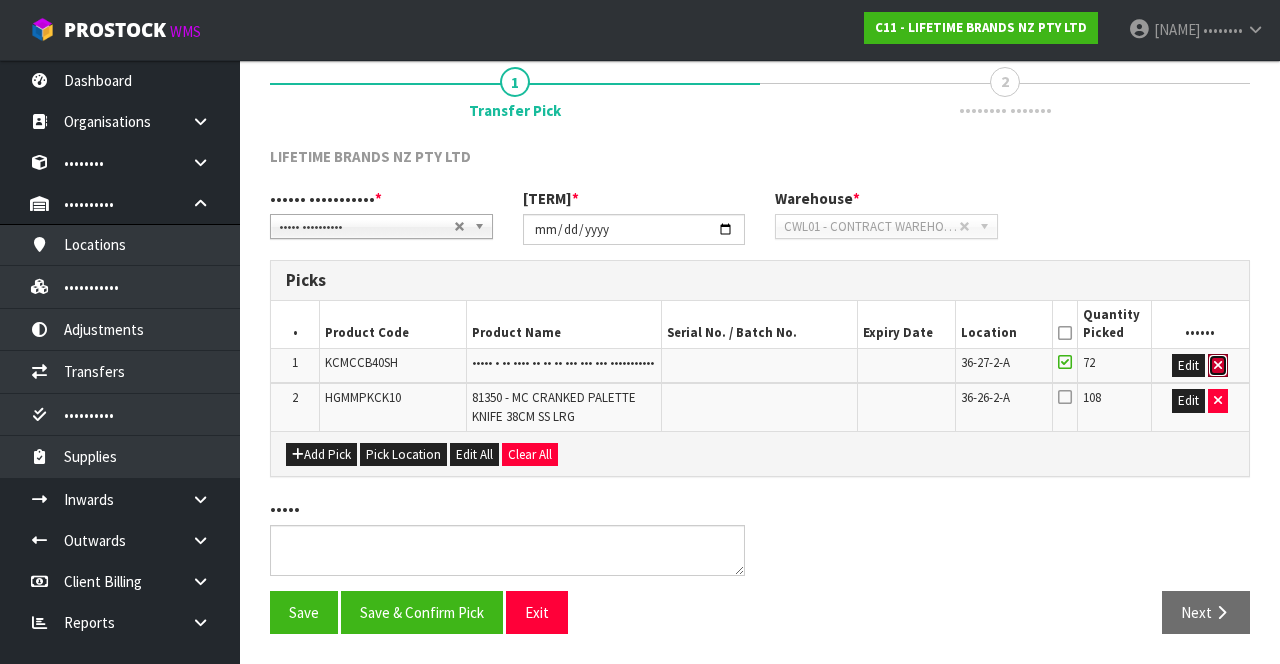 click at bounding box center [1218, 365] 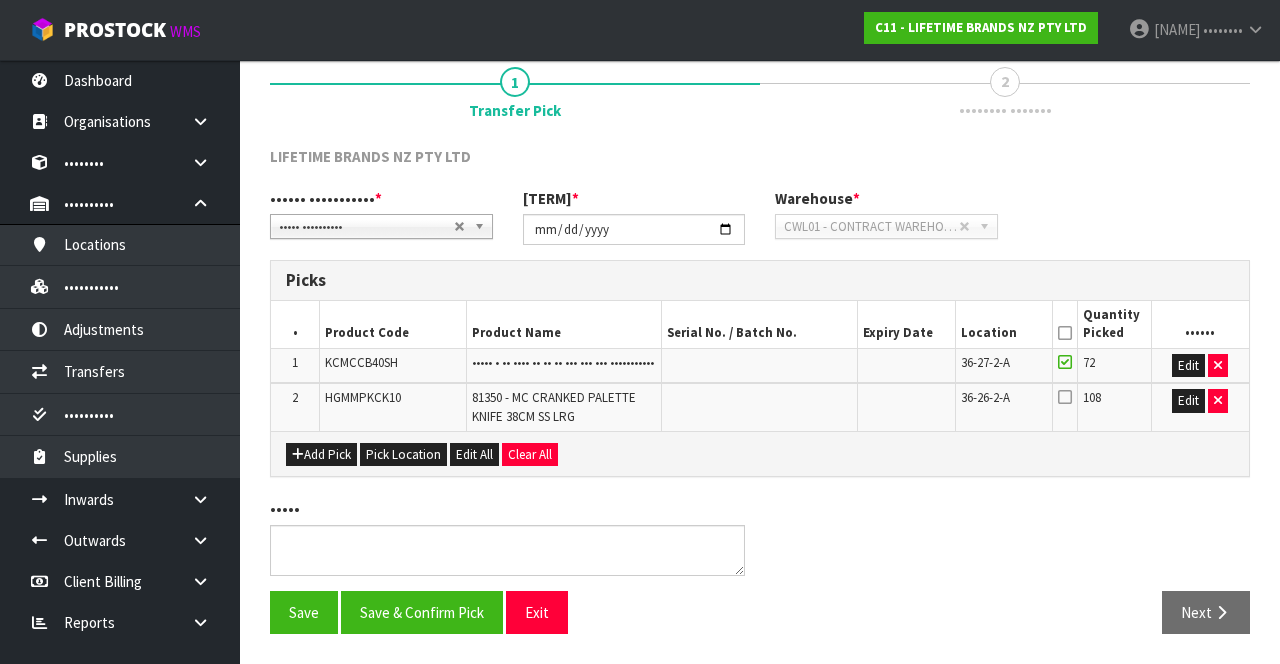 scroll, scrollTop: 126, scrollLeft: 0, axis: vertical 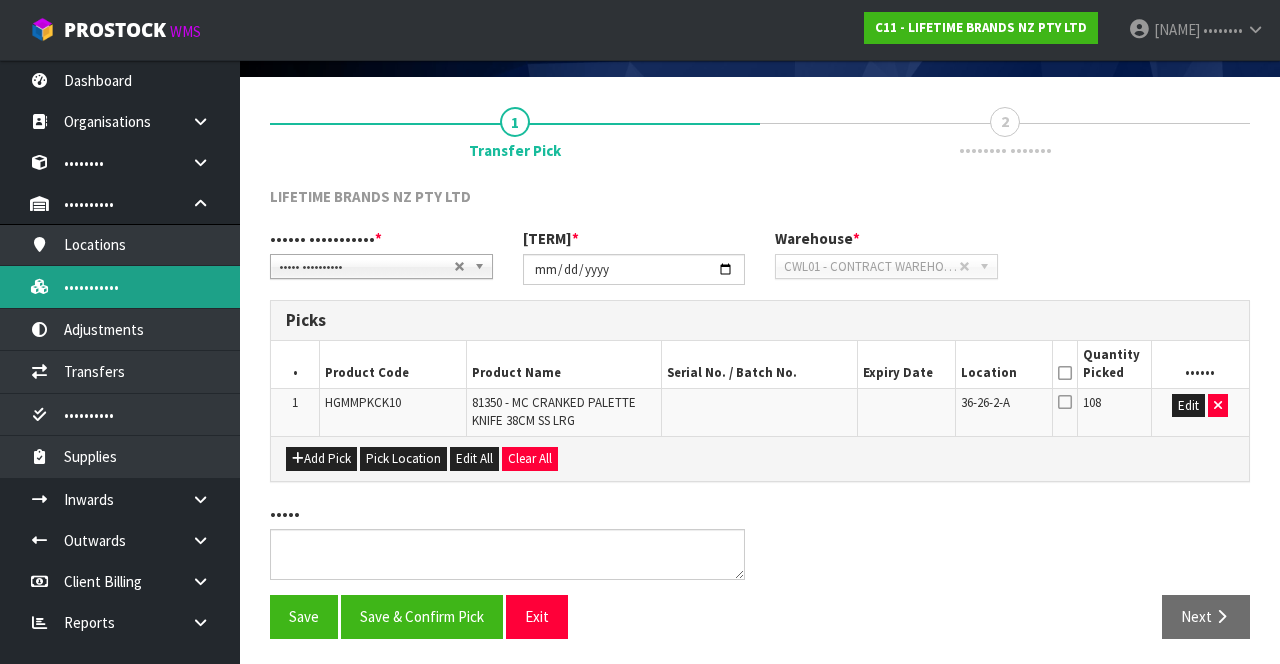 click on "•••••••••••" at bounding box center [120, 286] 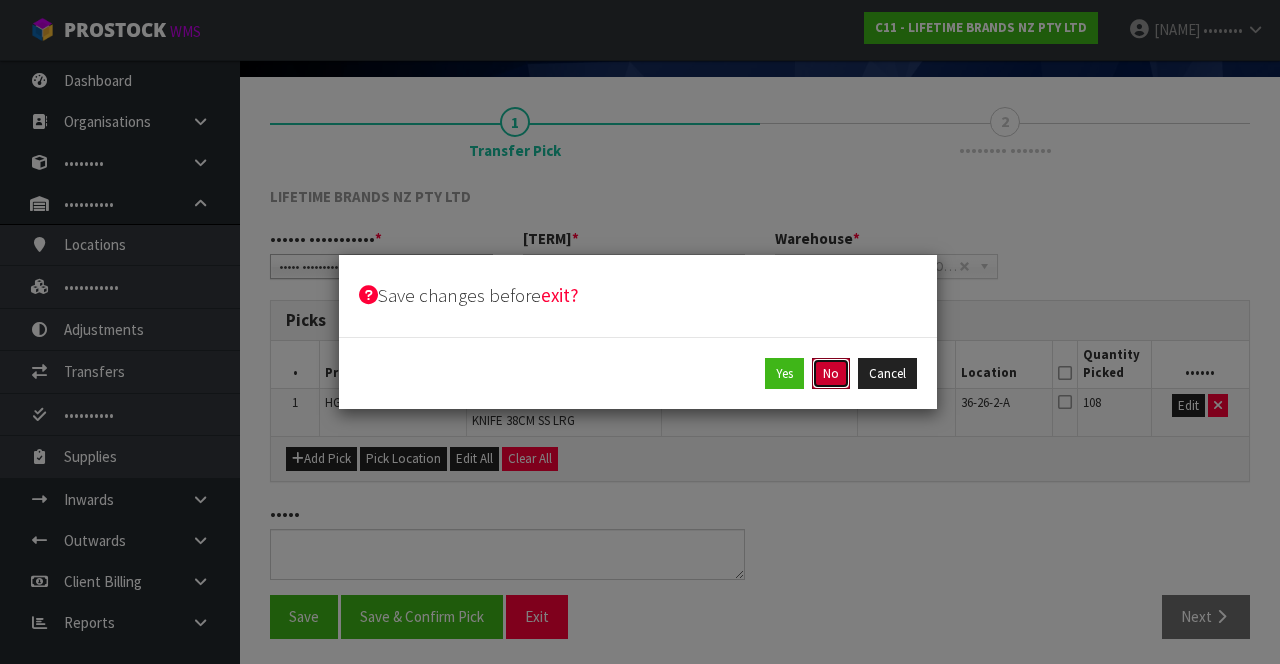 click on "No" at bounding box center [831, 374] 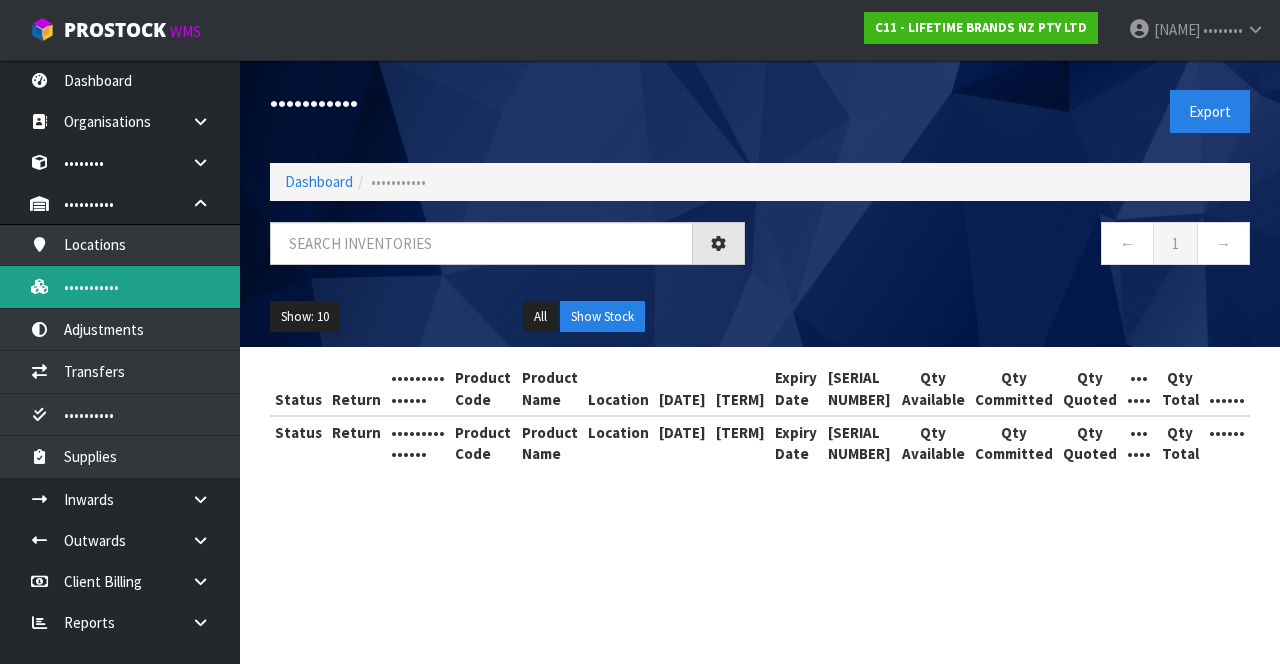 scroll, scrollTop: 0, scrollLeft: 0, axis: both 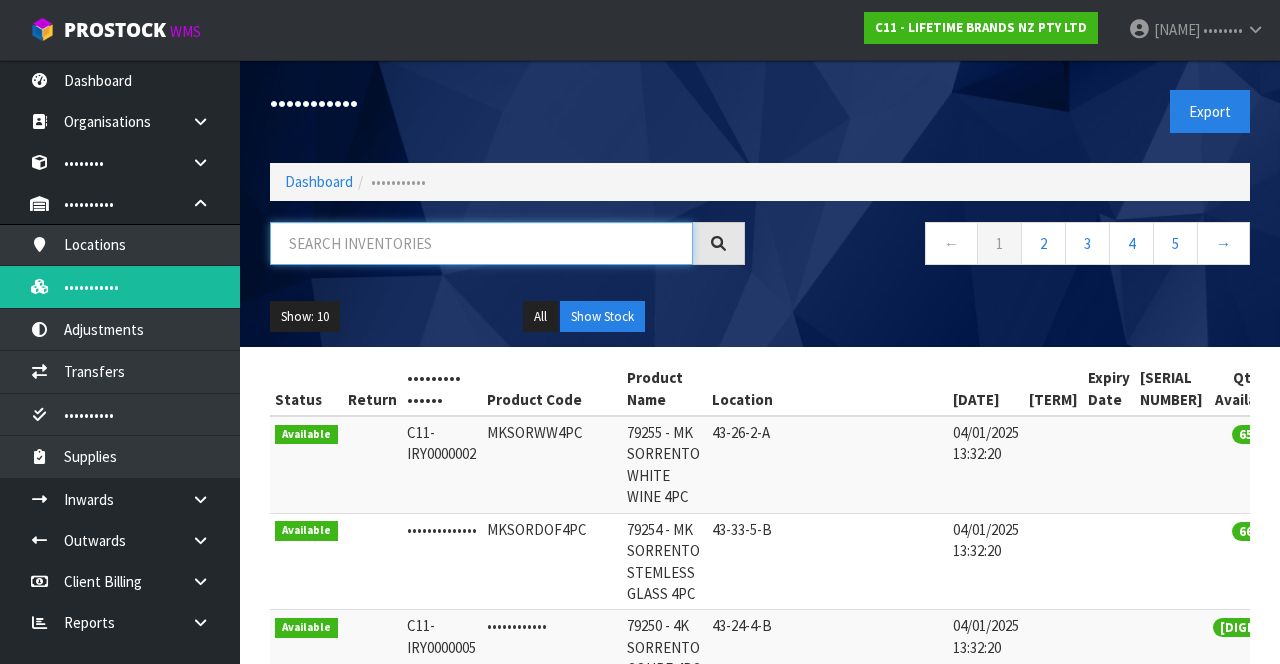 paste on "HGMCSNPBEECH12" 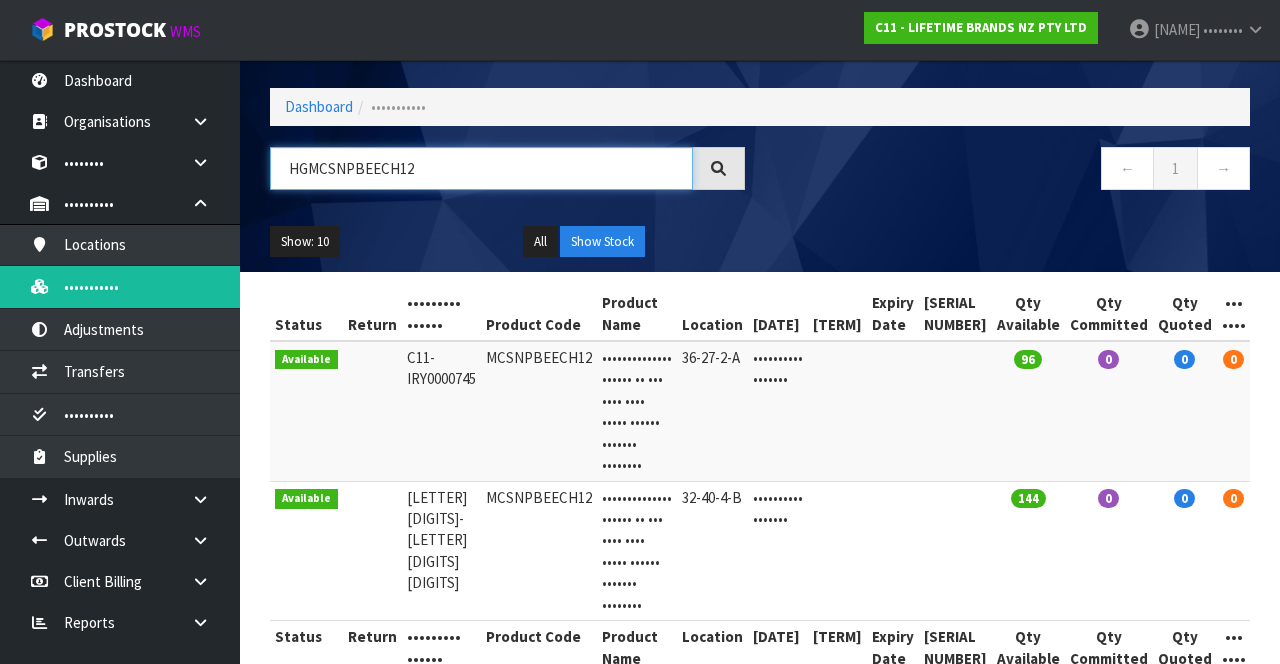 scroll, scrollTop: 76, scrollLeft: 0, axis: vertical 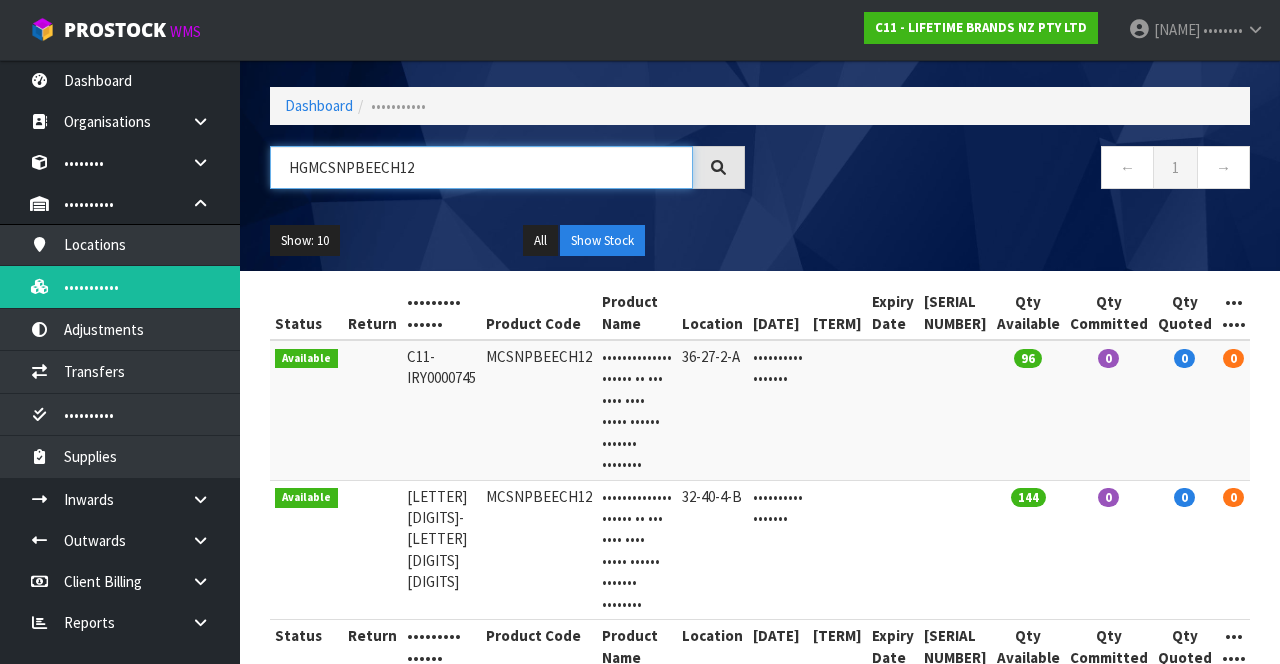 type on "HGMCSNPBEECH12" 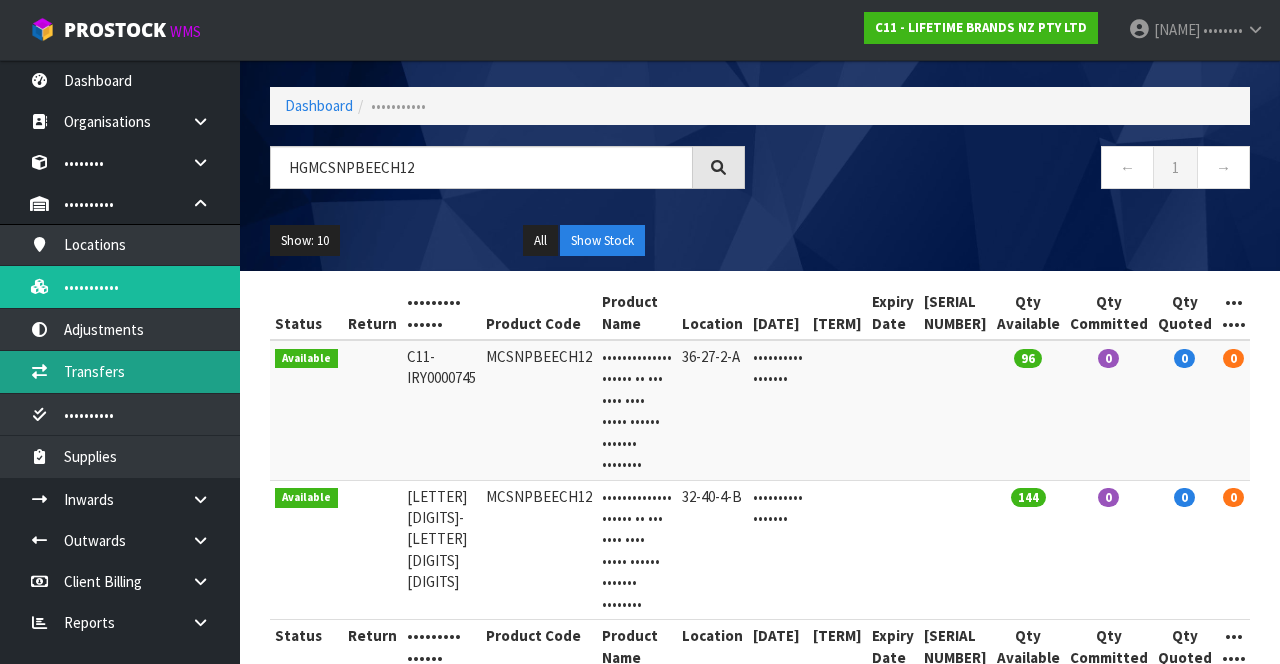 click on "Transfers" at bounding box center [120, 371] 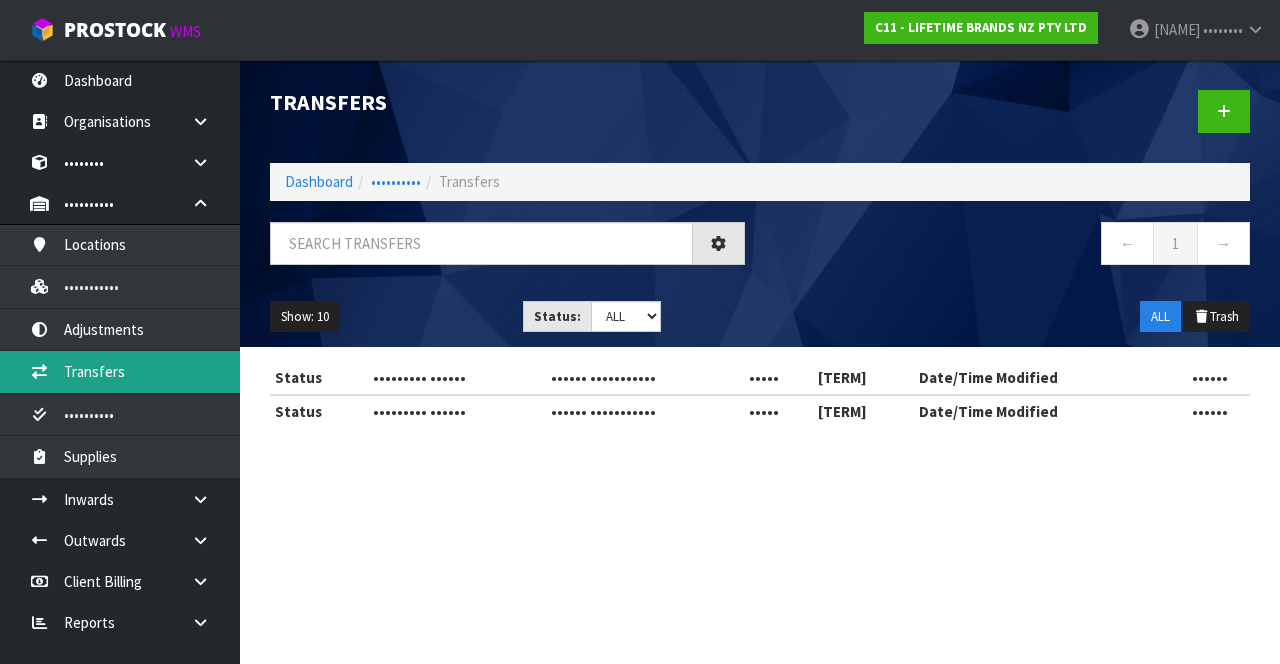 scroll, scrollTop: 0, scrollLeft: 0, axis: both 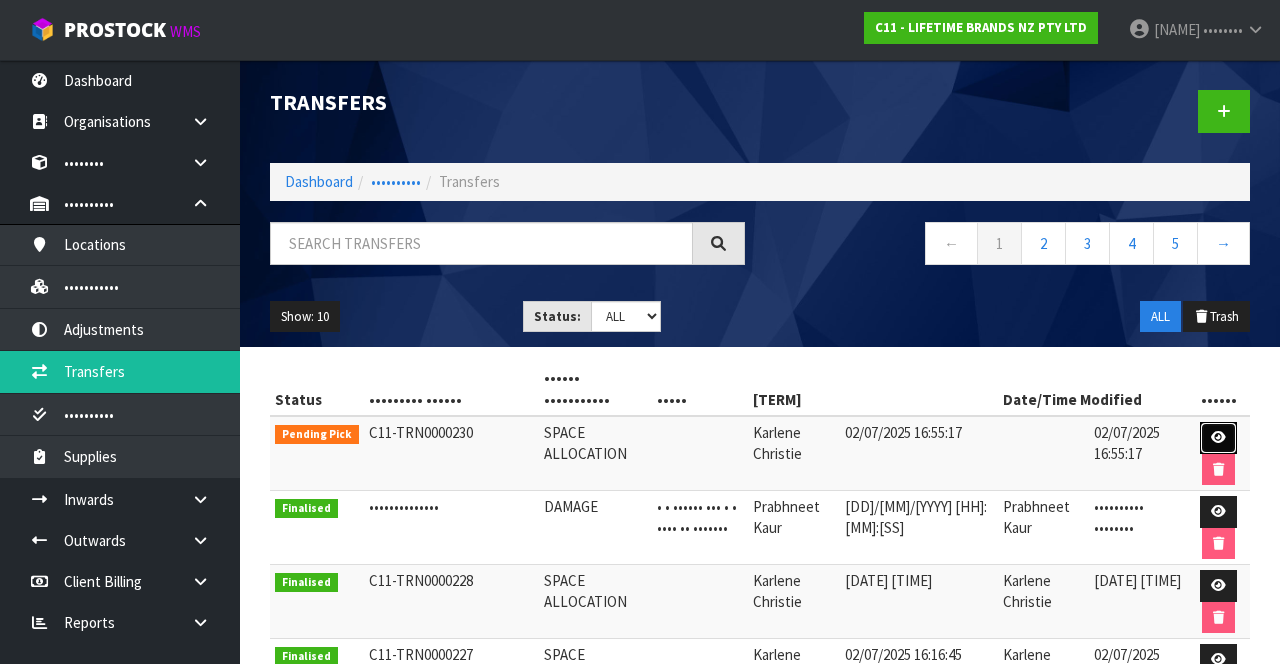 click at bounding box center [1218, 437] 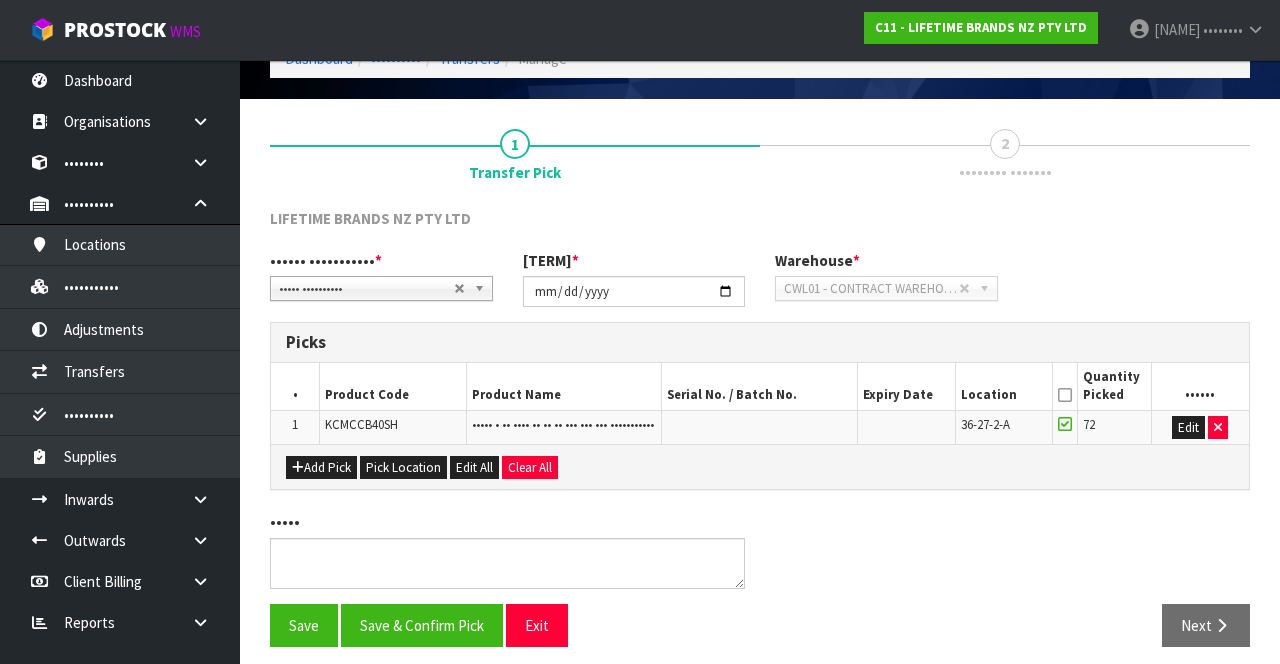 scroll, scrollTop: 126, scrollLeft: 0, axis: vertical 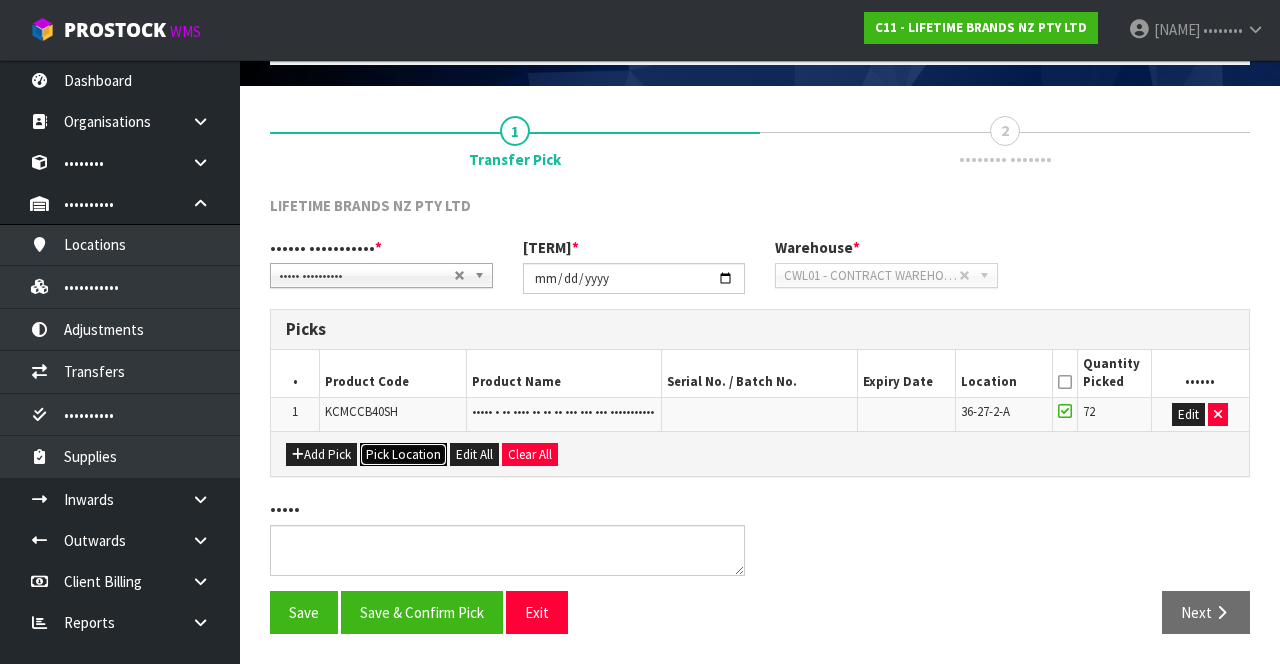 click on "Pick Location" at bounding box center [403, 455] 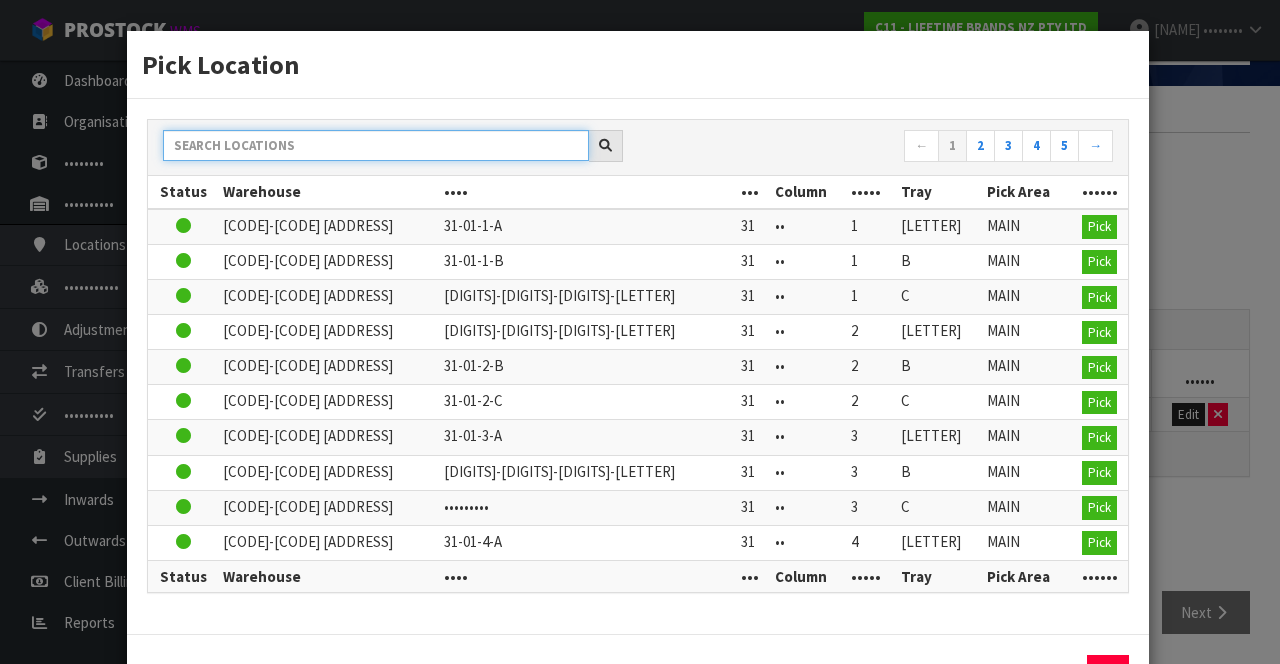 click at bounding box center (376, 145) 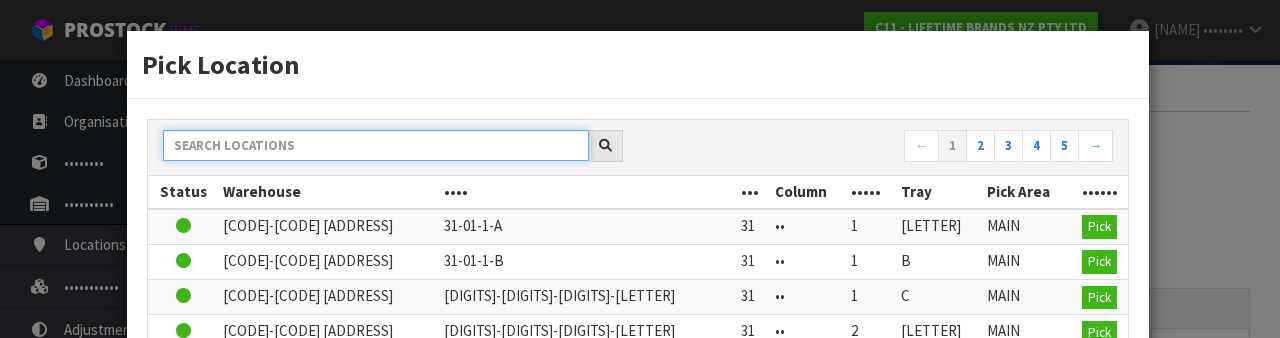 click at bounding box center [376, 145] 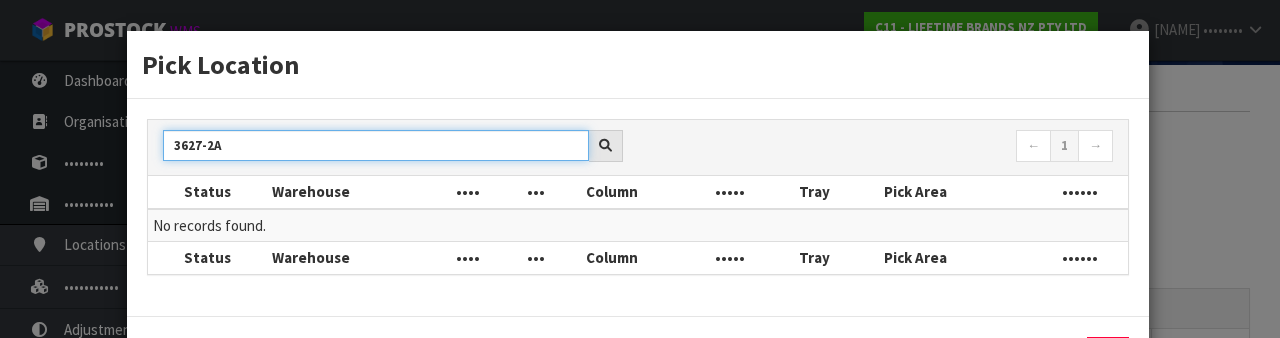 click on "3627-2A" at bounding box center (376, 145) 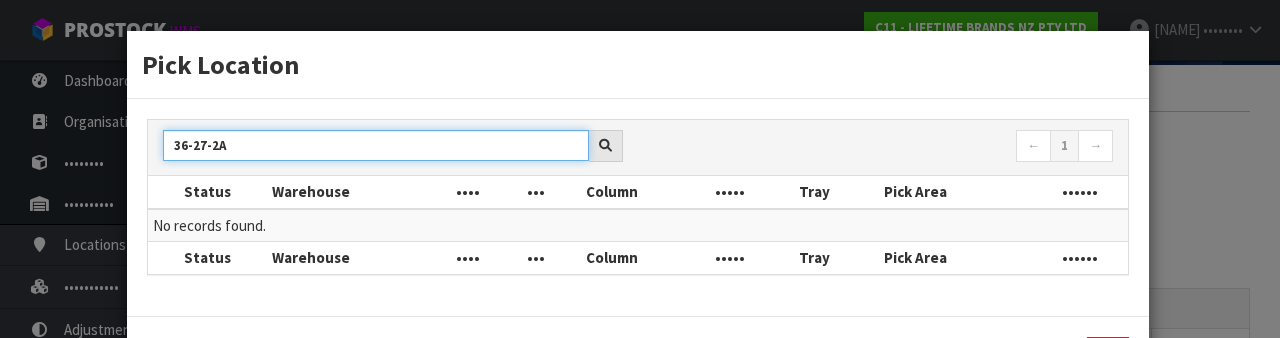 click on "36-27-2A" at bounding box center (376, 145) 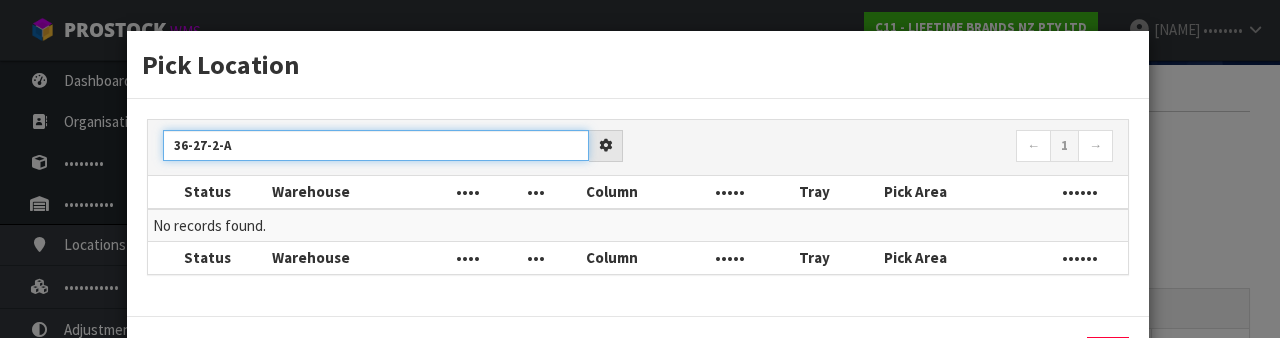 type on "36-27-2-A" 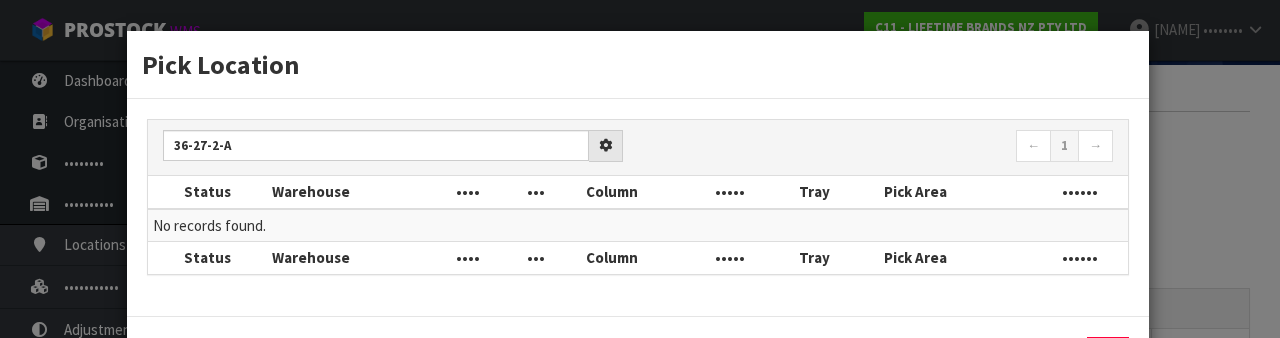 click on "•••••" at bounding box center [752, 258] 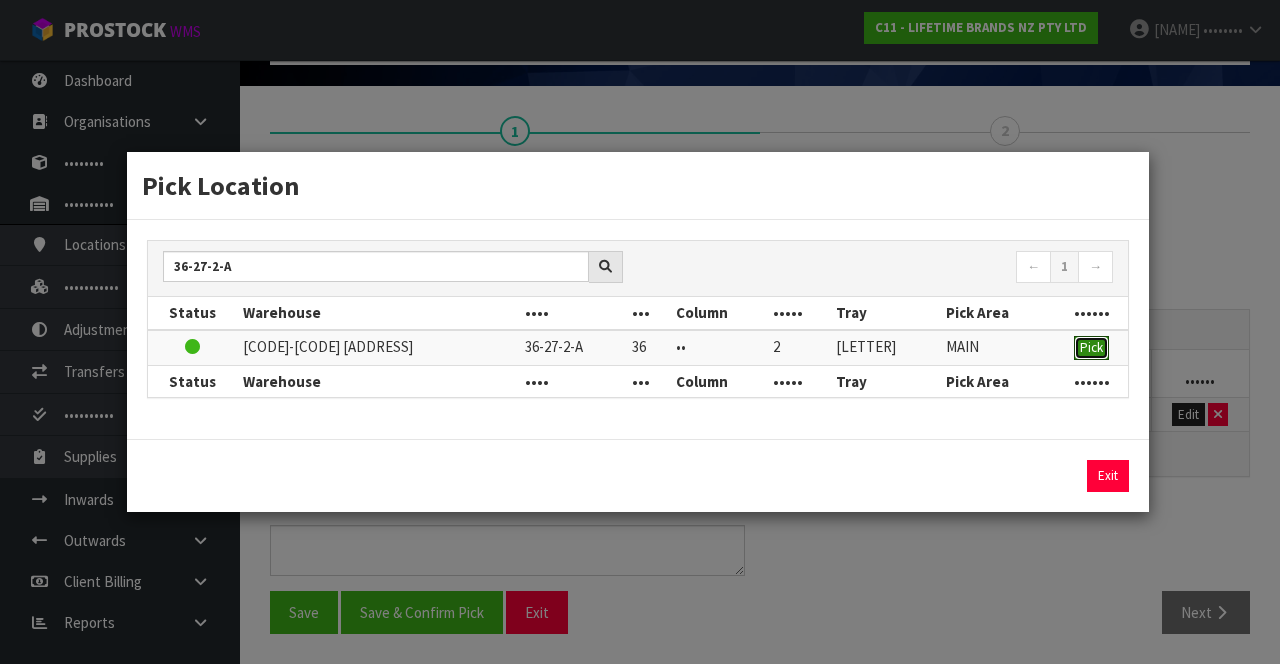 click on "Pick" at bounding box center (1091, 347) 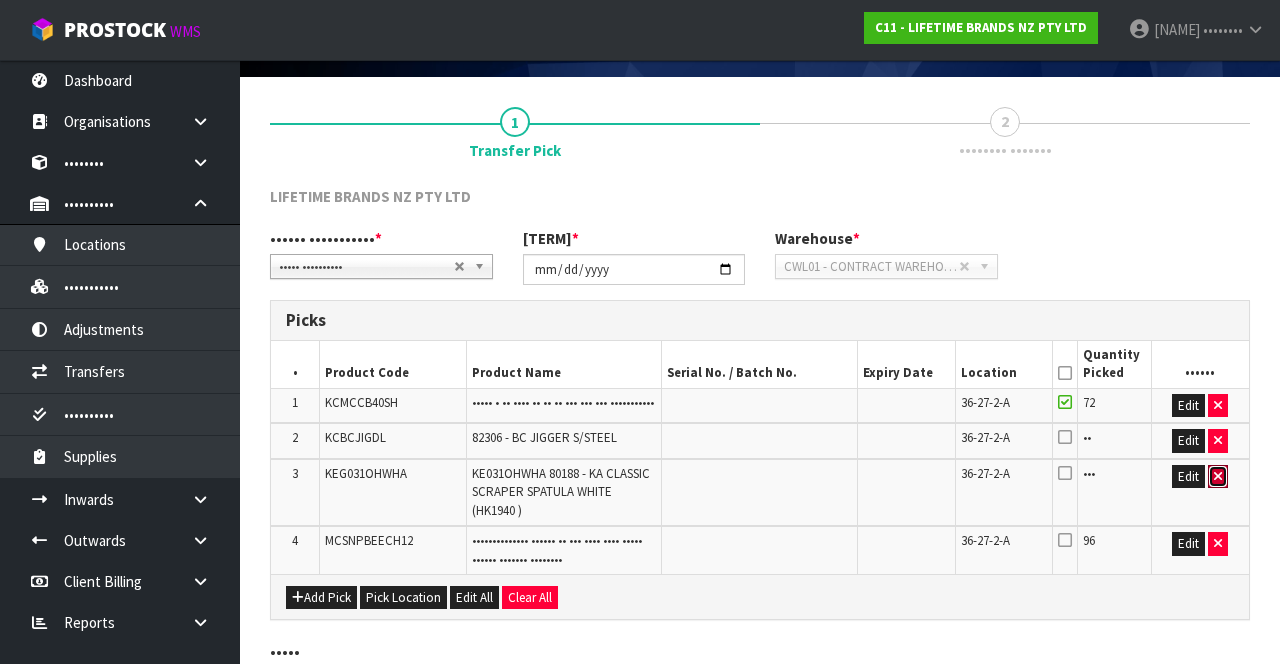 click at bounding box center (1218, 405) 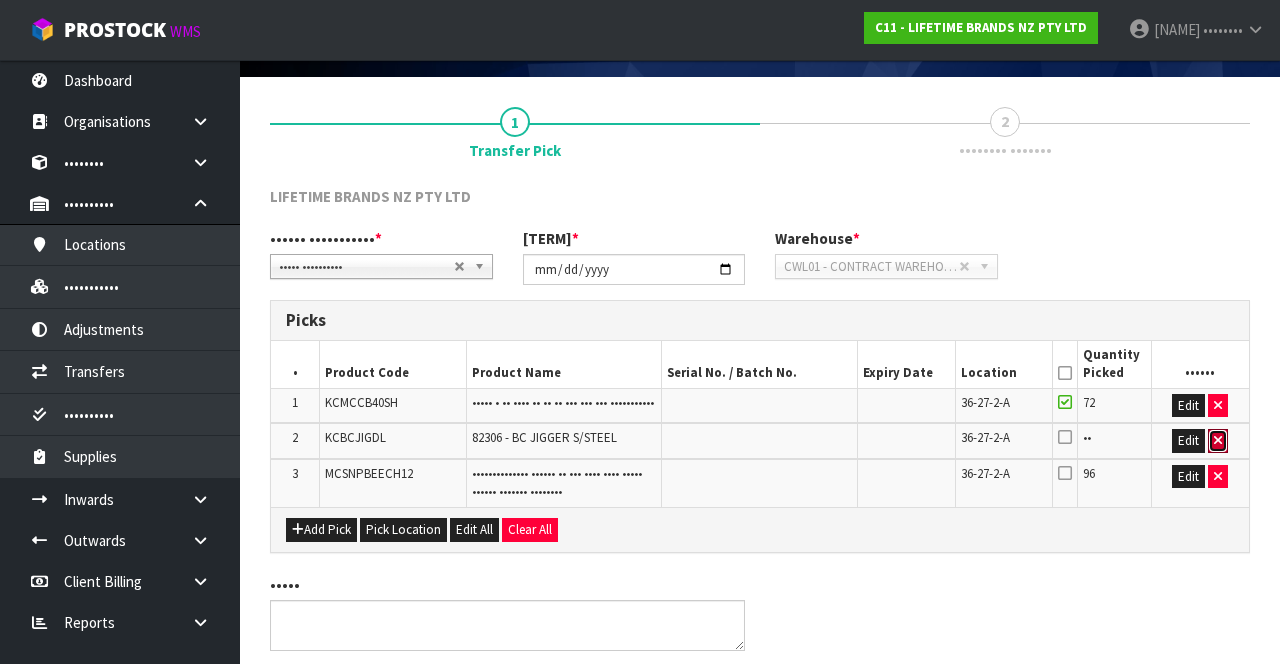 click at bounding box center (1218, 405) 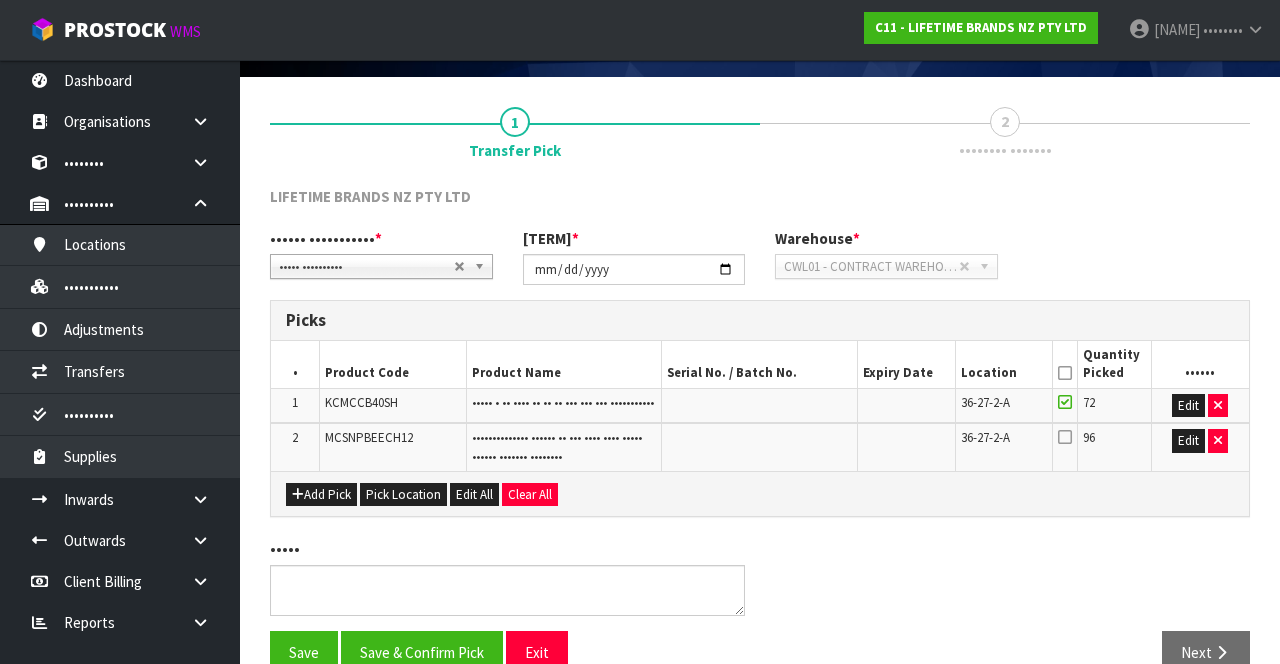 click at bounding box center [1065, 437] 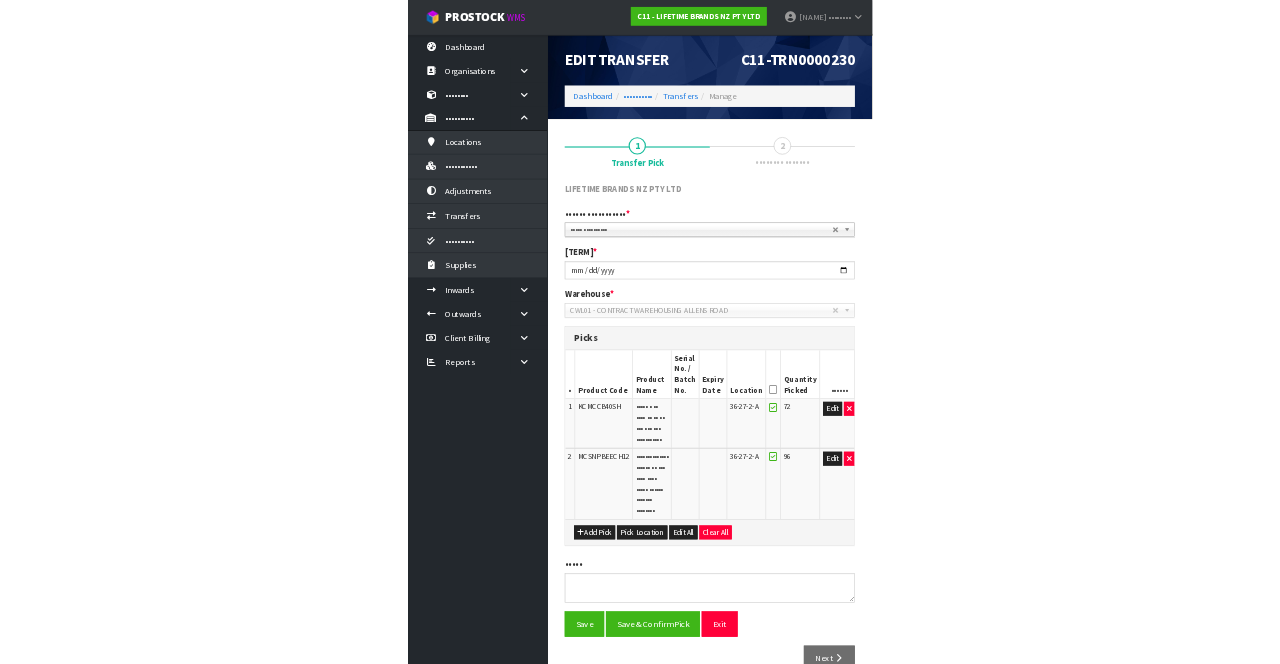 scroll, scrollTop: 126, scrollLeft: 0, axis: vertical 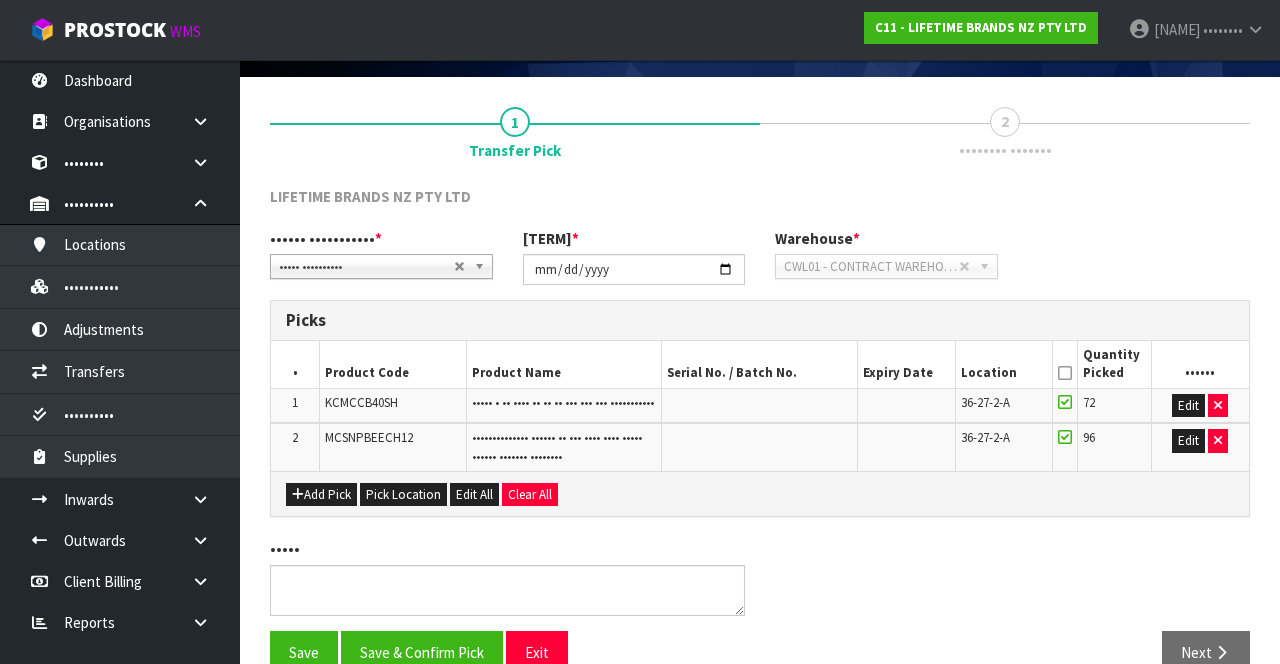 click at bounding box center [1065, 373] 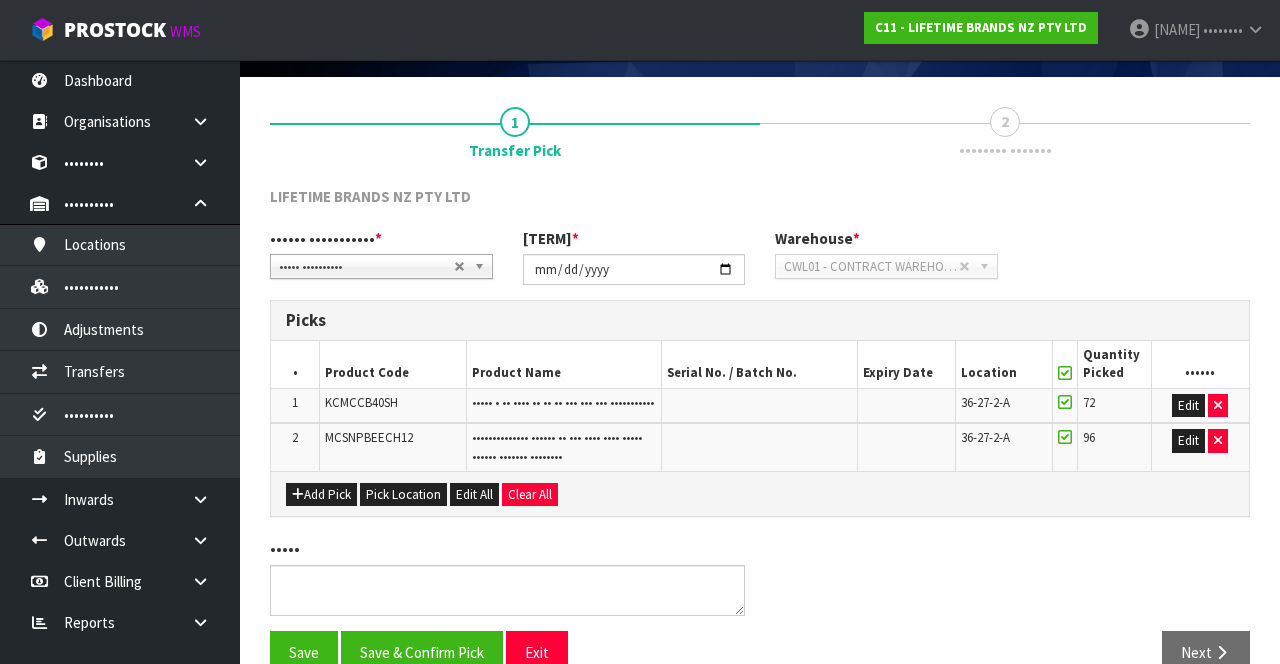 scroll, scrollTop: 194, scrollLeft: 0, axis: vertical 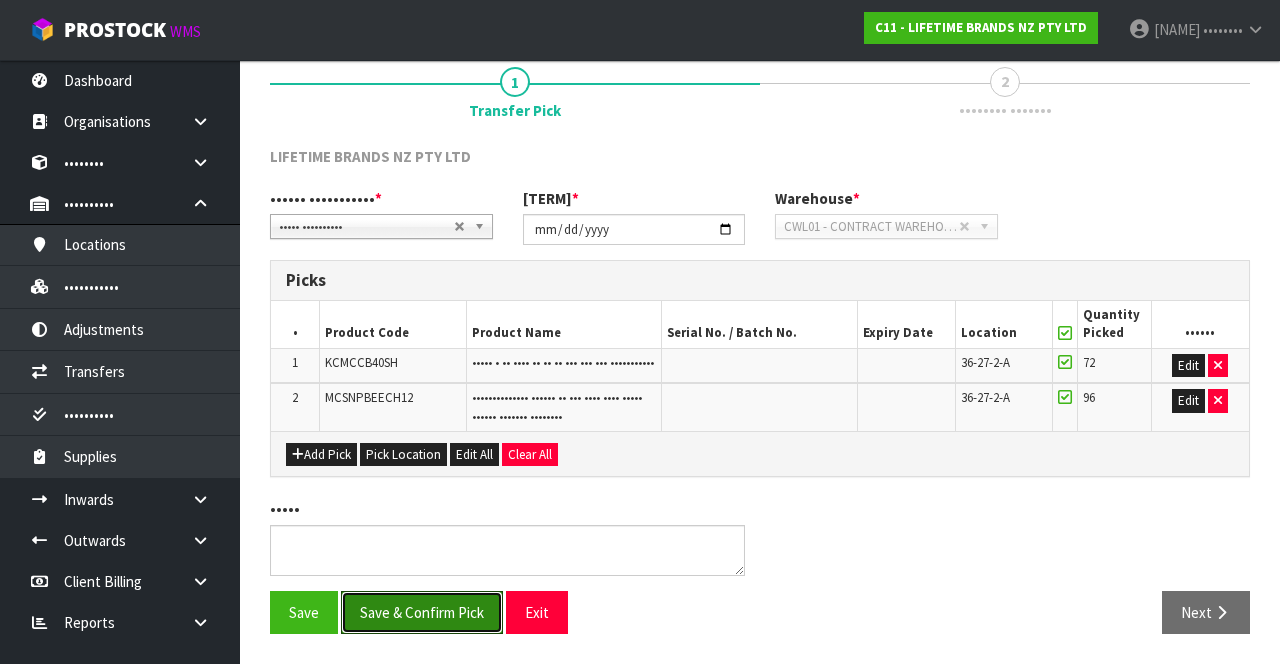 click on "Save & Confirm Pick" at bounding box center (422, 612) 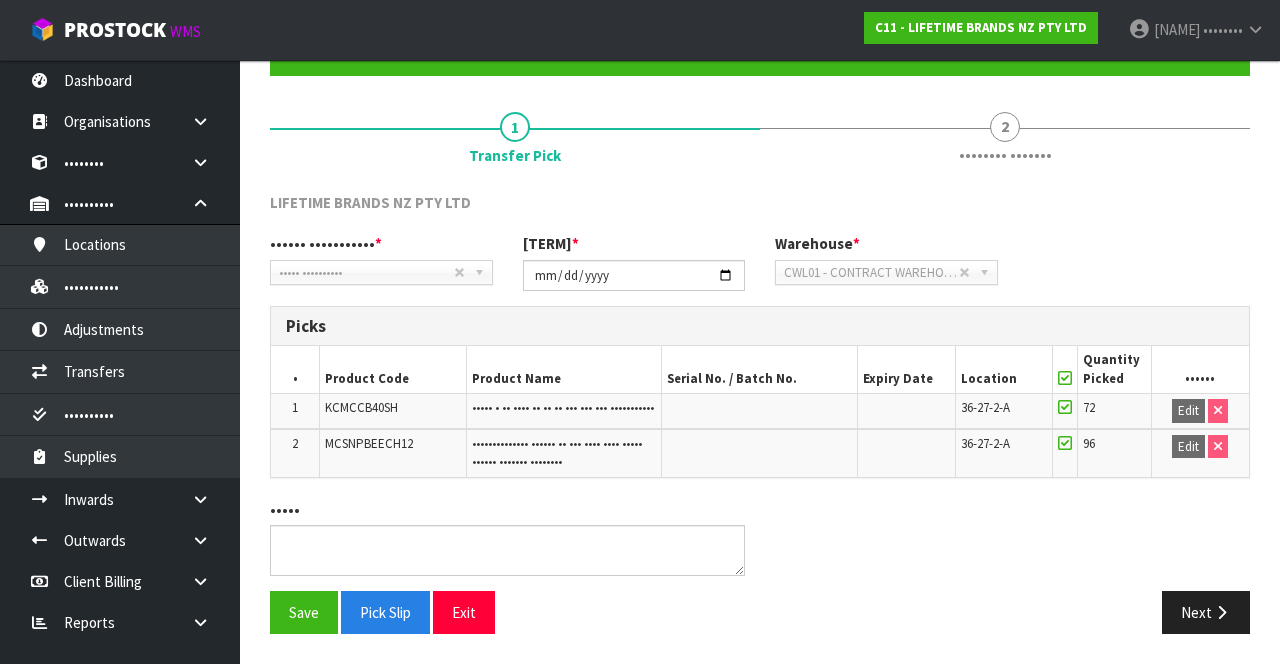 scroll, scrollTop: 222, scrollLeft: 0, axis: vertical 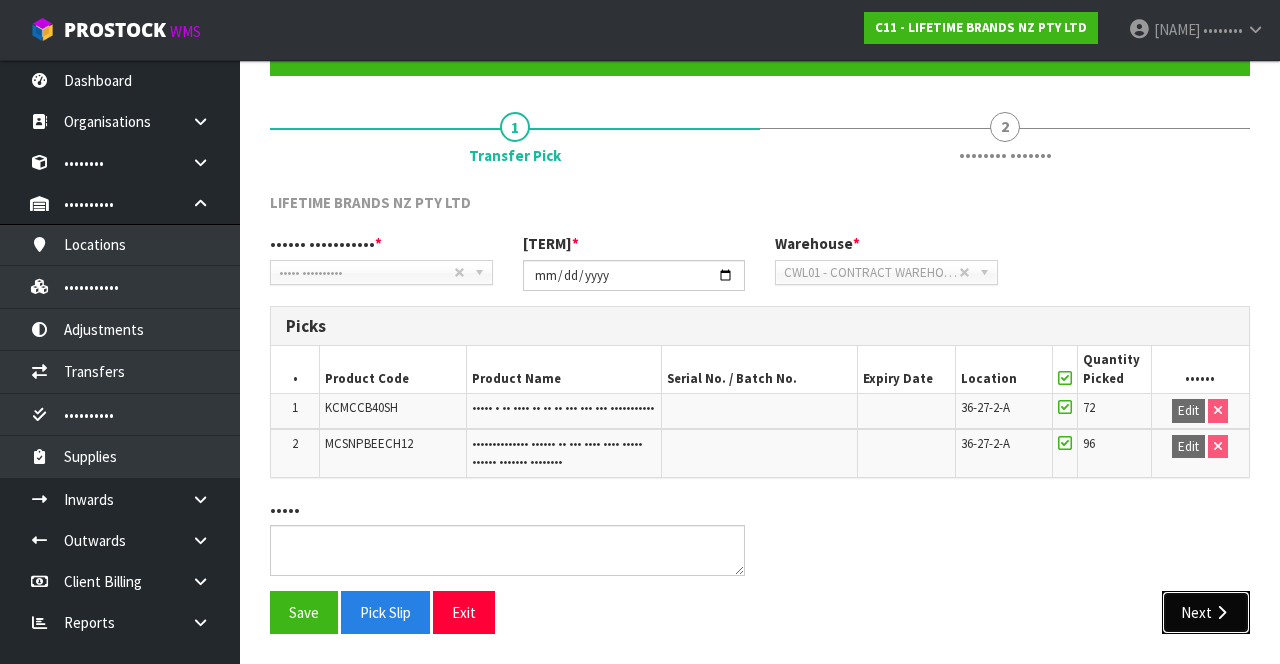 click on "Next" at bounding box center [1206, 612] 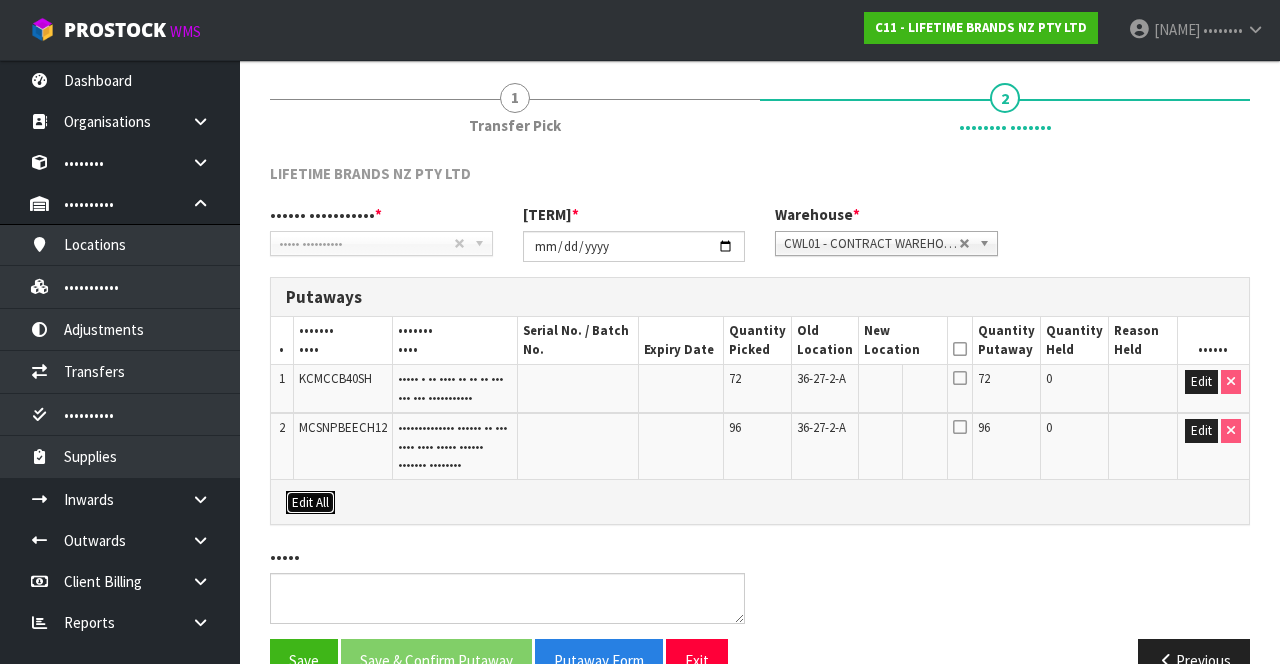click on "Edit All" at bounding box center [310, 503] 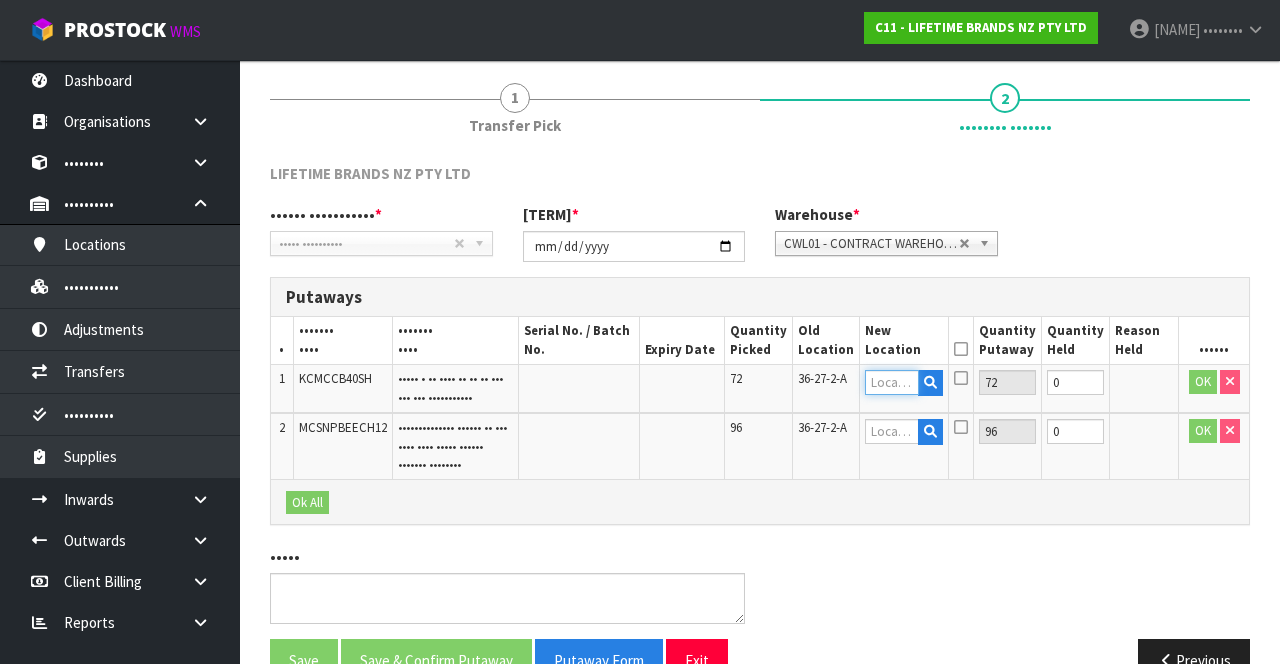 click at bounding box center [892, 382] 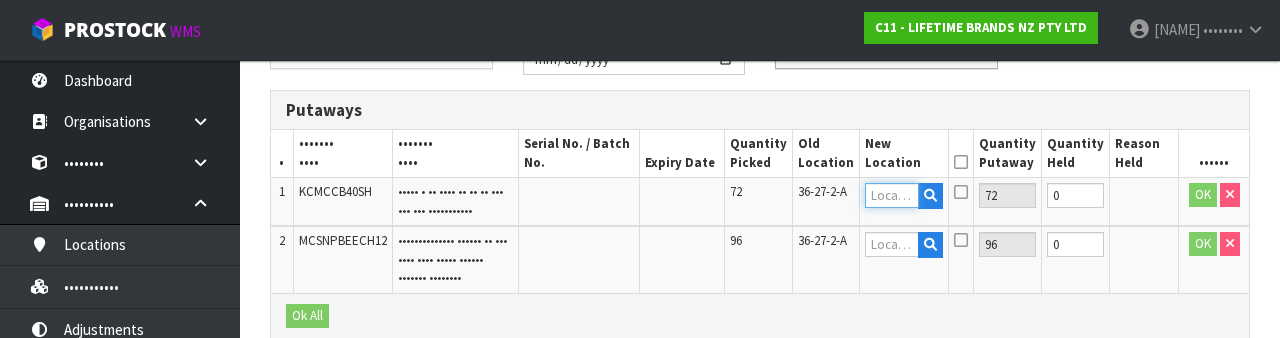 scroll, scrollTop: 422, scrollLeft: 0, axis: vertical 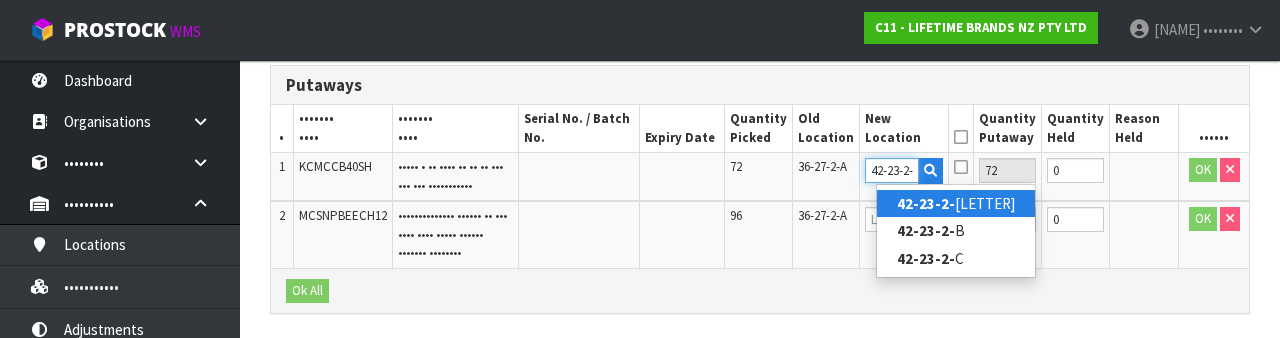 type on "42-23-2-" 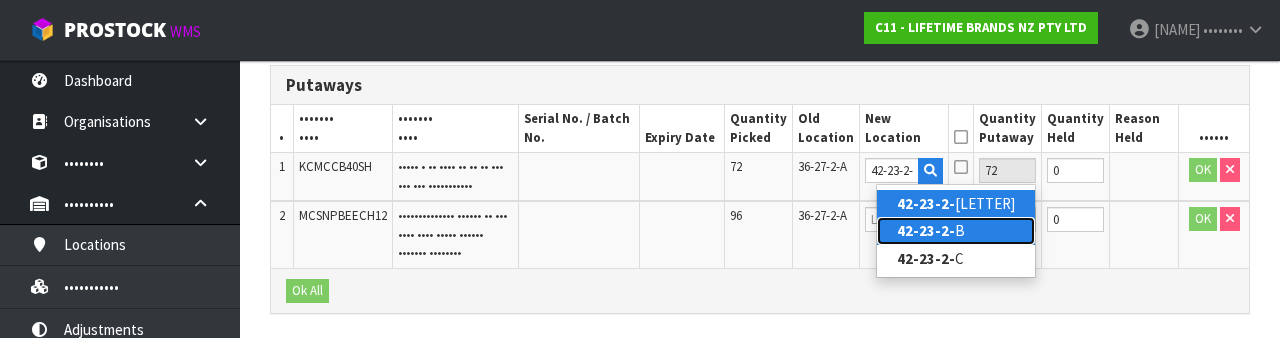click on "42-23-2- B" at bounding box center (956, 230) 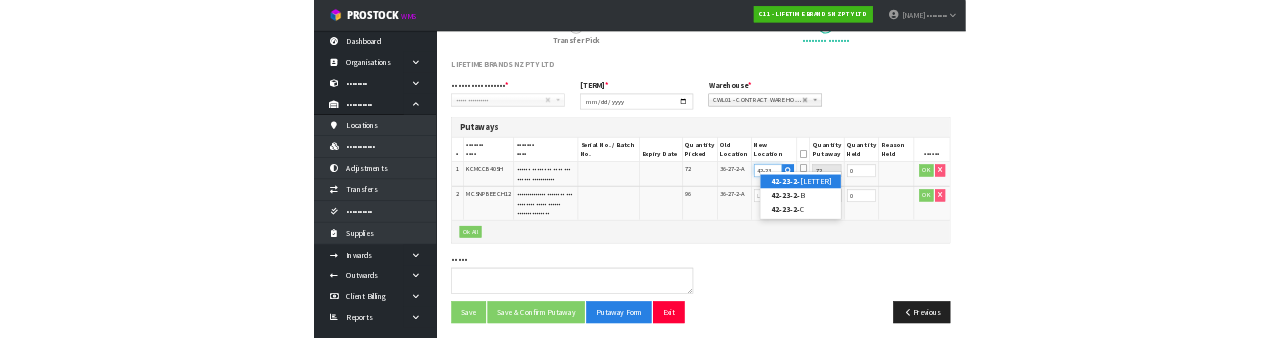 scroll, scrollTop: 422, scrollLeft: 0, axis: vertical 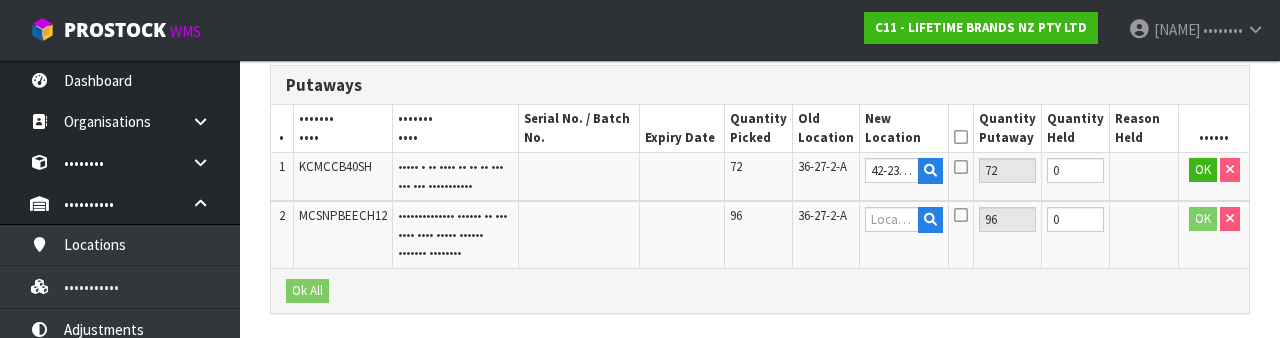 click at bounding box center [961, 167] 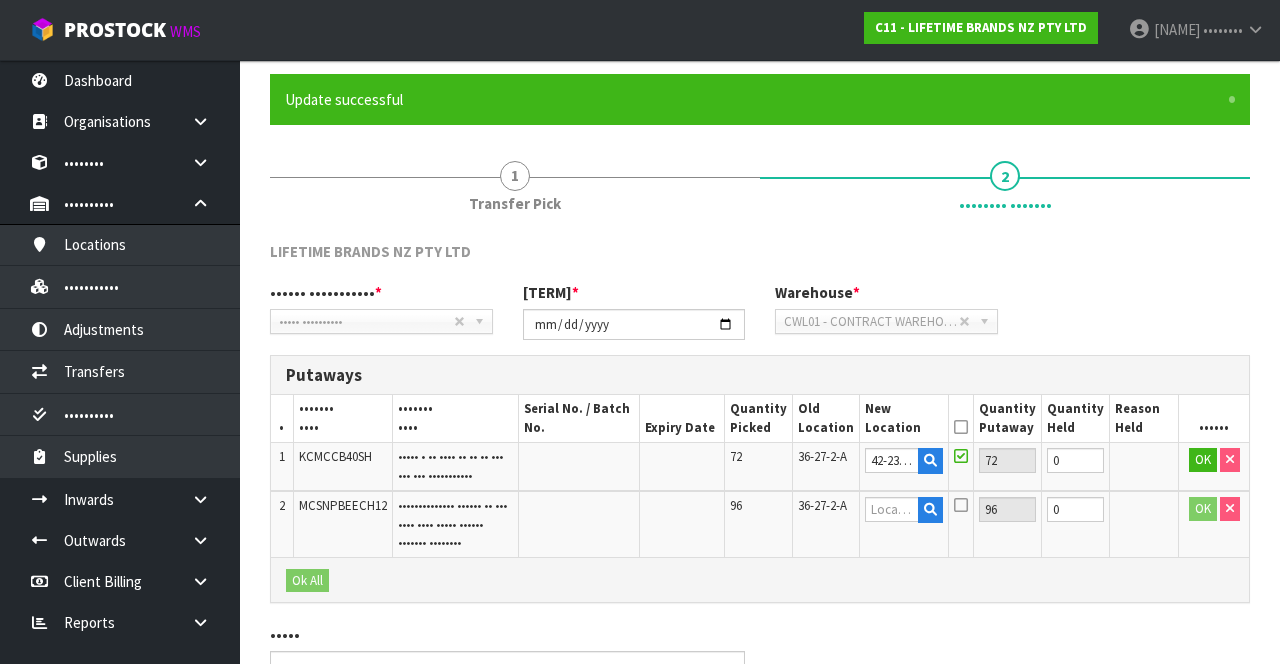 scroll, scrollTop: 144, scrollLeft: 0, axis: vertical 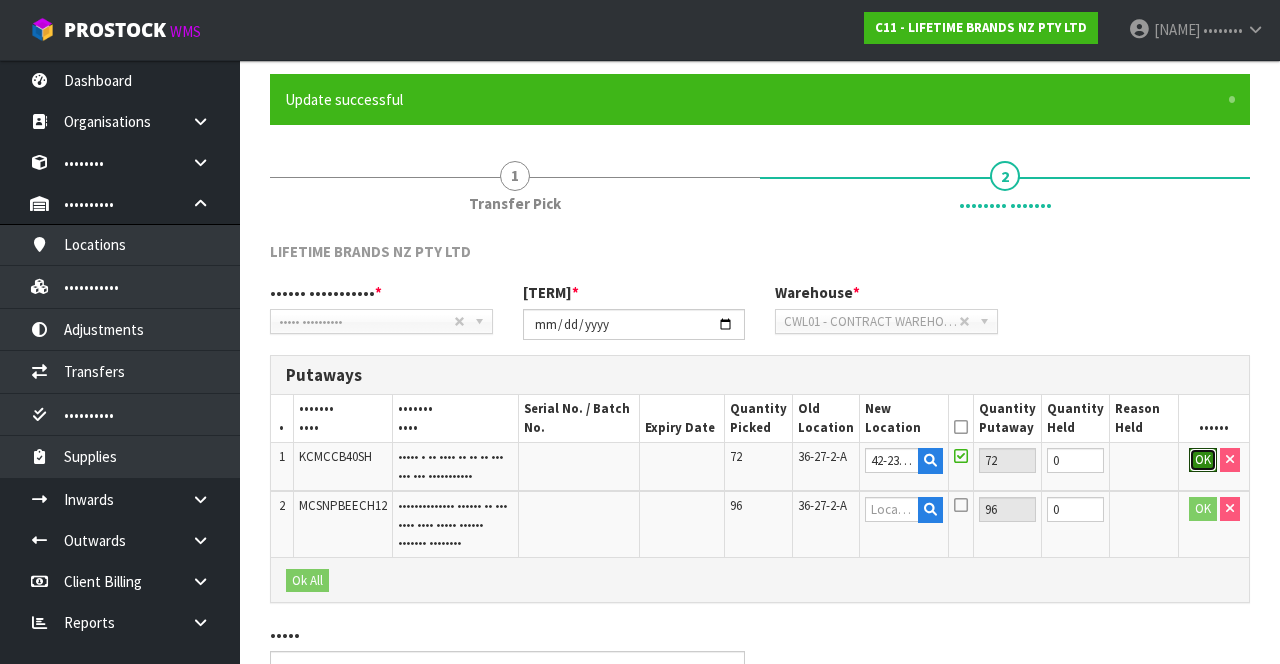 click on "OK" at bounding box center (1203, 460) 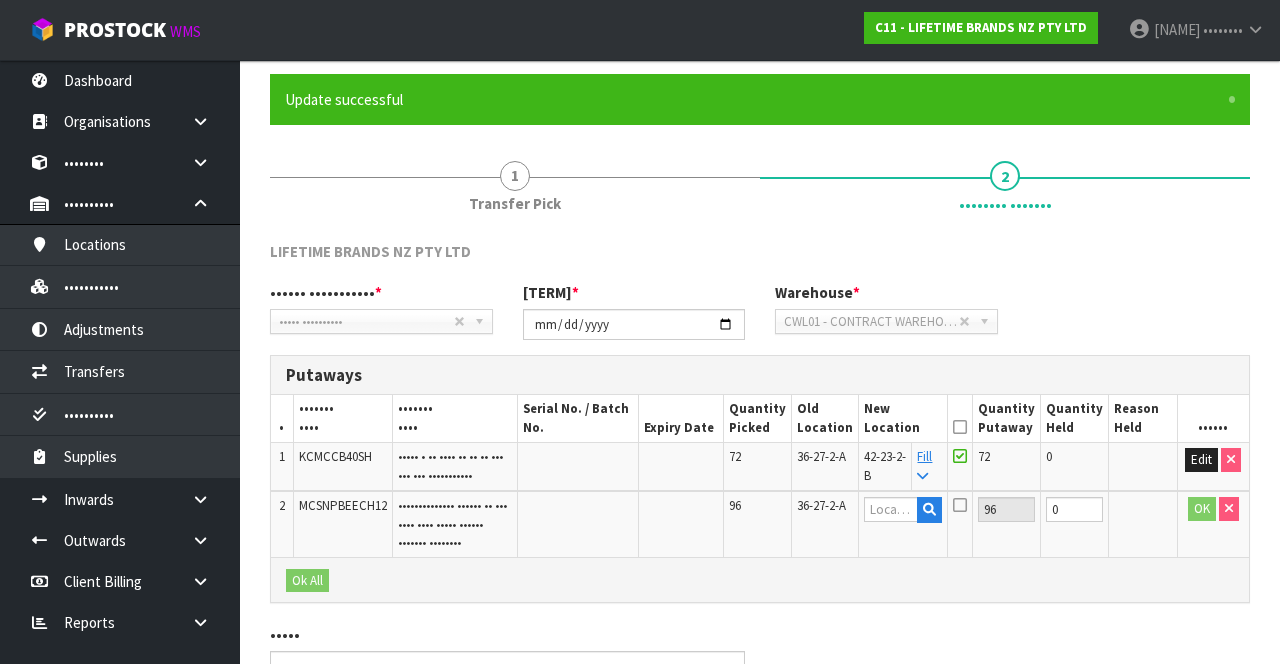 click on "Fill" at bounding box center [924, 465] 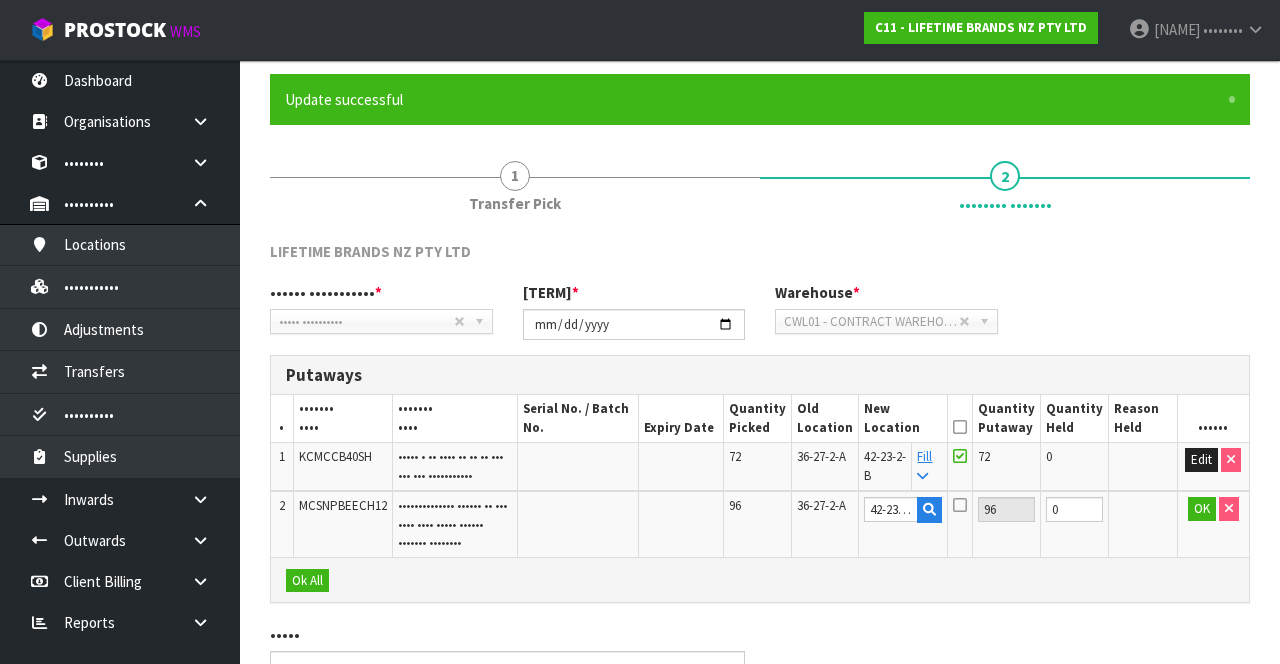 click at bounding box center [960, 505] 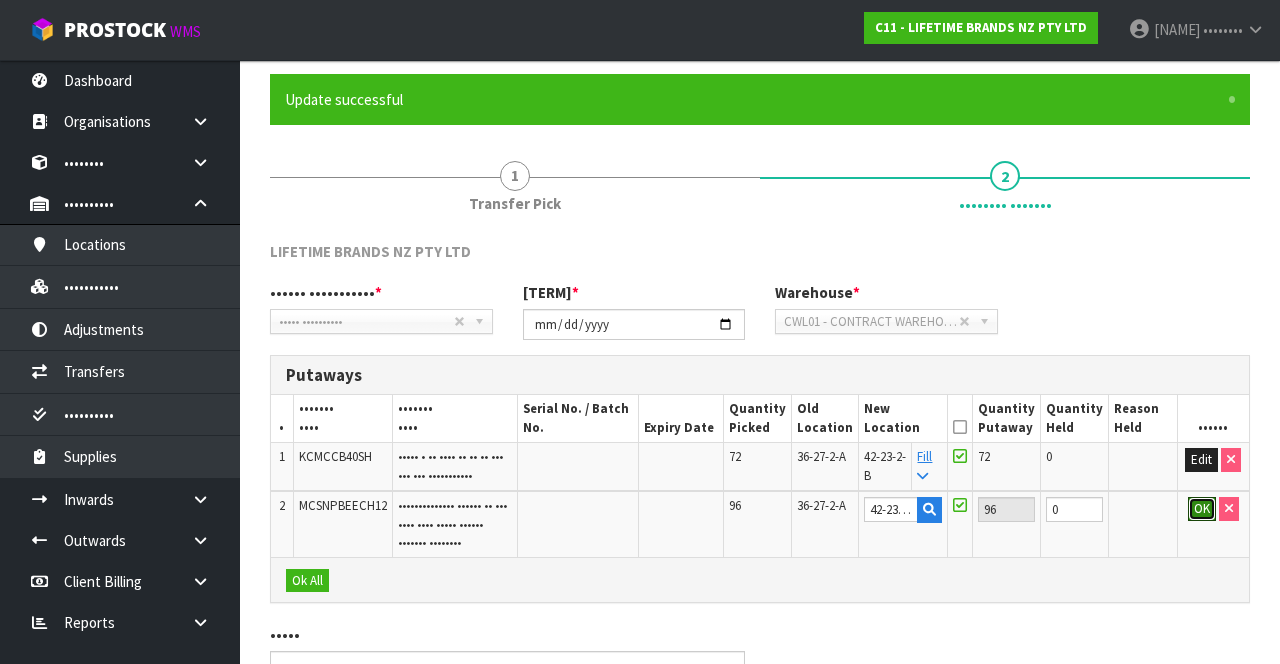 click on "OK" at bounding box center (1202, 509) 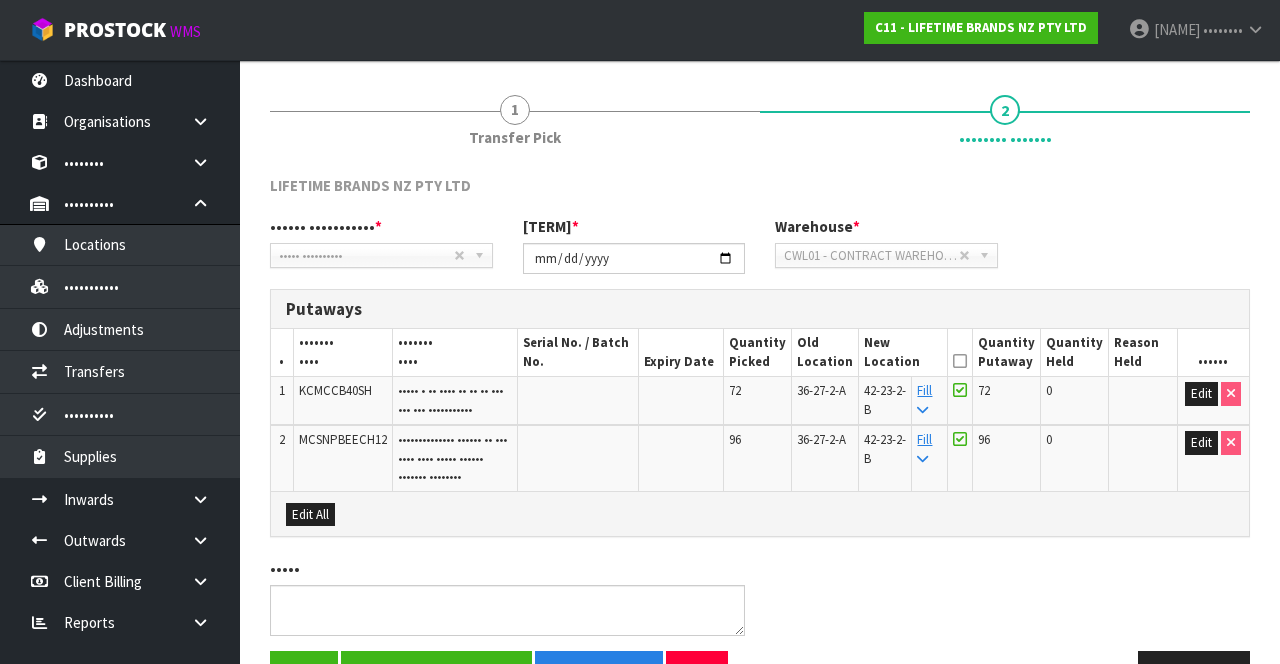 scroll, scrollTop: 303, scrollLeft: 0, axis: vertical 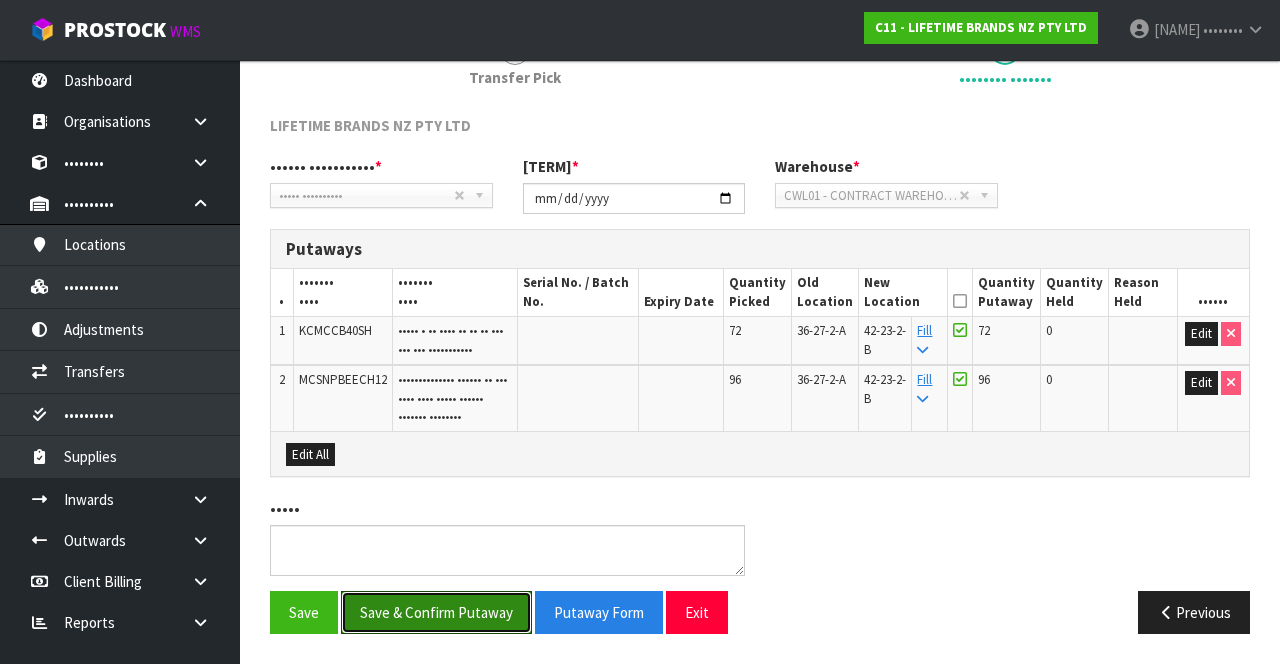 click on "Save & Confirm Putaway" at bounding box center (436, 612) 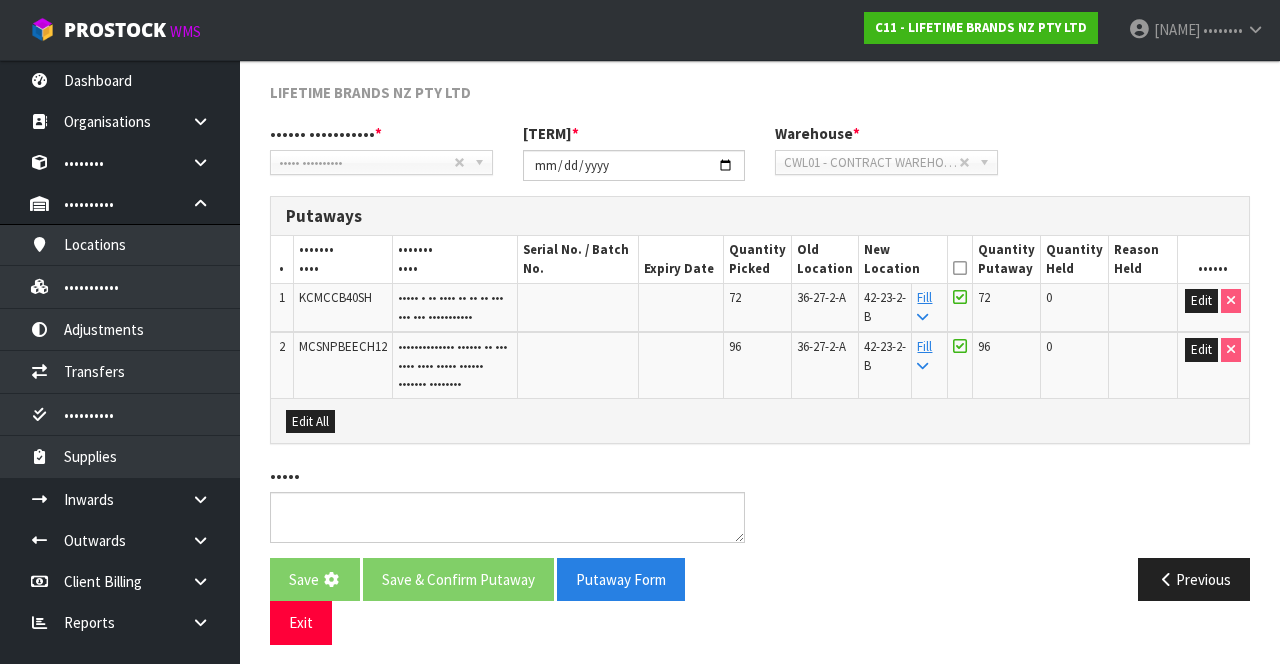 scroll, scrollTop: 0, scrollLeft: 0, axis: both 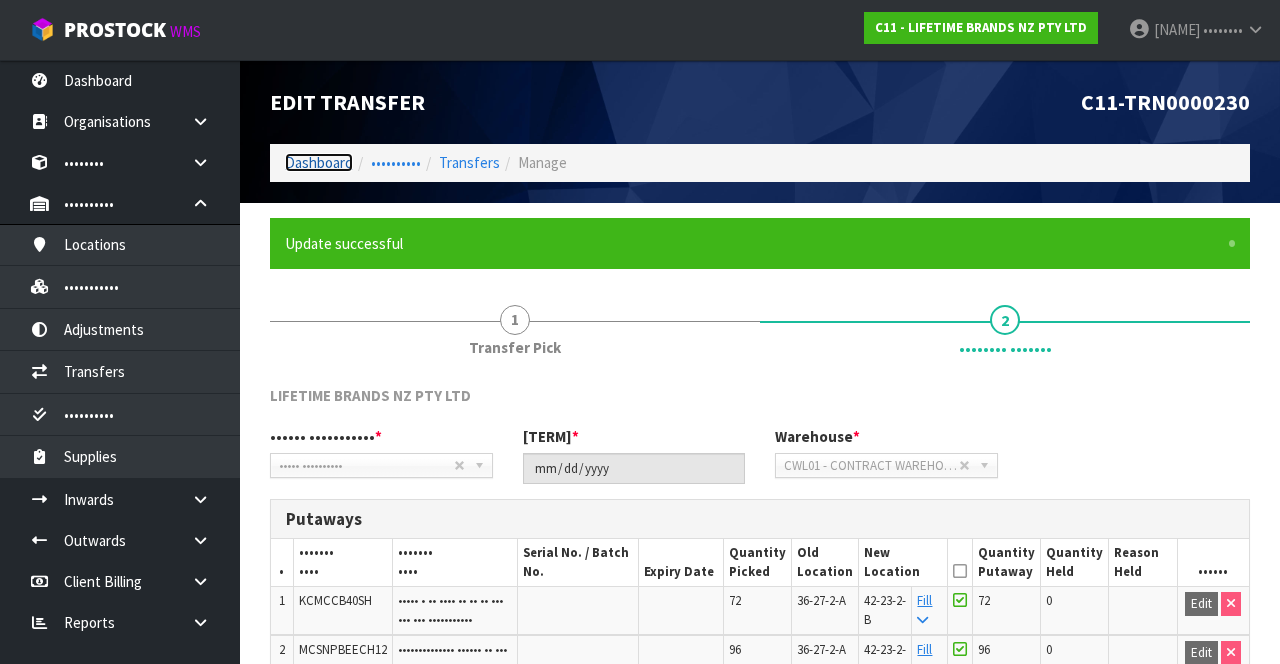 click on "Dashboard" at bounding box center (319, 162) 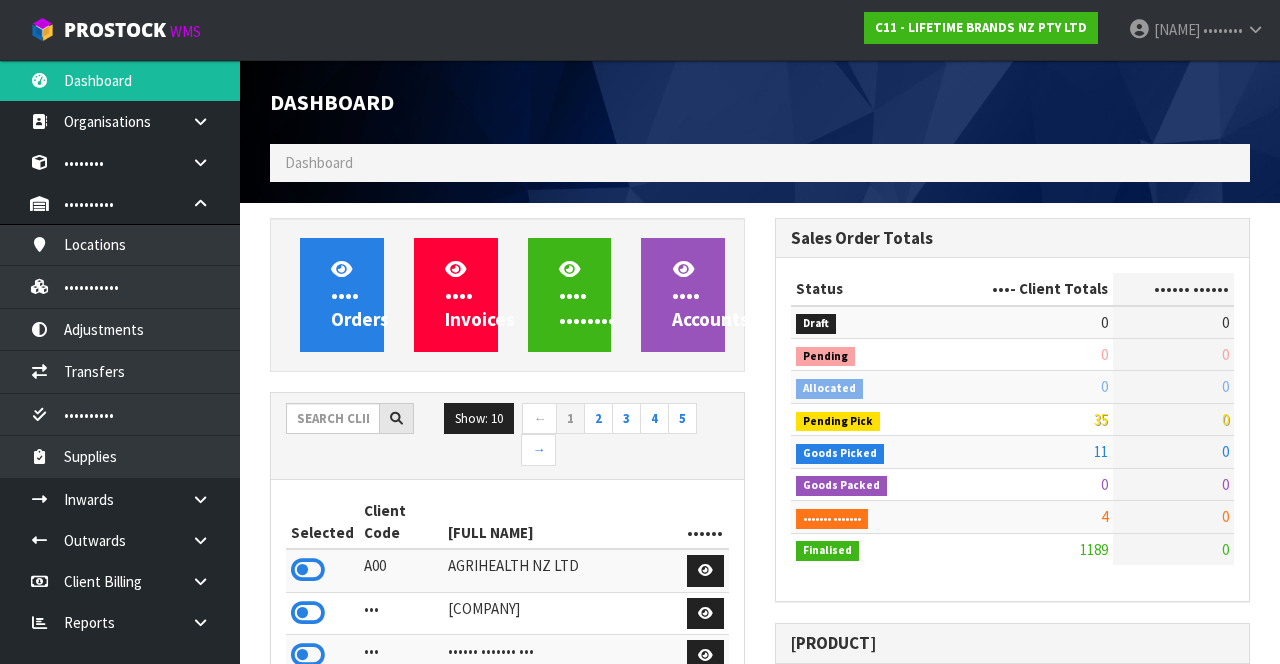 scroll, scrollTop: 998236, scrollLeft: 999494, axis: both 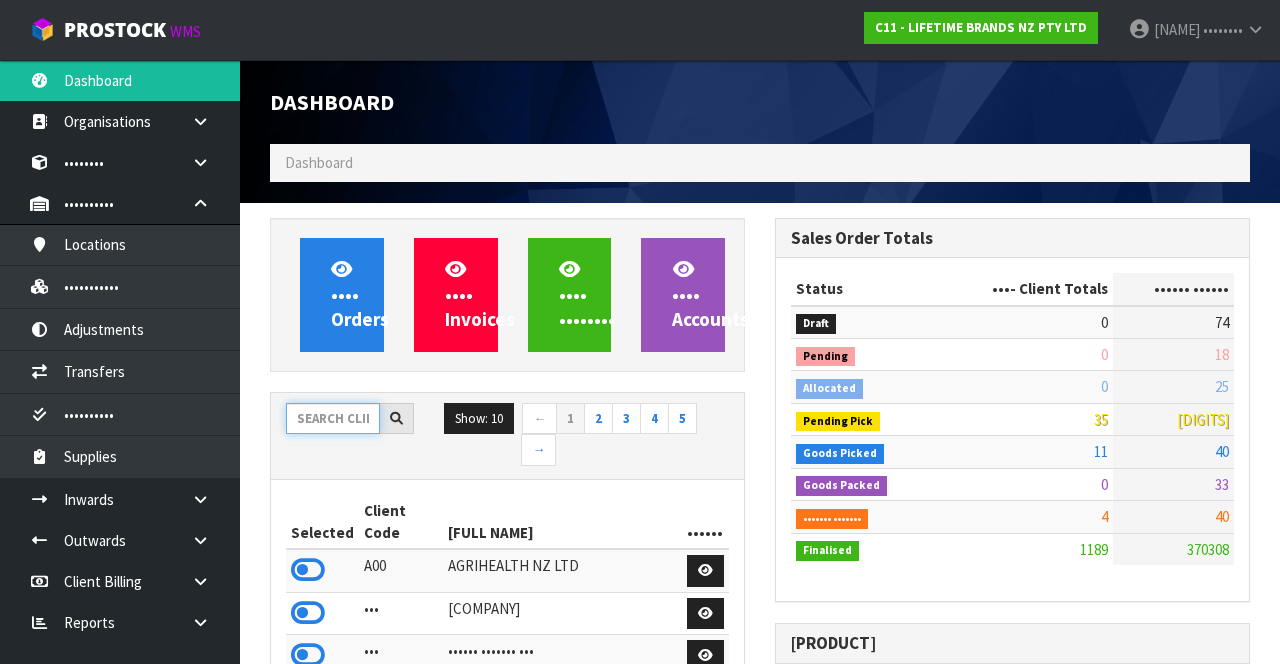 click at bounding box center [333, 418] 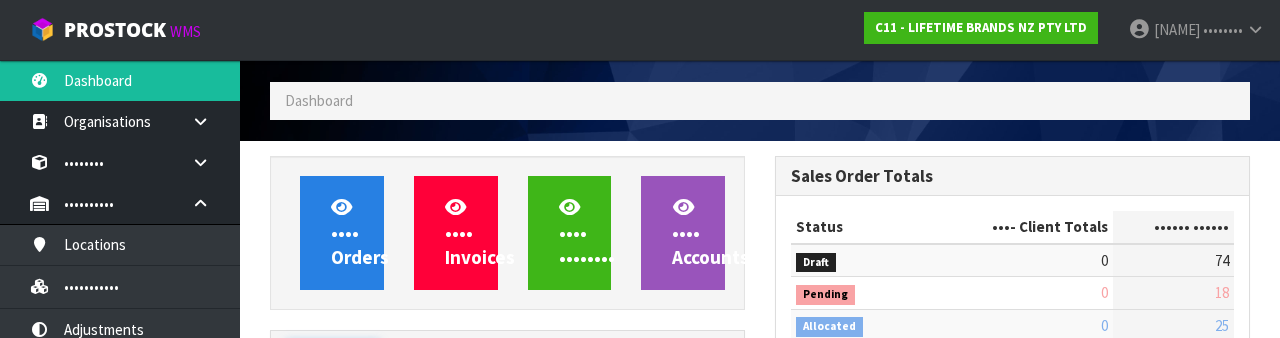 scroll, scrollTop: 235, scrollLeft: 0, axis: vertical 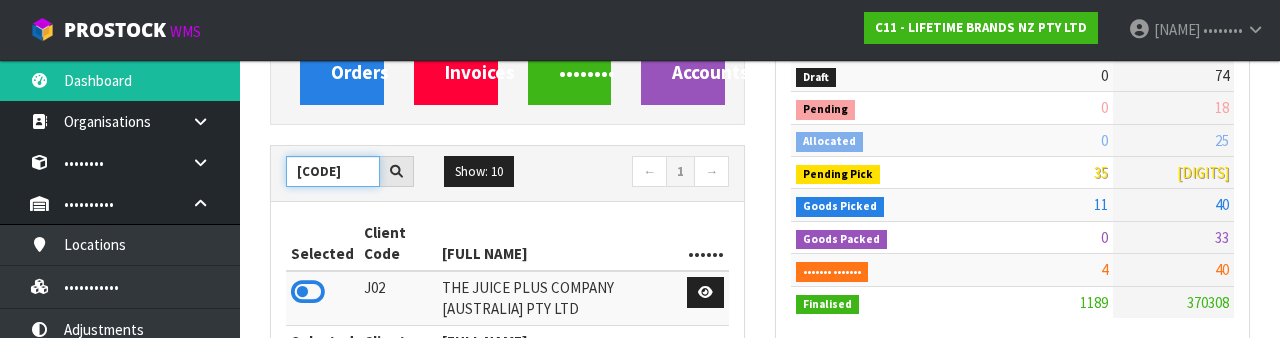 type on "[CODE]" 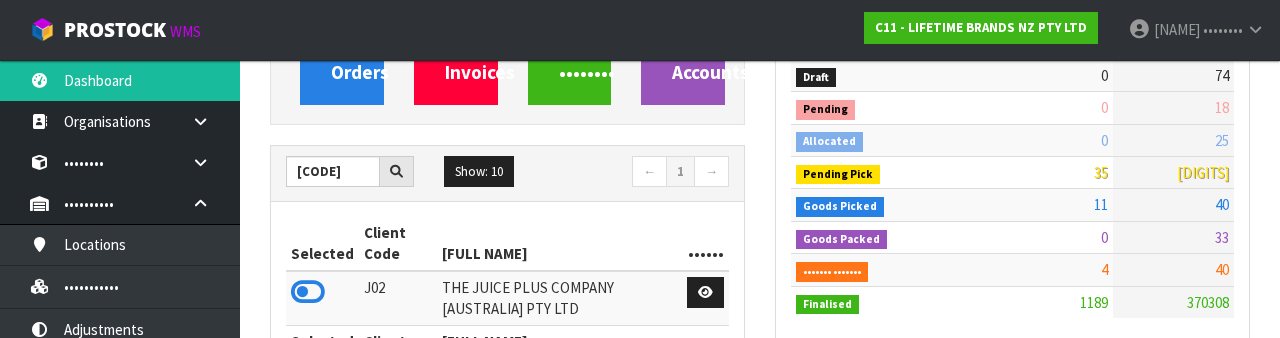 click at bounding box center (308, 292) 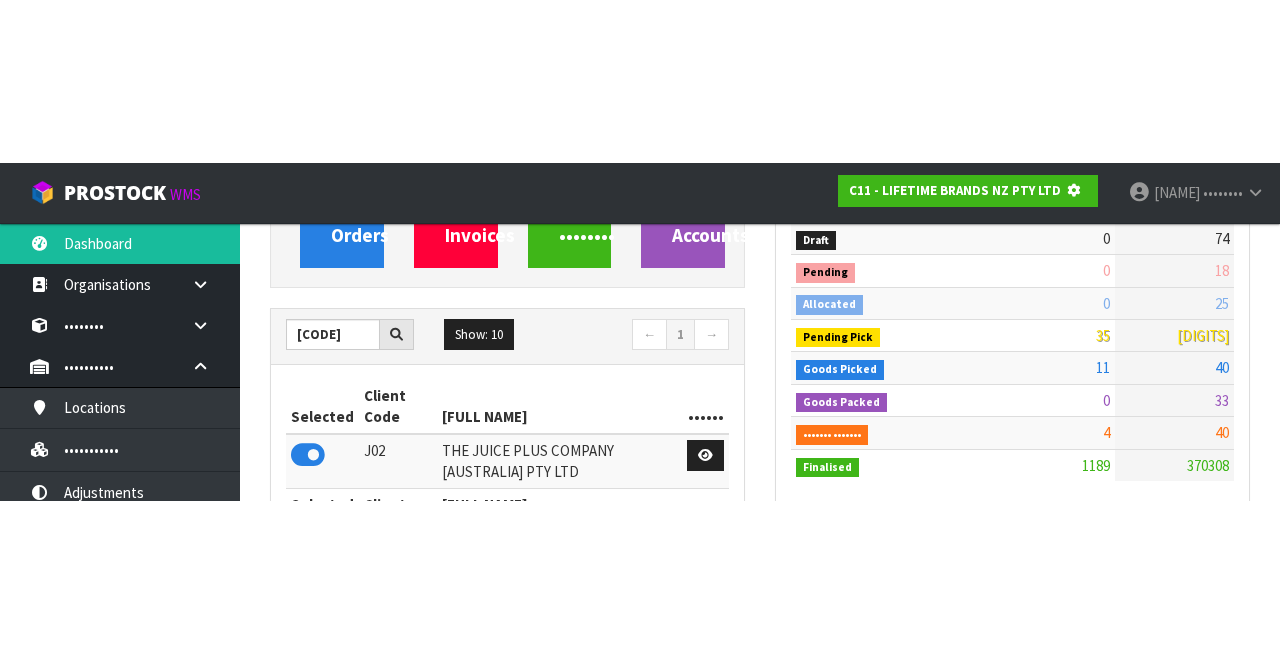 scroll, scrollTop: 247, scrollLeft: 0, axis: vertical 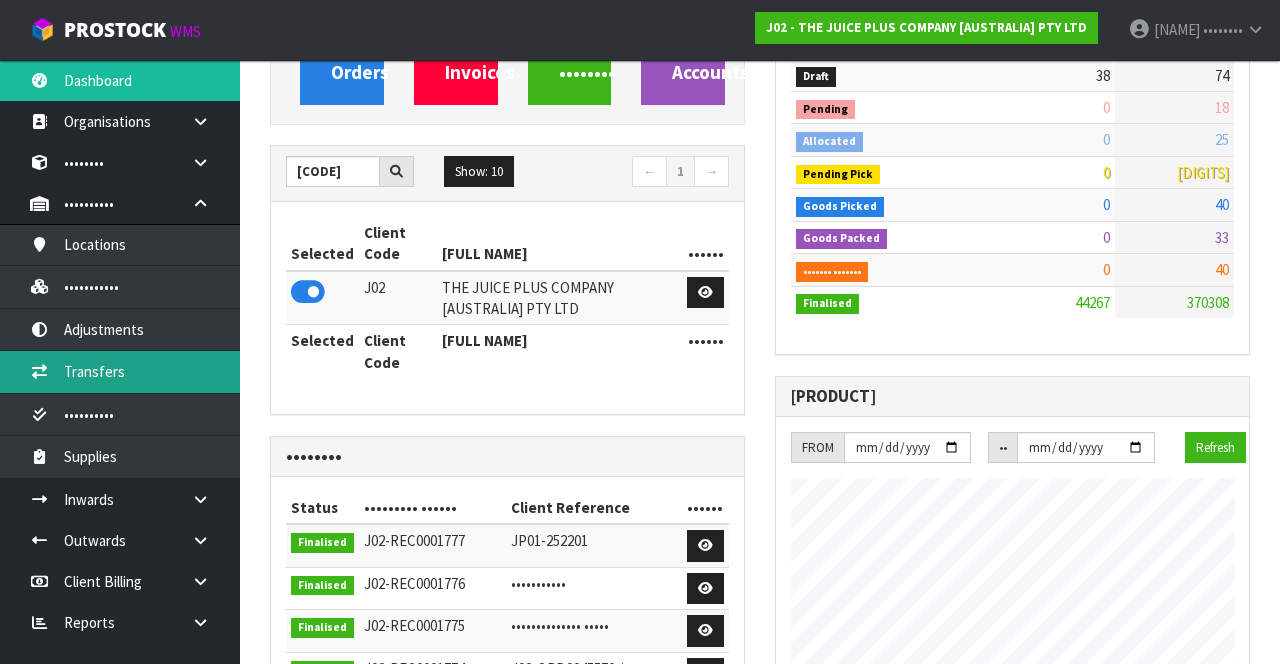 click on "Transfers" at bounding box center (120, 371) 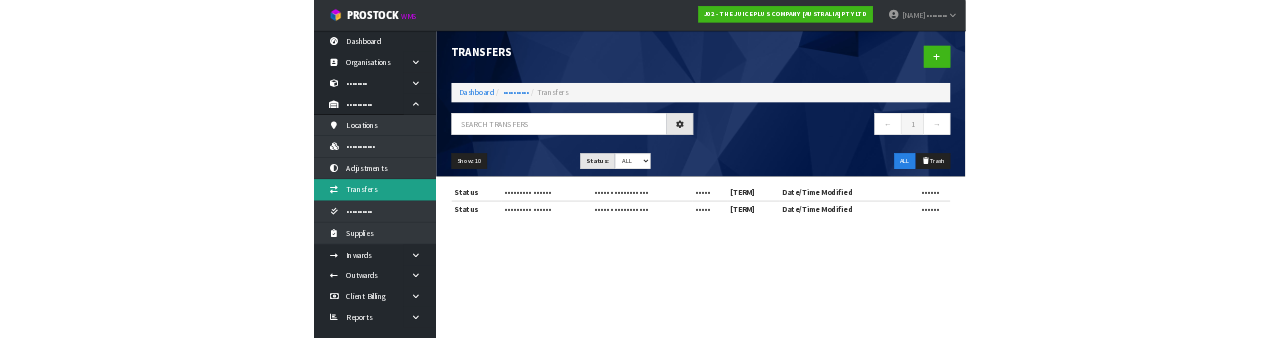 scroll, scrollTop: 0, scrollLeft: 0, axis: both 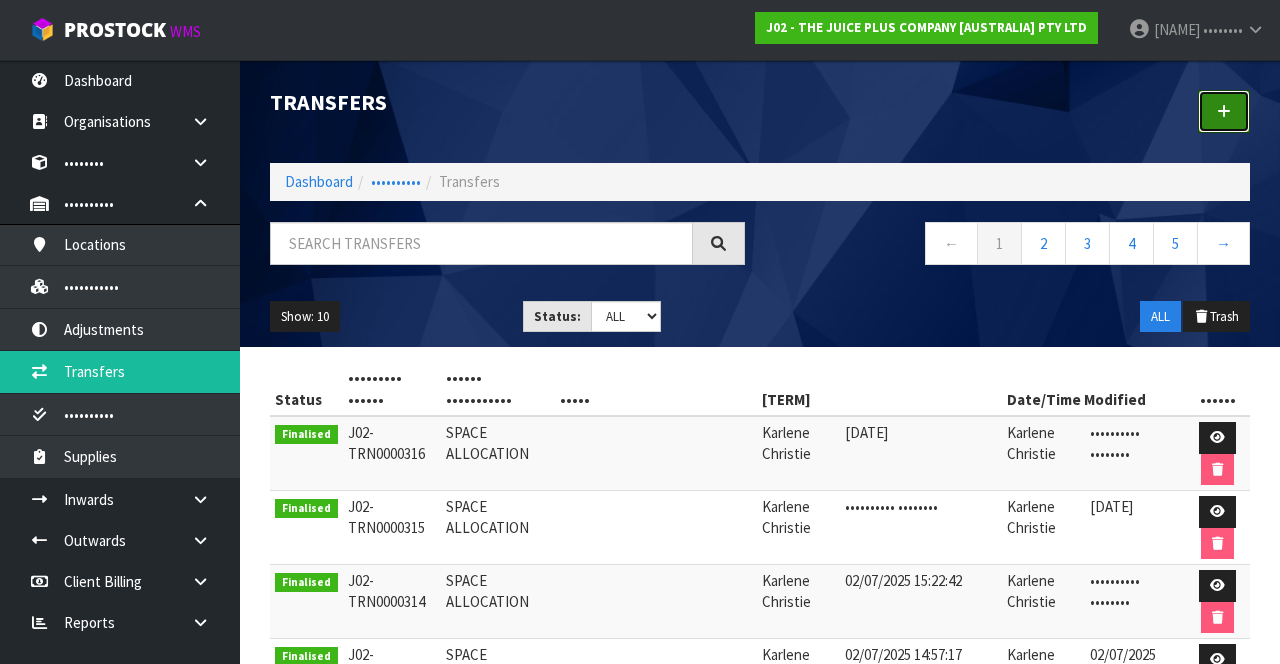 click at bounding box center [1224, 111] 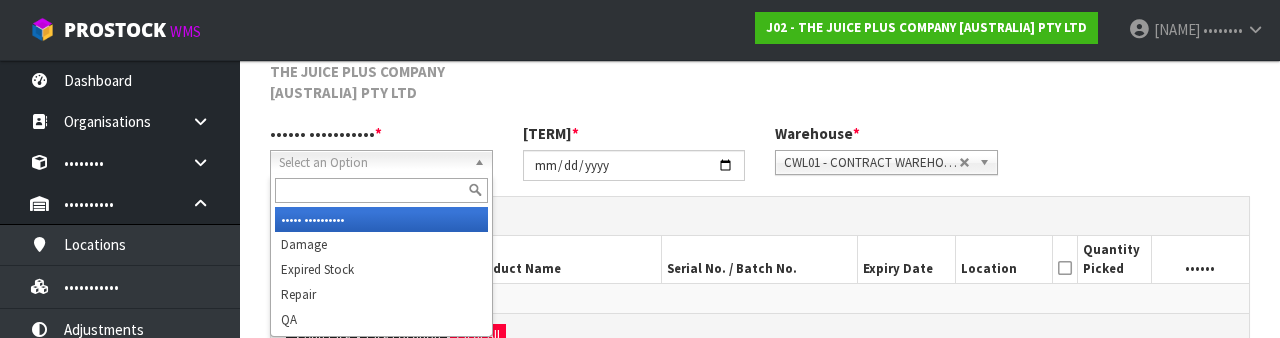 scroll, scrollTop: 260, scrollLeft: 0, axis: vertical 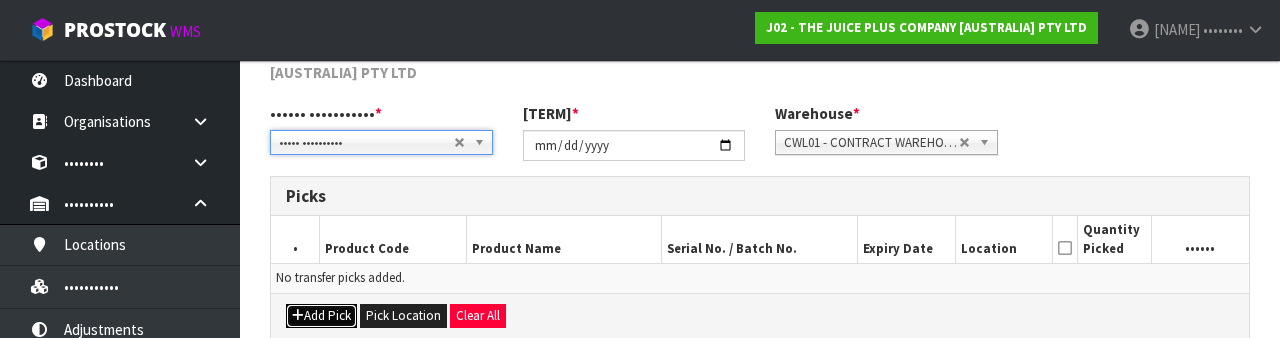 click on "Add Pick" at bounding box center [321, 316] 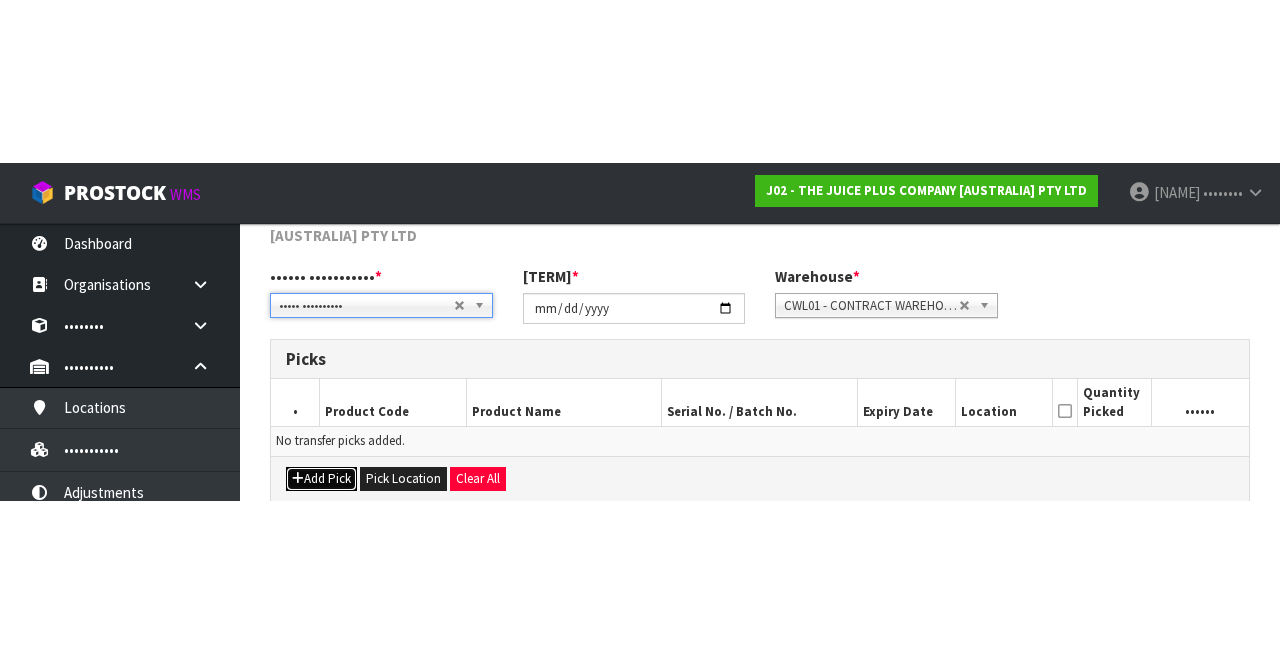 scroll, scrollTop: 136, scrollLeft: 0, axis: vertical 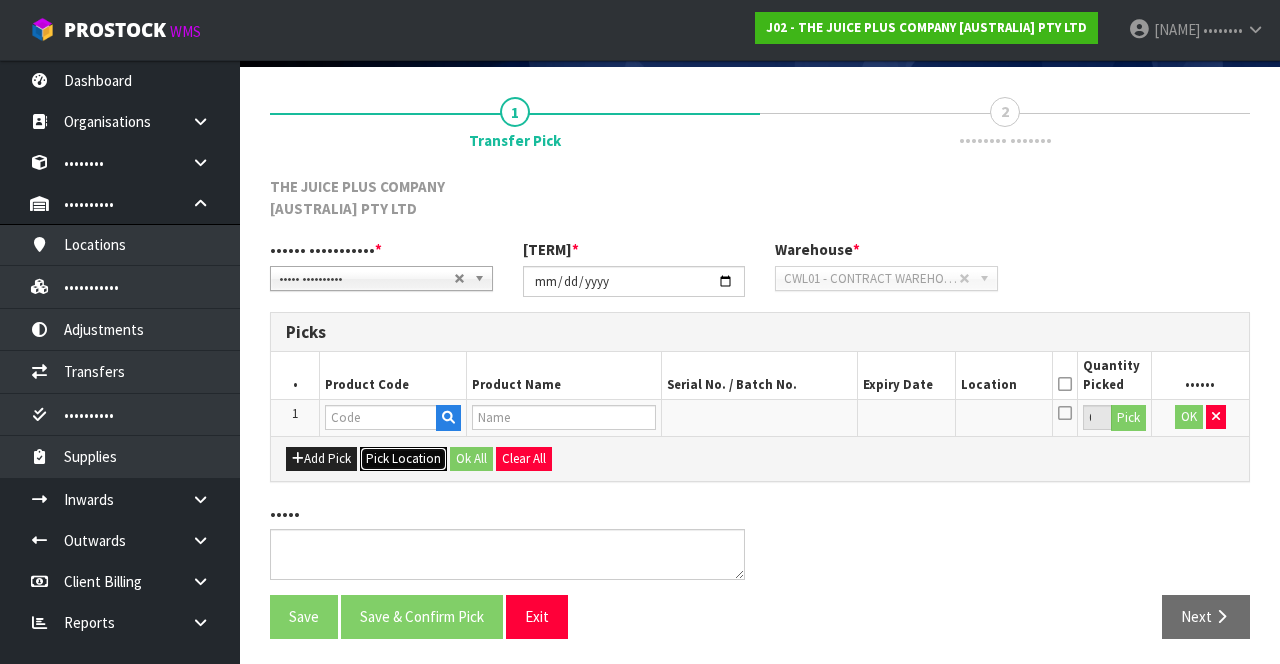 click on "Pick Location" at bounding box center (403, 459) 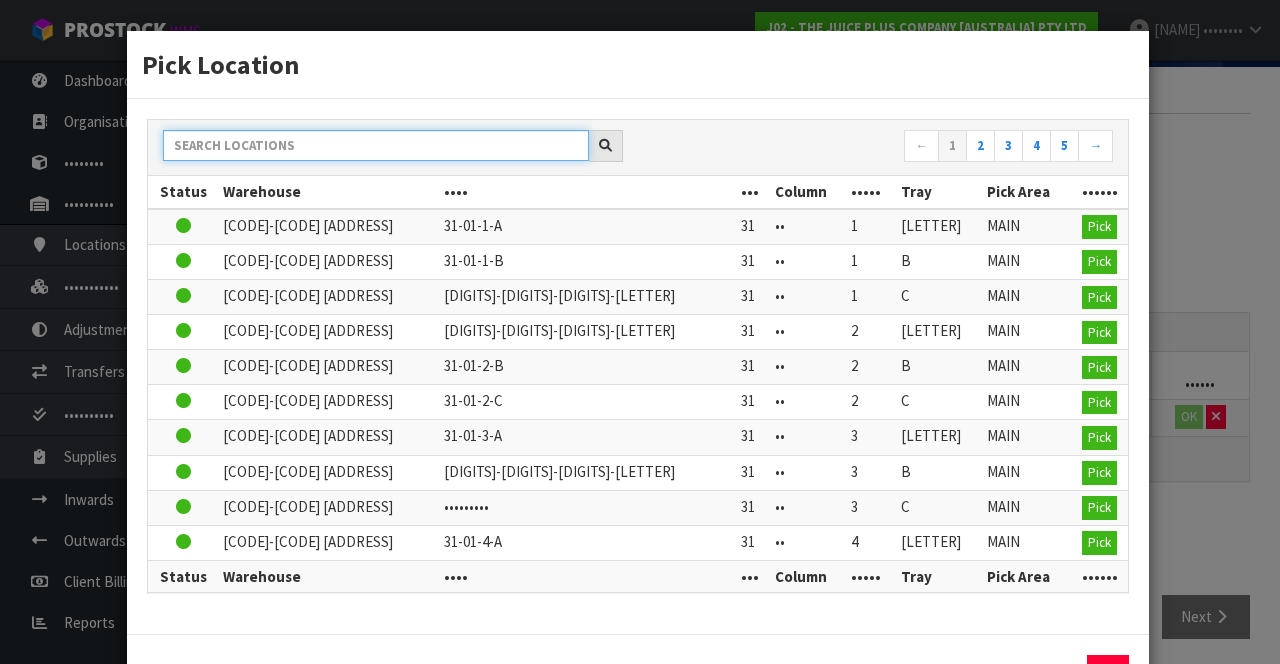 click at bounding box center [376, 145] 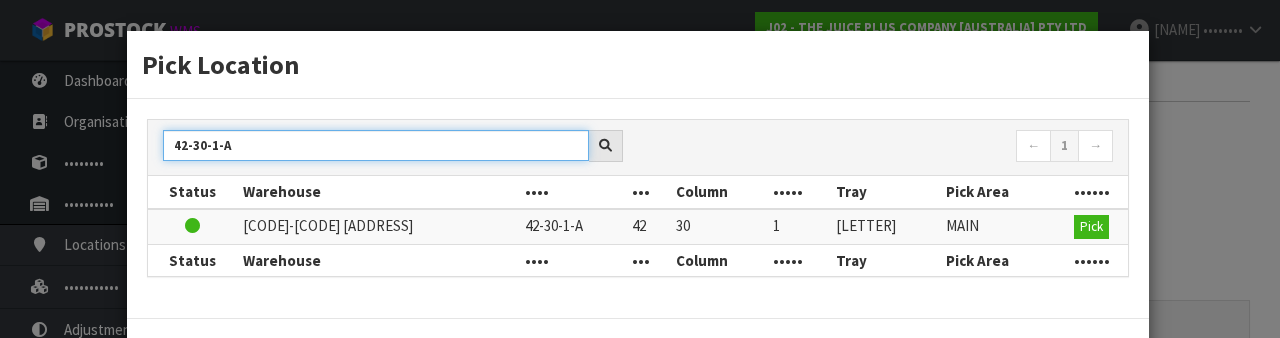 type on "42-30-1-A" 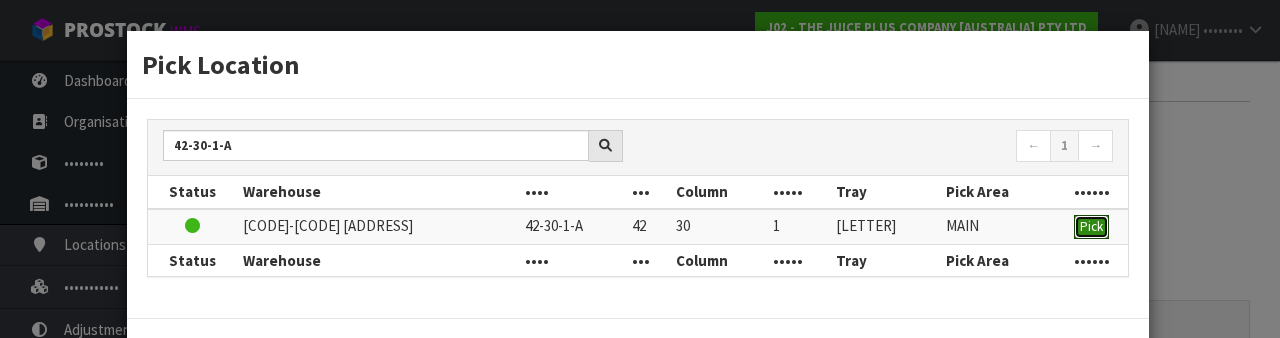 click on "Pick" at bounding box center [1091, 227] 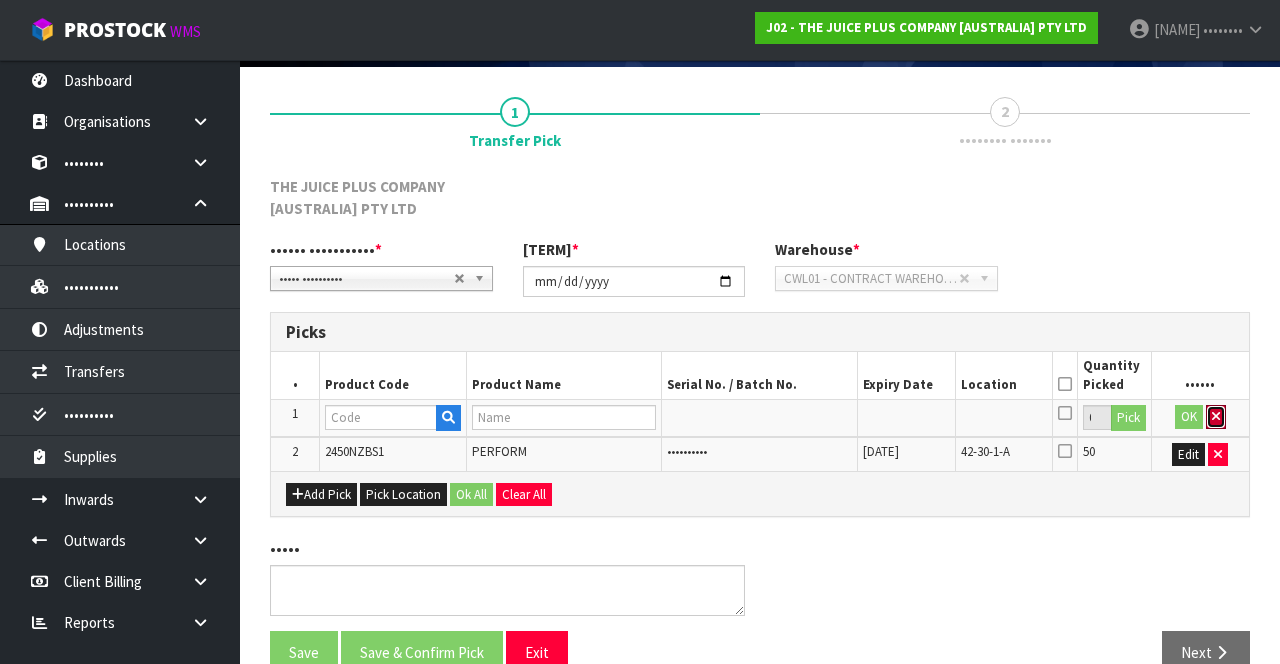 click at bounding box center [1216, 416] 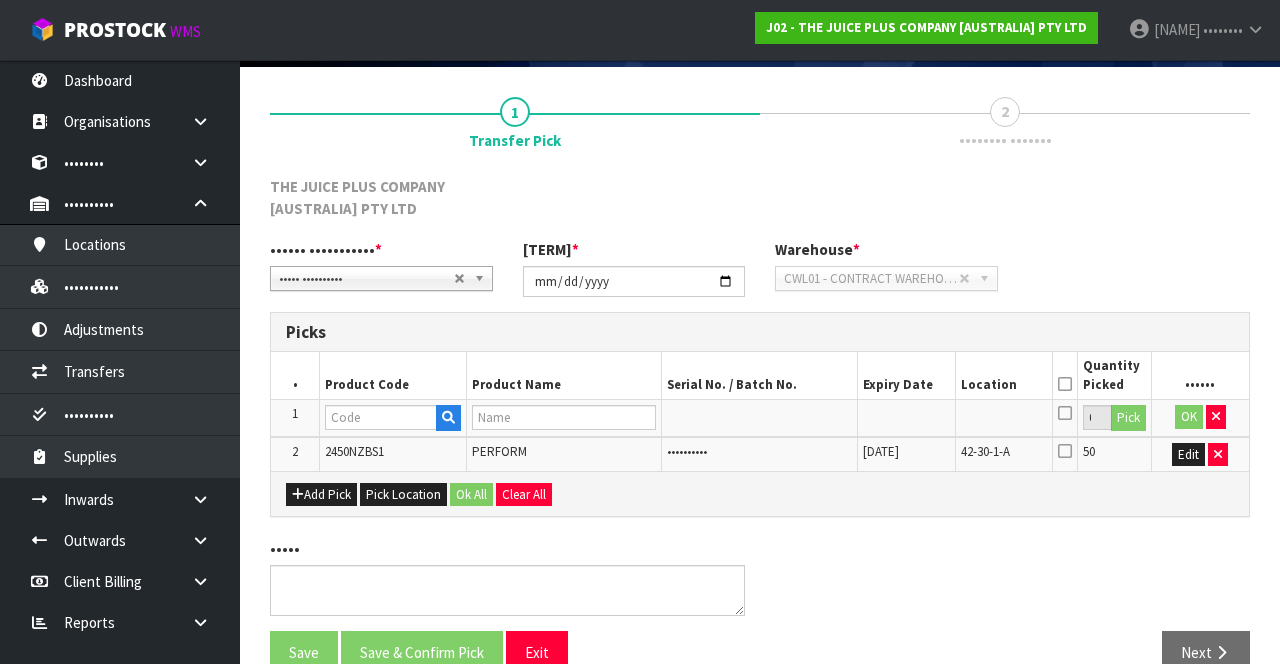 scroll, scrollTop: 134, scrollLeft: 0, axis: vertical 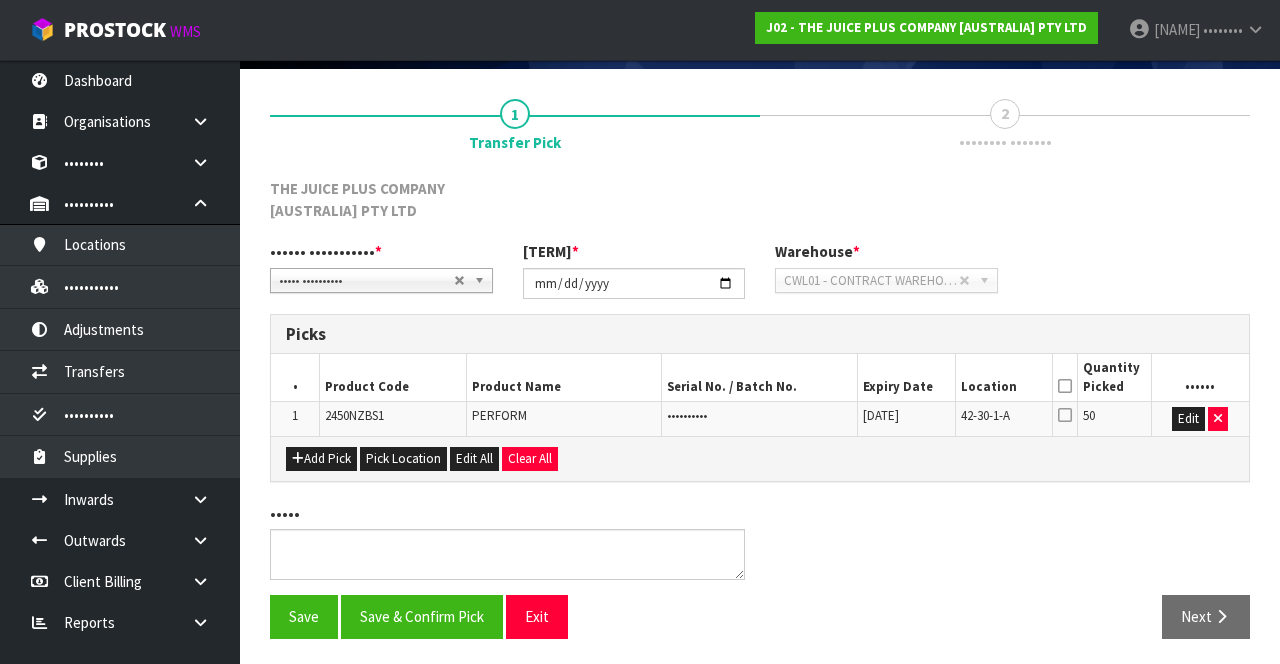 click at bounding box center [1065, 415] 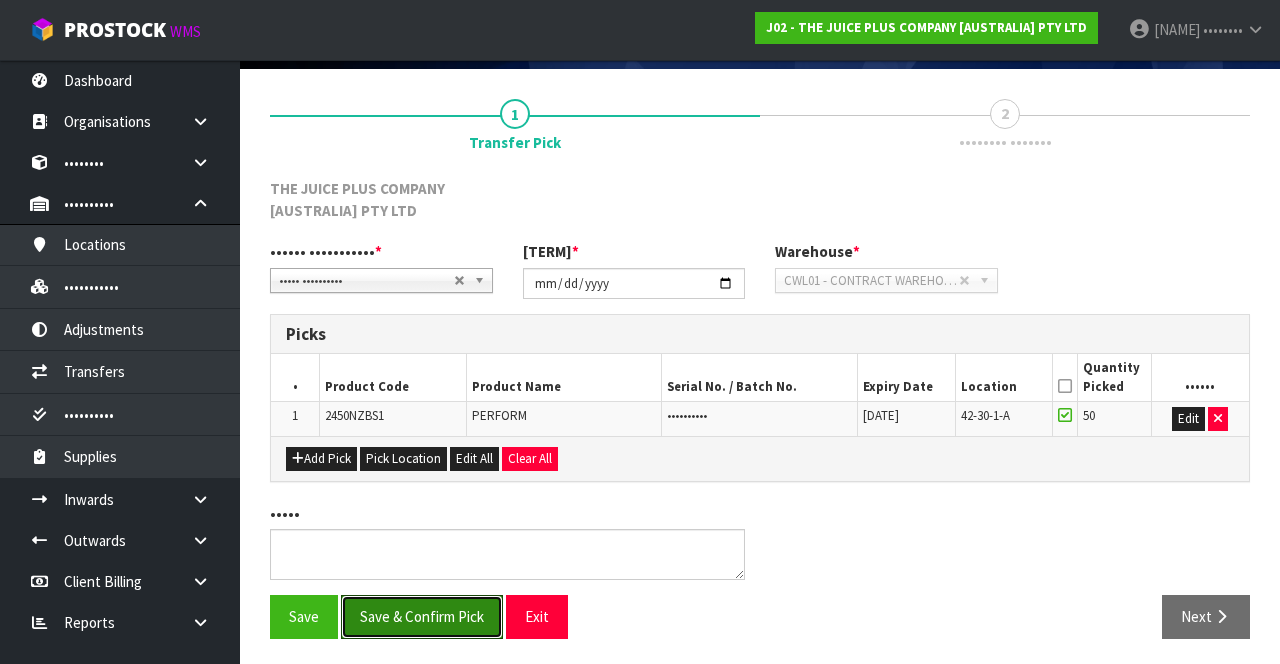 click on "Save & Confirm Pick" at bounding box center (422, 616) 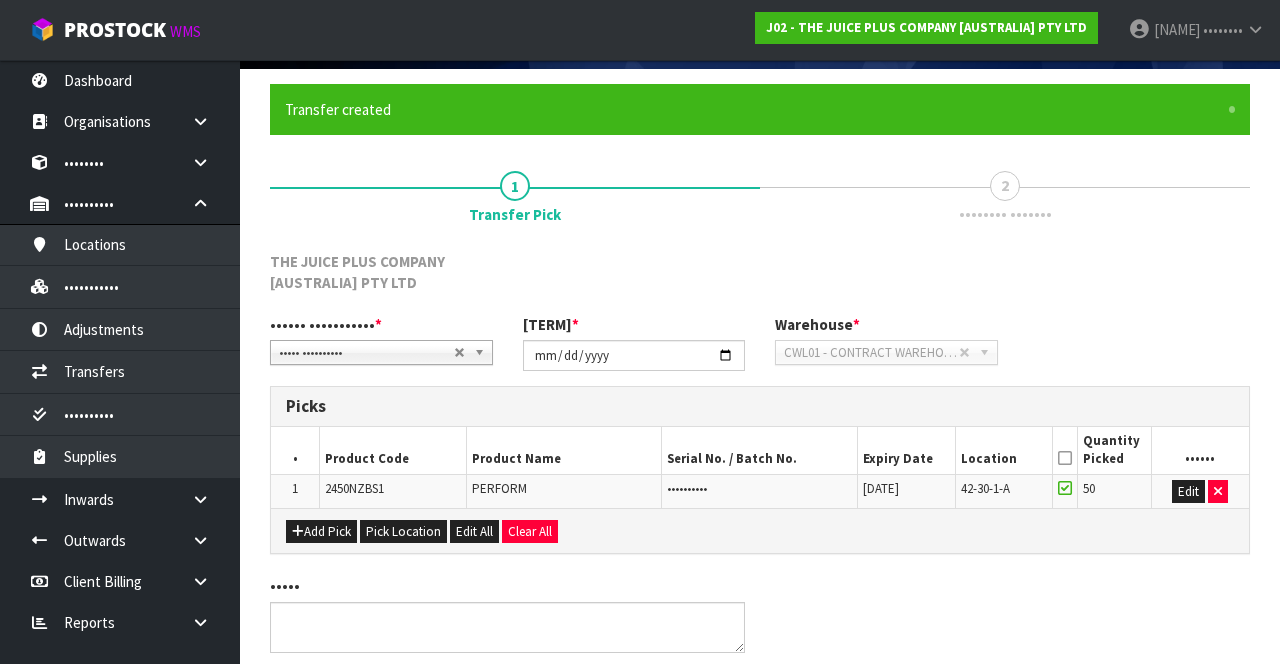 scroll, scrollTop: 0, scrollLeft: 0, axis: both 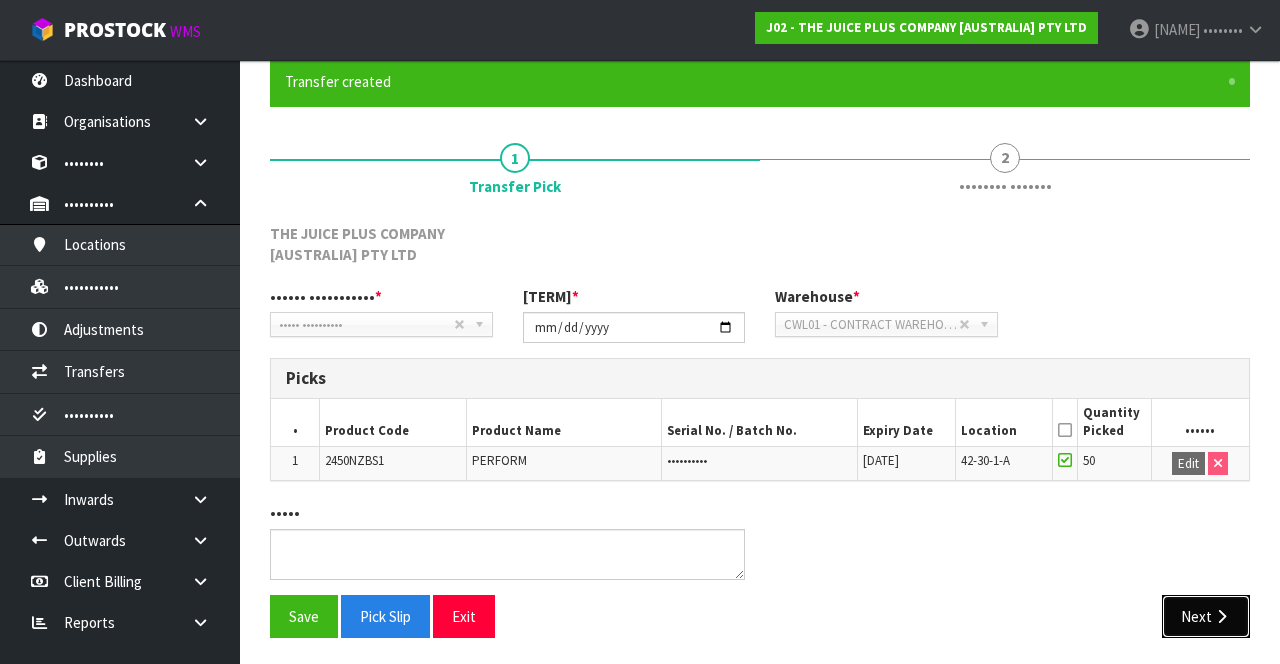 click on "Next" at bounding box center (1206, 616) 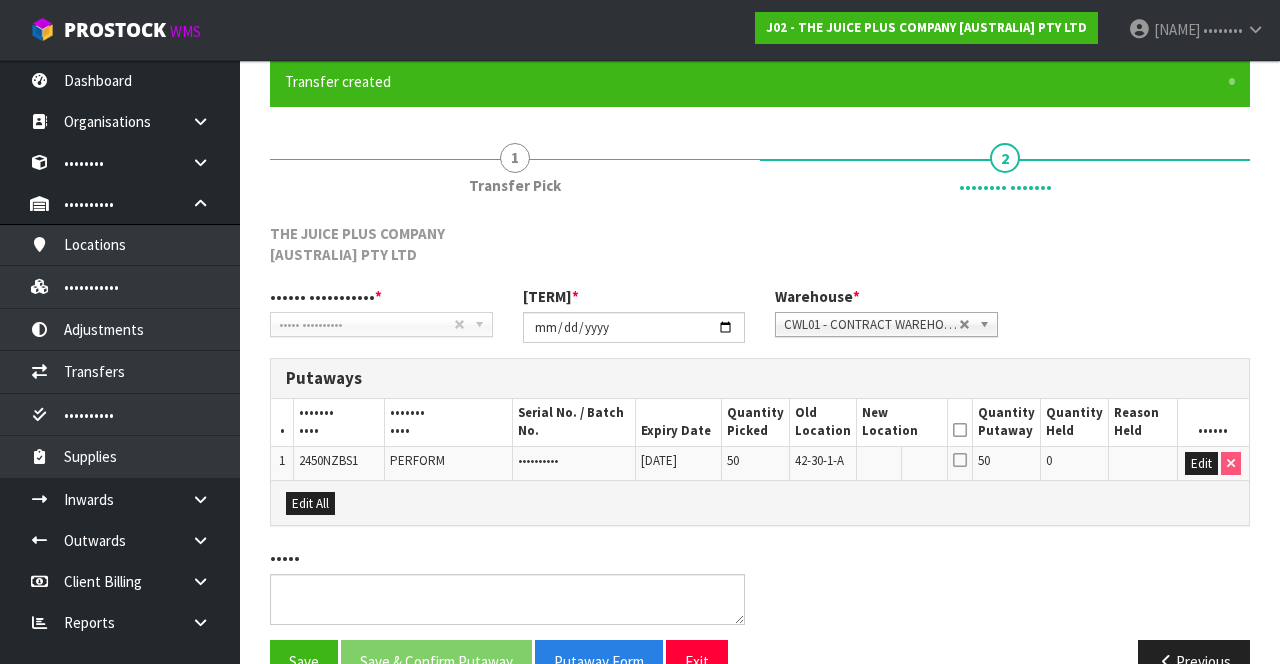 scroll, scrollTop: 220, scrollLeft: 0, axis: vertical 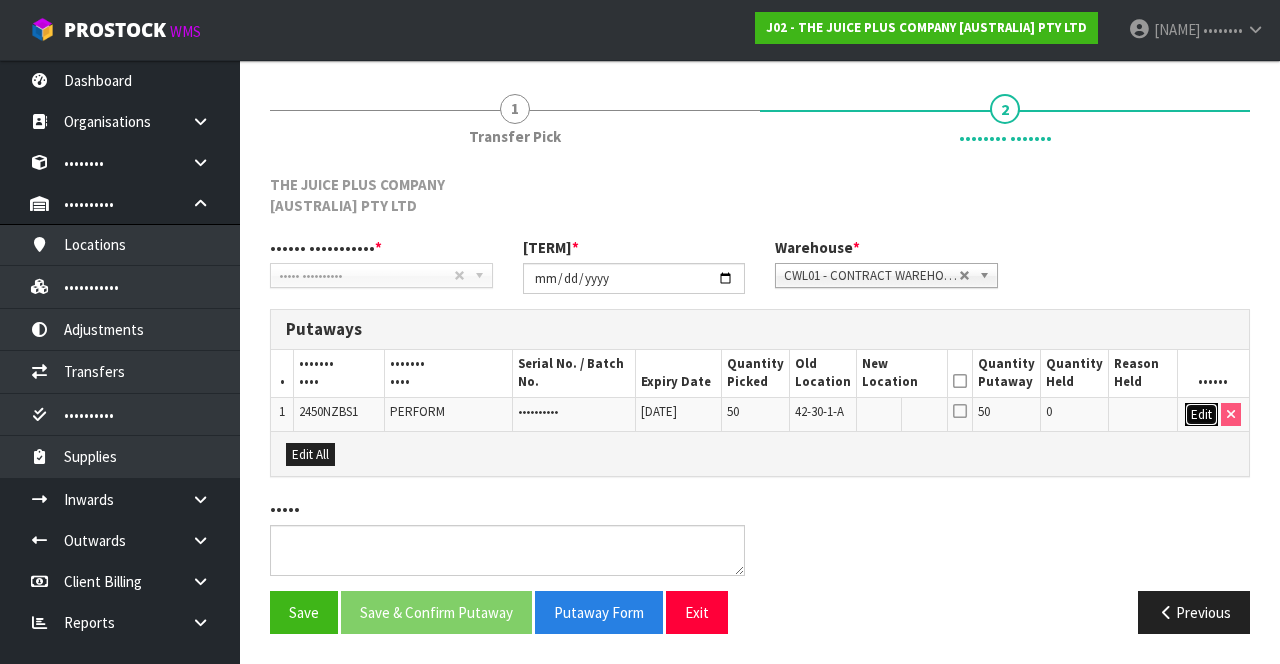 click on "Edit" at bounding box center (1201, 415) 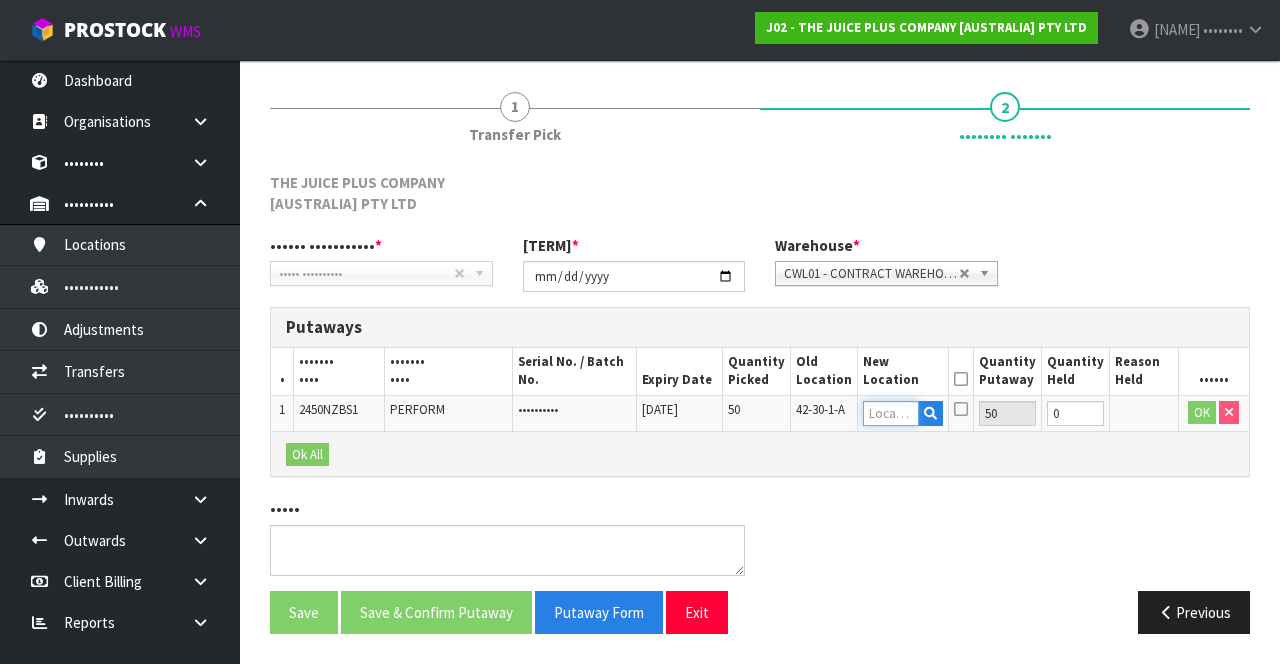click at bounding box center (891, 413) 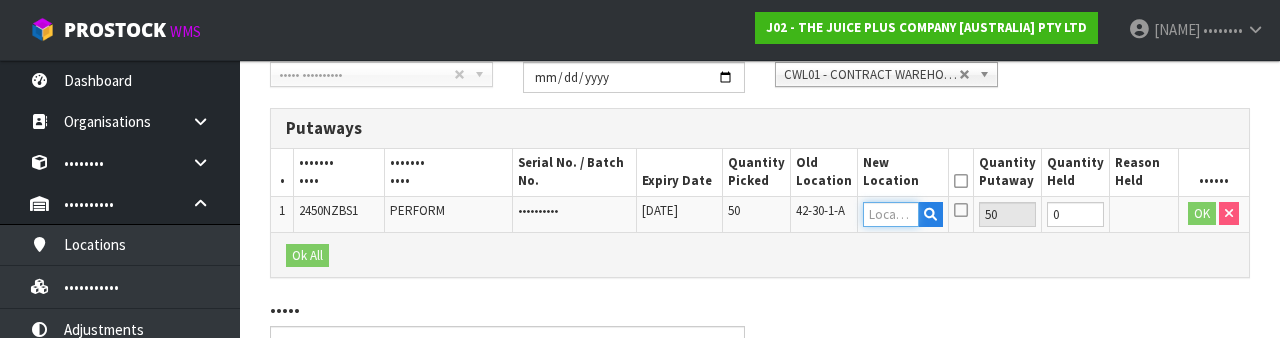 scroll, scrollTop: 444, scrollLeft: 0, axis: vertical 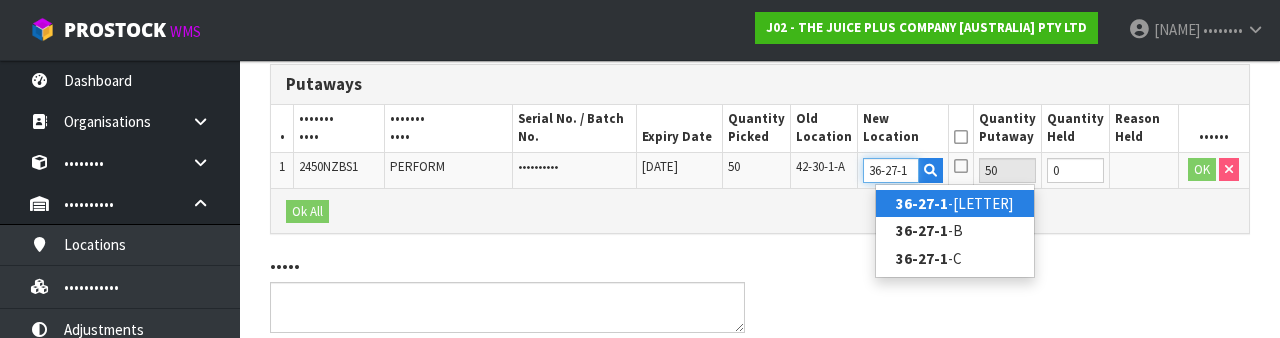 type on "36-27-1" 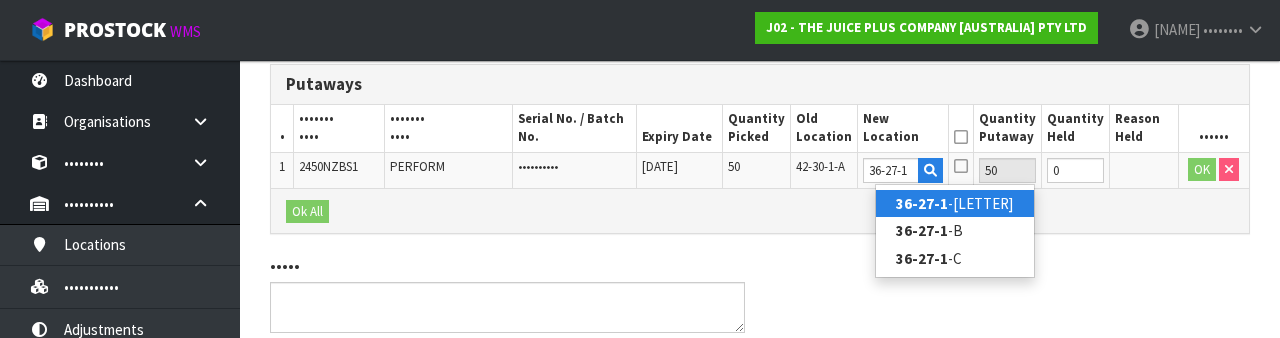 click on "36-27-1 -A" at bounding box center (955, 203) 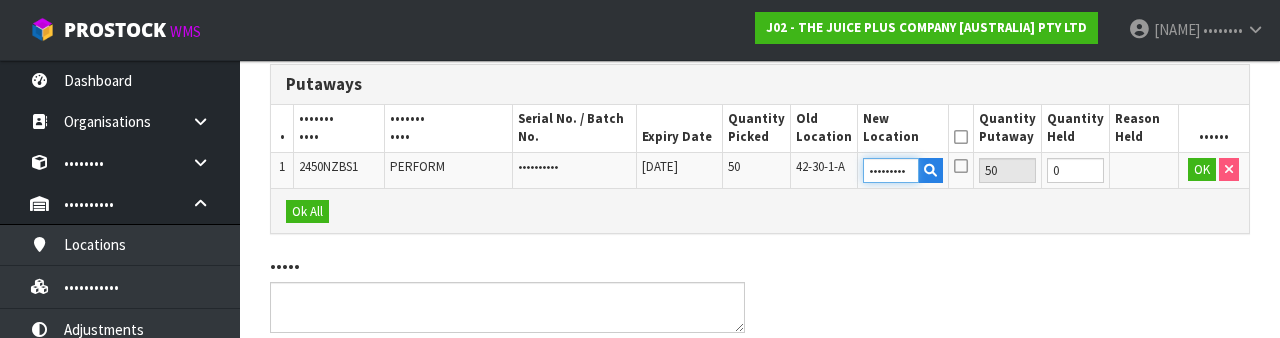 scroll, scrollTop: 444, scrollLeft: 0, axis: vertical 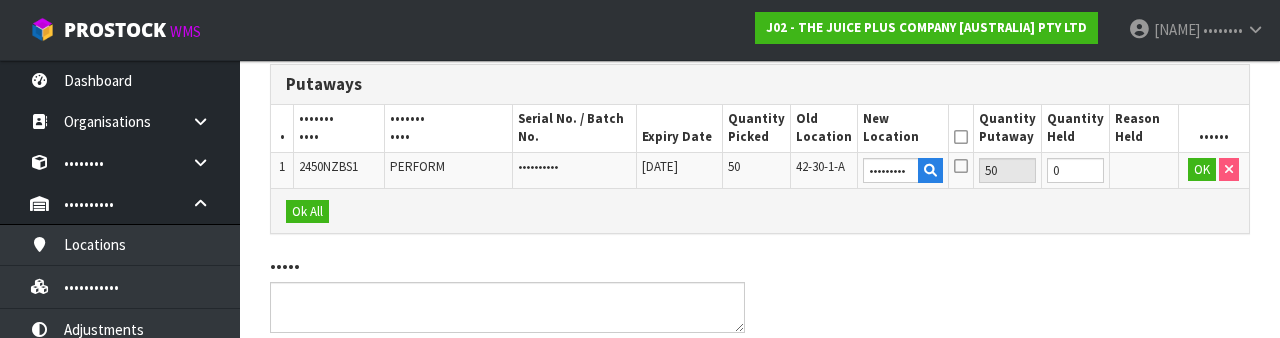 click at bounding box center (961, 166) 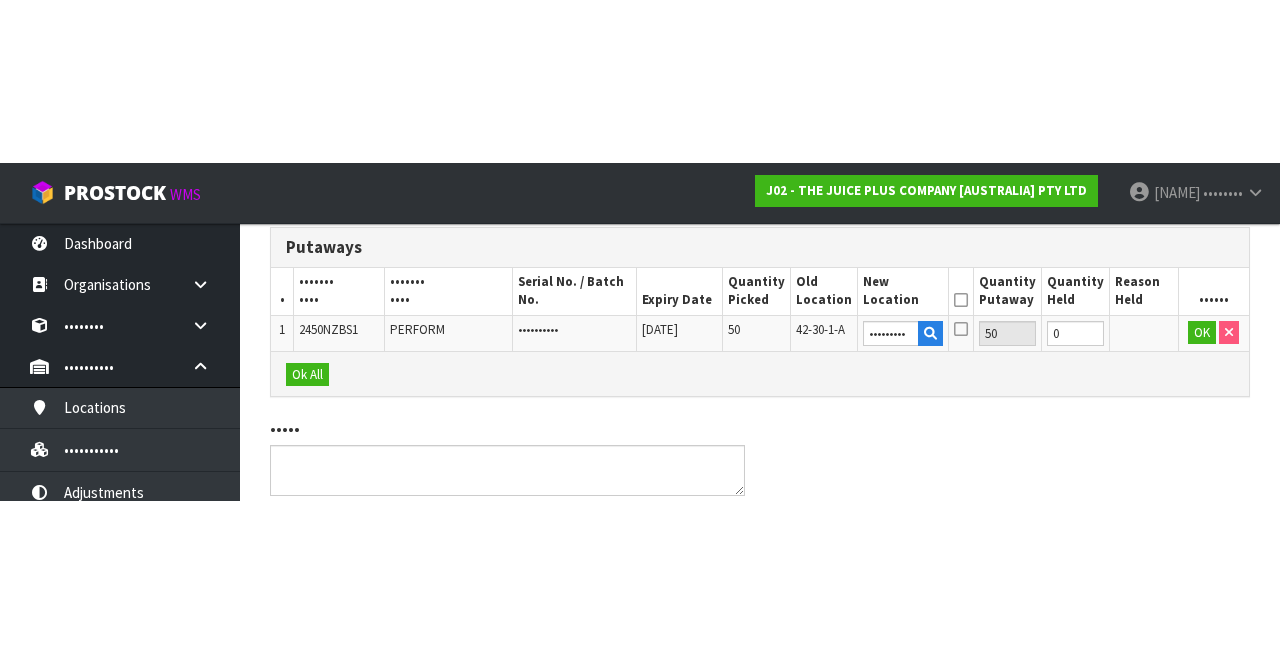 scroll, scrollTop: 220, scrollLeft: 0, axis: vertical 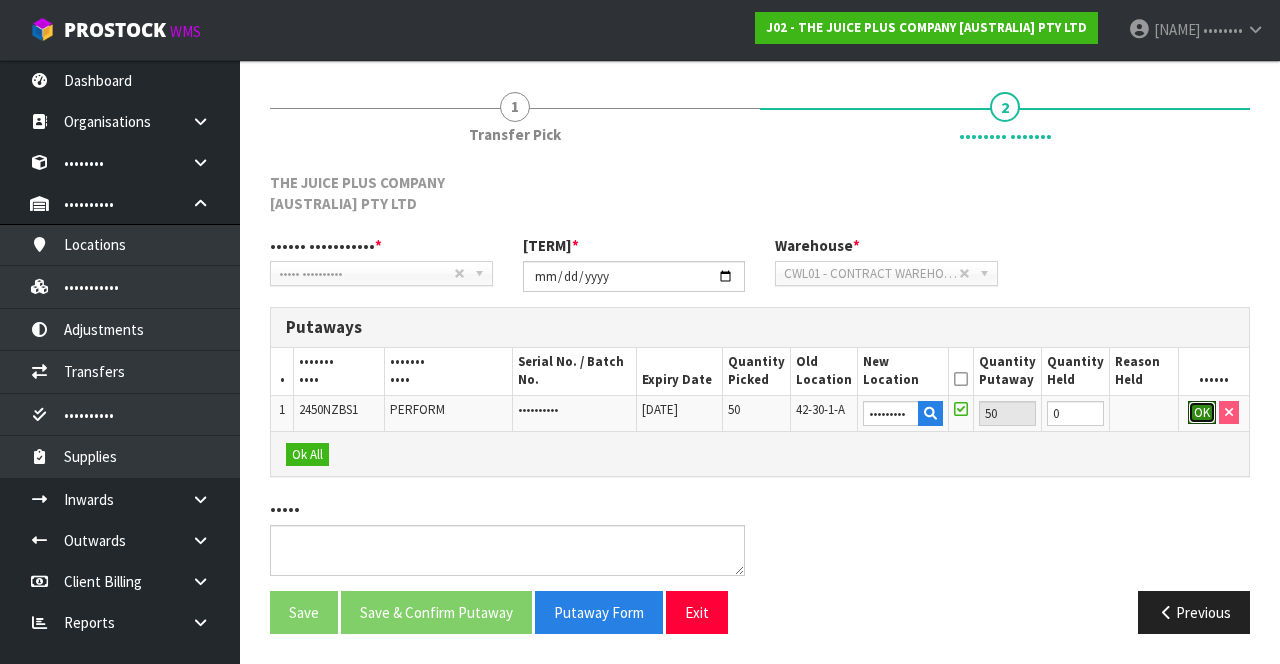 click on "OK" at bounding box center [1202, 413] 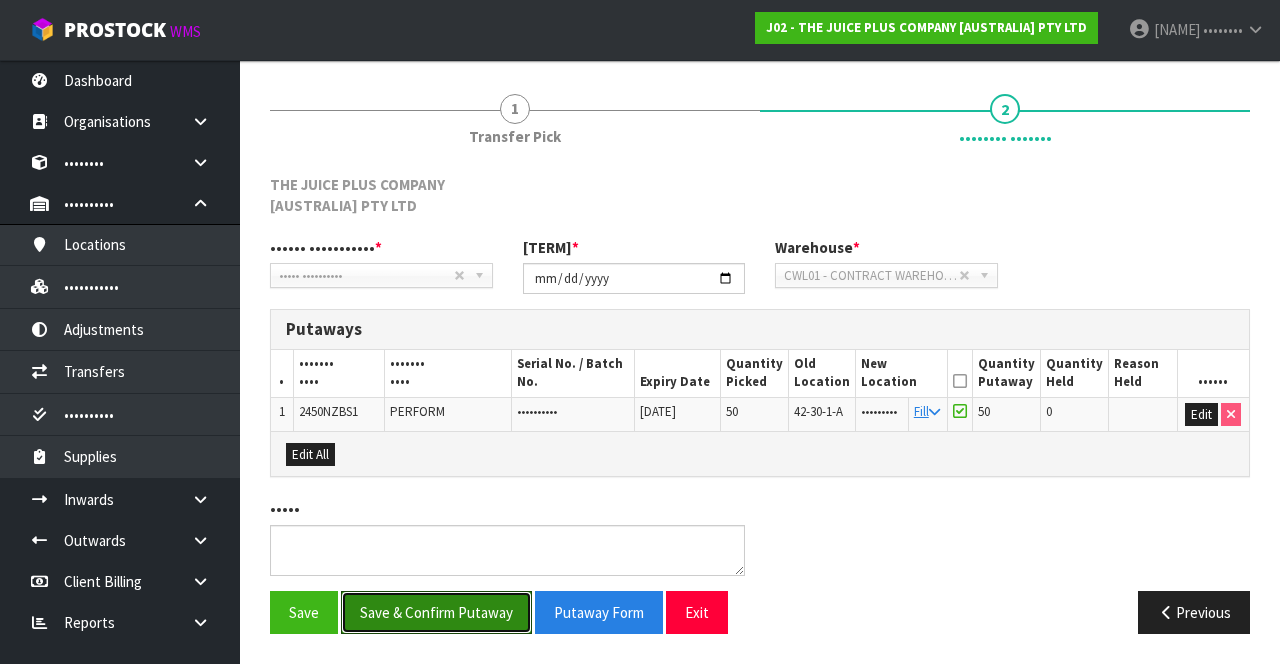 click on "Save & Confirm Putaway" at bounding box center (436, 612) 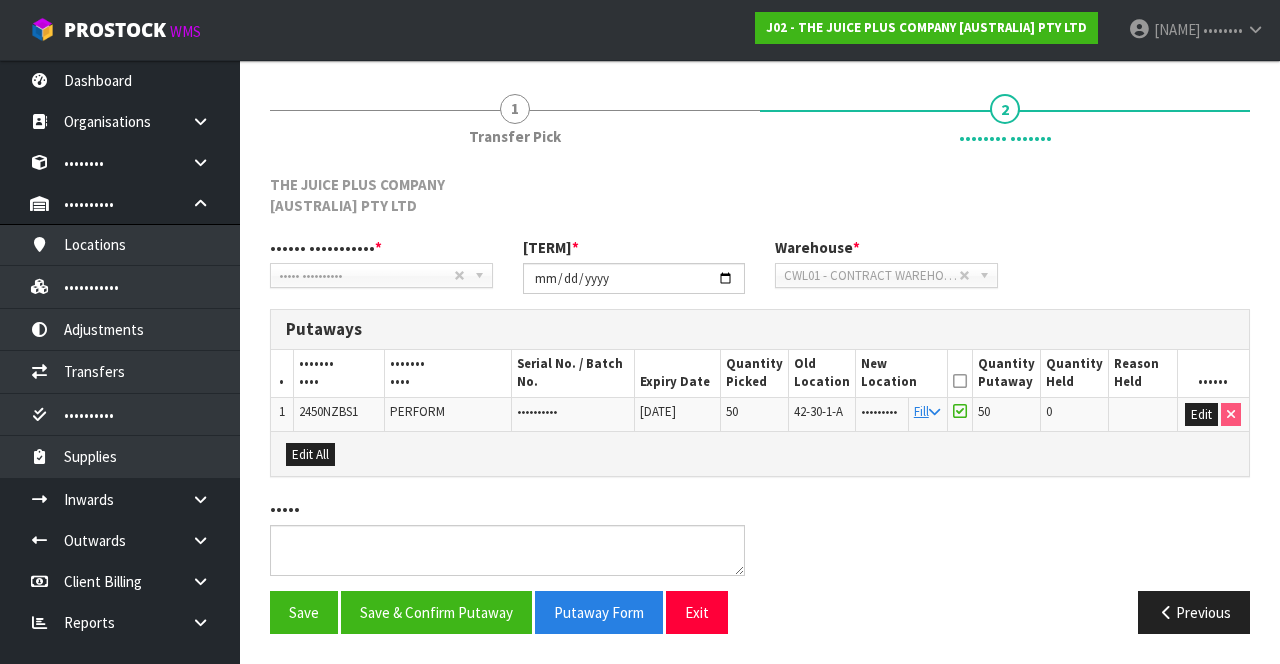 scroll, scrollTop: 0, scrollLeft: 0, axis: both 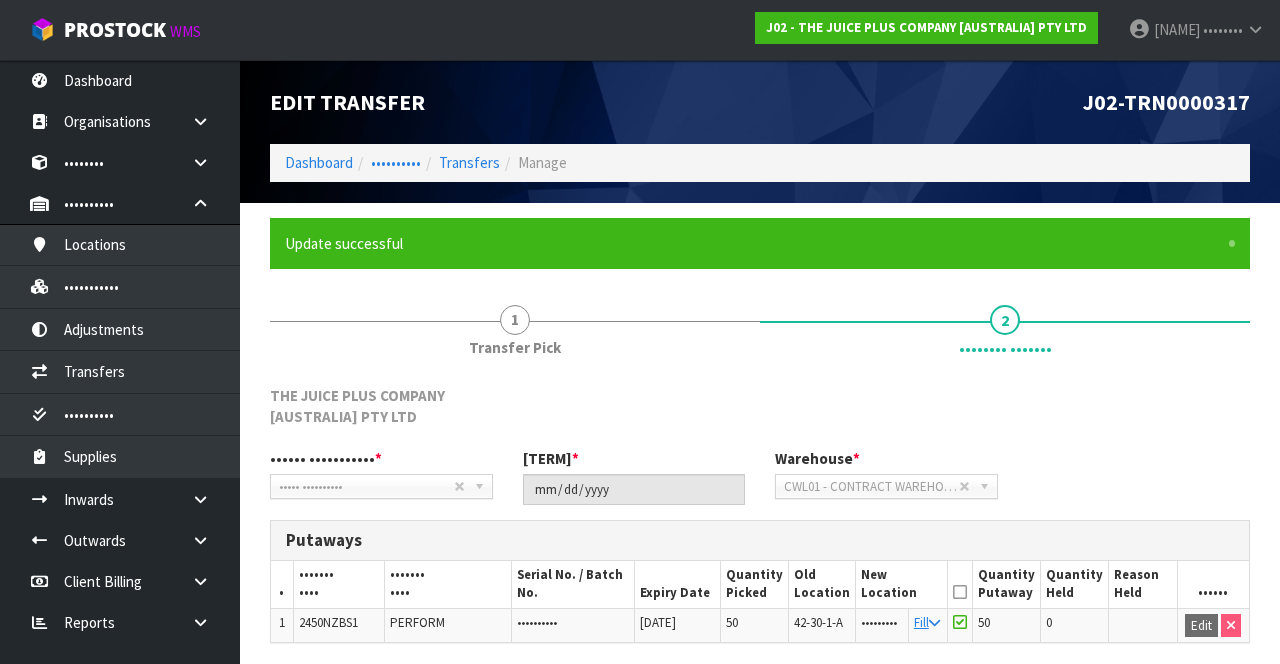 click on "Karlene Christie" at bounding box center [1196, 30] 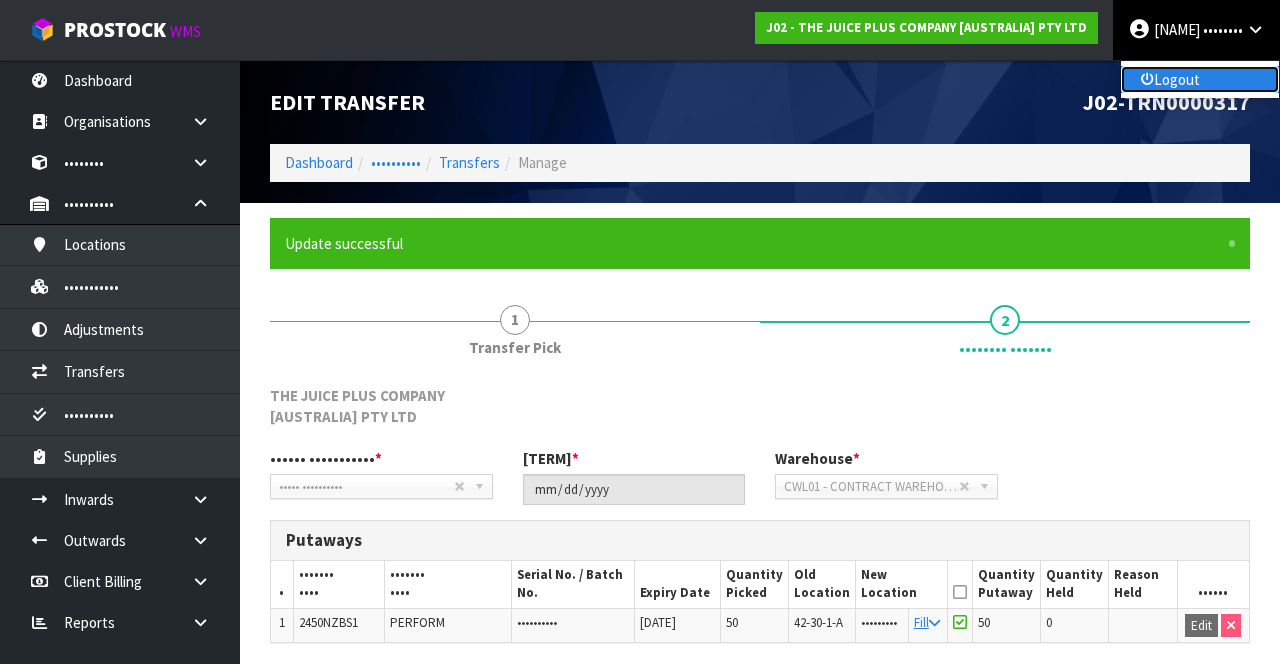 click on "Logout" at bounding box center (1200, 79) 